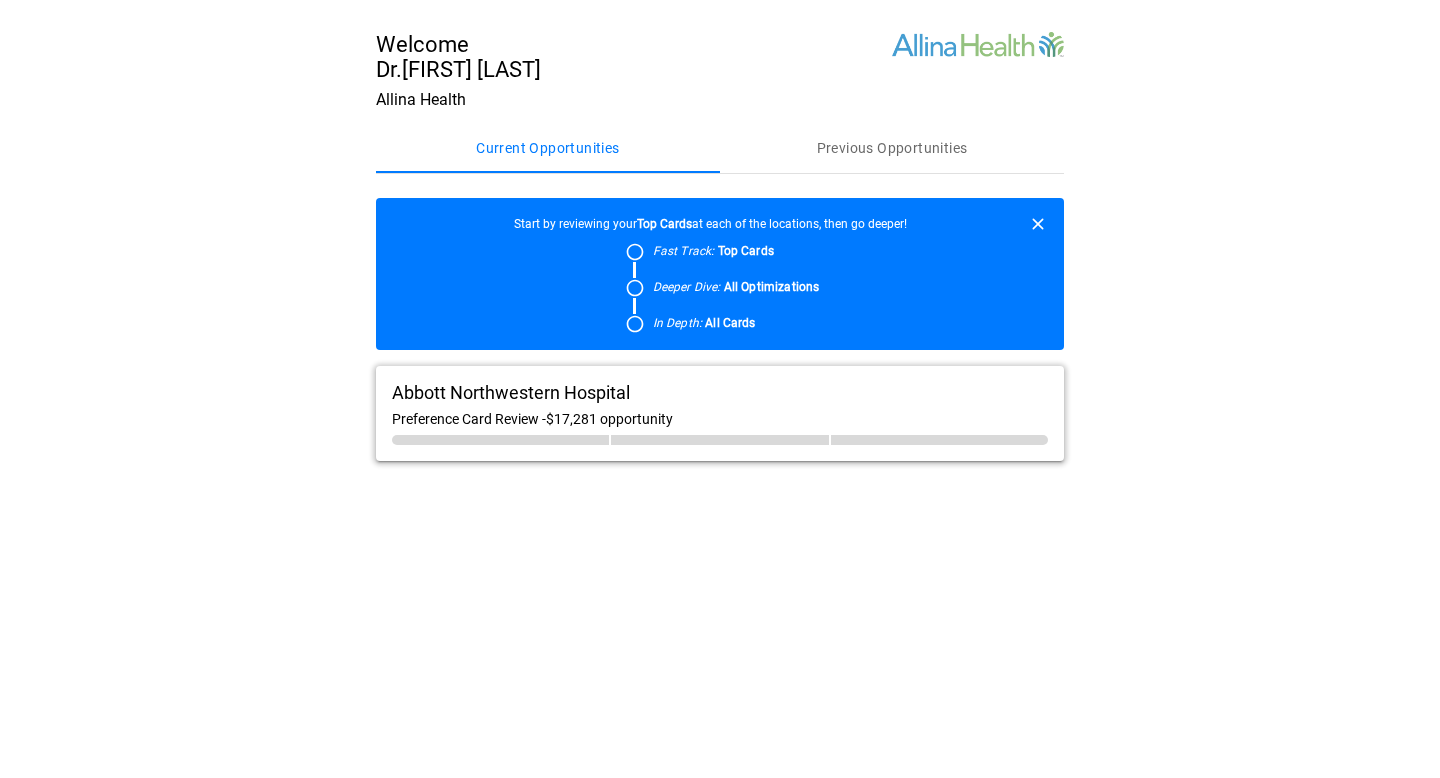 scroll, scrollTop: 0, scrollLeft: 0, axis: both 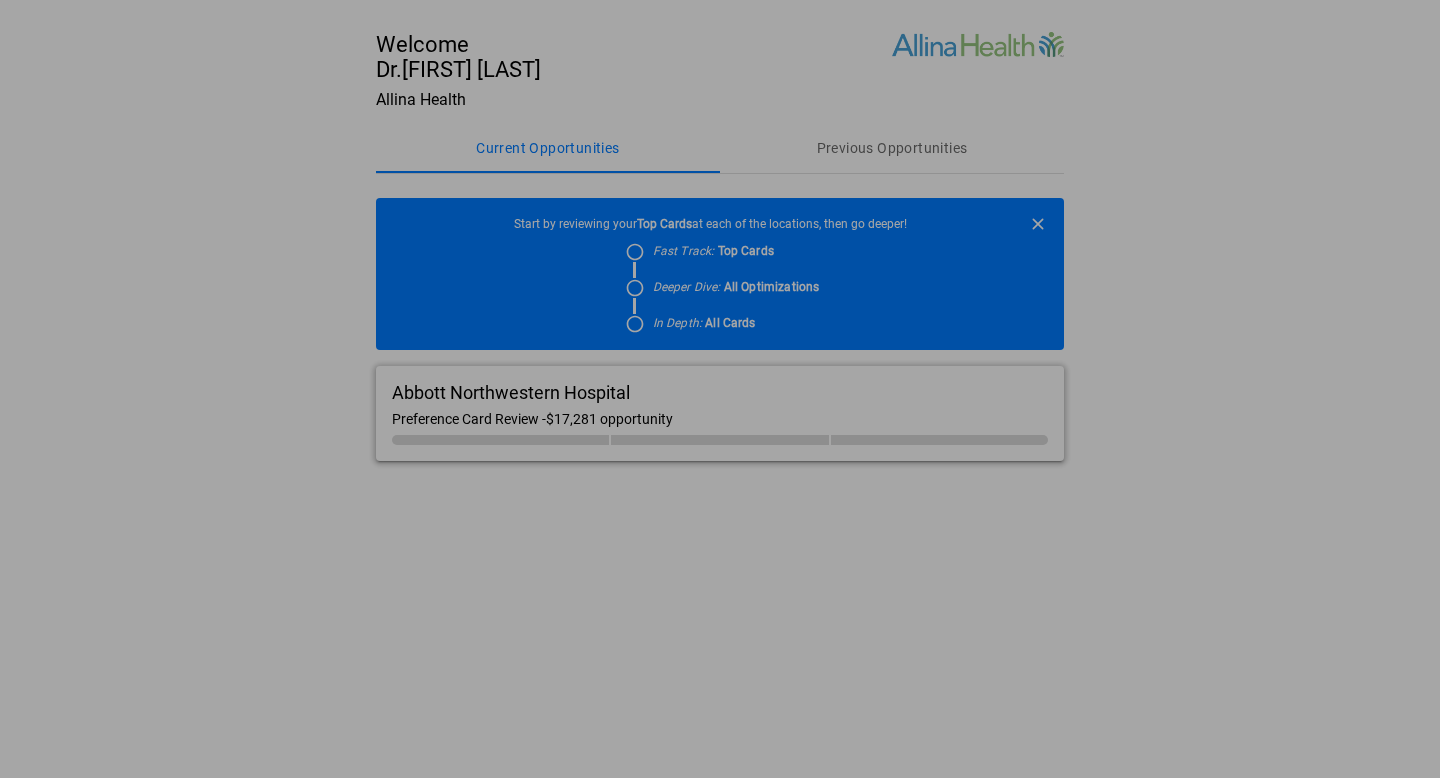 click at bounding box center [720, 389] 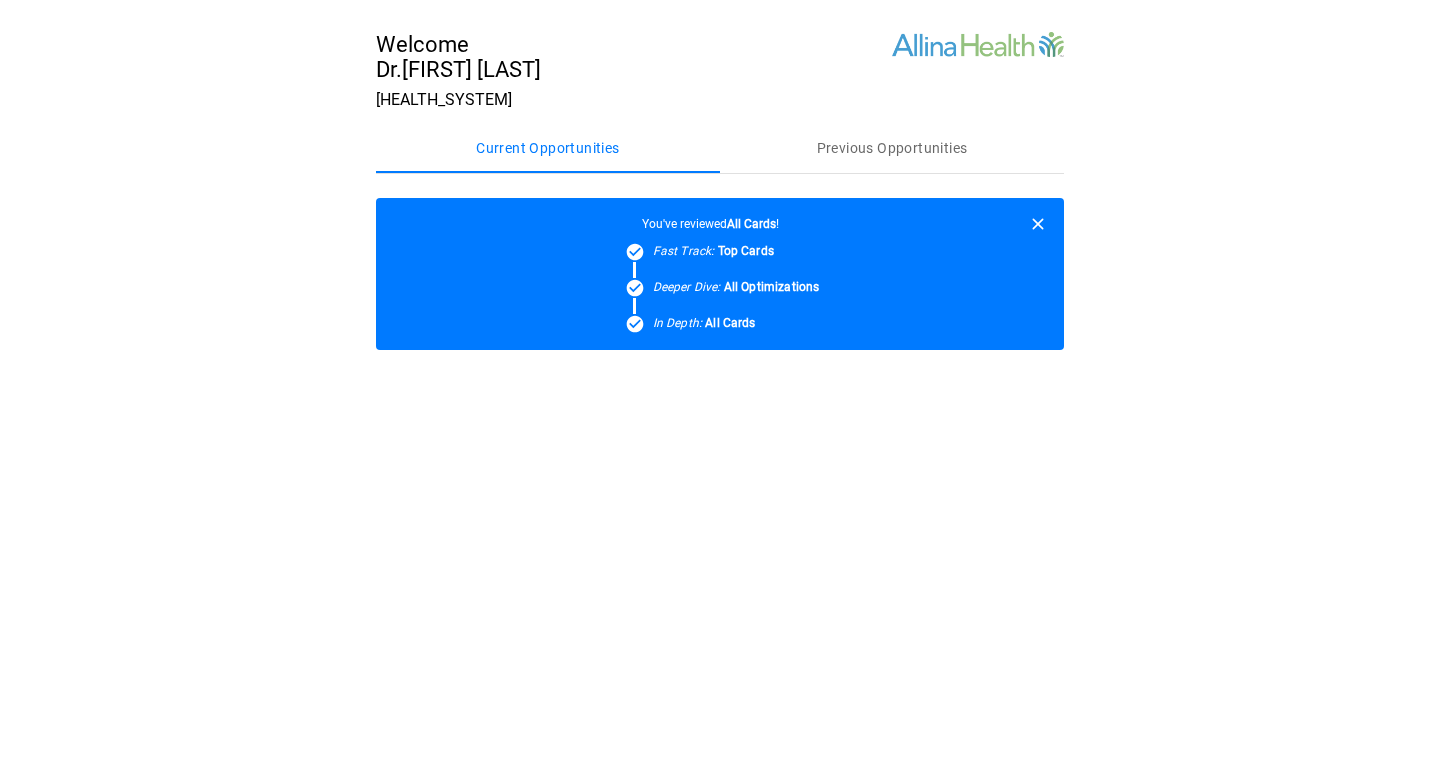 scroll, scrollTop: 0, scrollLeft: 0, axis: both 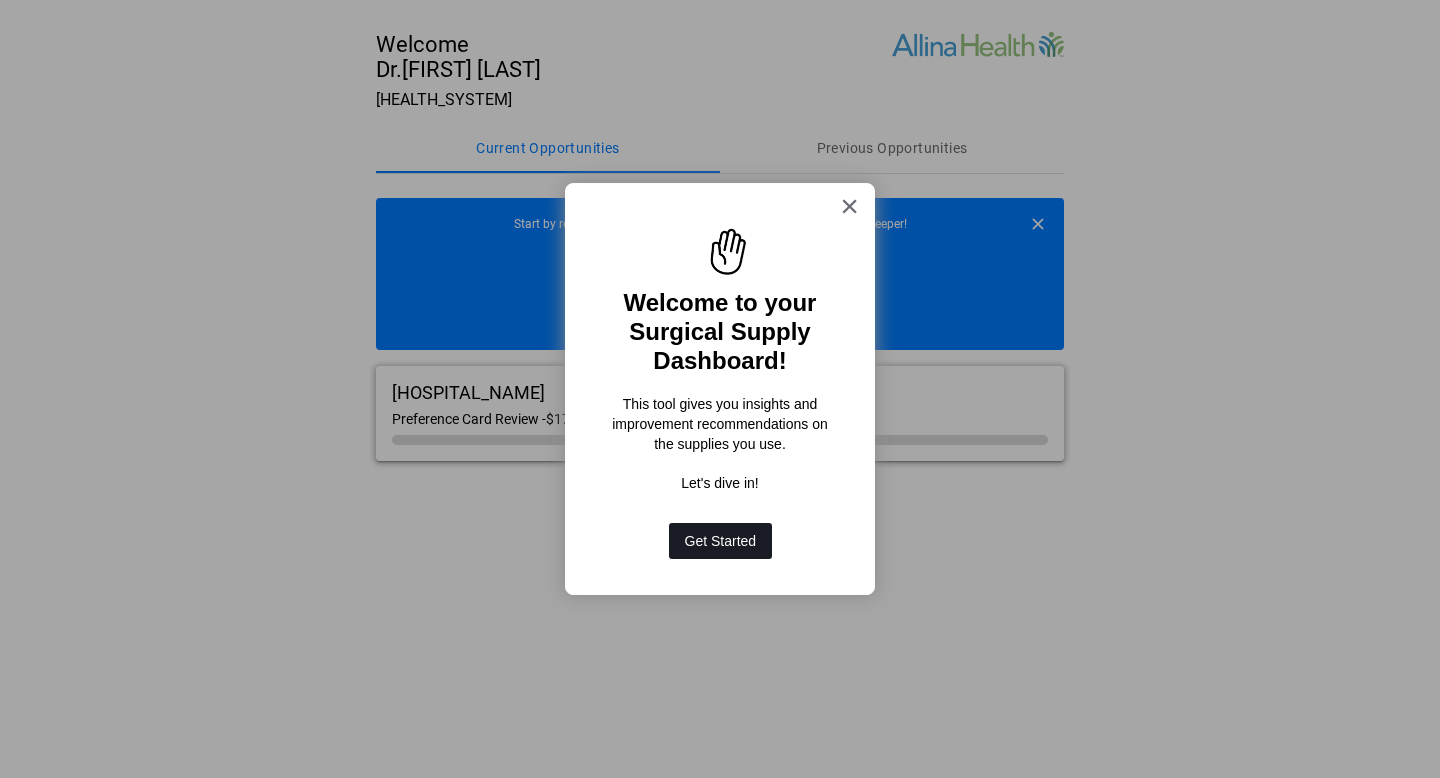 click on "Get Started" at bounding box center [721, 541] 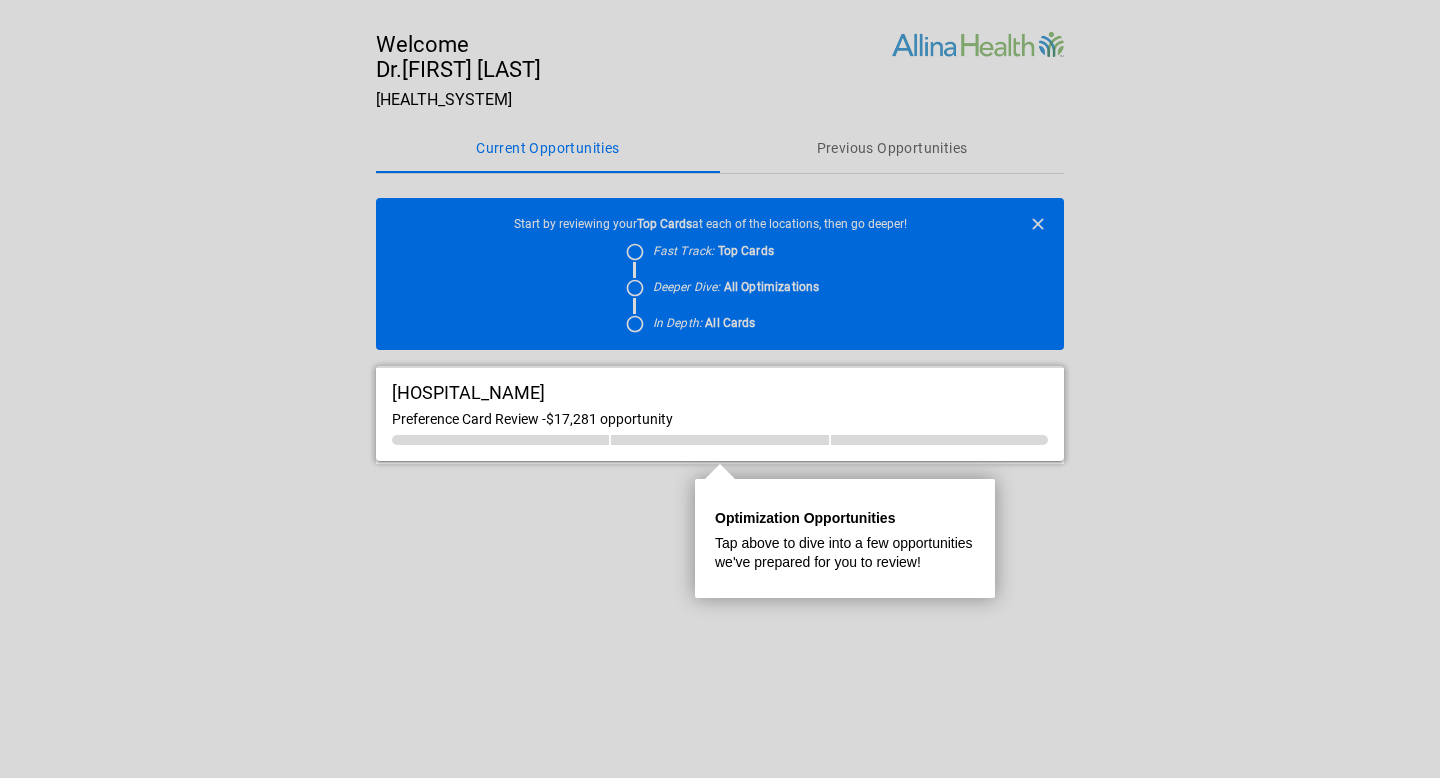 click on "$17,281 opportunity" at bounding box center (609, 419) 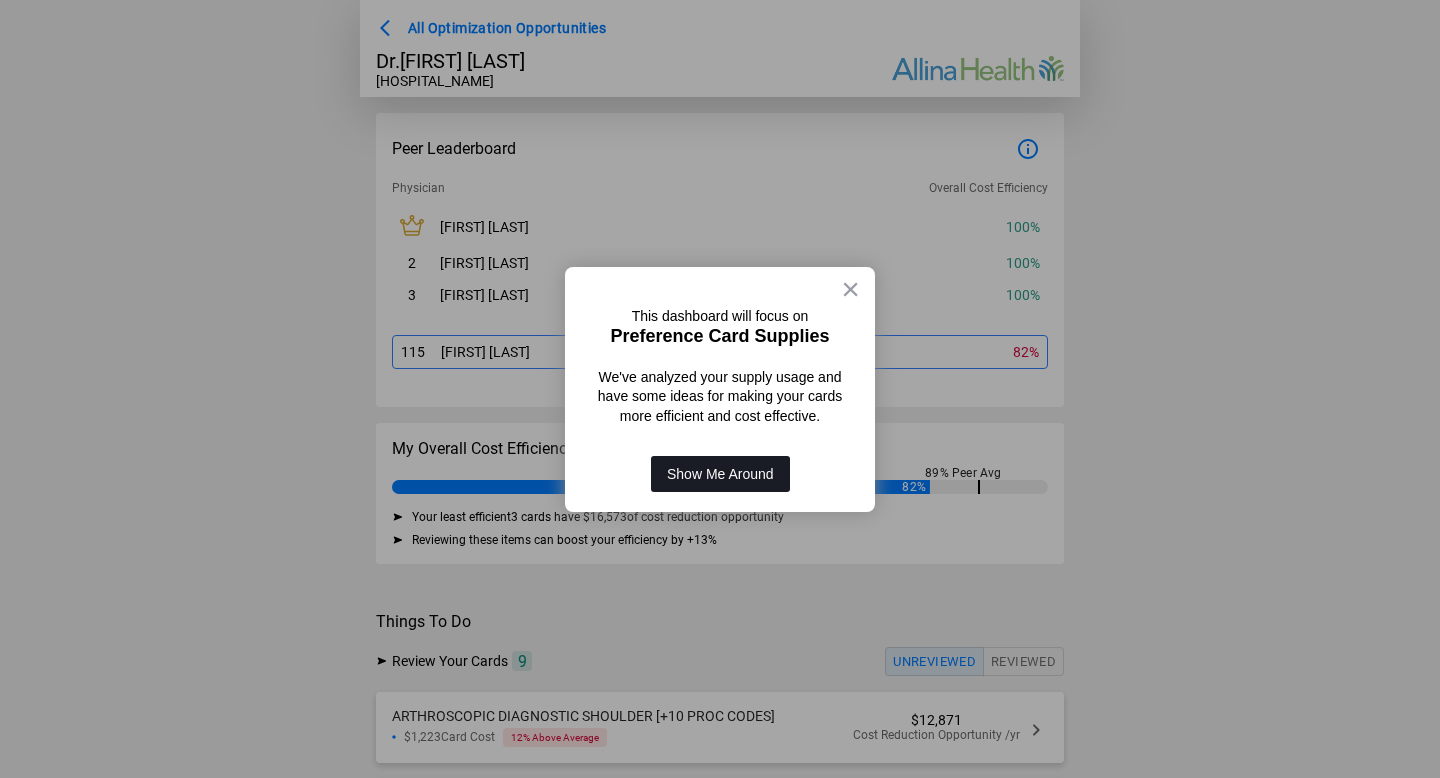 click on "Show Me Around" at bounding box center [720, 474] 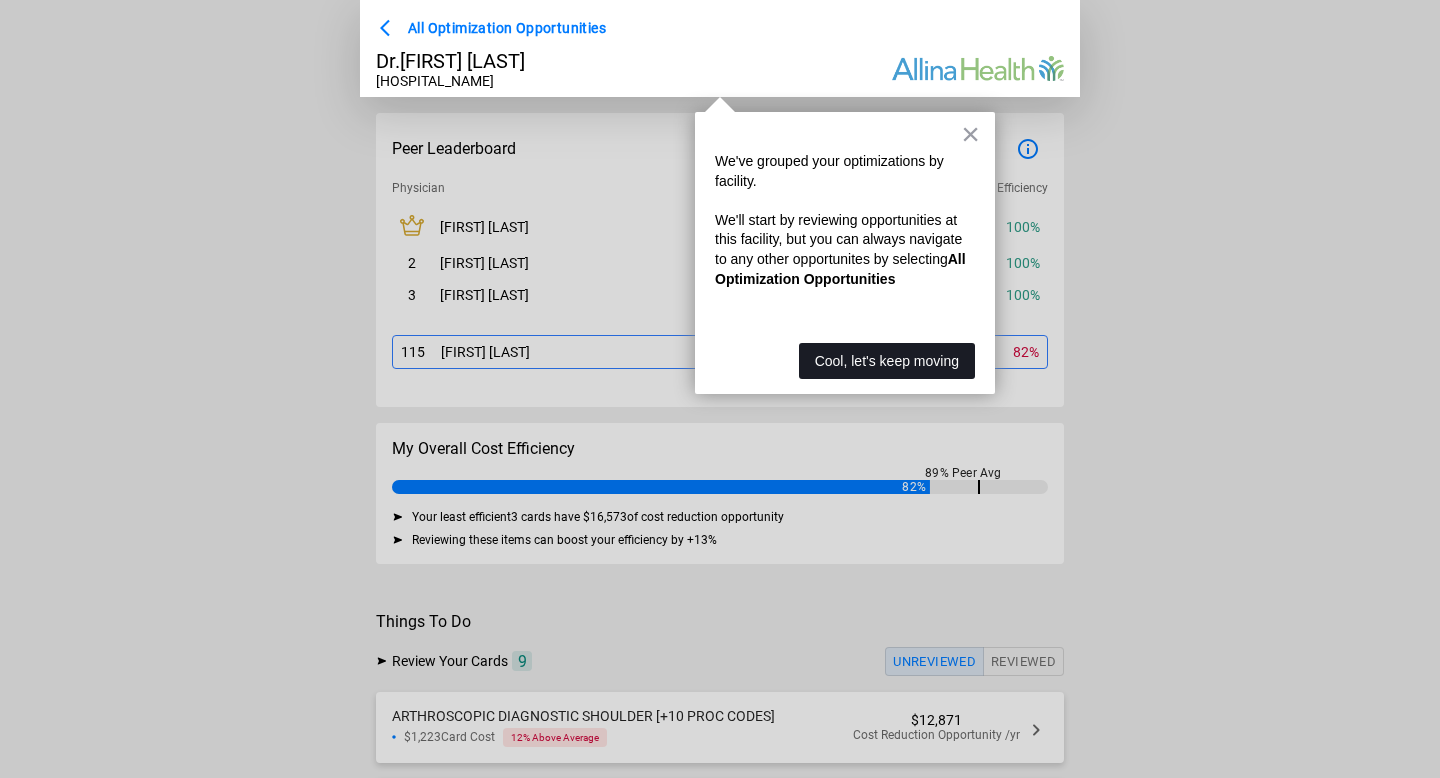click on "Cool, let's keep moving" at bounding box center (887, 361) 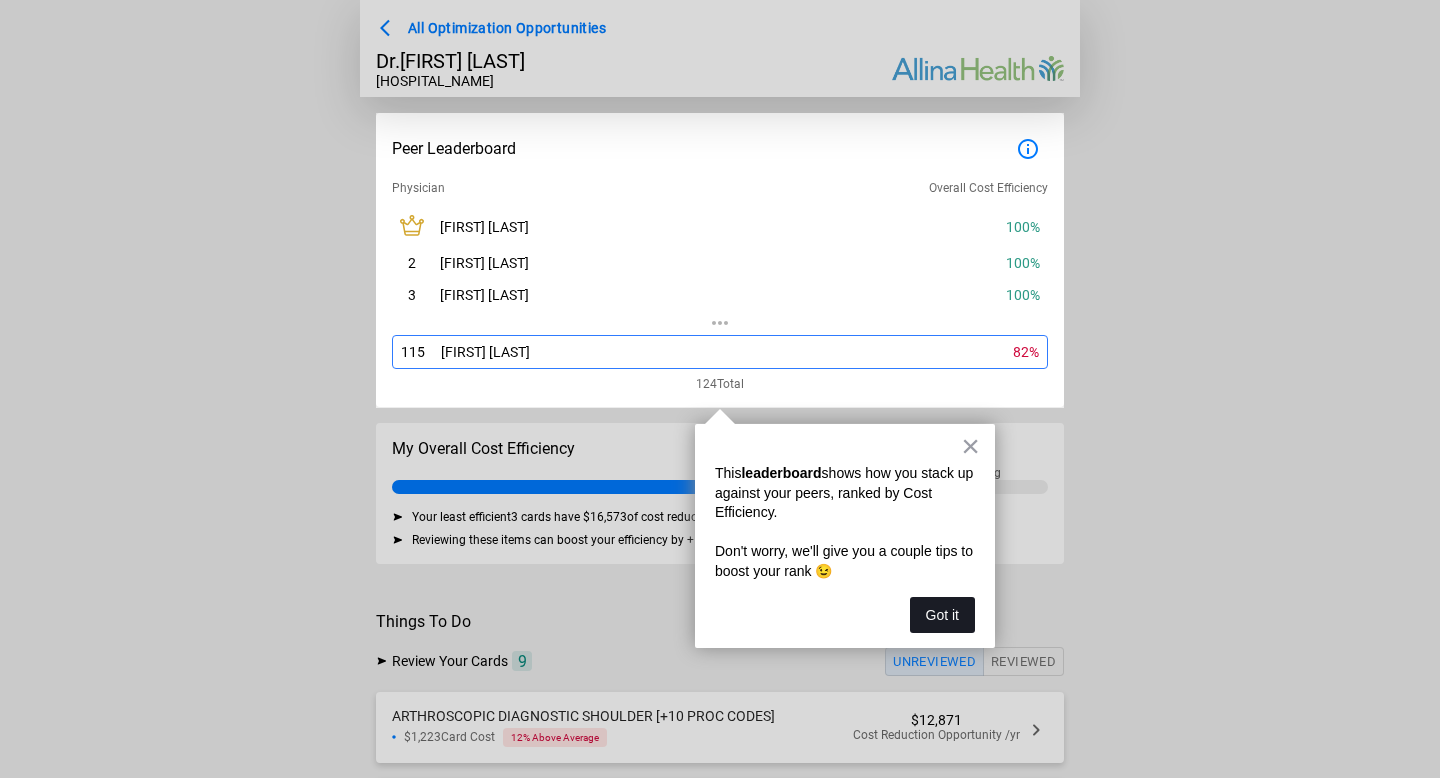 click on "Got it" at bounding box center [942, 615] 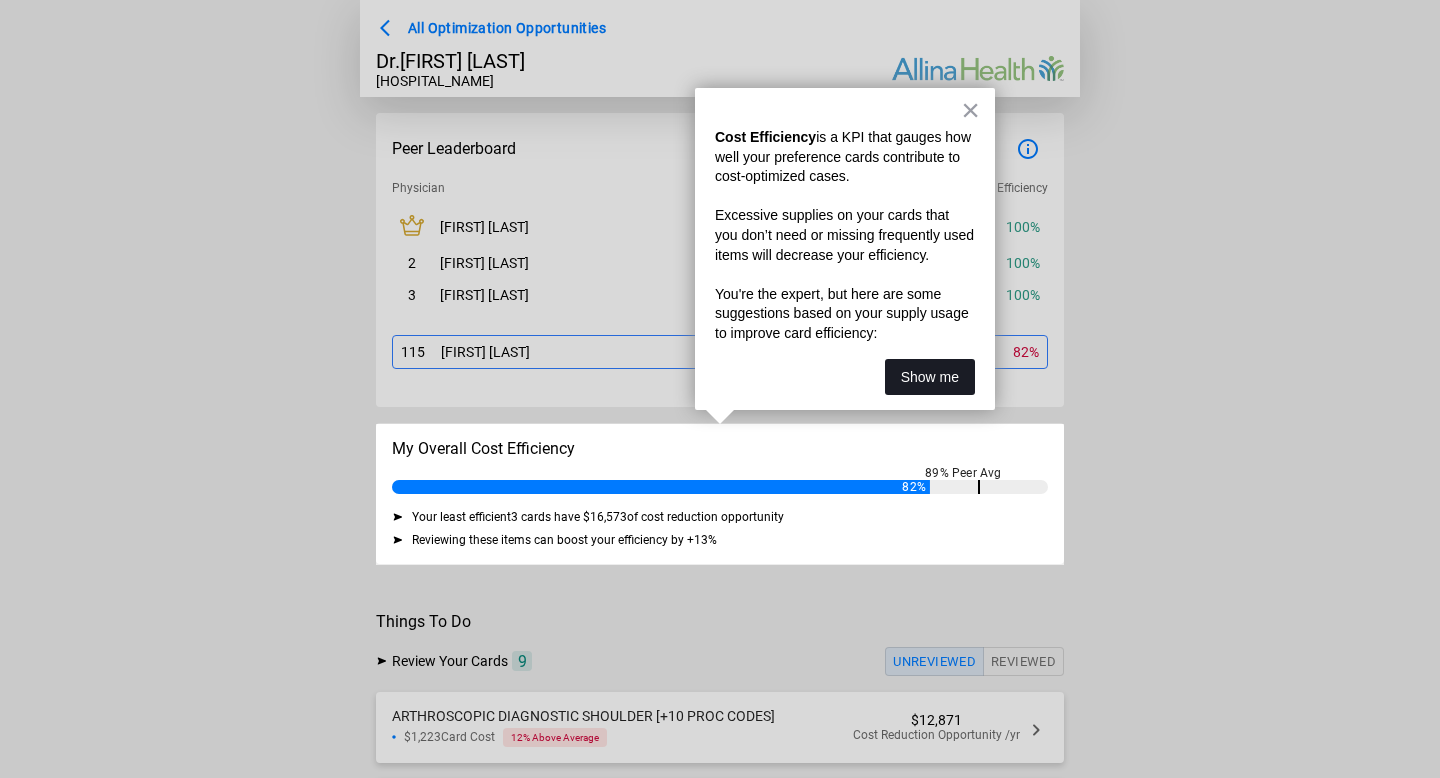 click on "Show me" at bounding box center (930, 377) 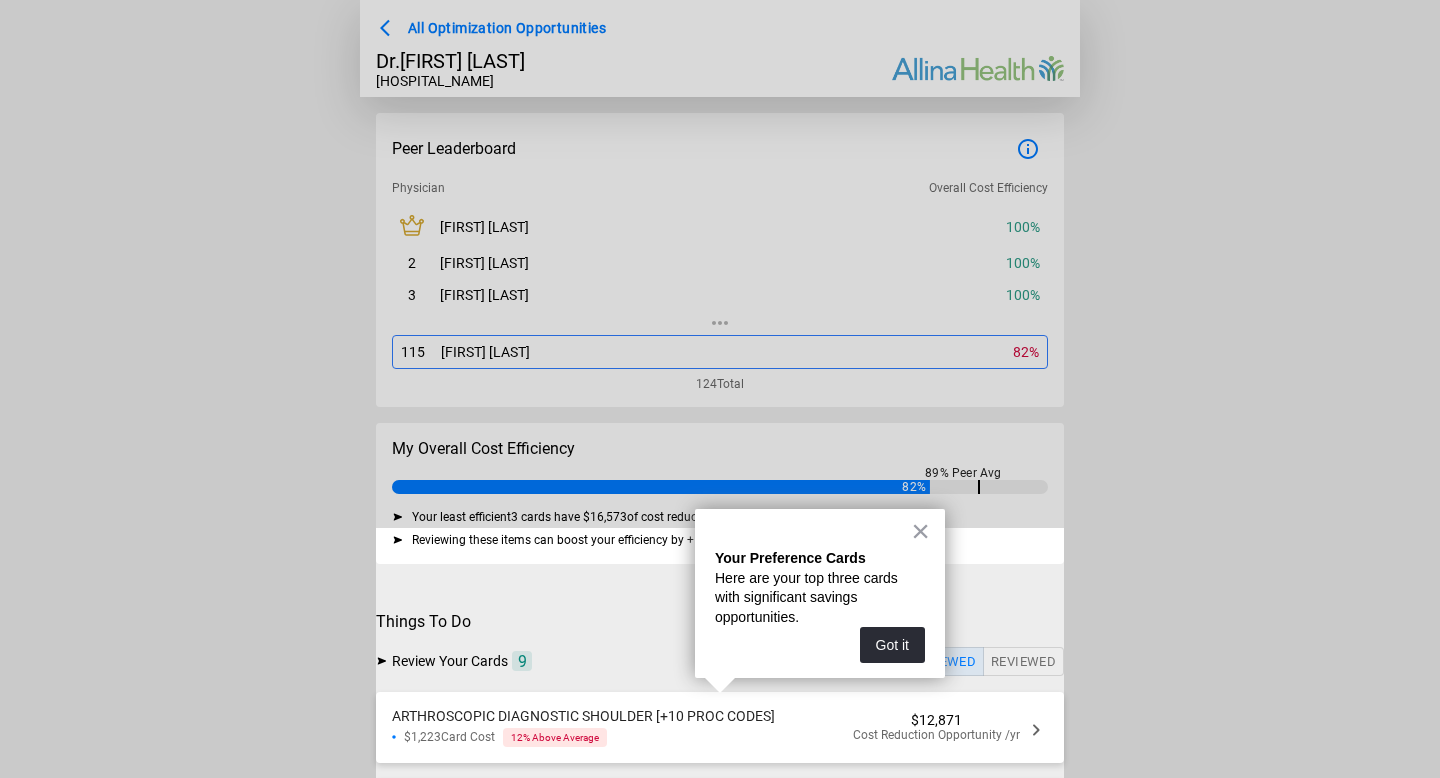 scroll, scrollTop: 165, scrollLeft: 0, axis: vertical 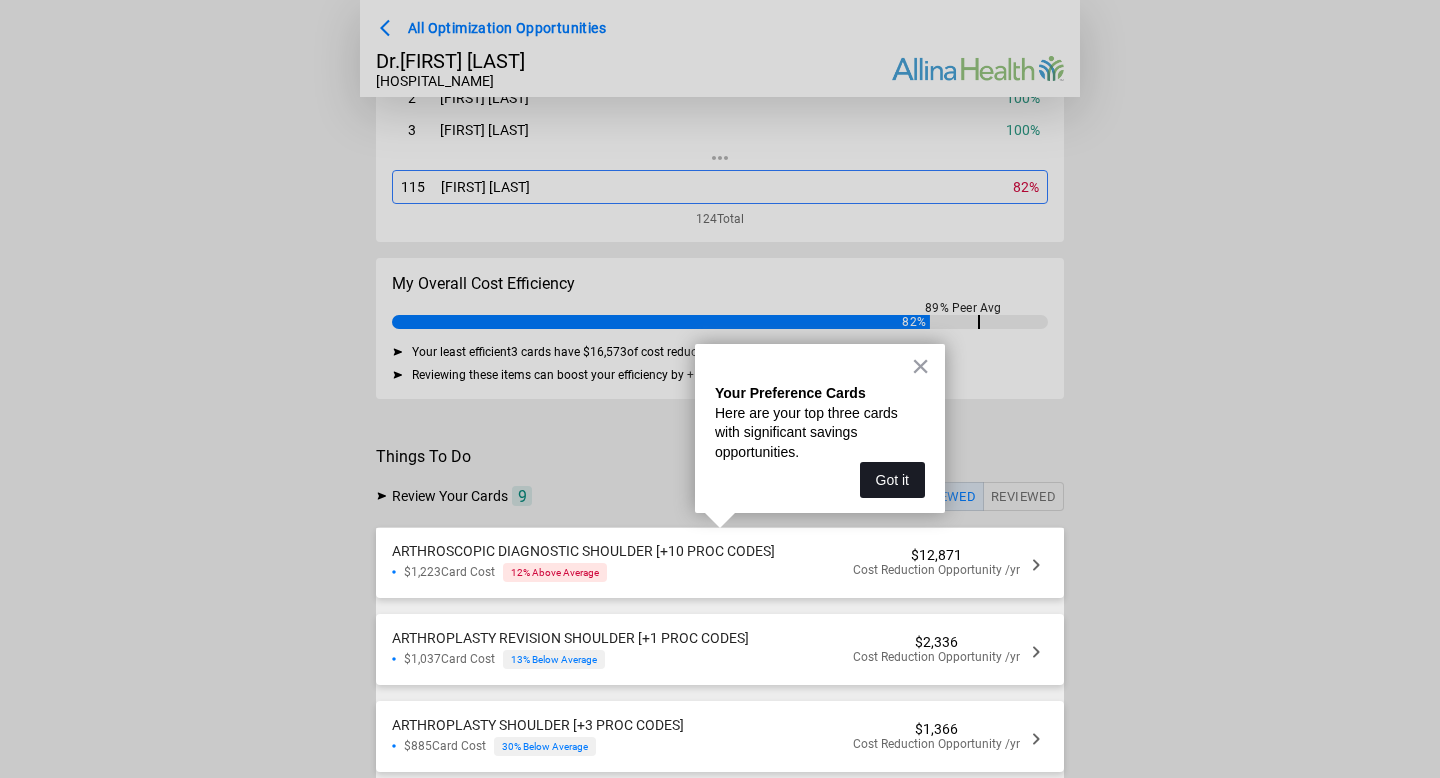 click on "Got it" at bounding box center (892, 480) 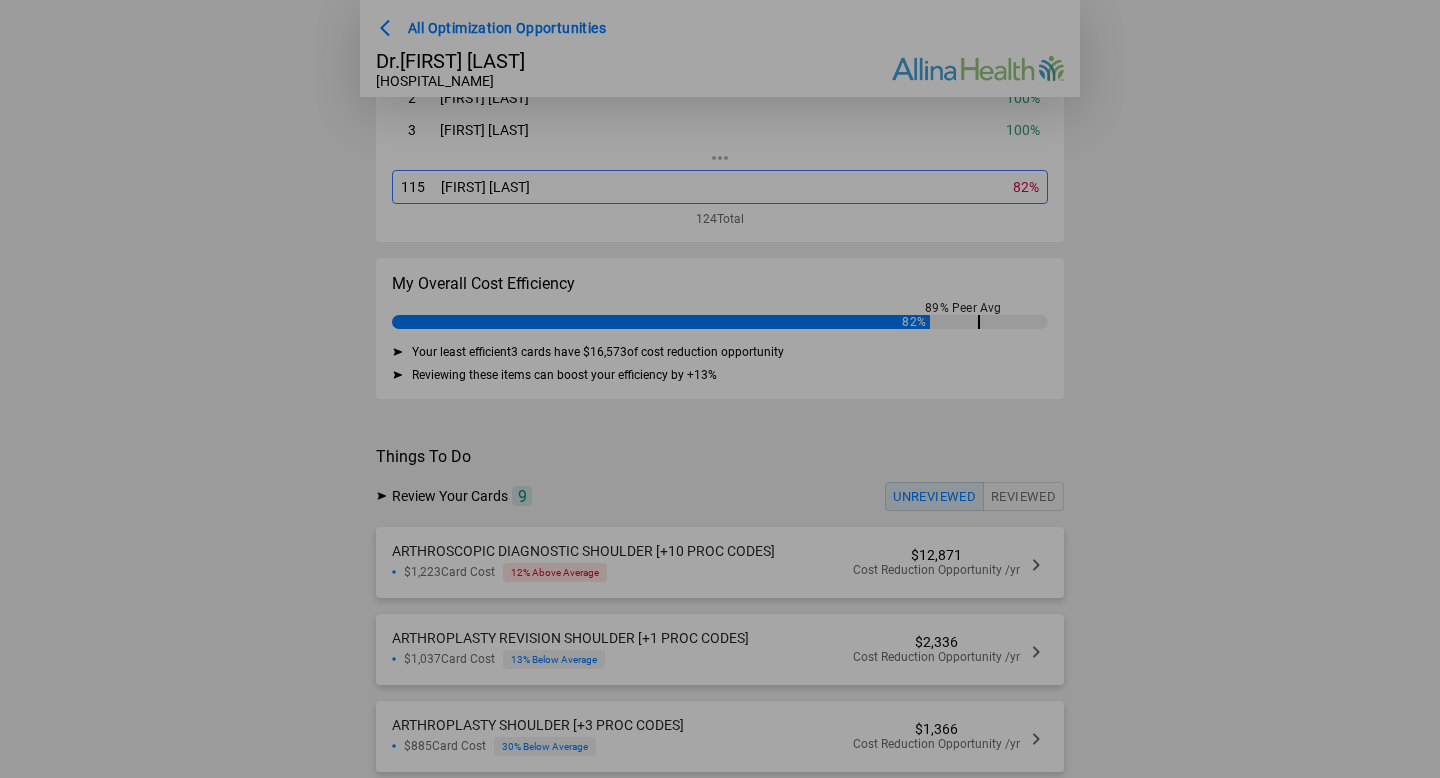 click at bounding box center [720, 389] 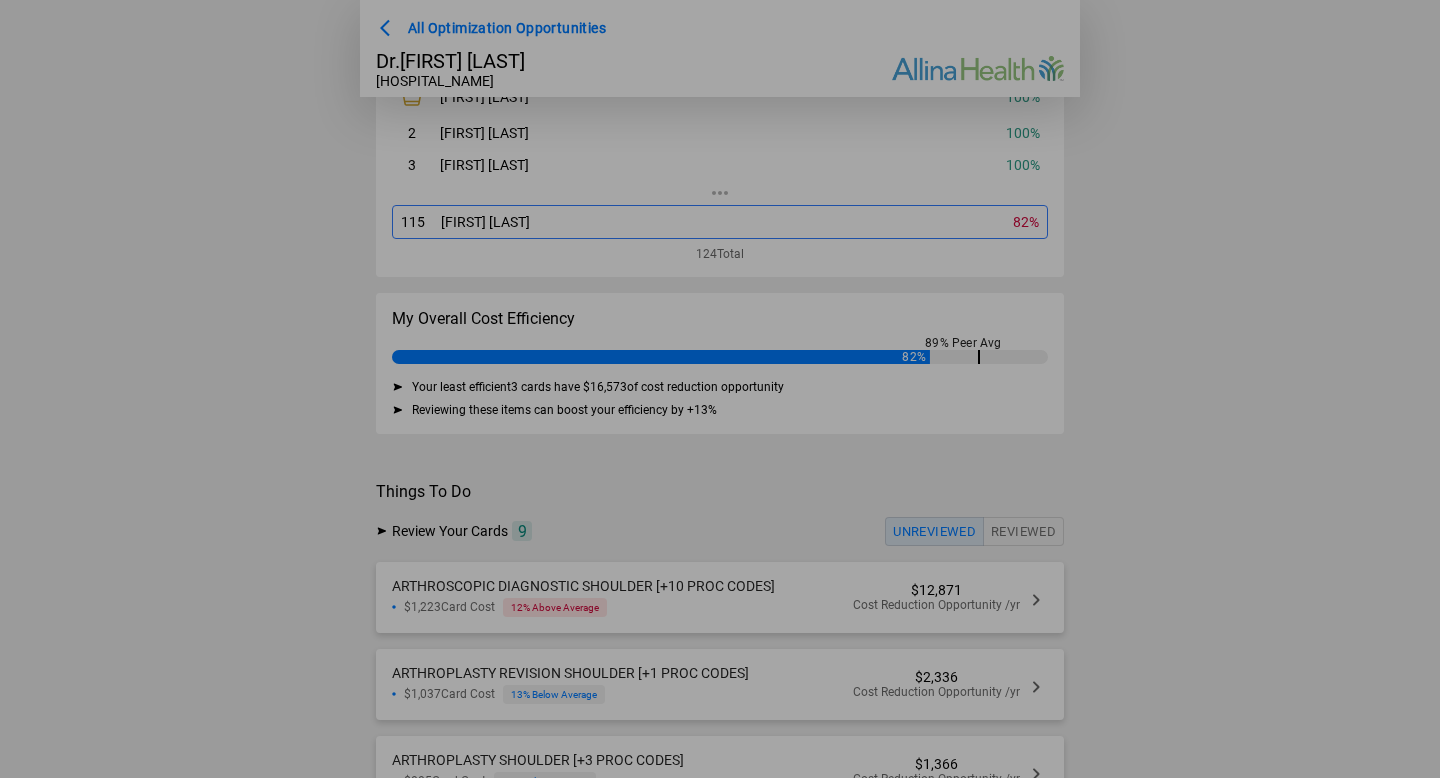 scroll, scrollTop: 0, scrollLeft: 0, axis: both 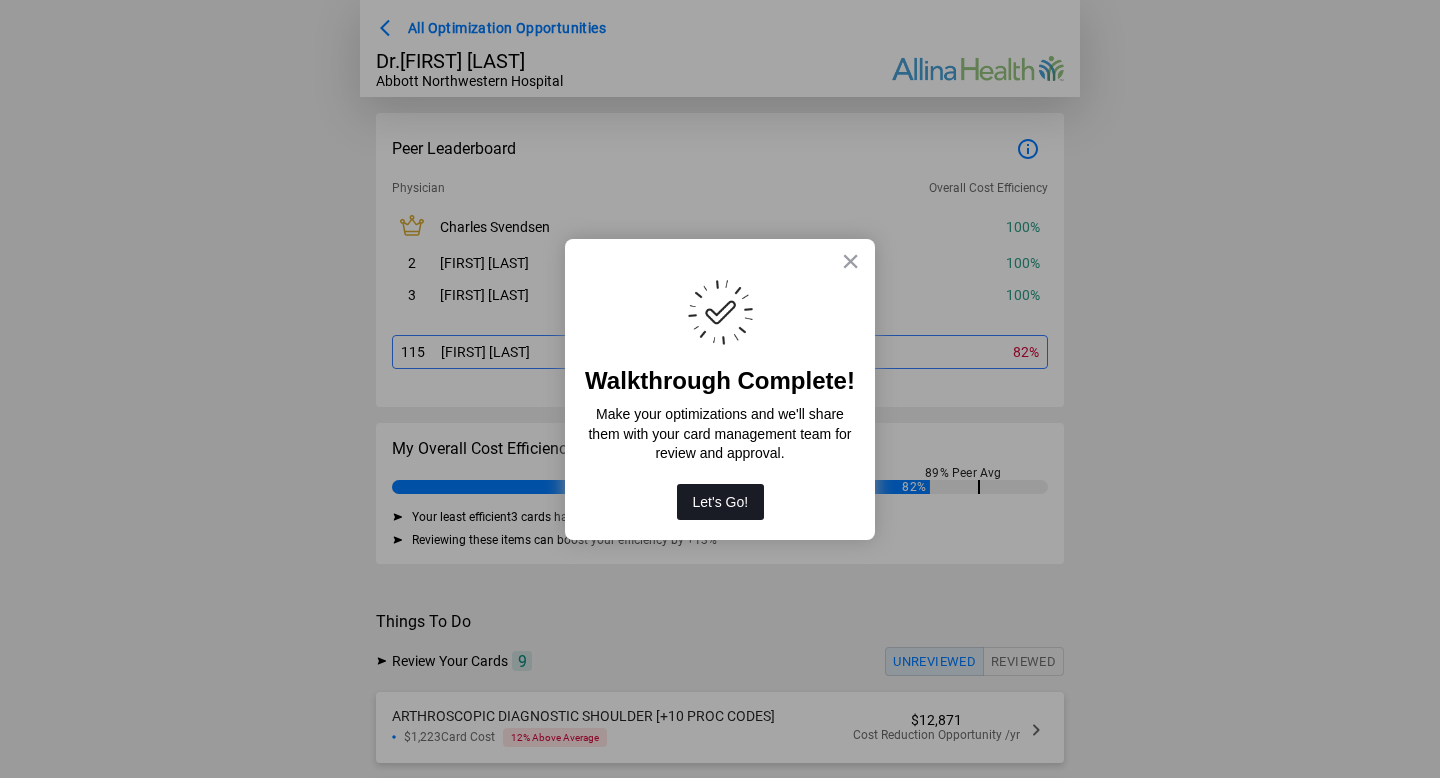 click on "Let's Go!" at bounding box center (721, 502) 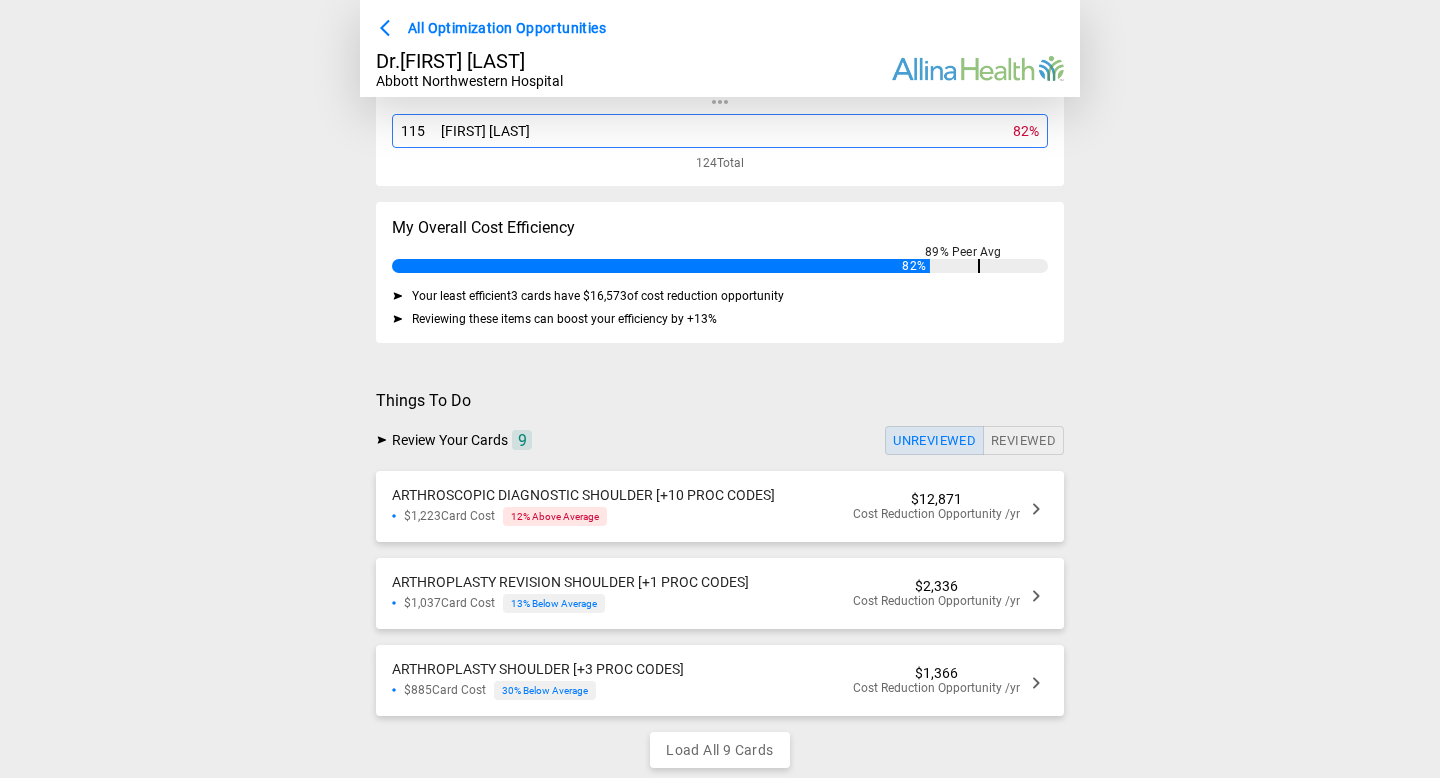 scroll, scrollTop: 255, scrollLeft: 0, axis: vertical 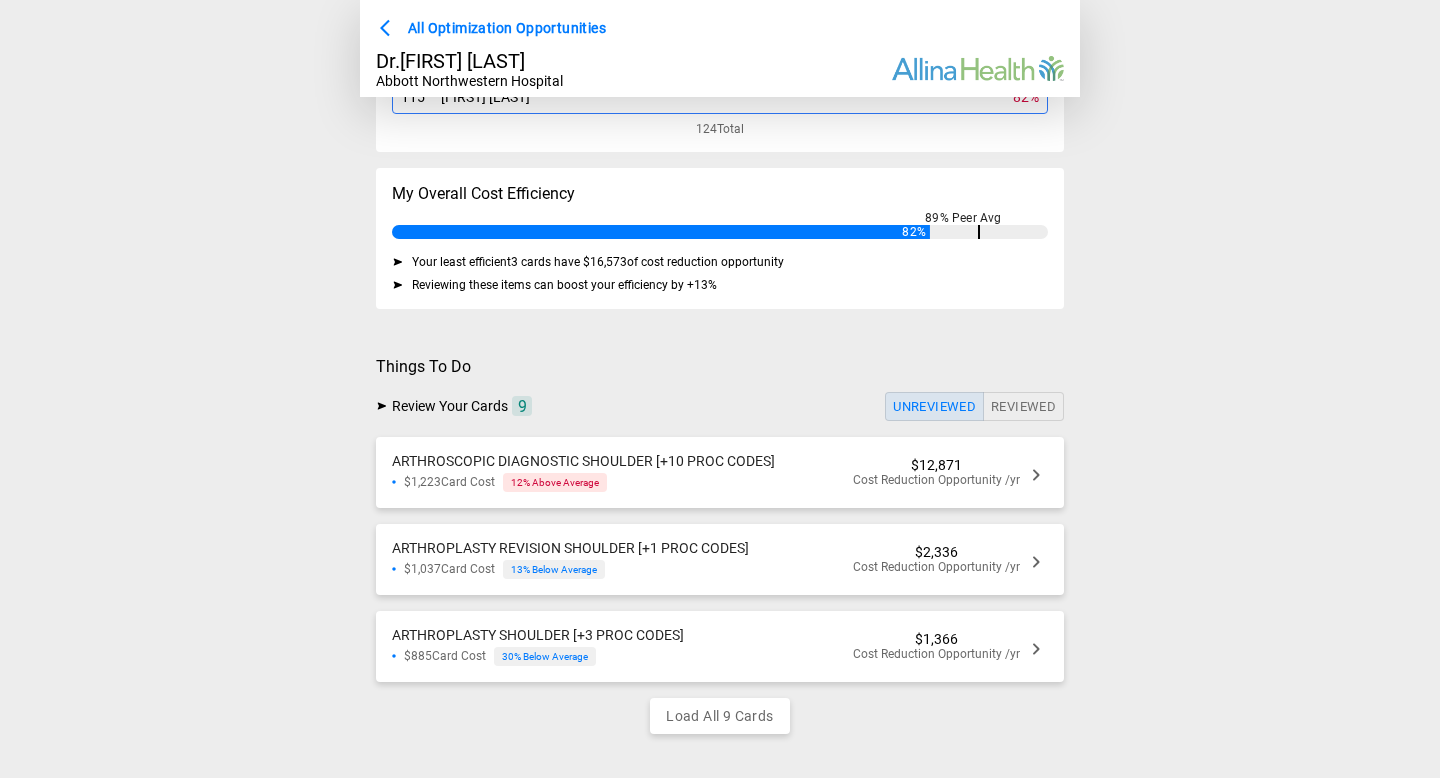 click on "ARTHROSCOPIC DIAGNOSTIC SHOULDER [+10 PROC CODES]" at bounding box center (583, 461) 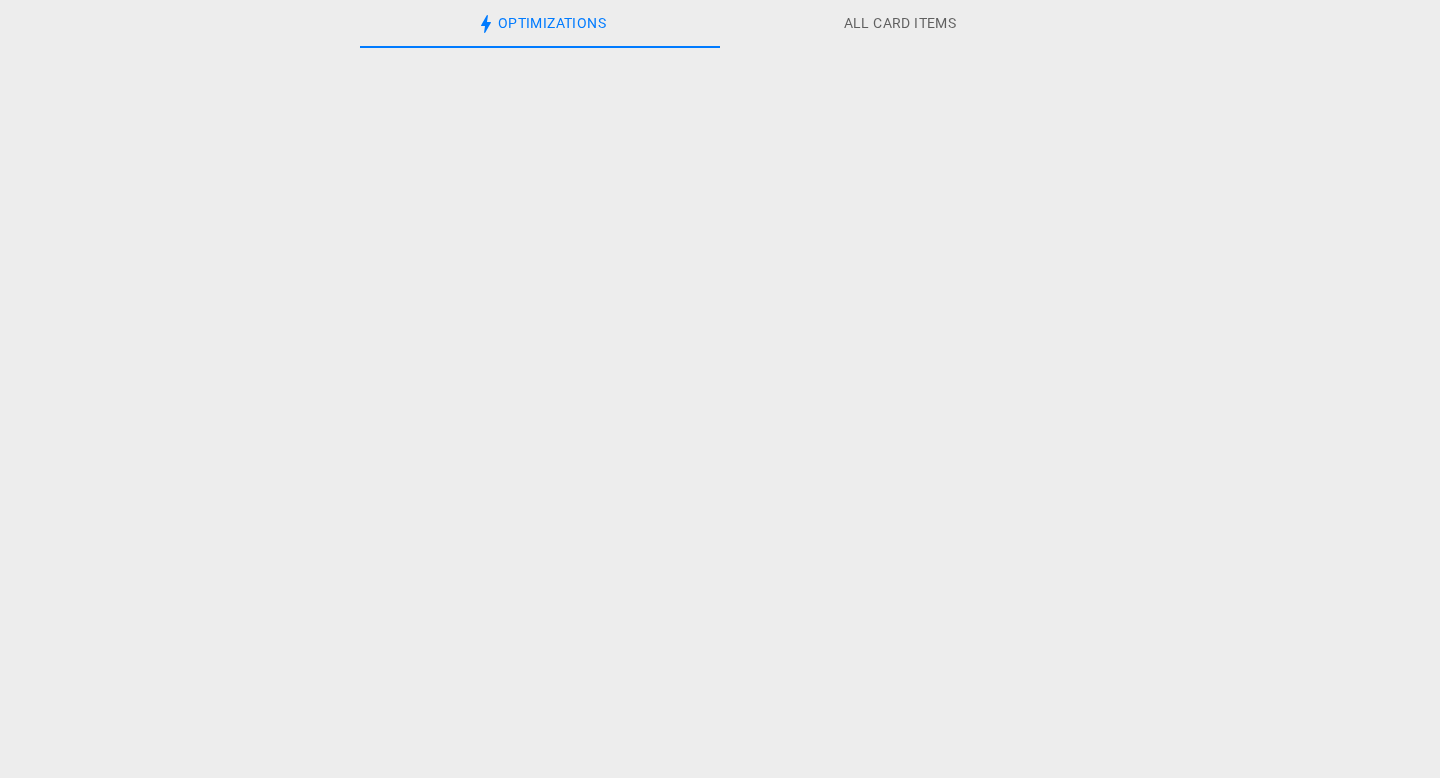 scroll, scrollTop: 0, scrollLeft: 0, axis: both 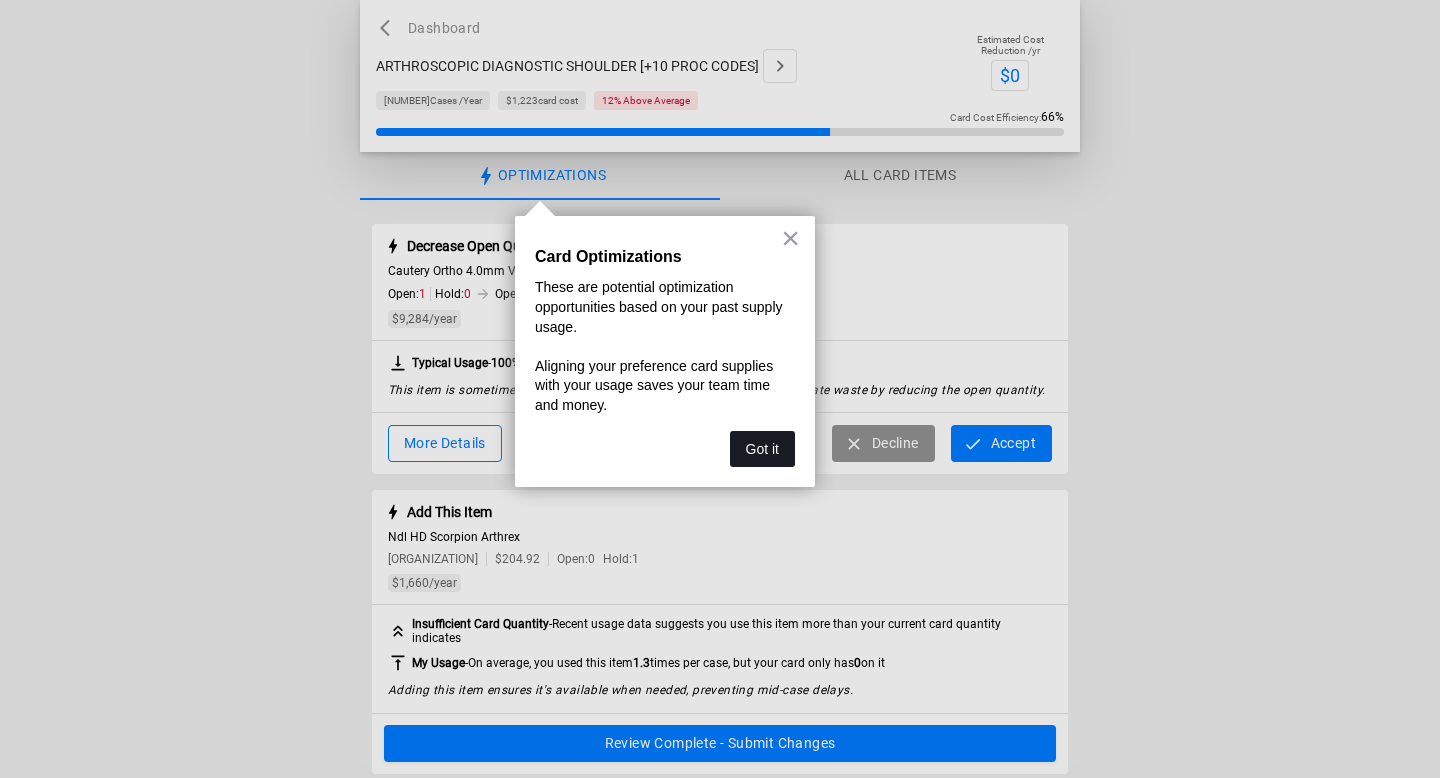 click on "Got it" at bounding box center (762, 449) 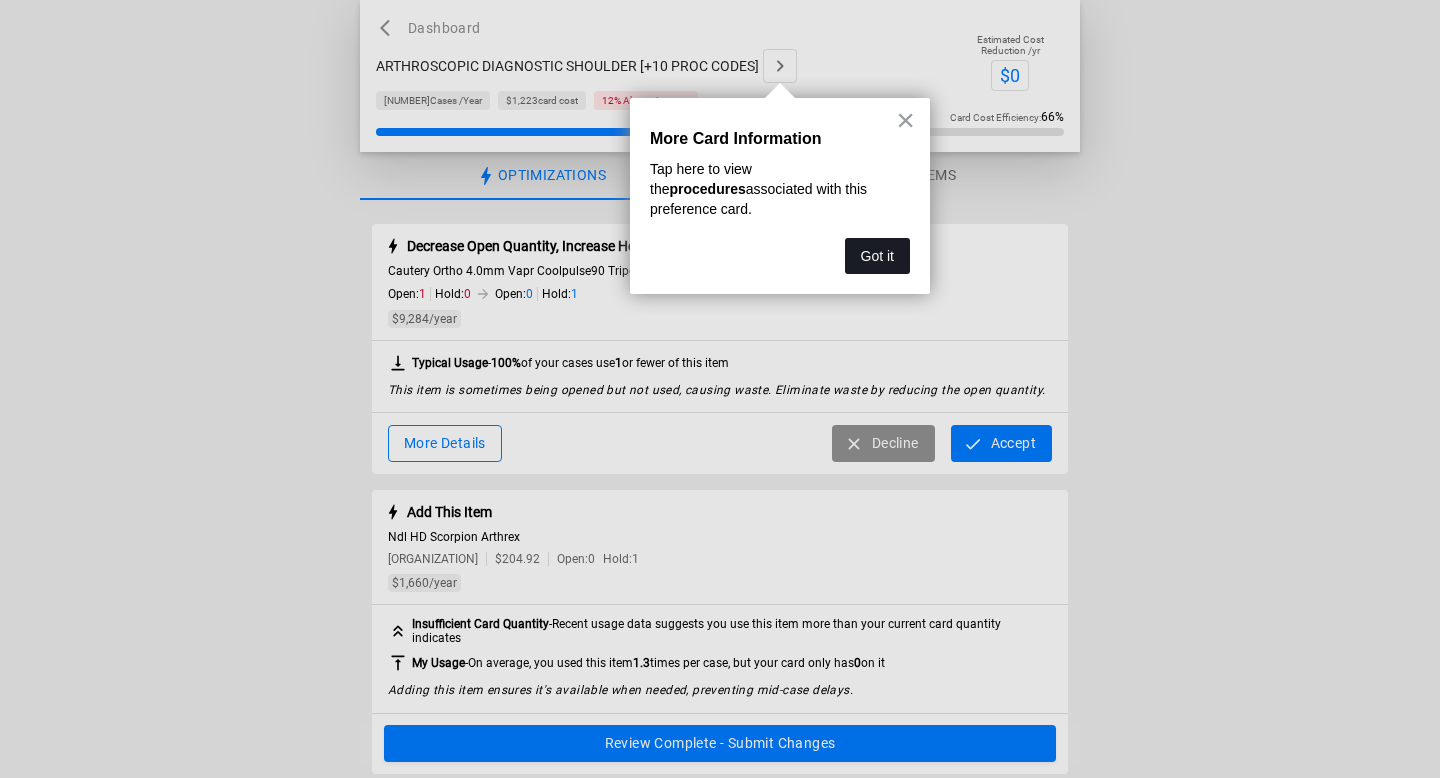 click on "Got it" at bounding box center (877, 256) 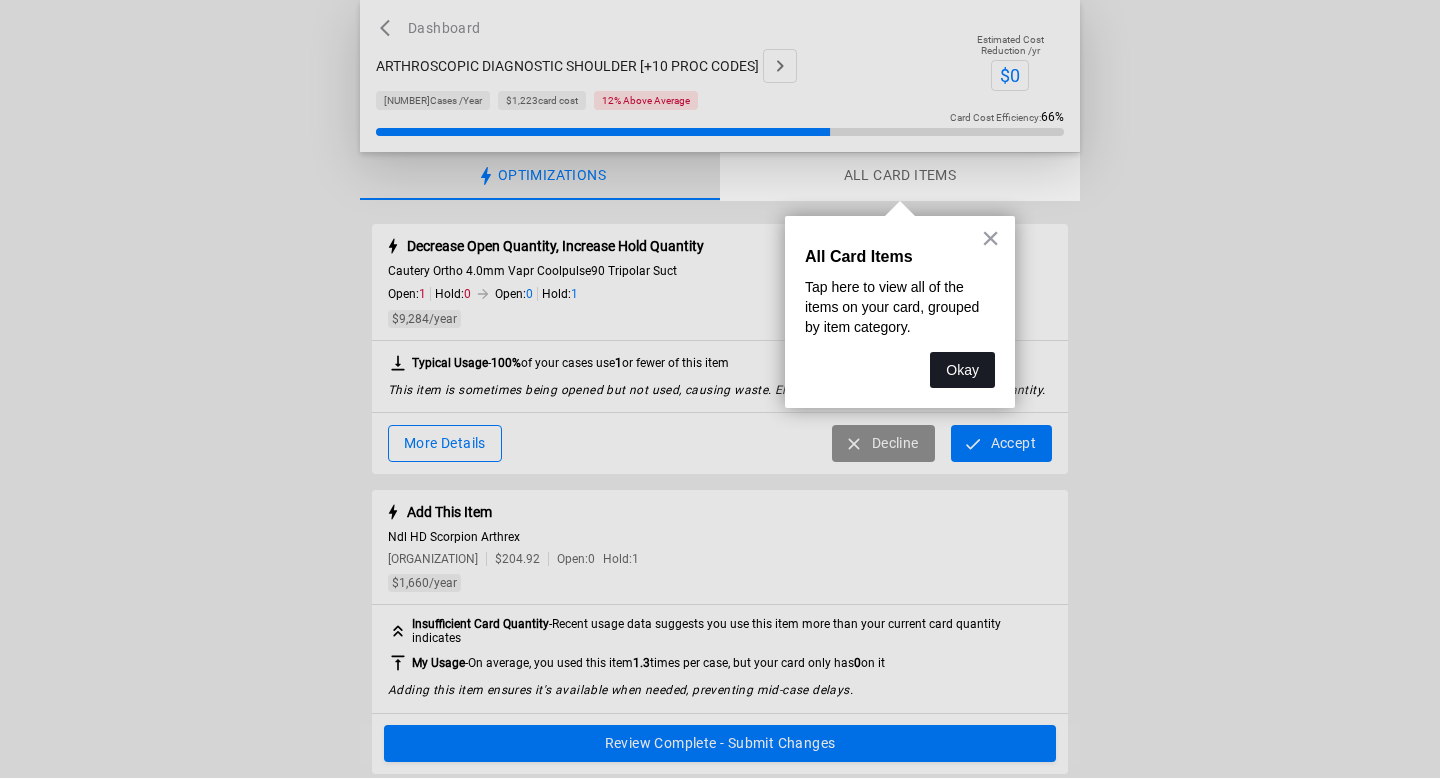click on "Okay" at bounding box center (962, 370) 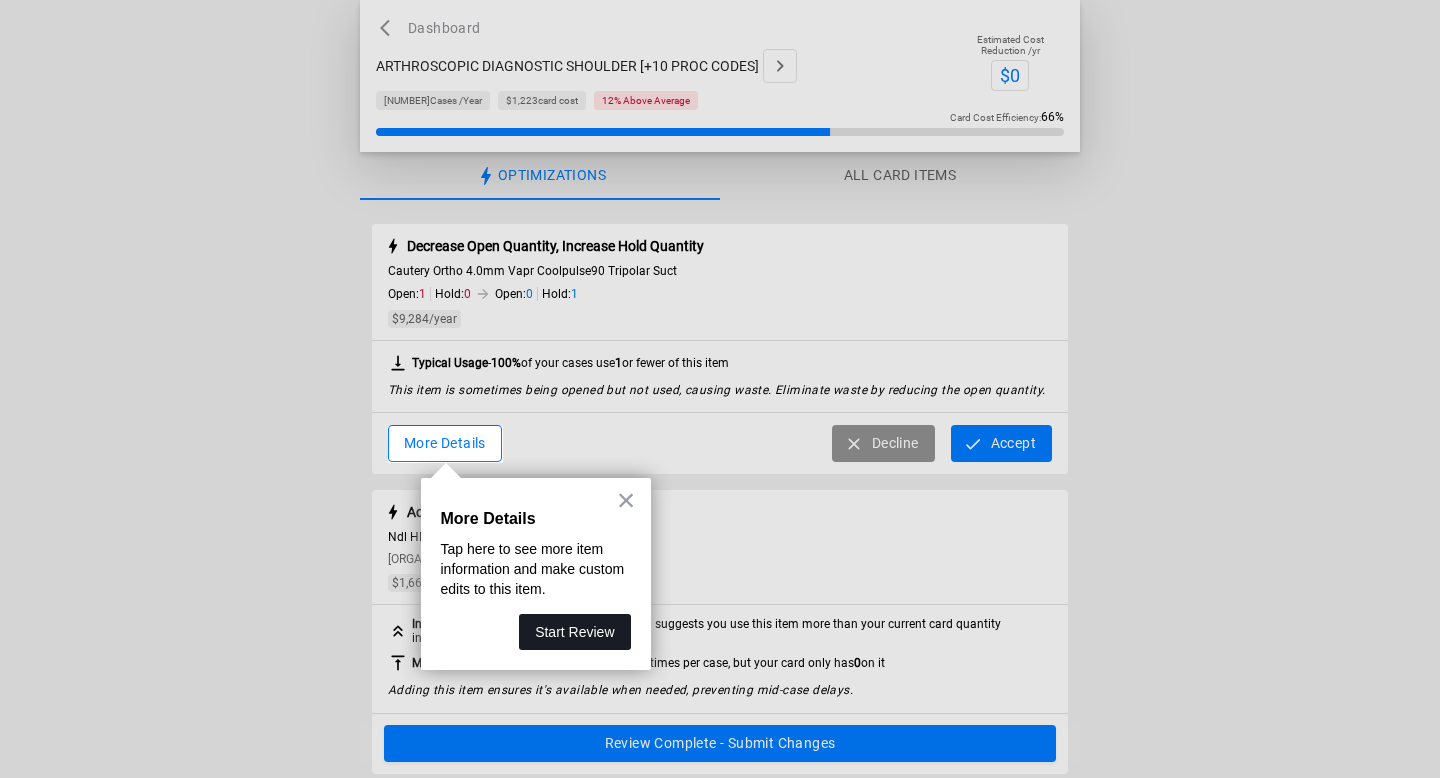click on "Start Review" at bounding box center (574, 632) 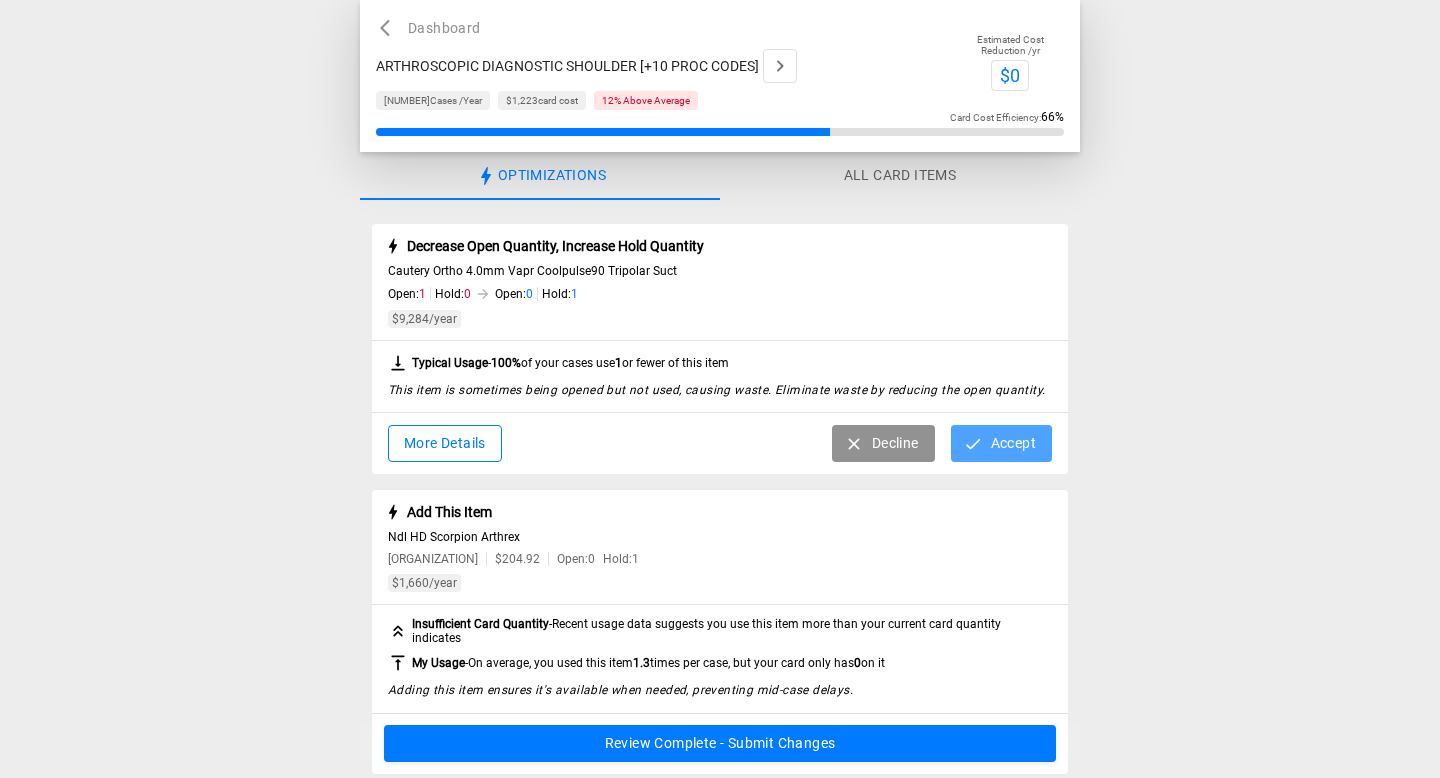 click at bounding box center [973, 444] 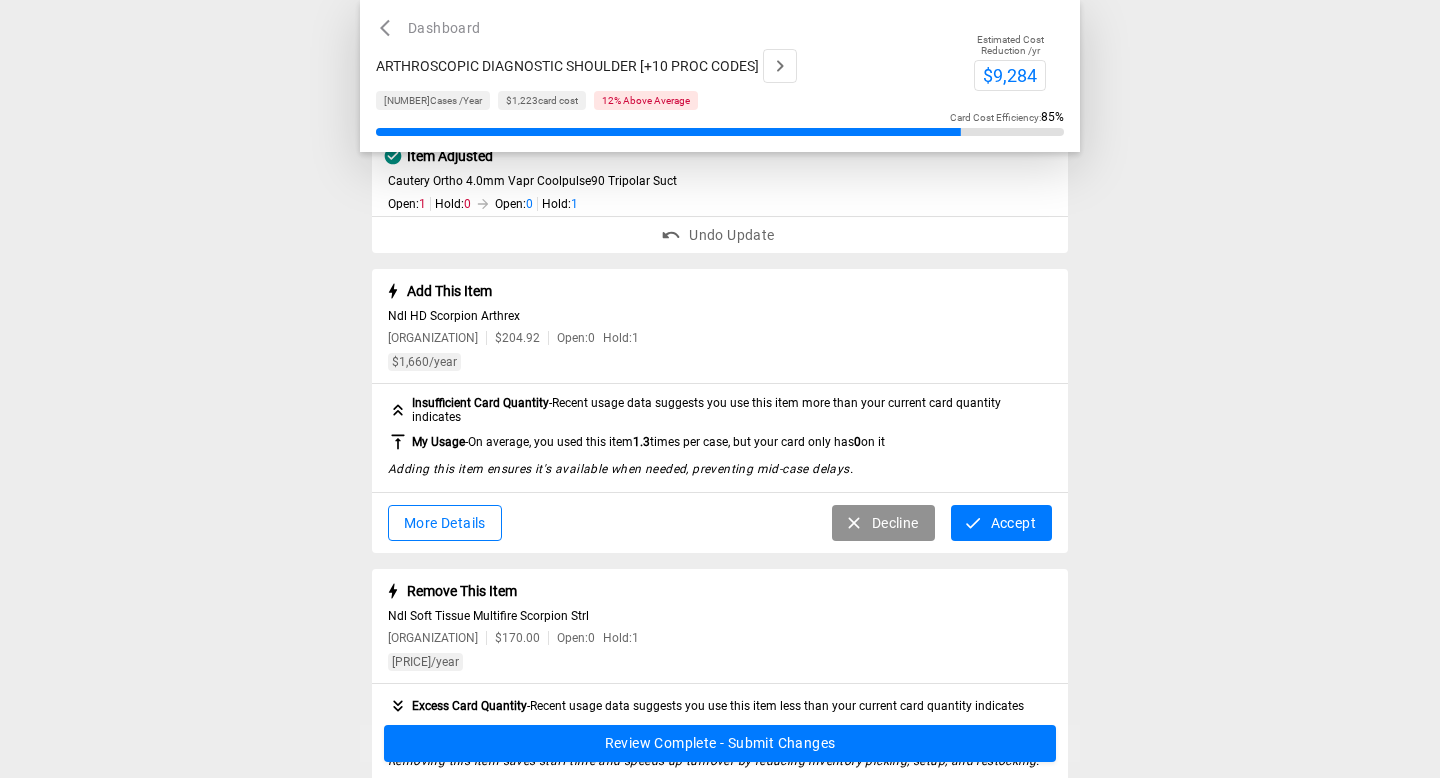 scroll, scrollTop: 96, scrollLeft: 0, axis: vertical 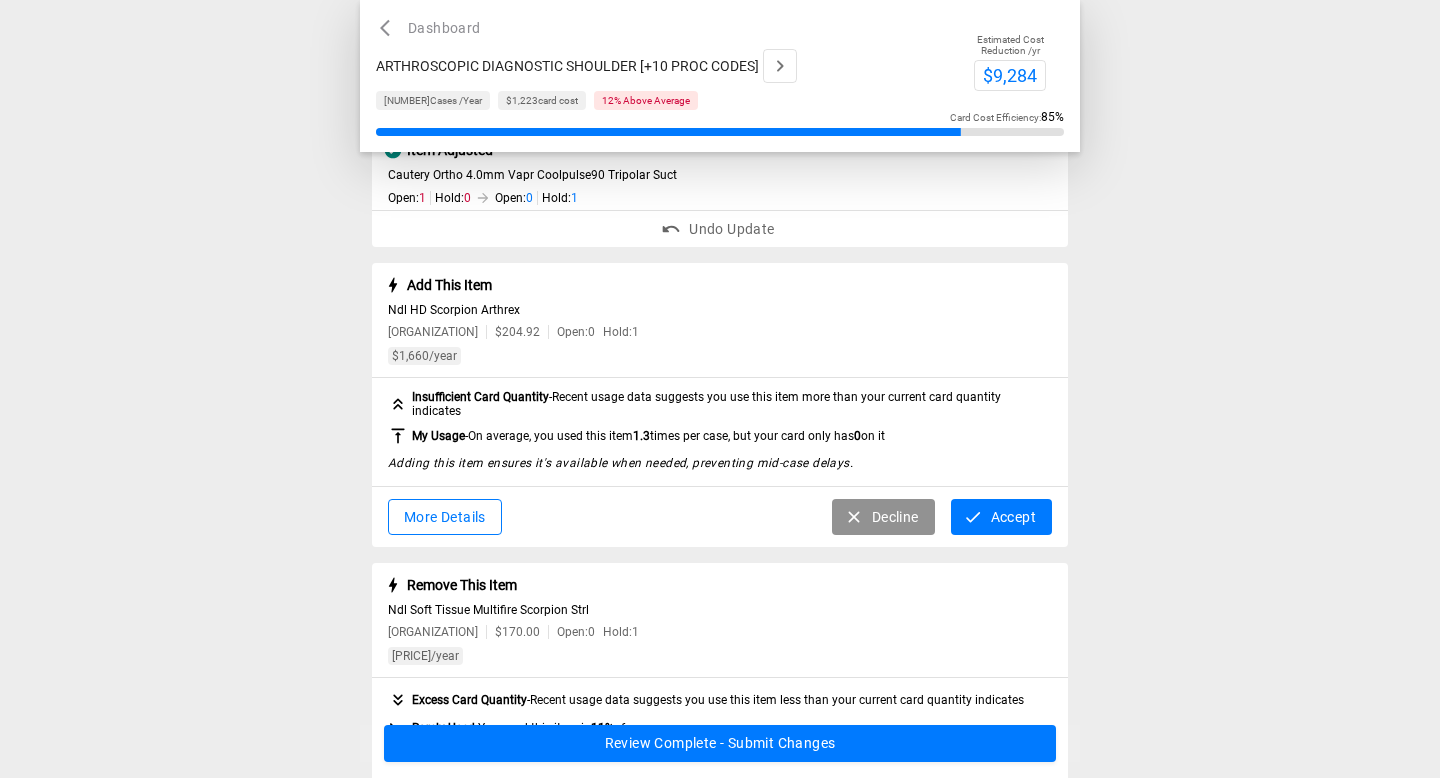 click on "More Details" at bounding box center (445, 517) 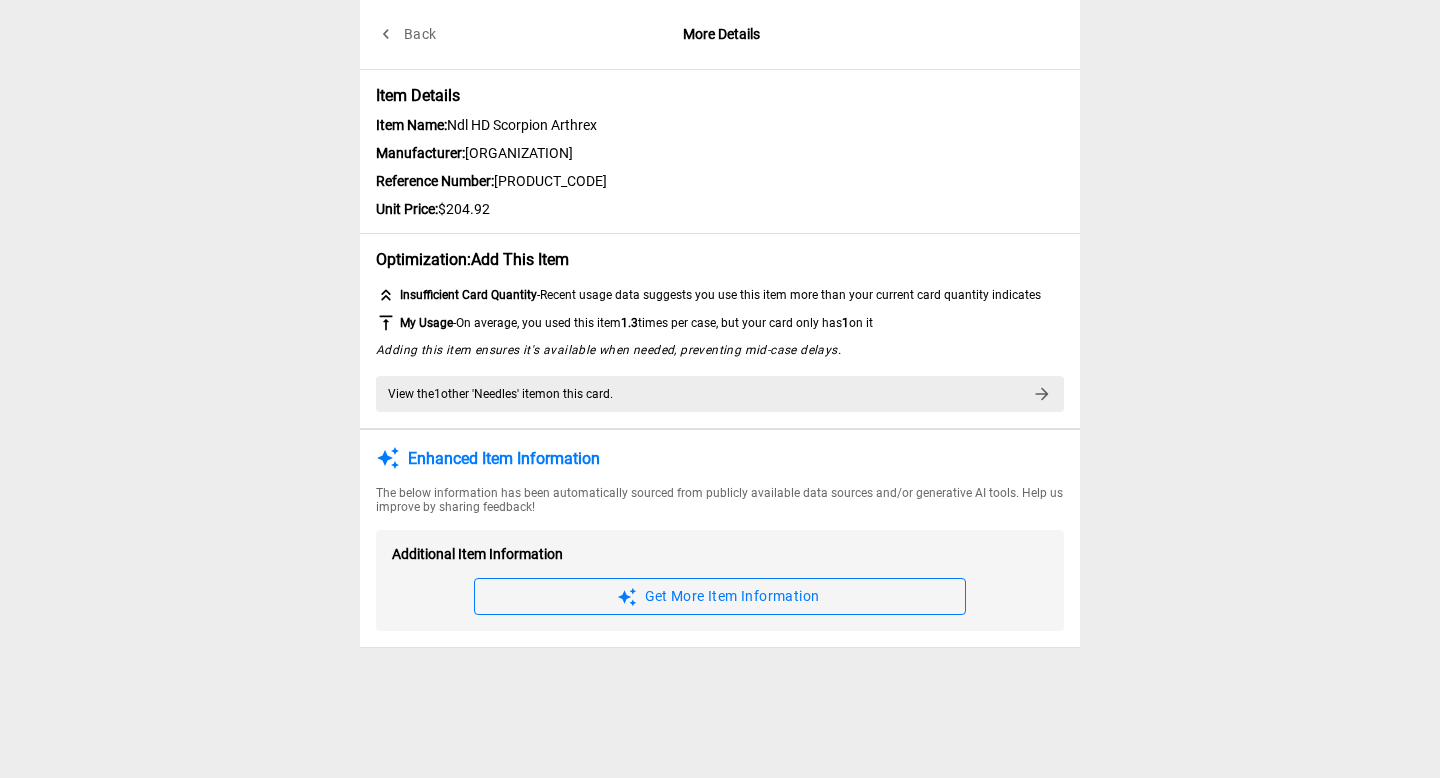 scroll, scrollTop: 0, scrollLeft: 0, axis: both 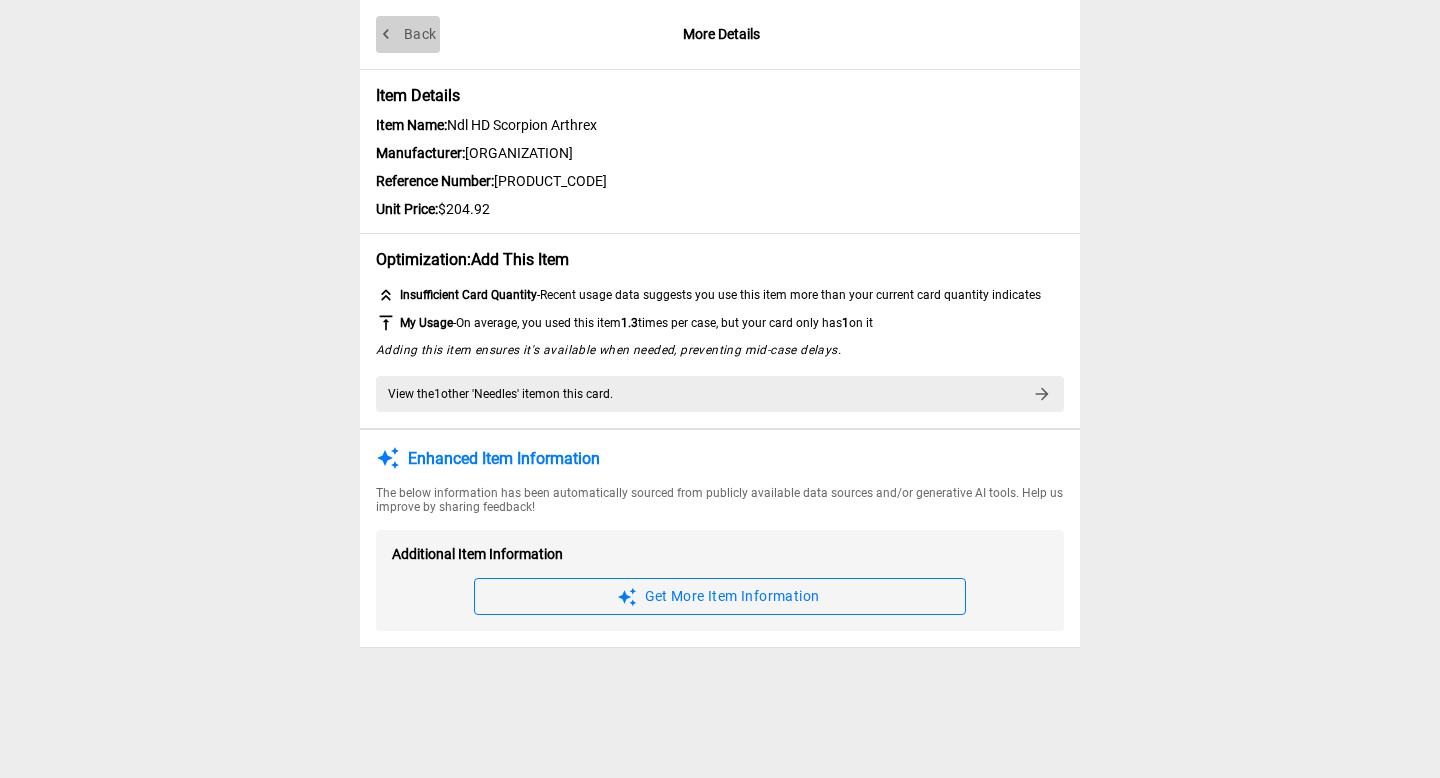 click on "Back" at bounding box center (408, 34) 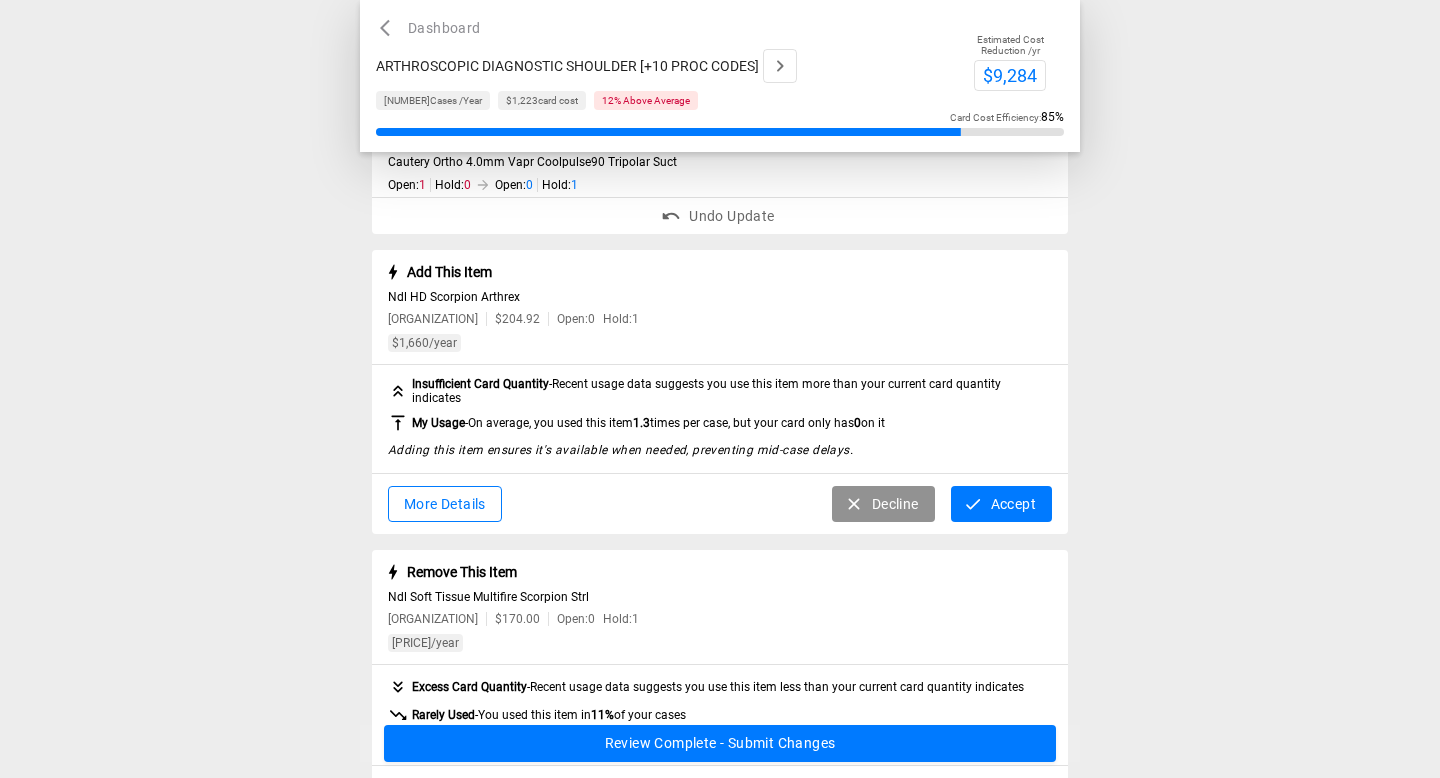 scroll, scrollTop: 110, scrollLeft: 0, axis: vertical 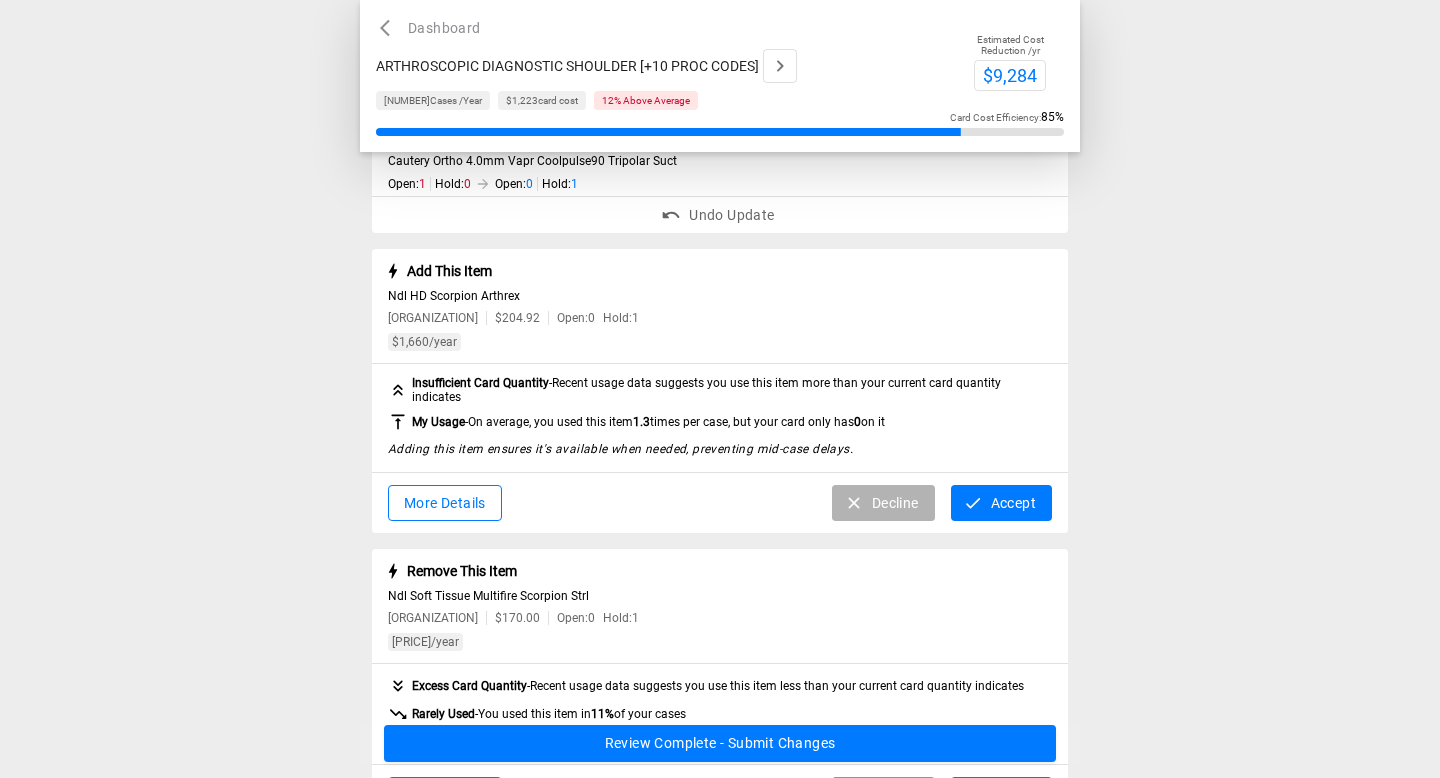 click on "Decline" at bounding box center [883, 503] 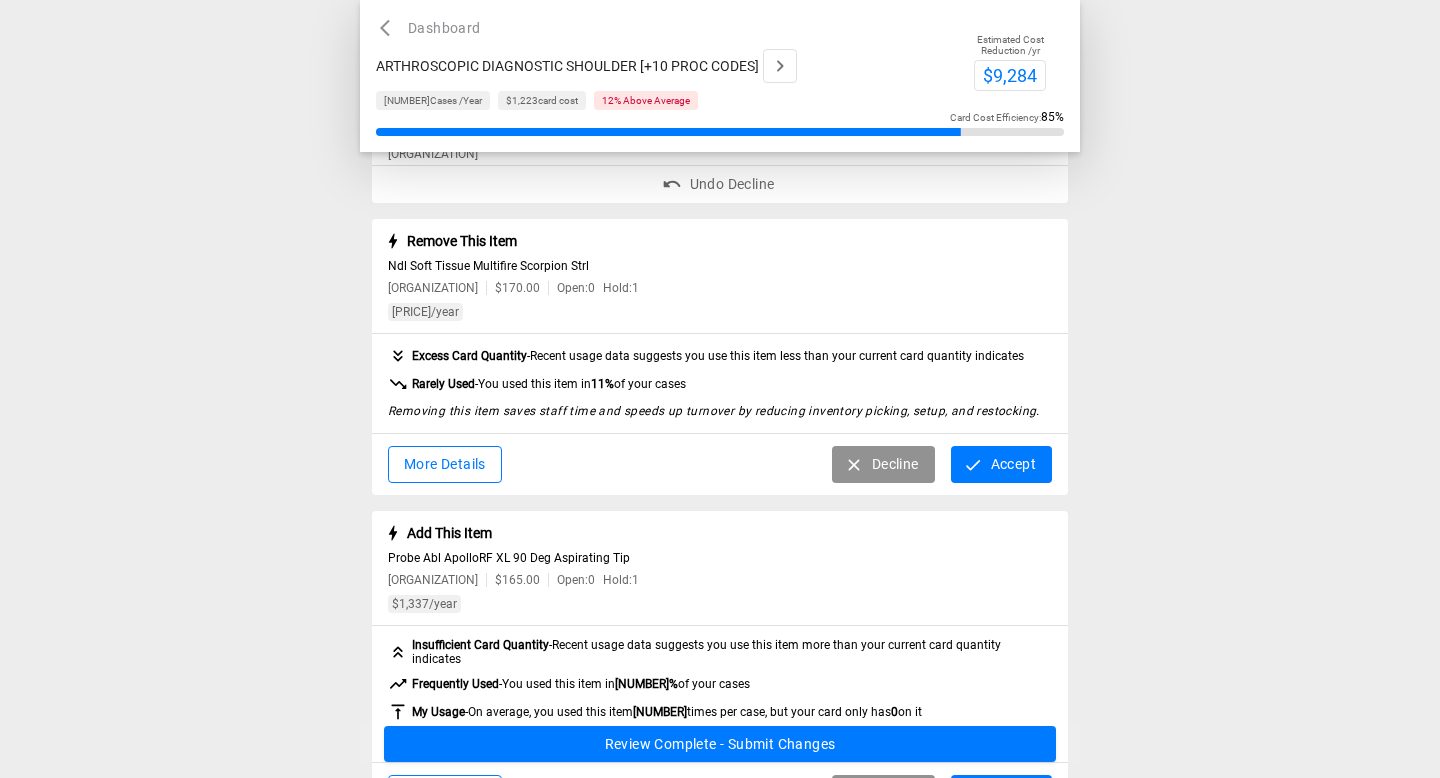 scroll, scrollTop: 278, scrollLeft: 0, axis: vertical 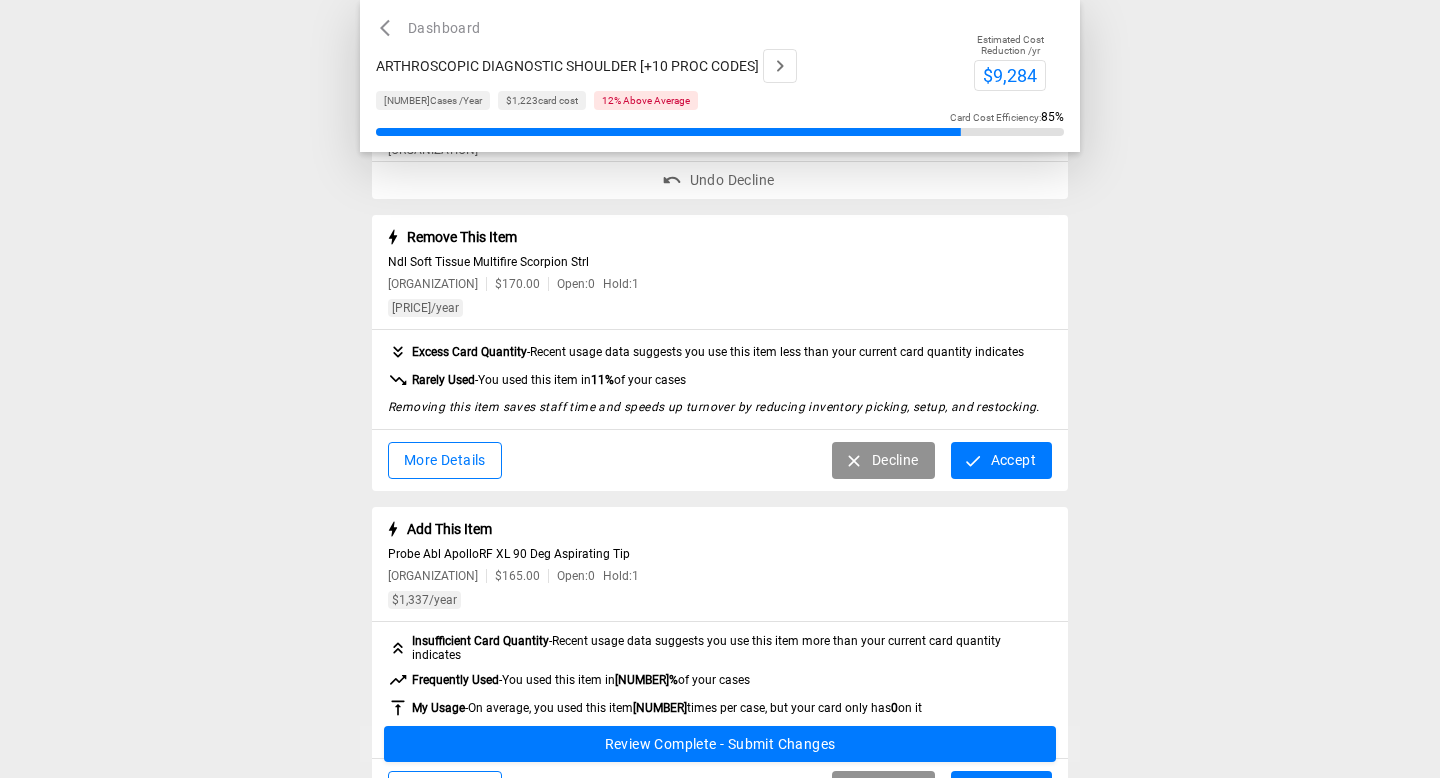 click on "More Details" at bounding box center (445, 460) 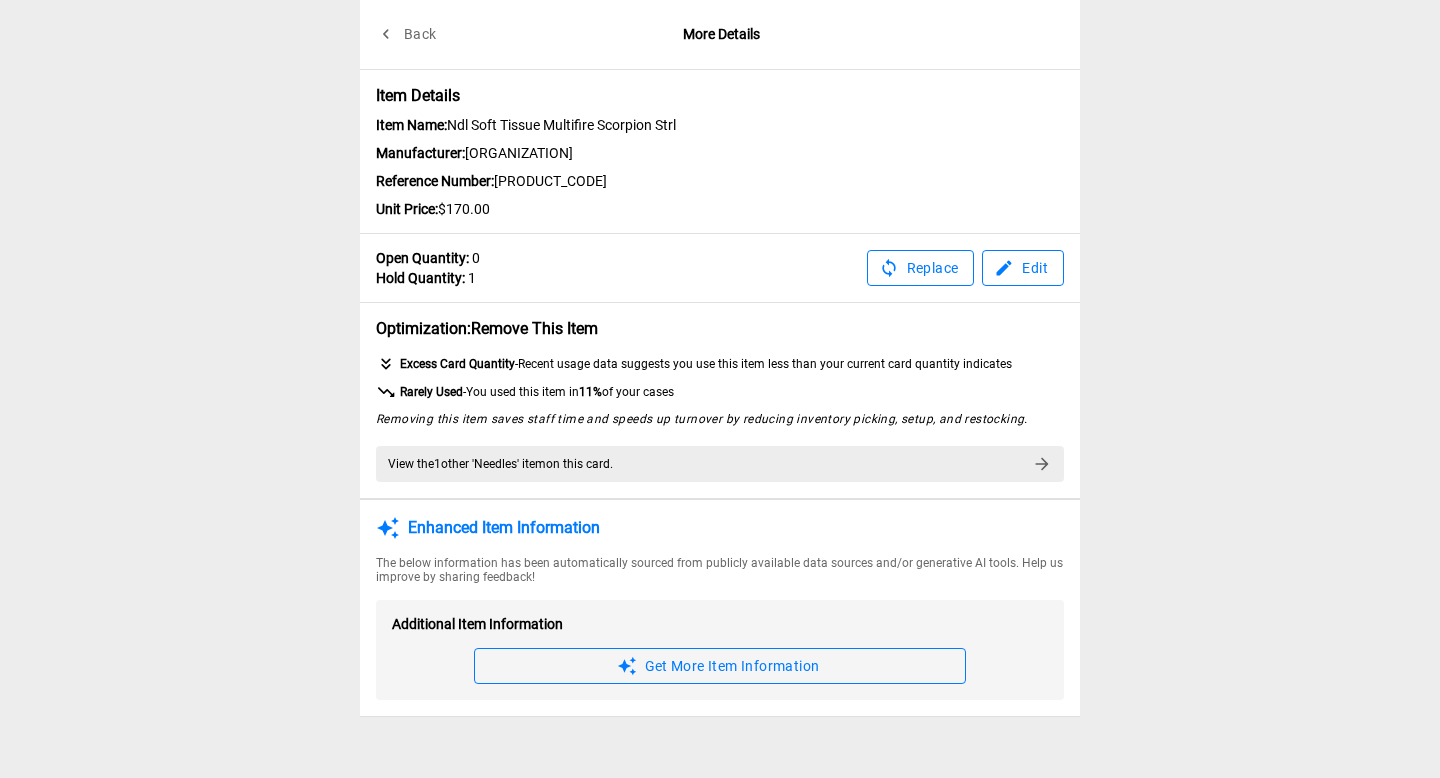 scroll, scrollTop: 0, scrollLeft: 0, axis: both 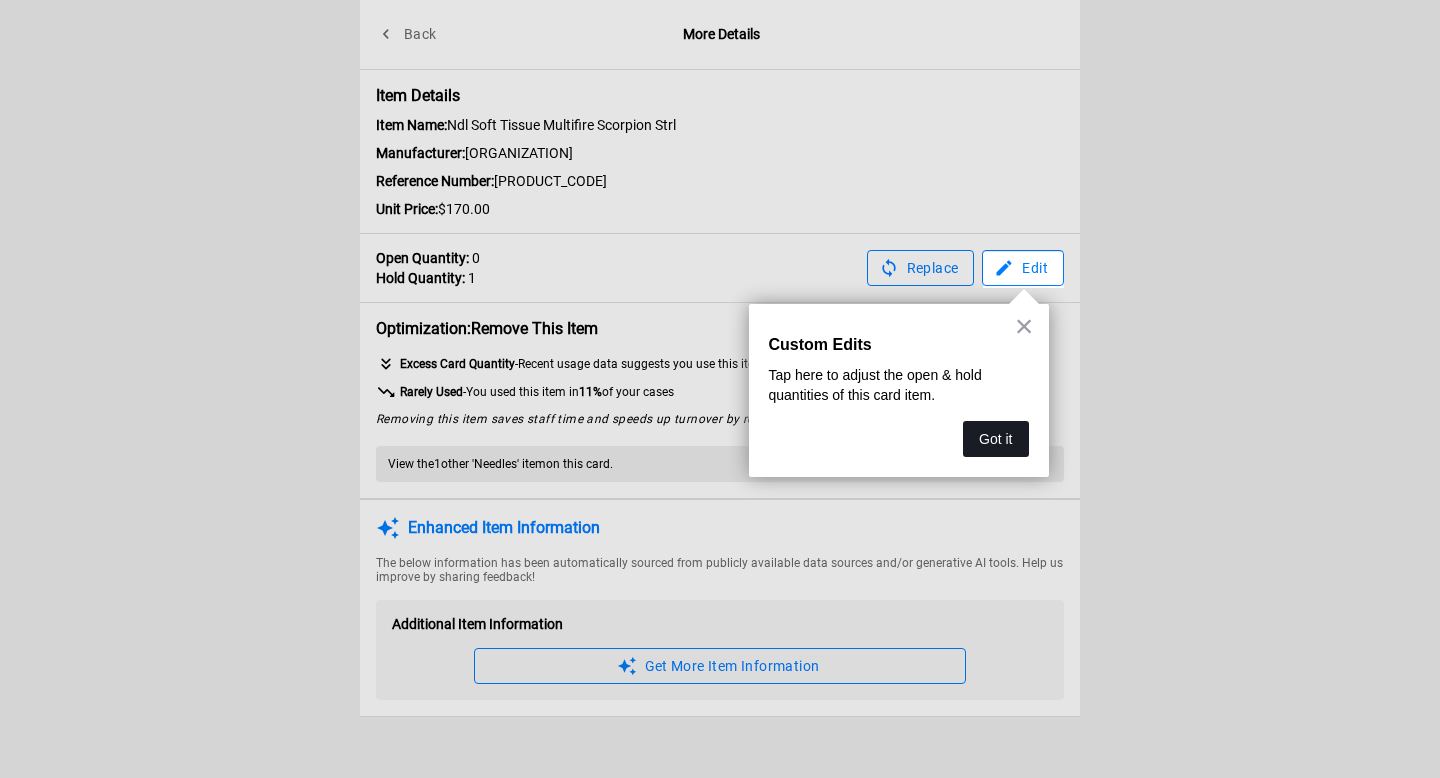 click on "Got it" at bounding box center [995, 439] 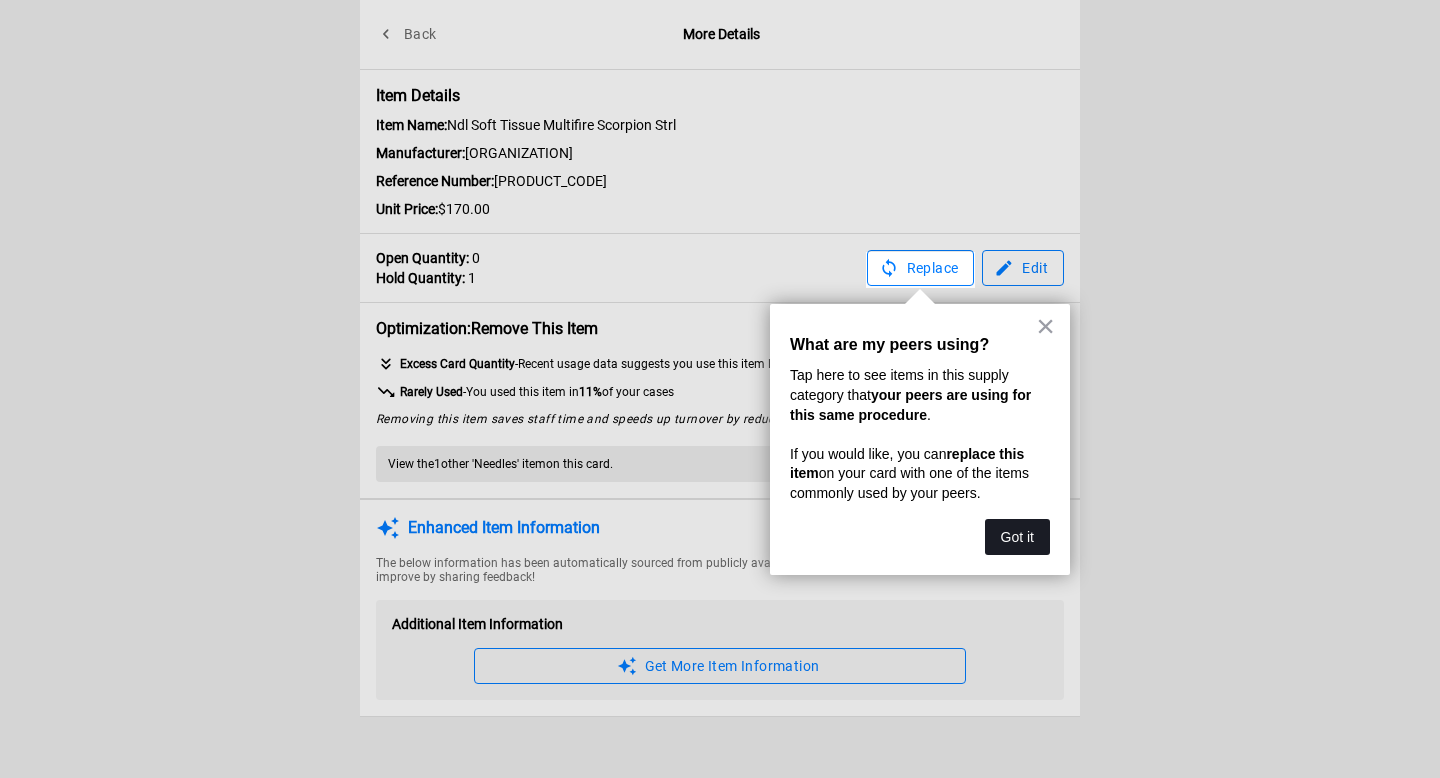 click on "Got it" at bounding box center [1017, 537] 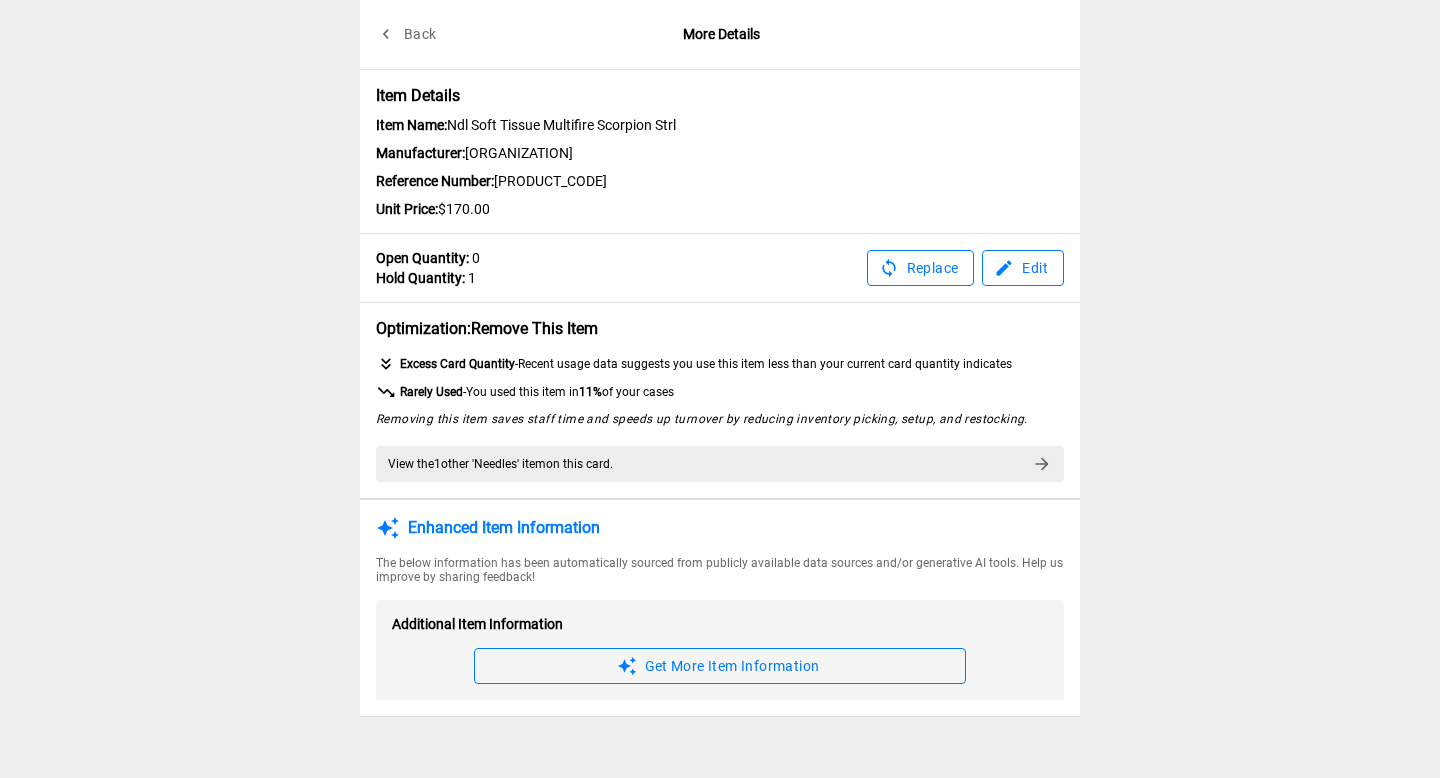 click on "Back" at bounding box center [408, 34] 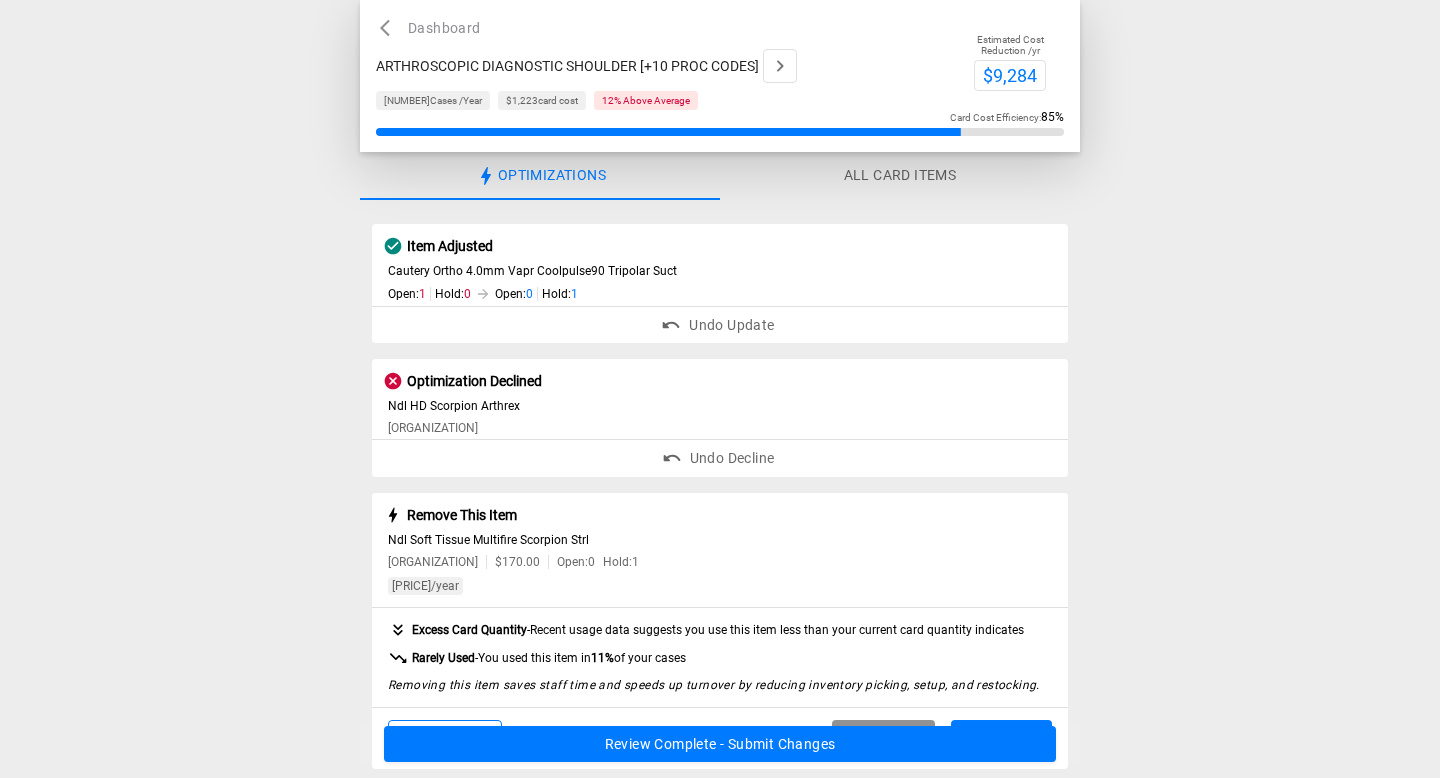 scroll, scrollTop: 278, scrollLeft: 0, axis: vertical 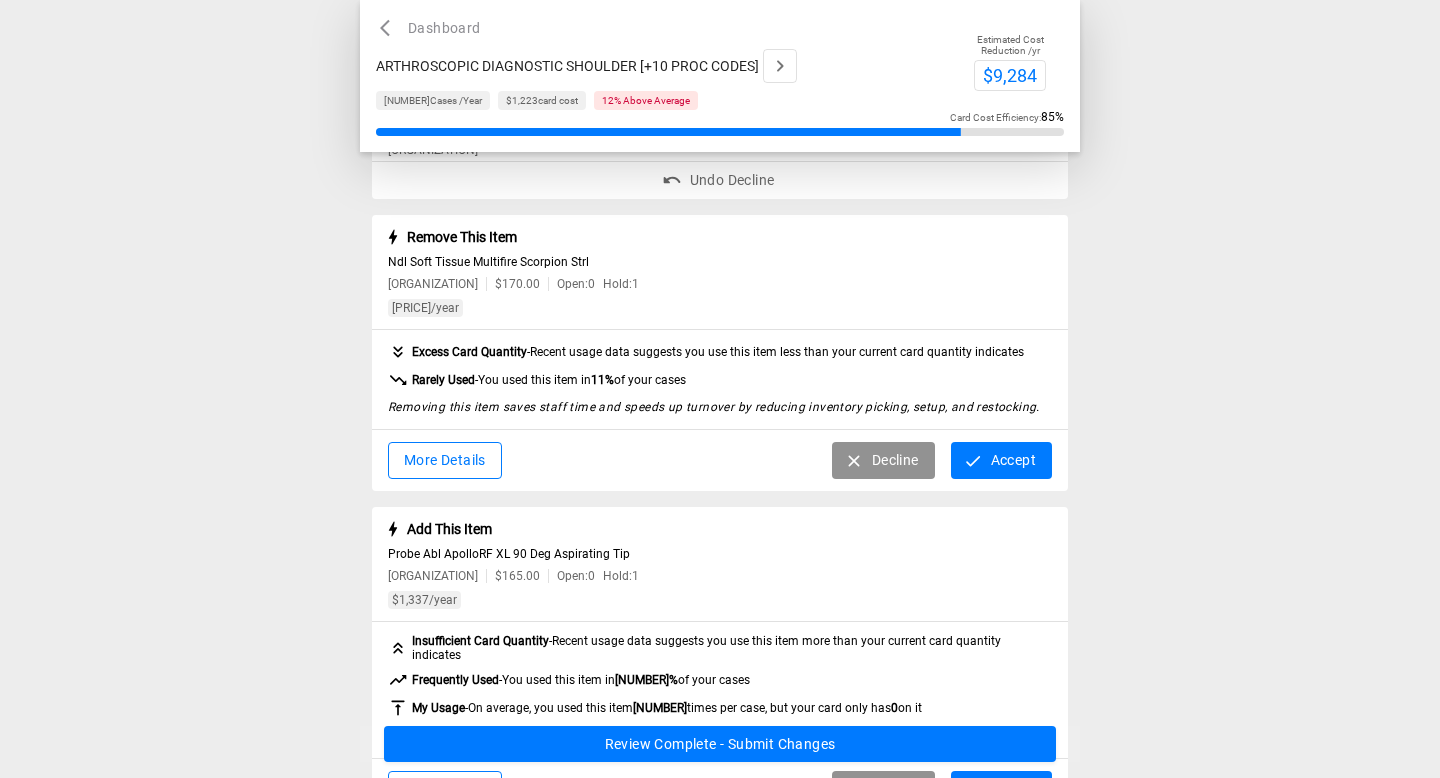 click on "Accept" at bounding box center [1001, 460] 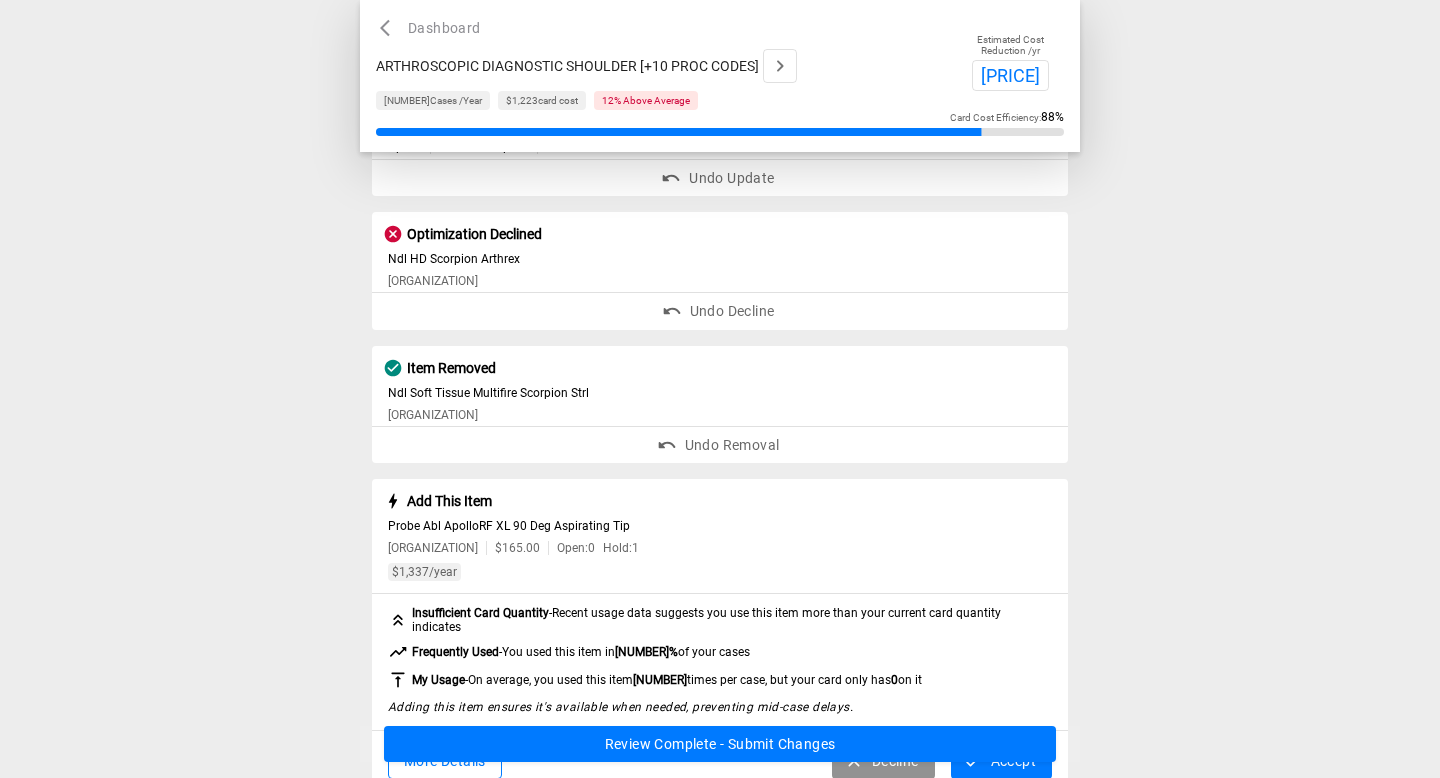 scroll, scrollTop: 0, scrollLeft: 0, axis: both 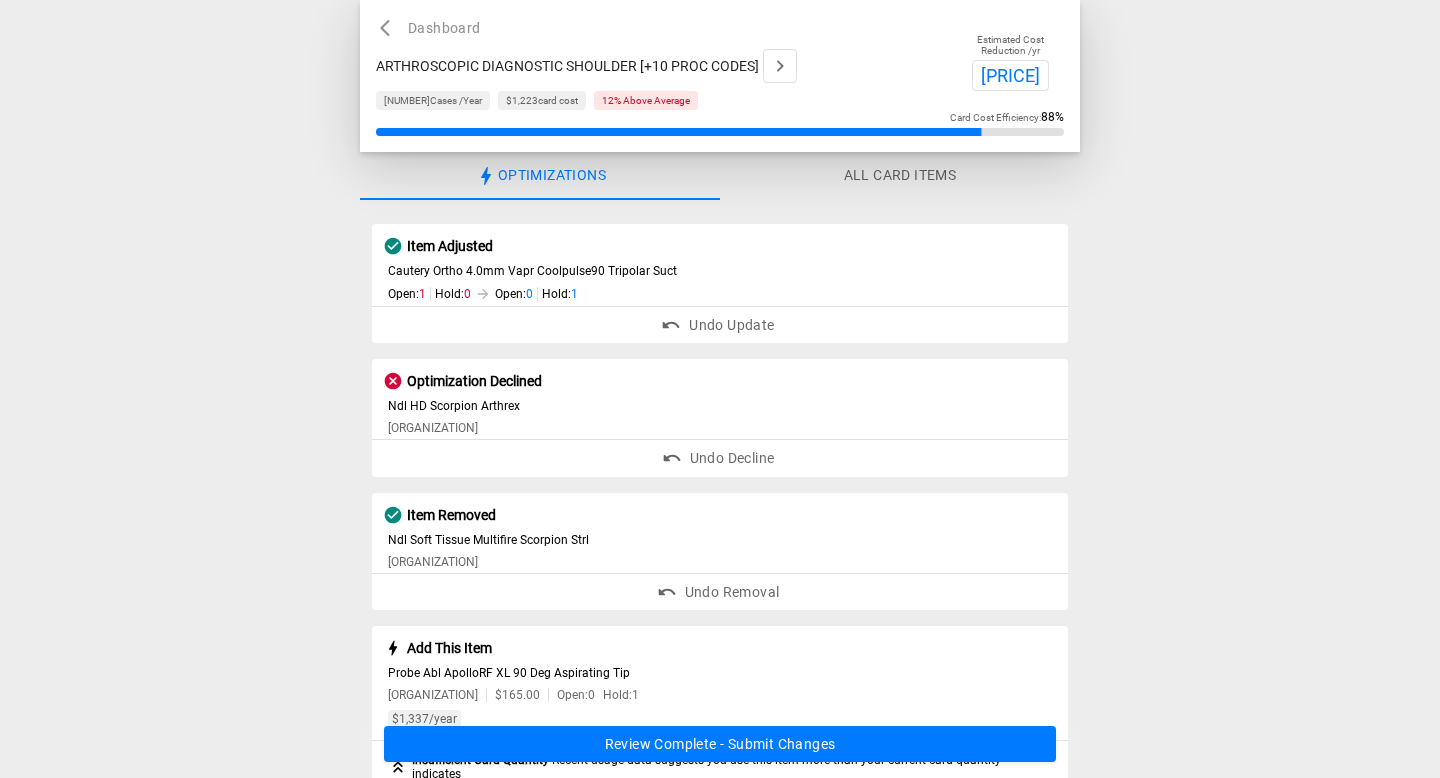 click on "Undo Update" at bounding box center (720, 325) 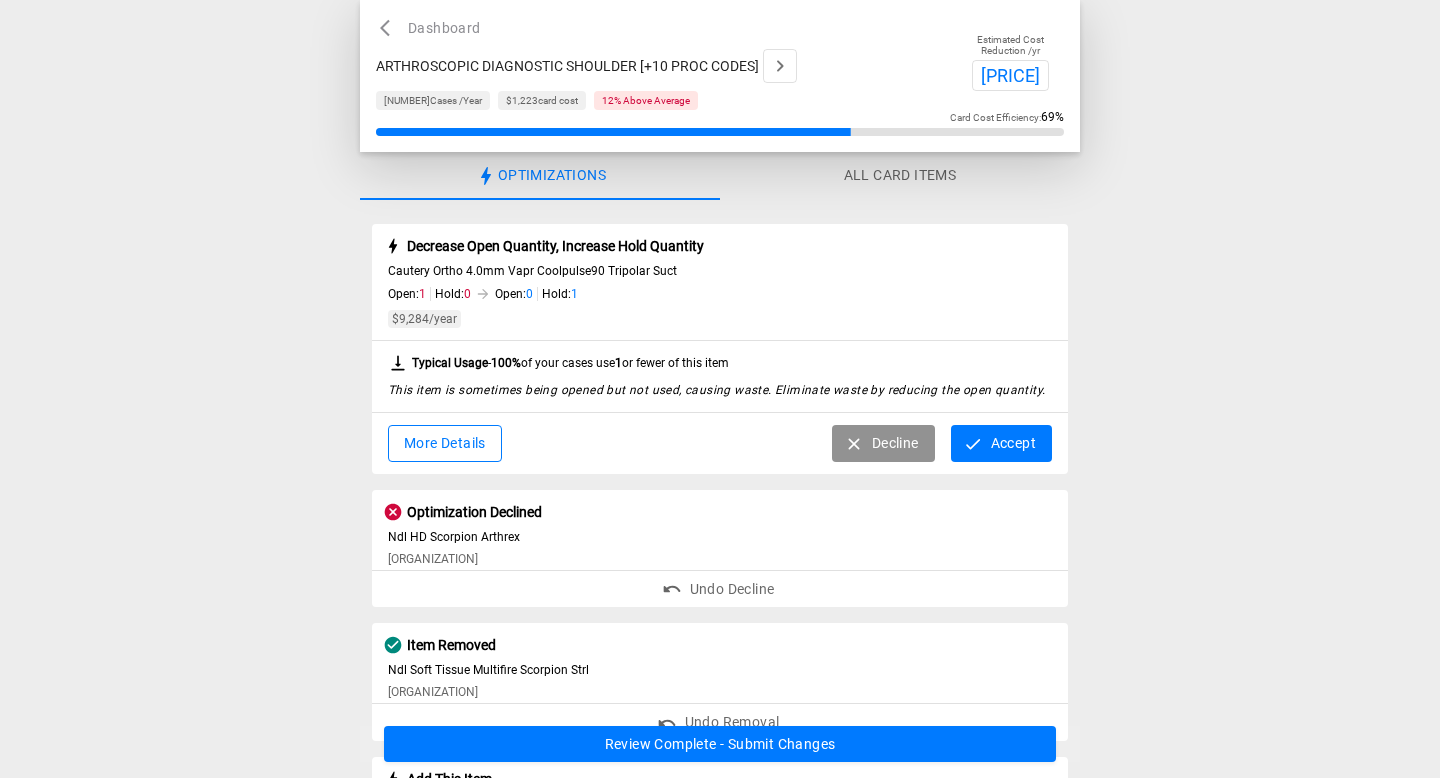 click on "More Details" at bounding box center [445, 443] 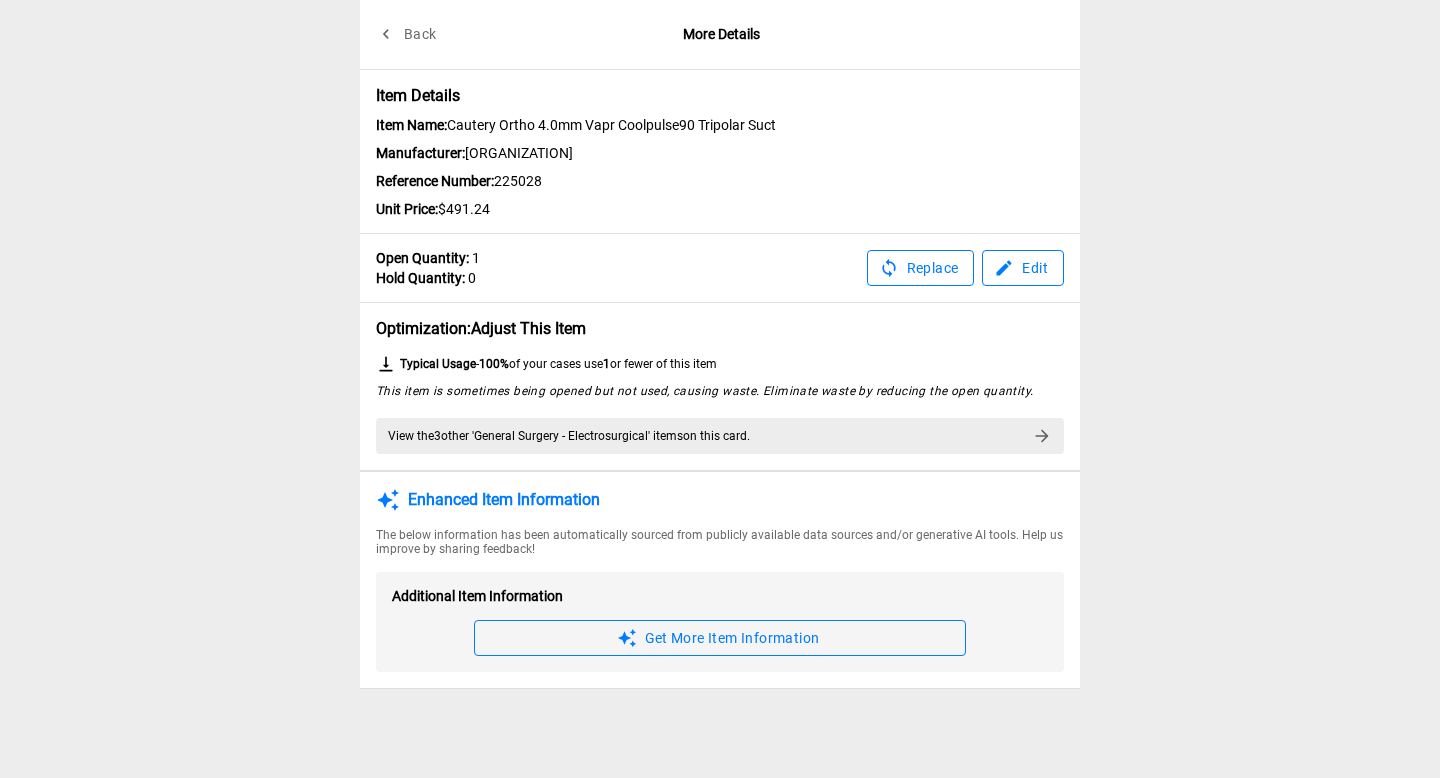 click on "Edit" at bounding box center [1023, 268] 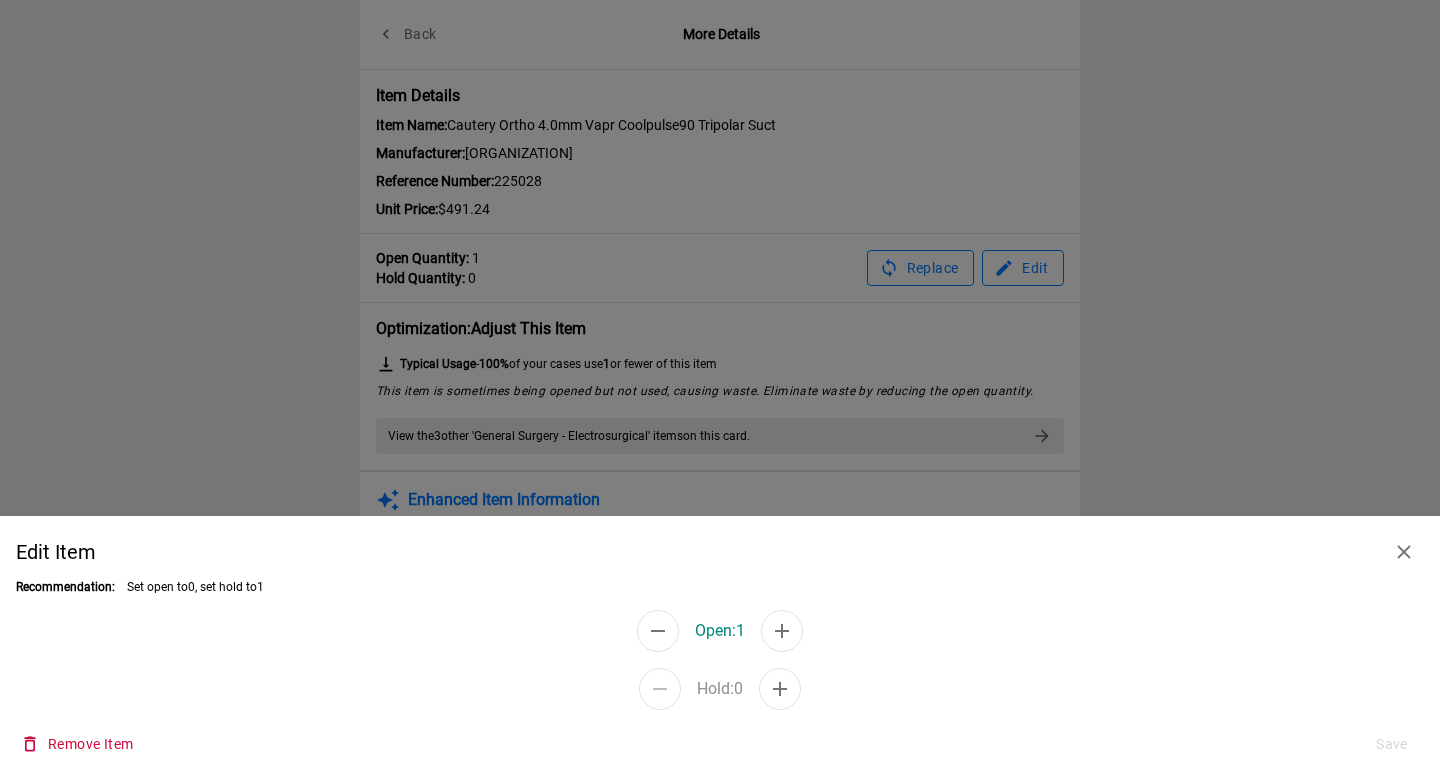 click at bounding box center [658, 631] 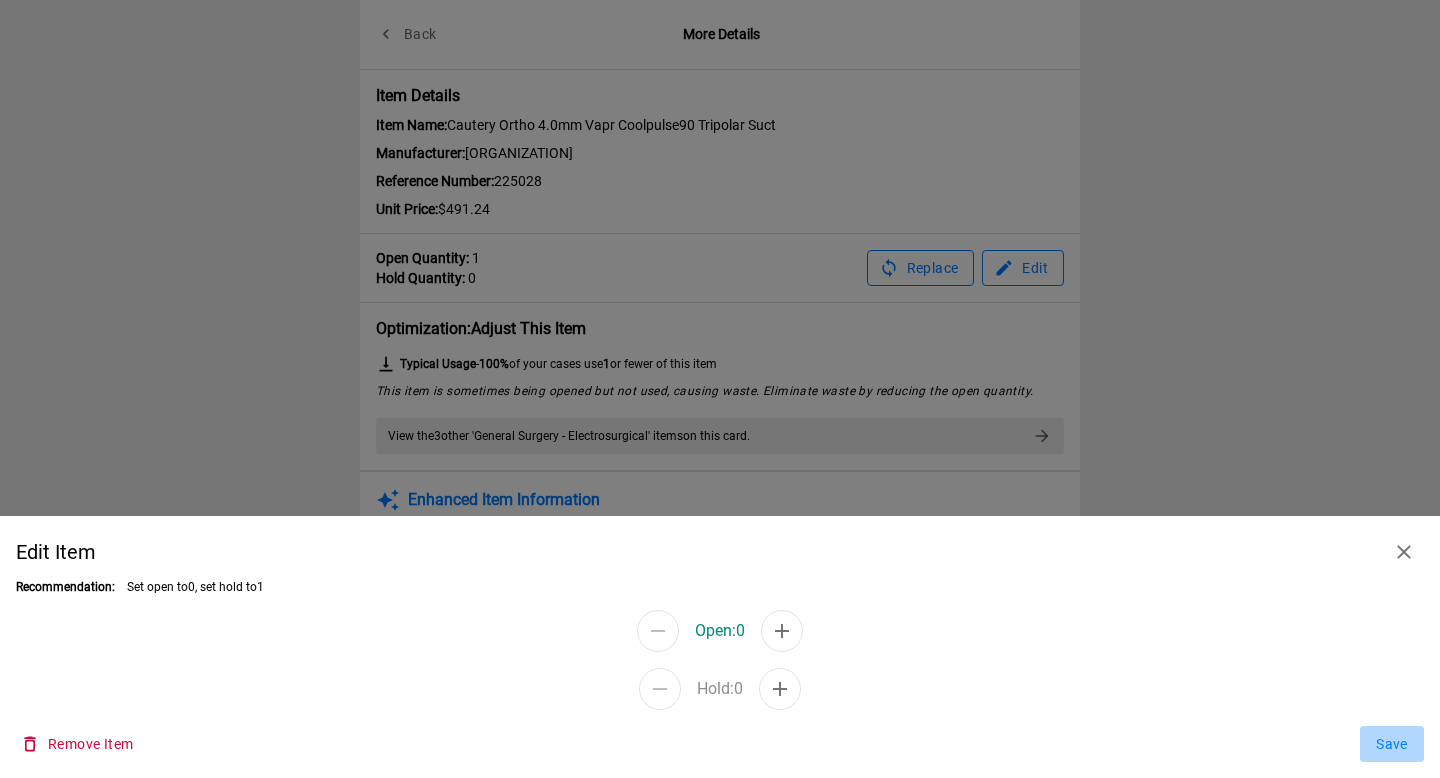 click on "Save" at bounding box center [1392, 744] 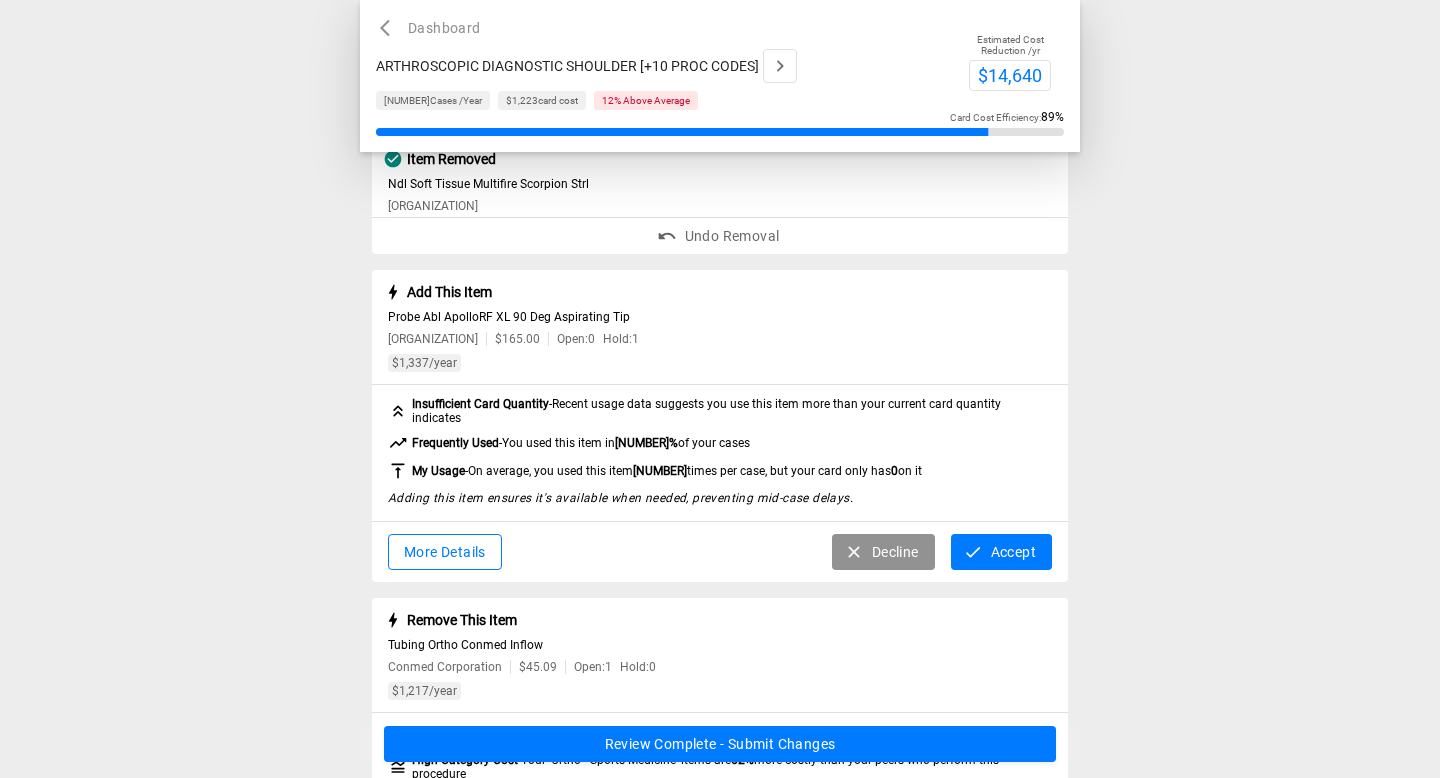 scroll, scrollTop: 360, scrollLeft: 0, axis: vertical 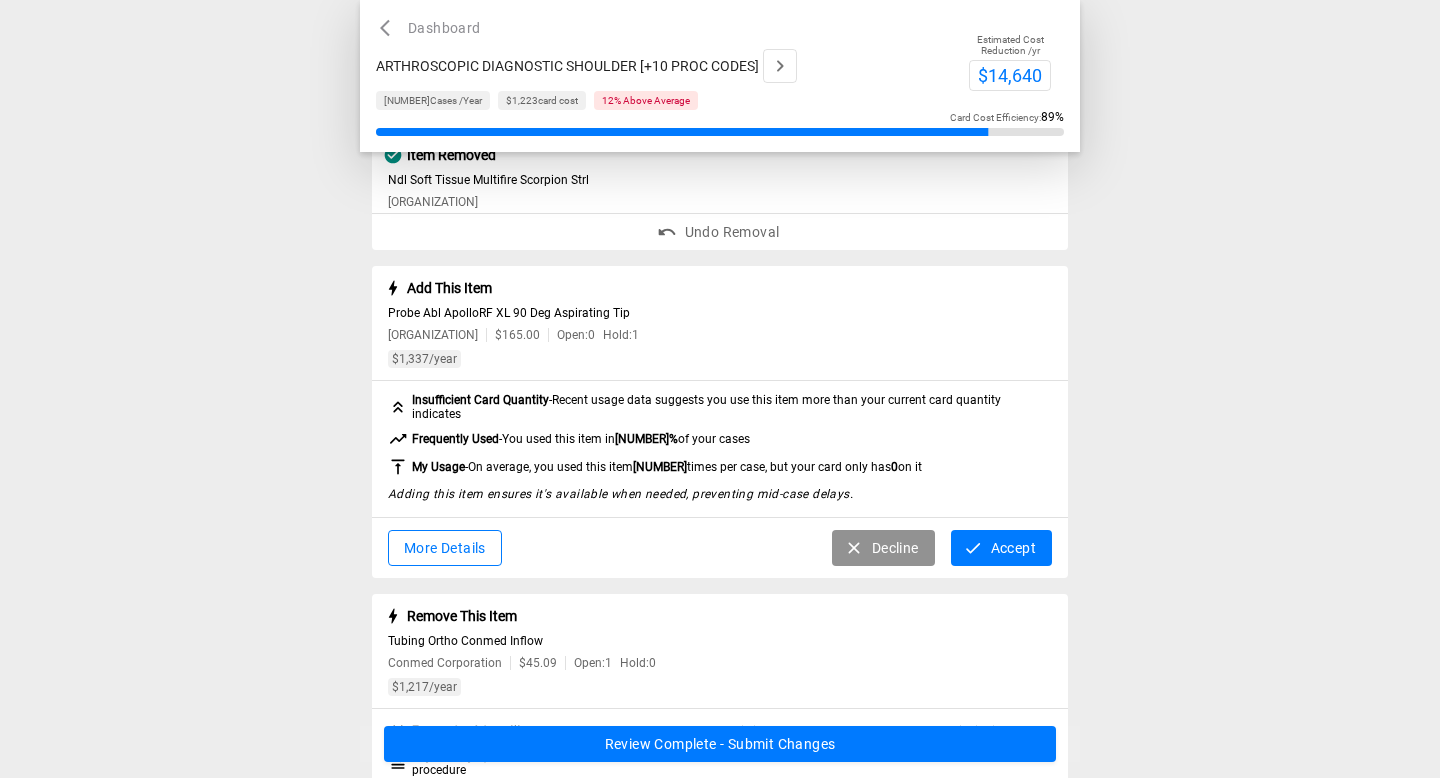 click on "Accept" at bounding box center [1001, 548] 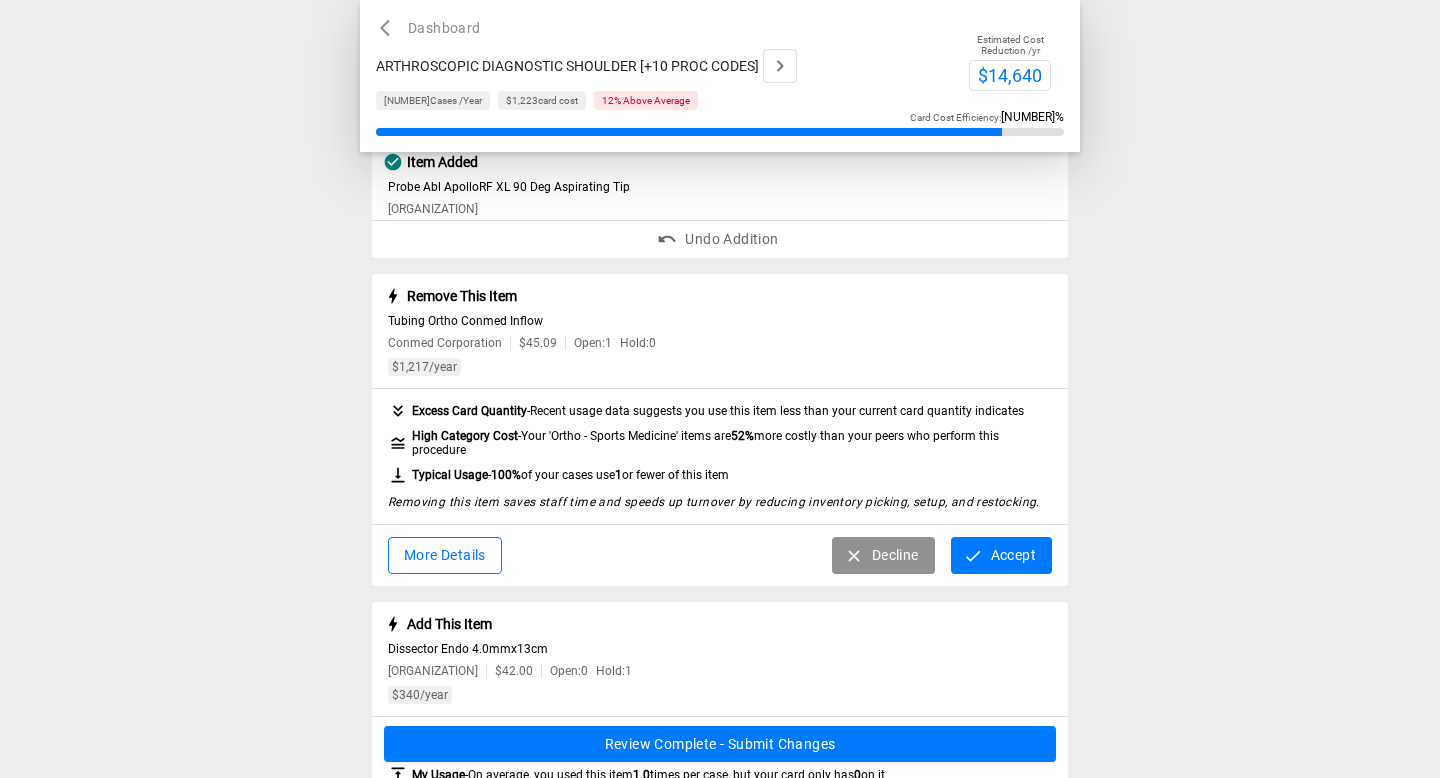 scroll, scrollTop: 490, scrollLeft: 0, axis: vertical 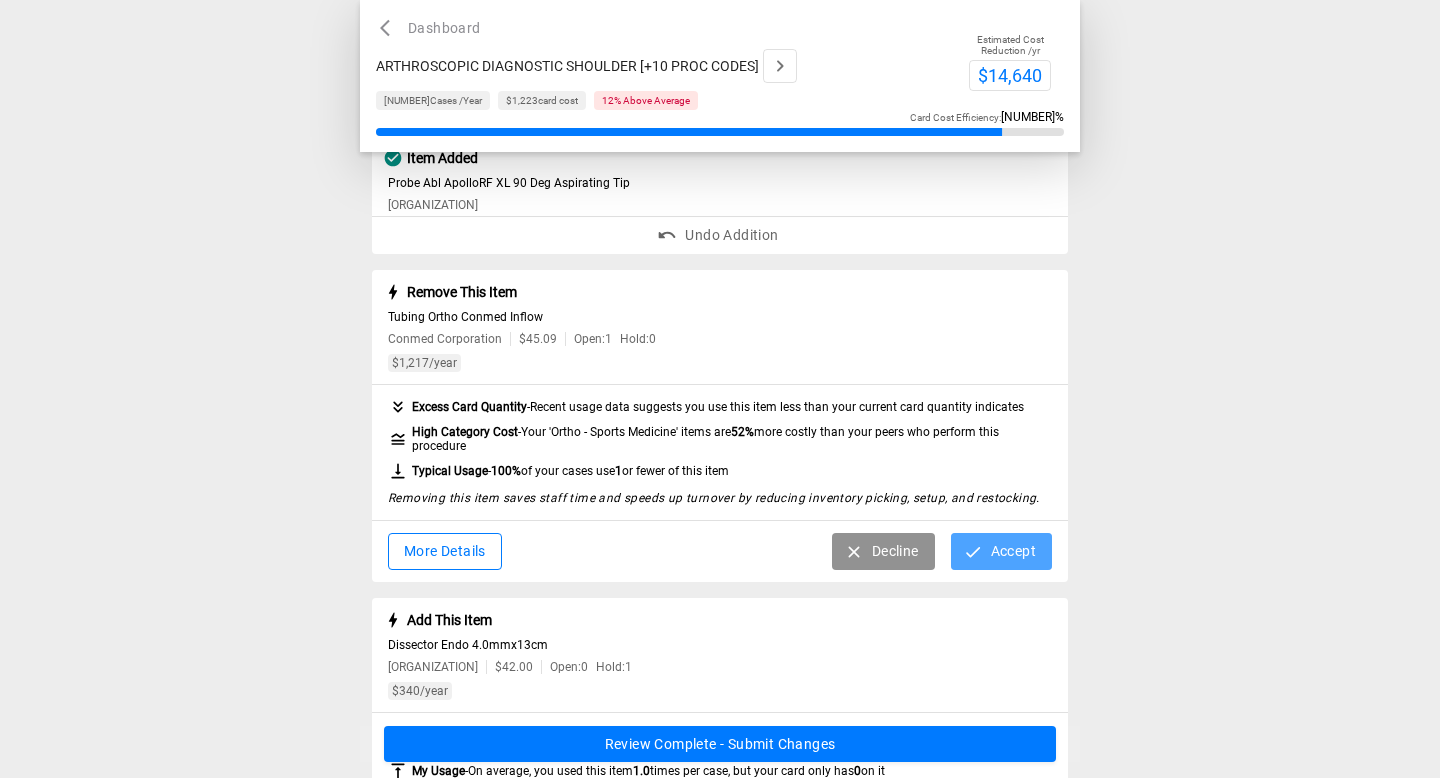 click on "Accept" at bounding box center [1001, 551] 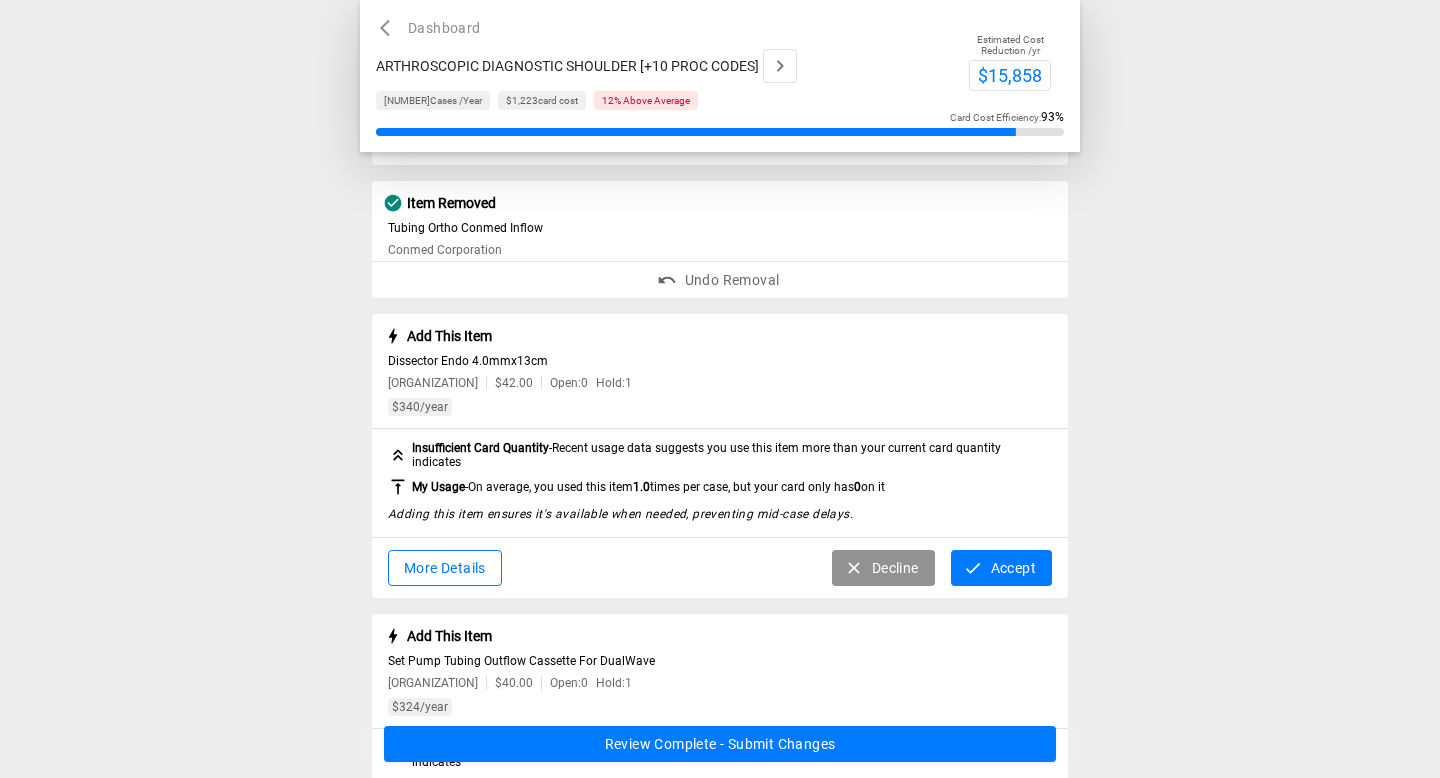 scroll, scrollTop: 583, scrollLeft: 0, axis: vertical 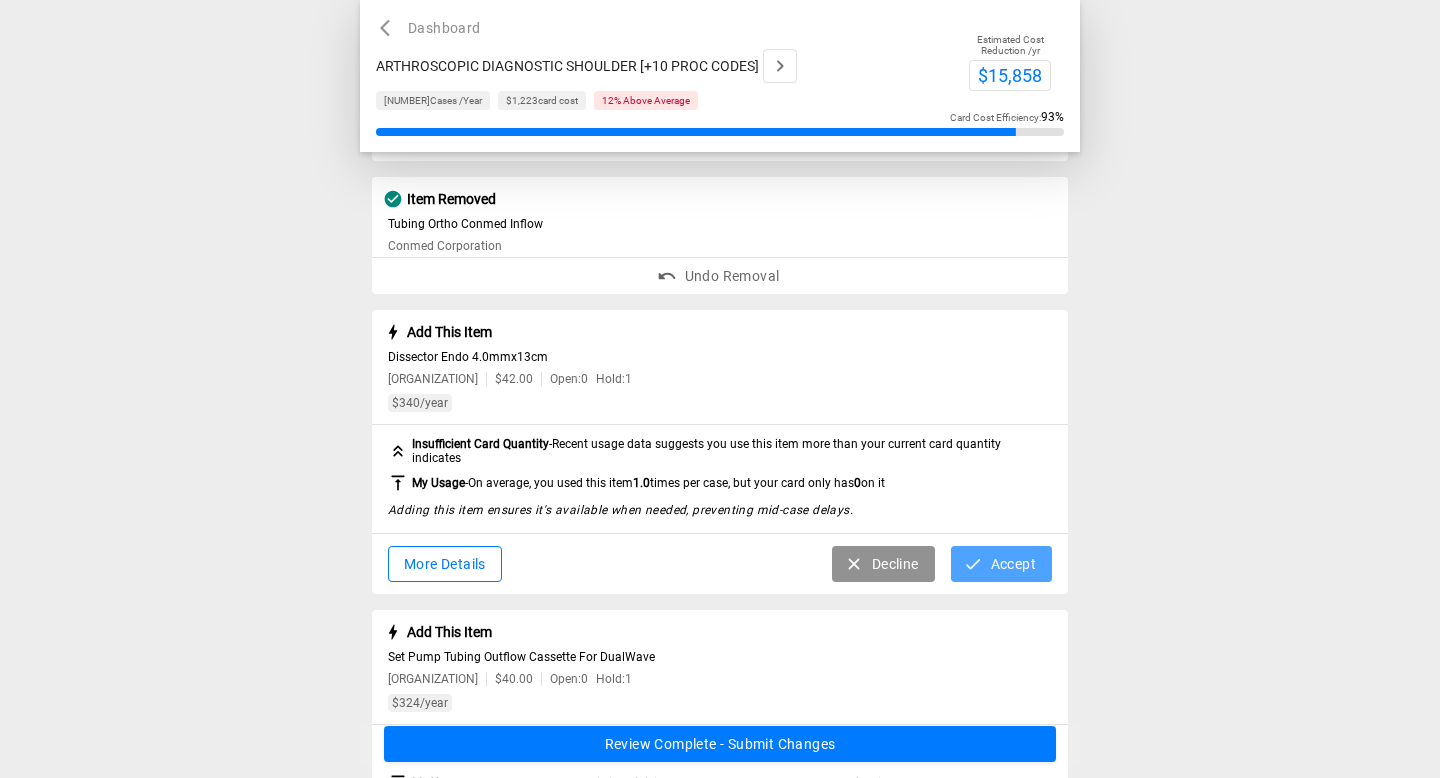 click on "Accept" at bounding box center (1001, 564) 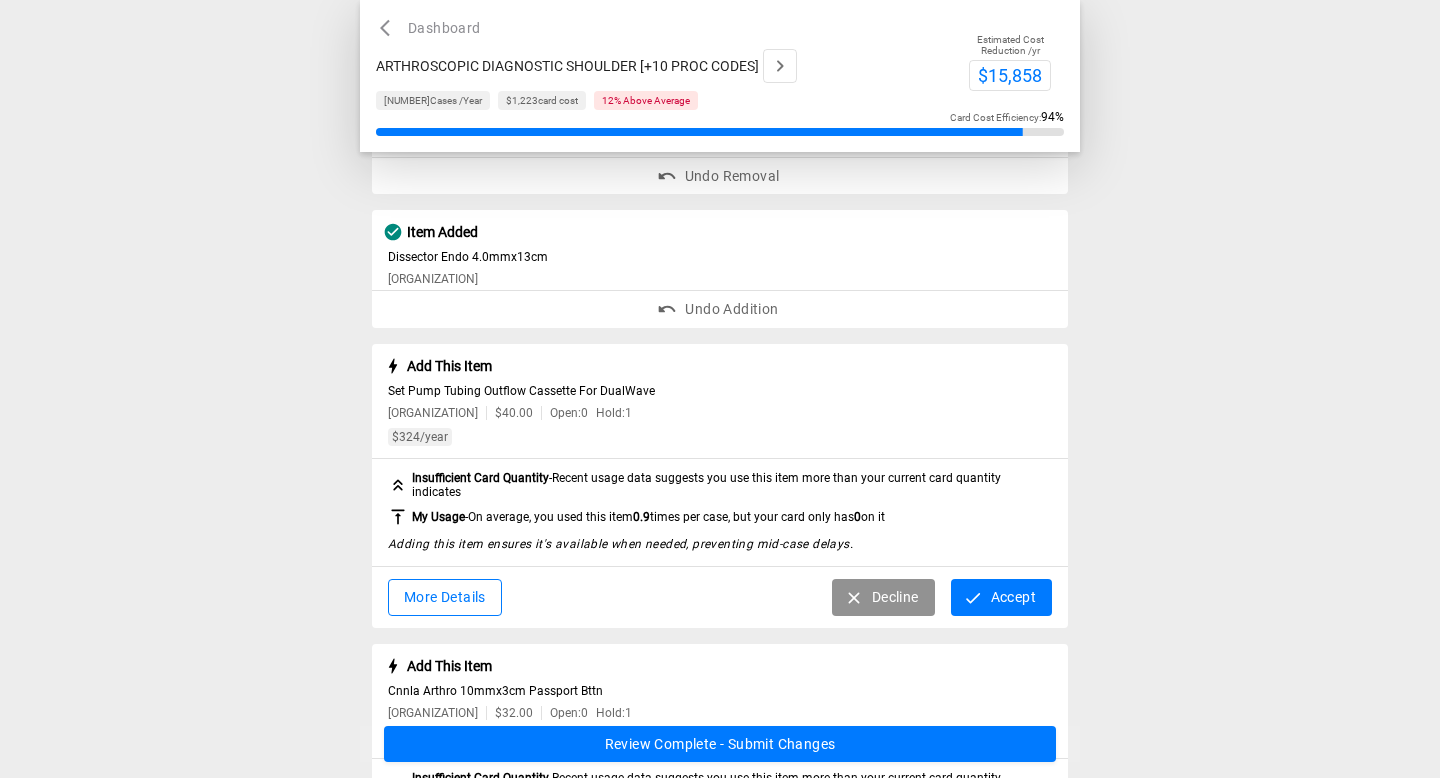 scroll, scrollTop: 693, scrollLeft: 0, axis: vertical 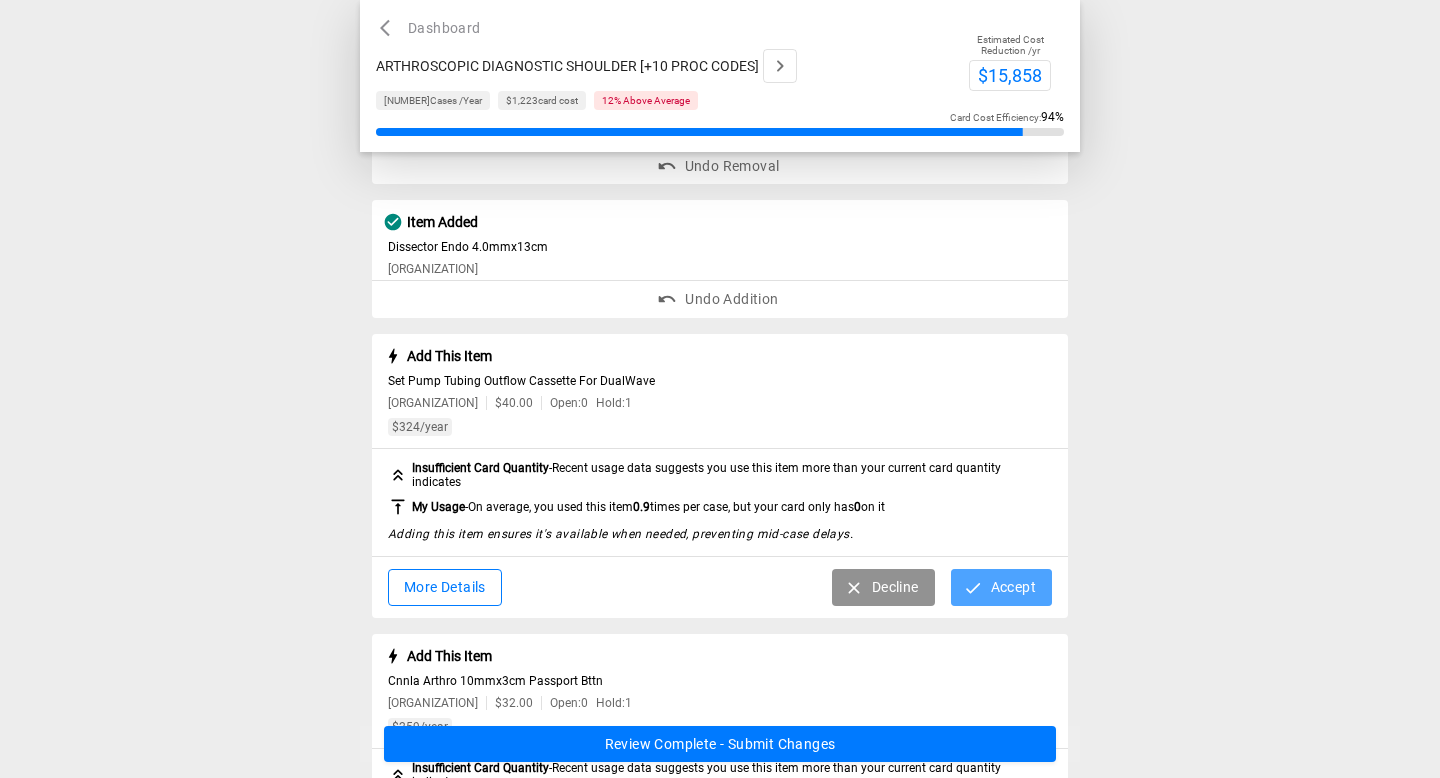 click on "Accept" at bounding box center (1001, 587) 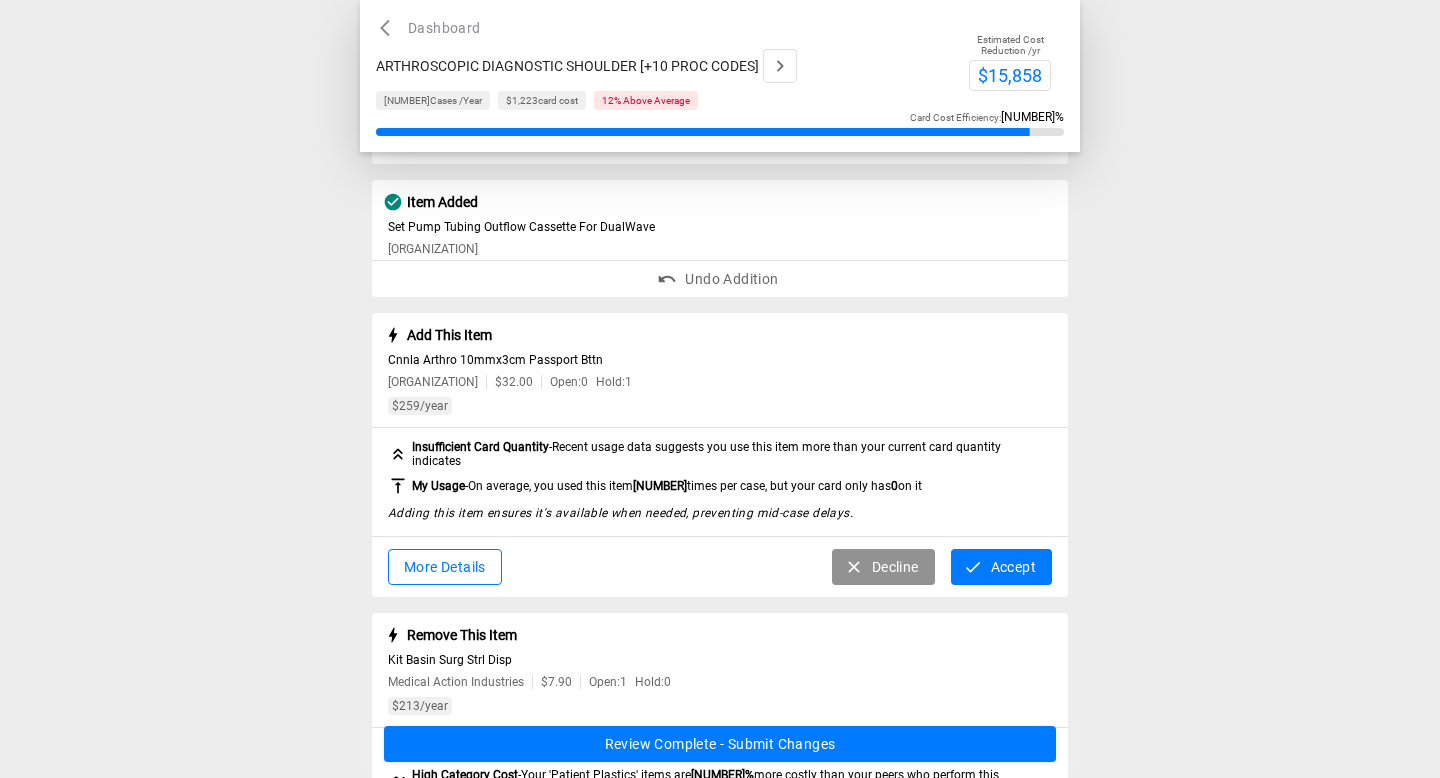 scroll, scrollTop: 850, scrollLeft: 0, axis: vertical 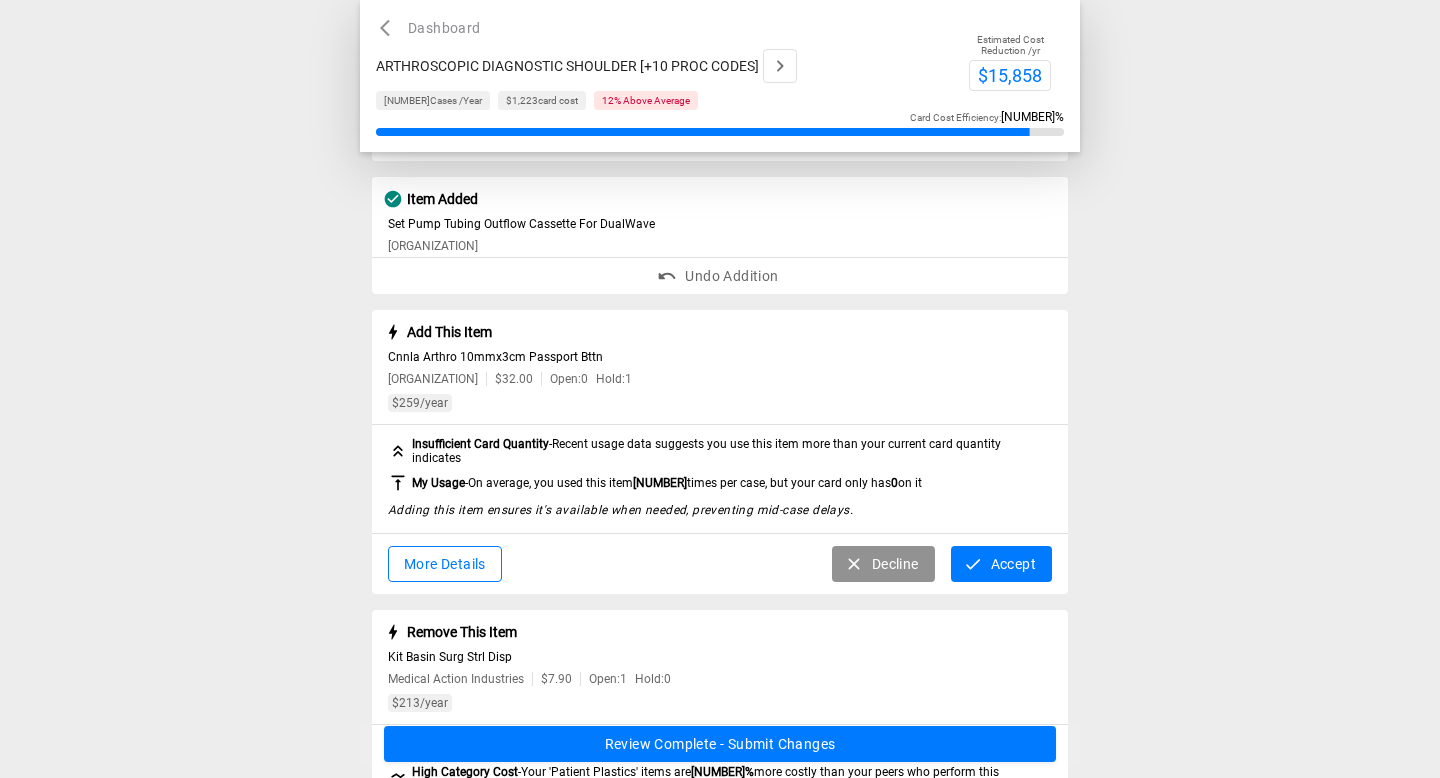 click on "More Details" at bounding box center [445, 564] 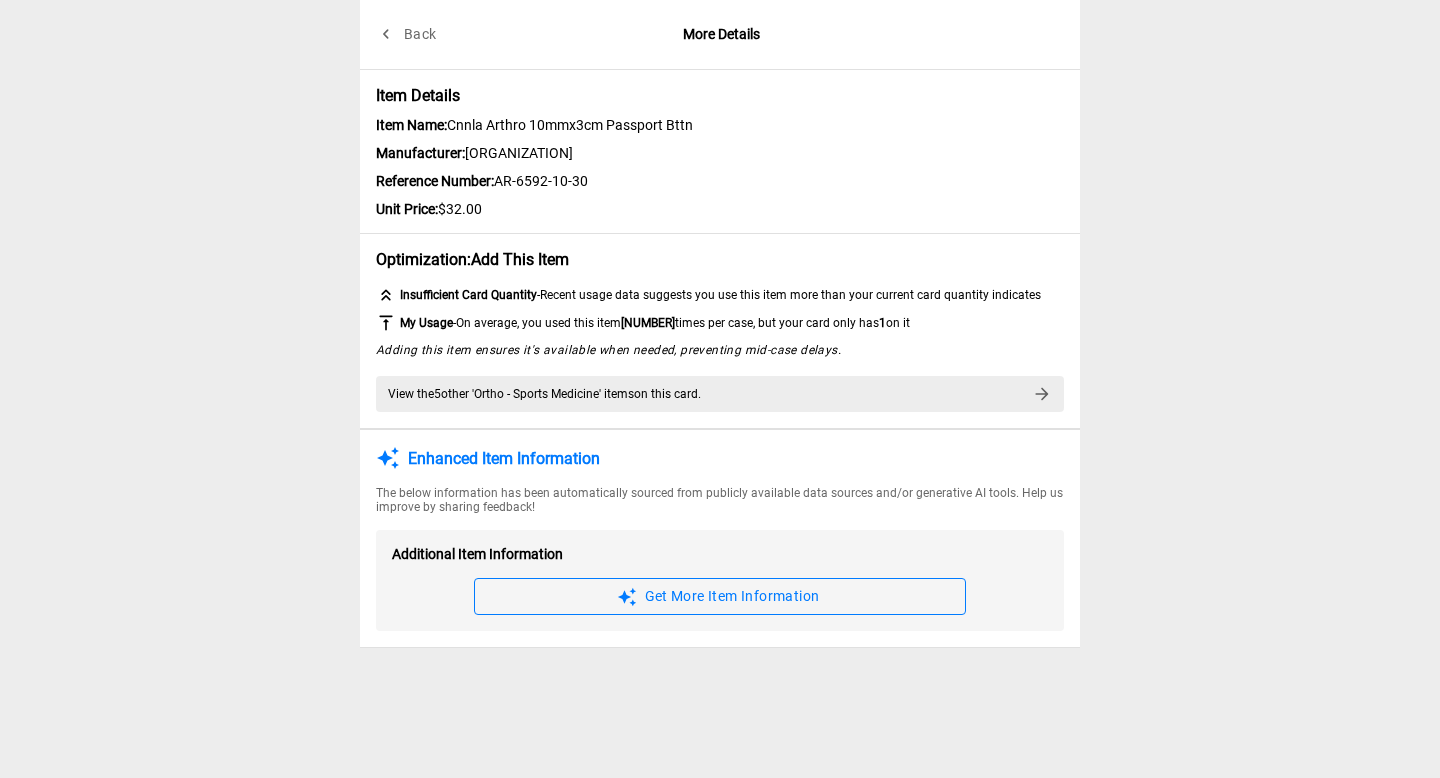 scroll, scrollTop: 0, scrollLeft: 0, axis: both 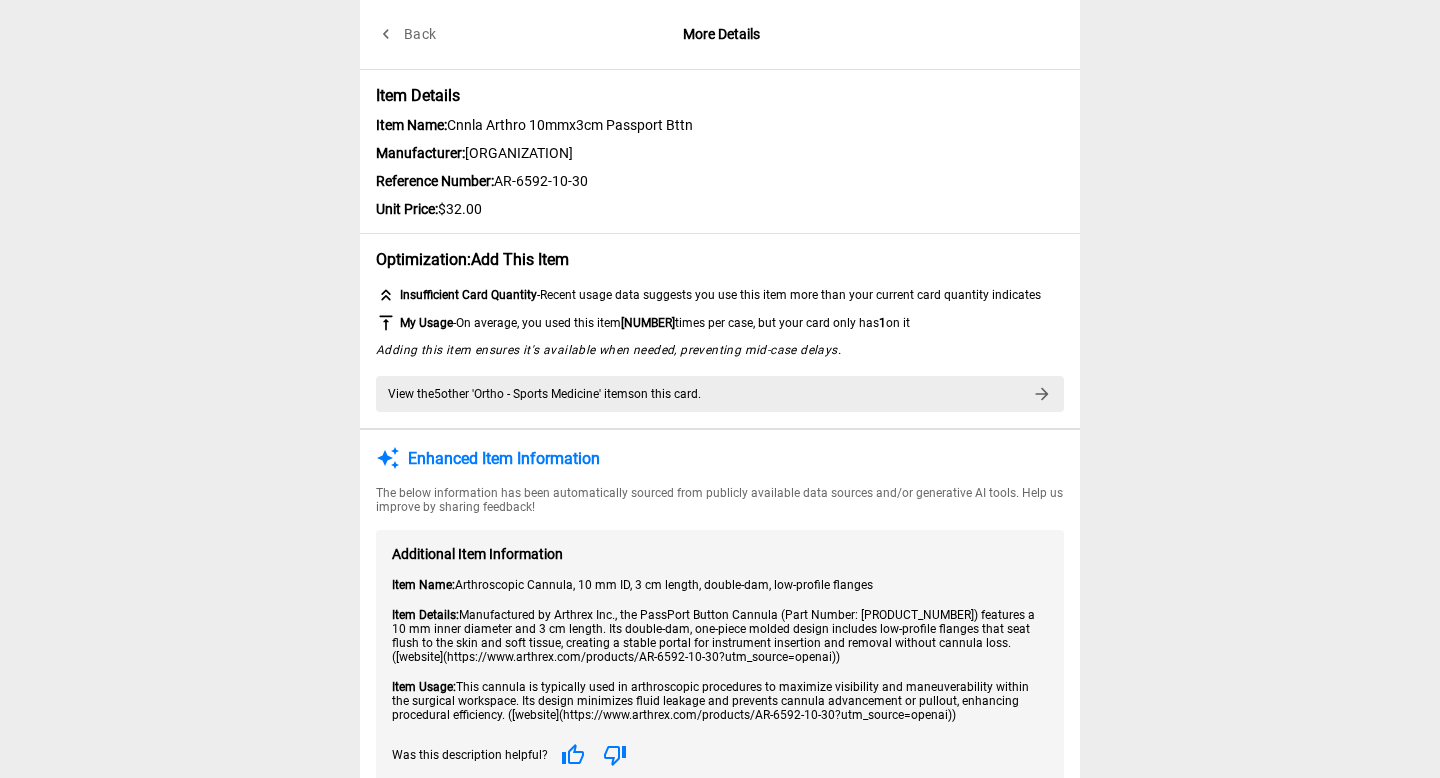 click on "Back" at bounding box center [408, 34] 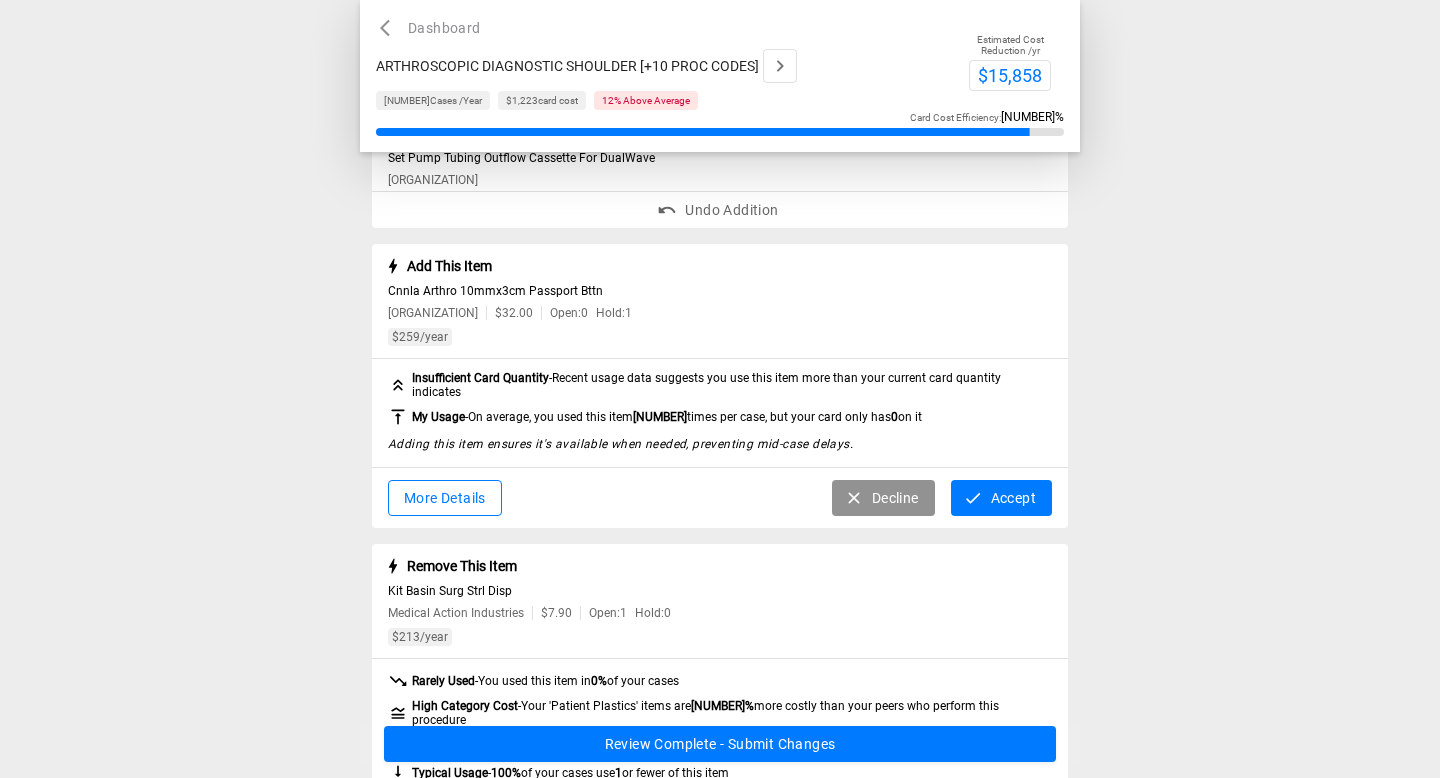 scroll, scrollTop: 918, scrollLeft: 0, axis: vertical 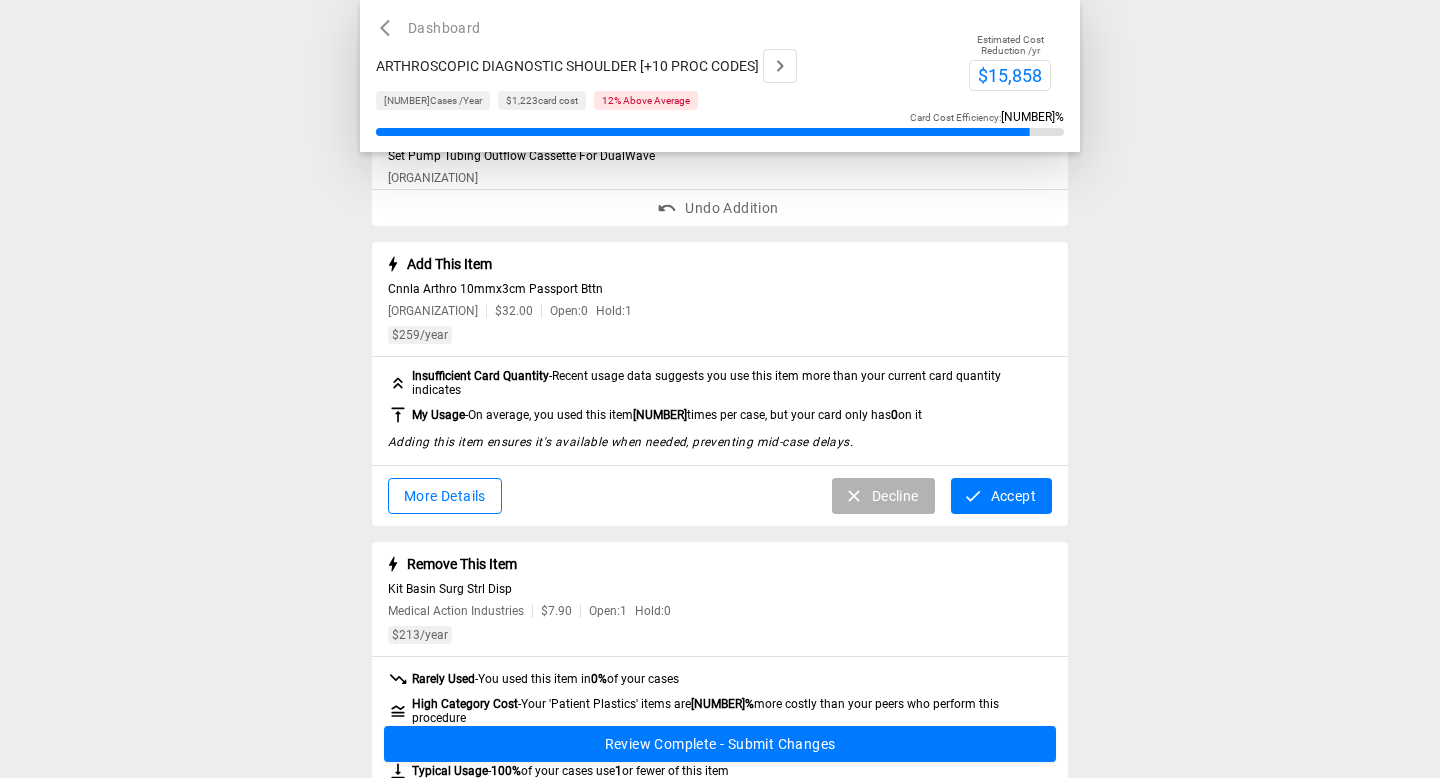 click on "Decline" at bounding box center (883, 496) 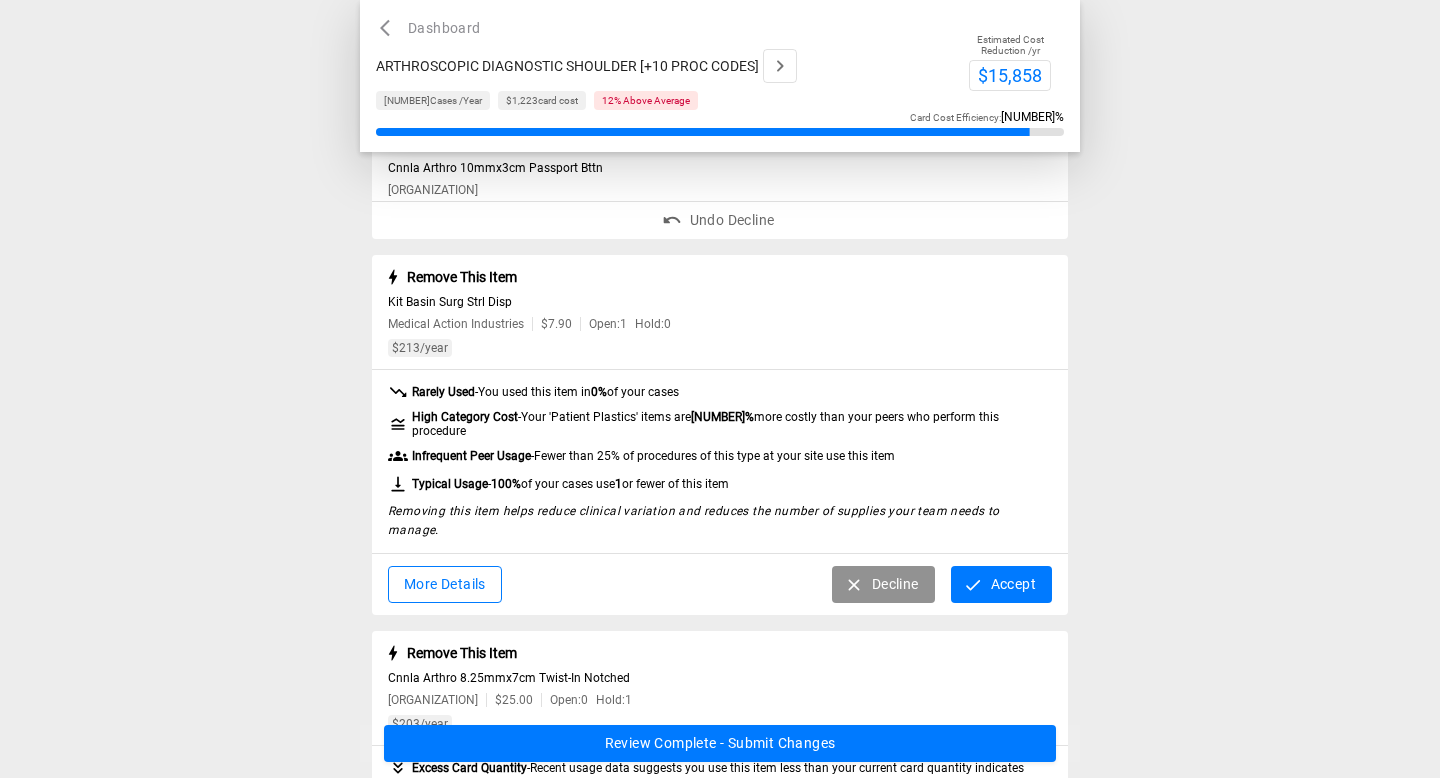scroll, scrollTop: 1041, scrollLeft: 0, axis: vertical 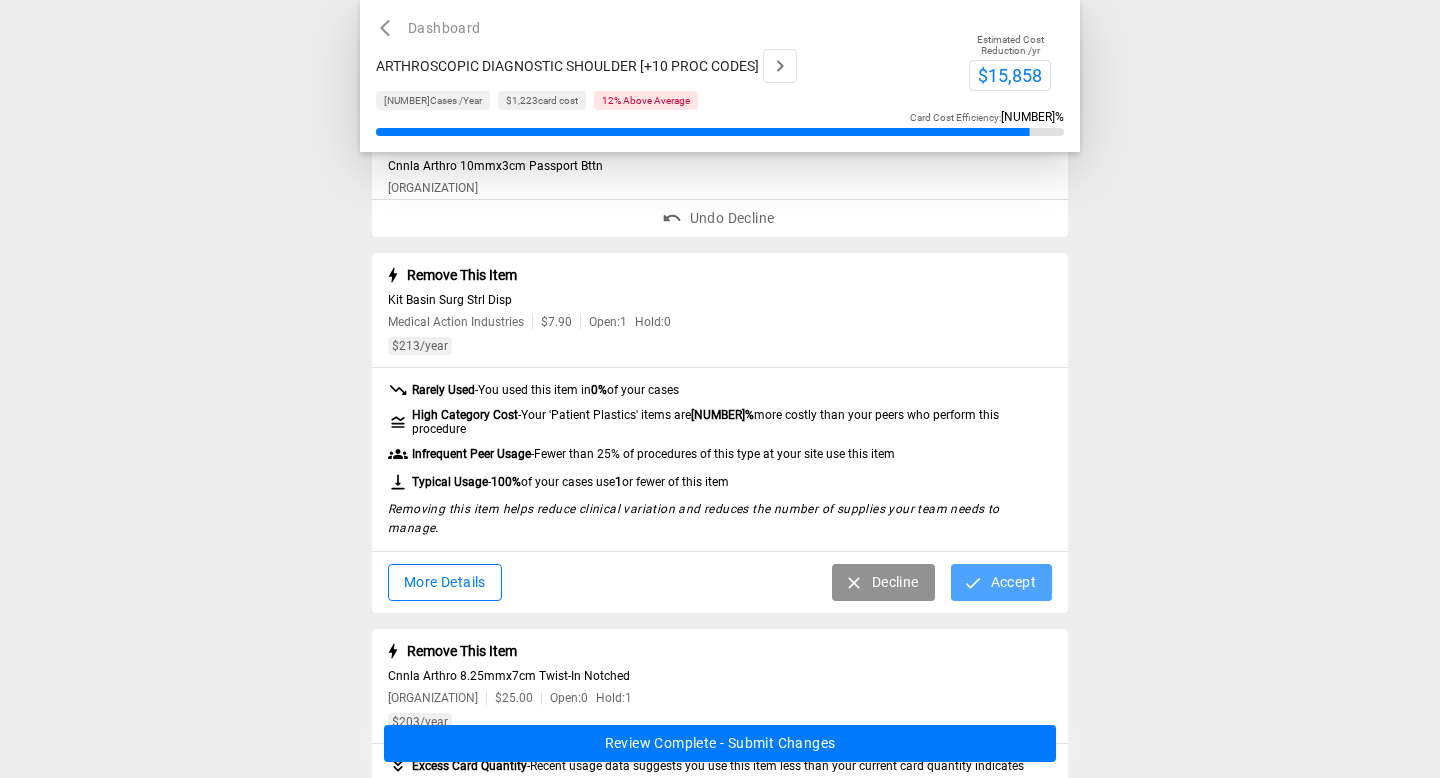 click on "Accept" at bounding box center [1001, 582] 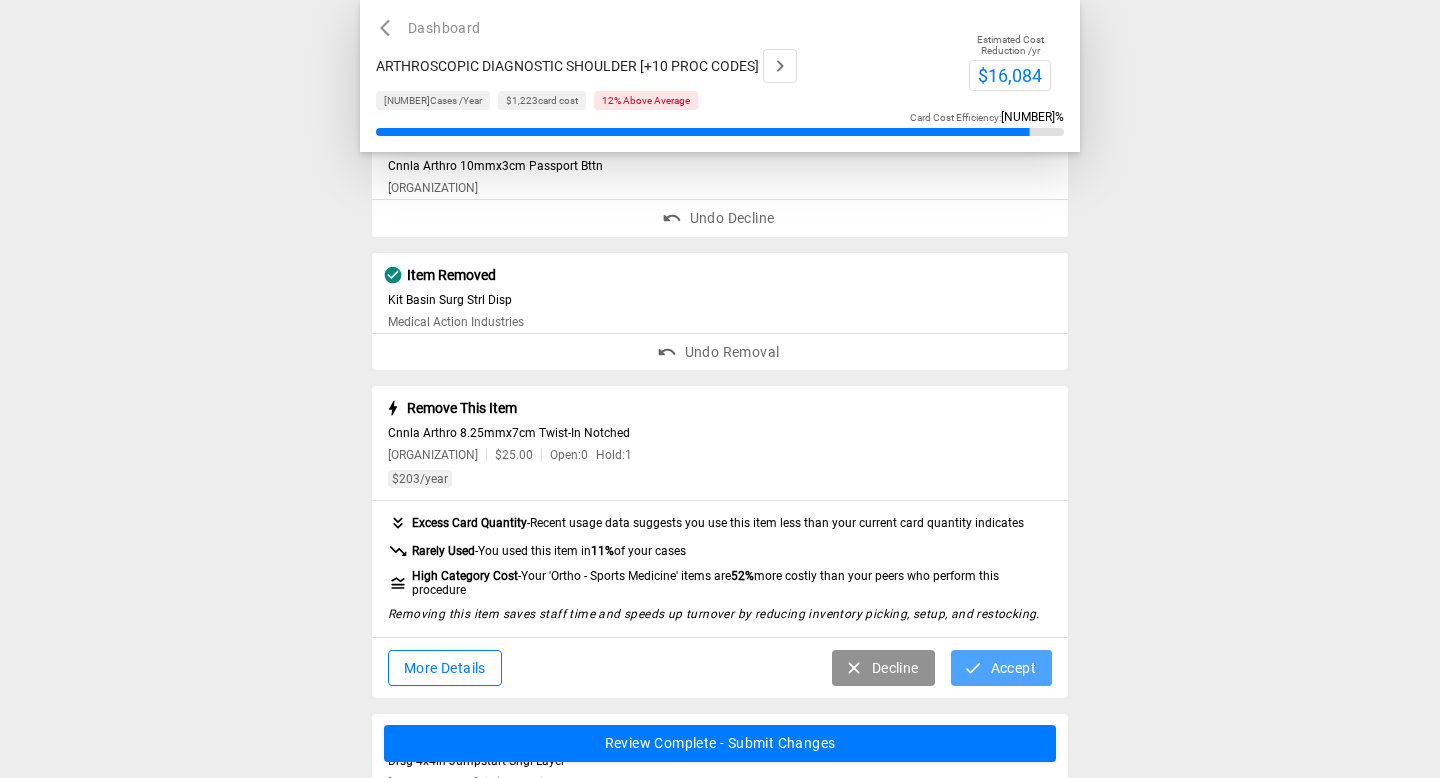 click on "Accept" at bounding box center (1001, 668) 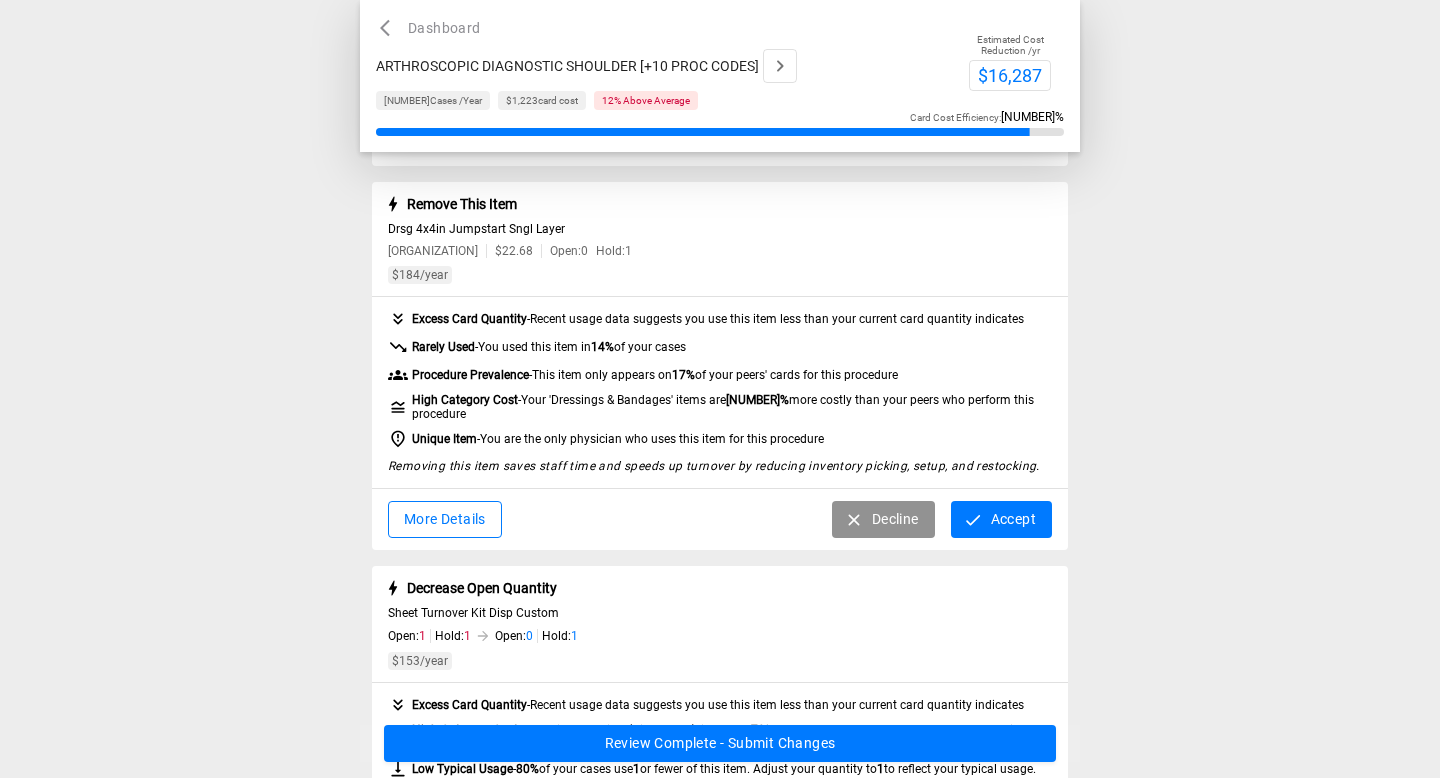 scroll, scrollTop: 1383, scrollLeft: 0, axis: vertical 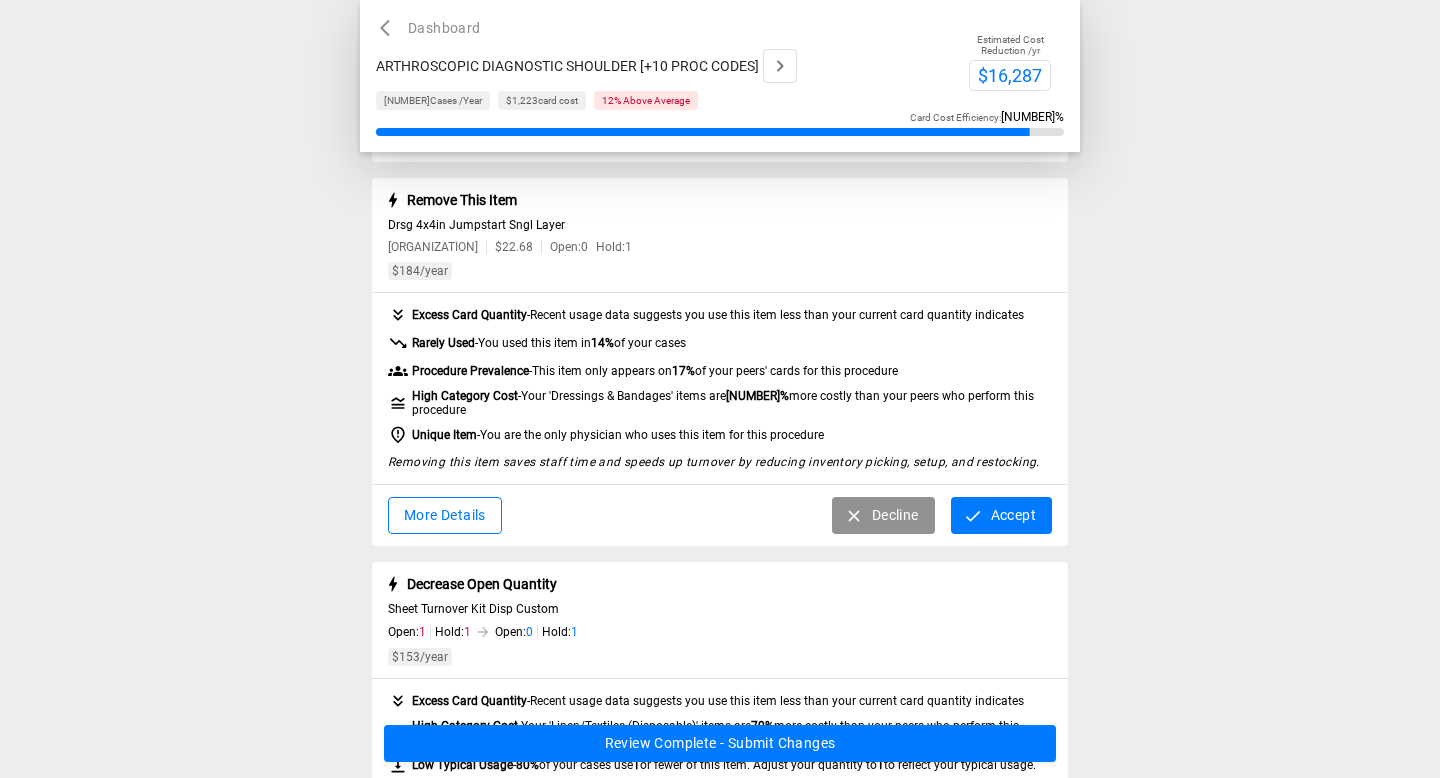 click on "Accept" at bounding box center (1001, 515) 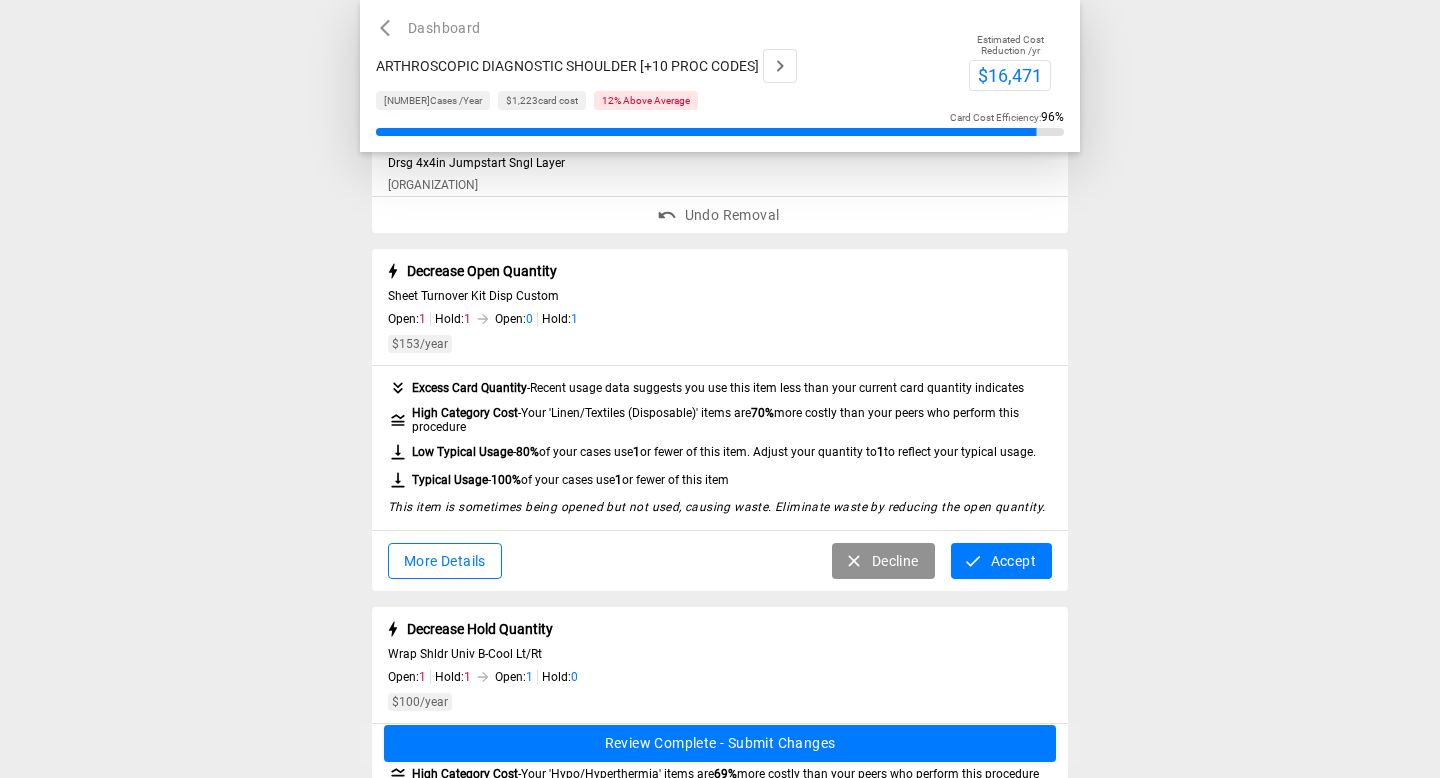 scroll, scrollTop: 1455, scrollLeft: 0, axis: vertical 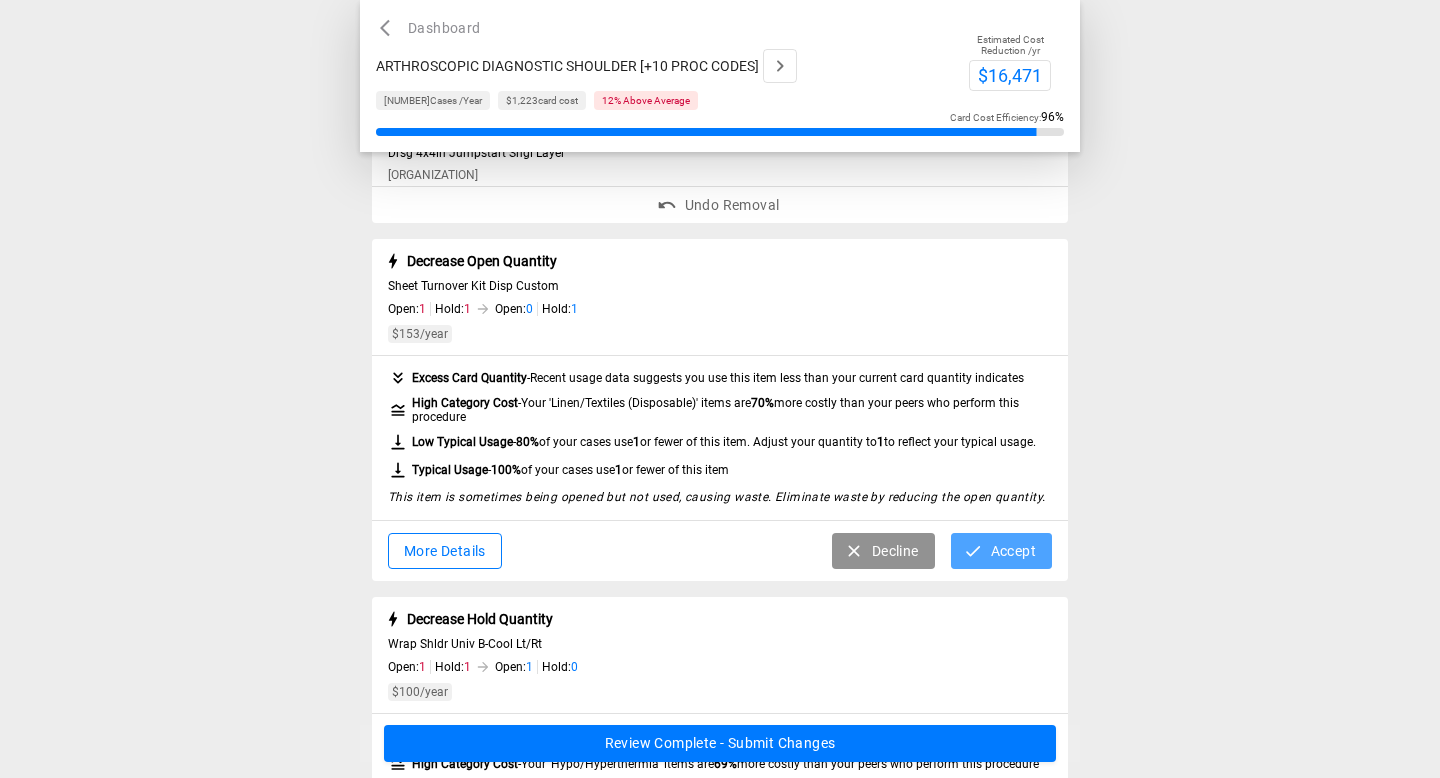 click on "Accept" at bounding box center (1001, 551) 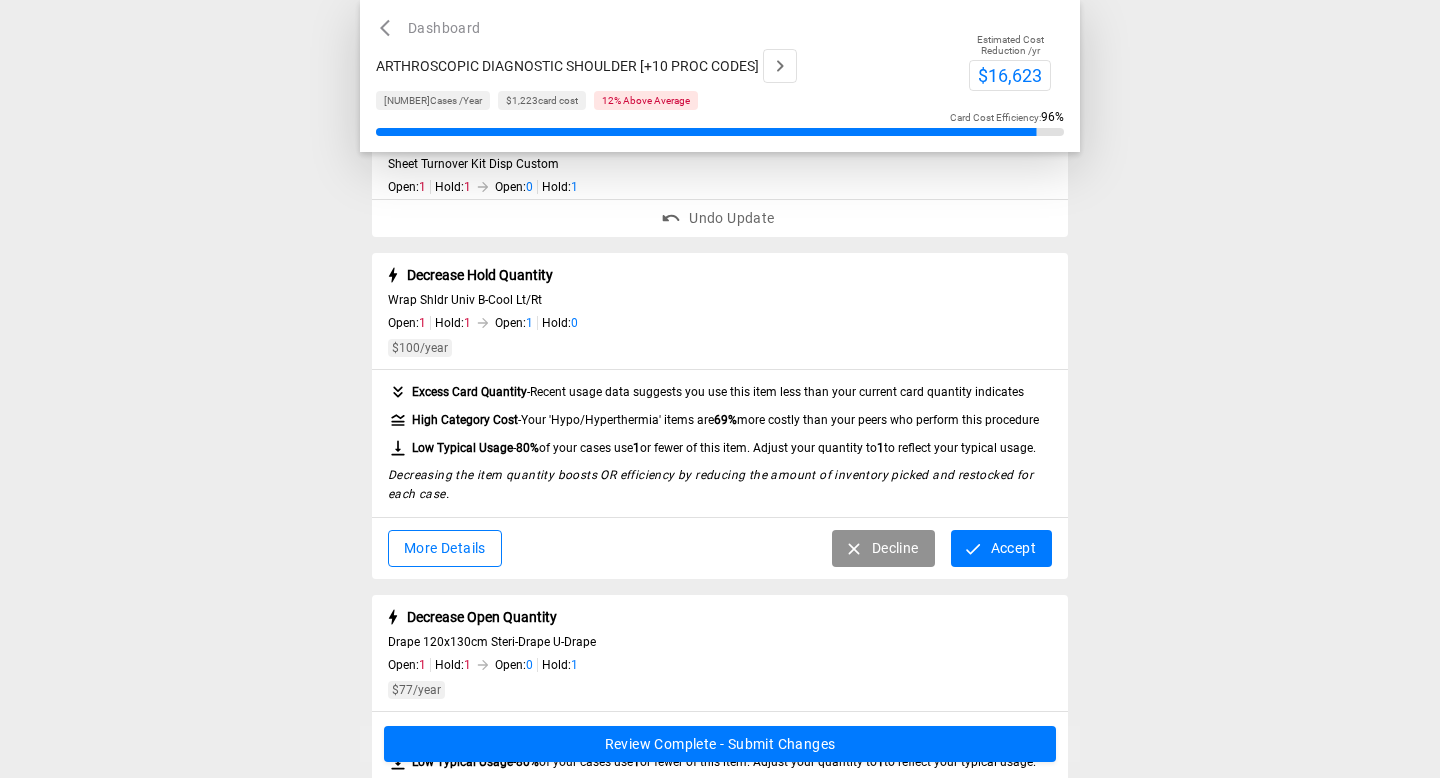 scroll, scrollTop: 1583, scrollLeft: 0, axis: vertical 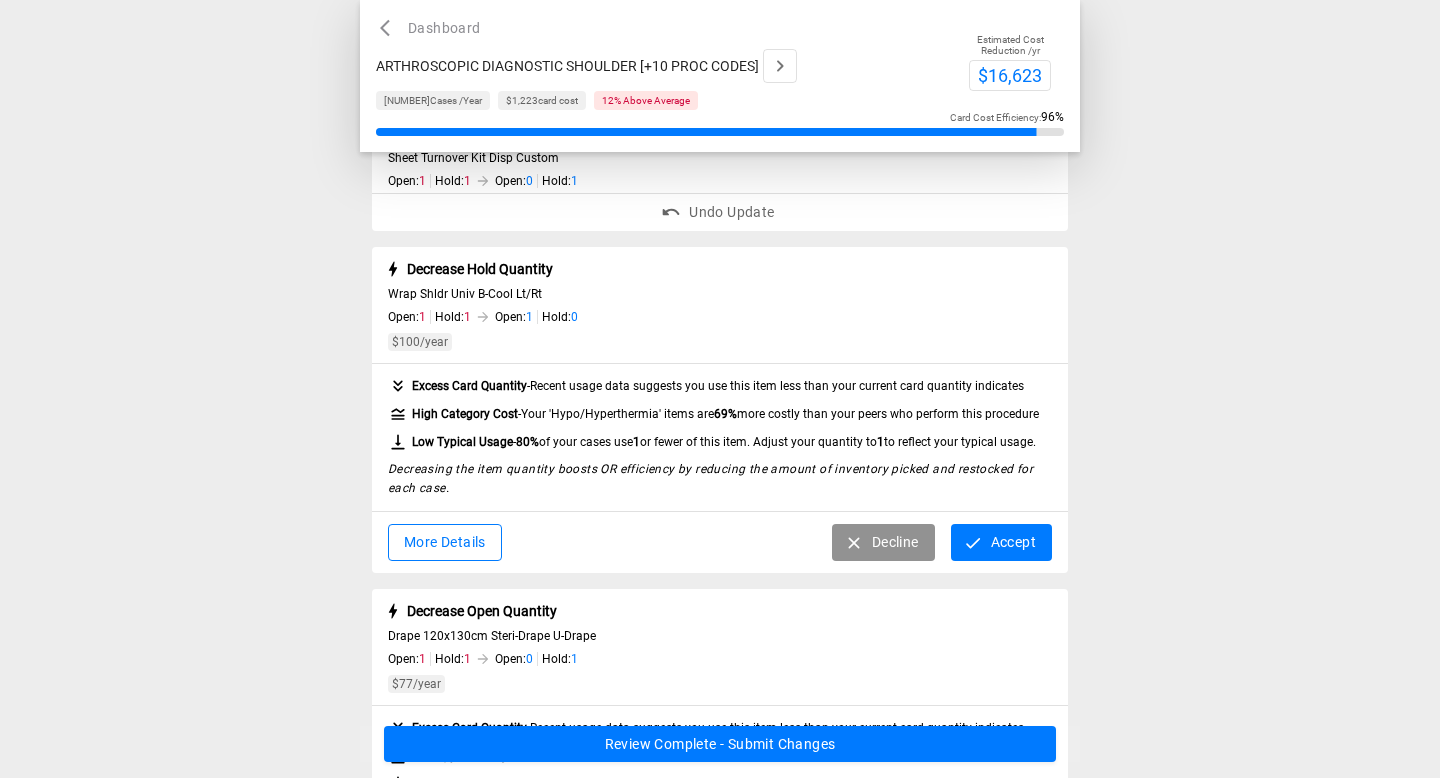 click on "Accept" at bounding box center [1001, 542] 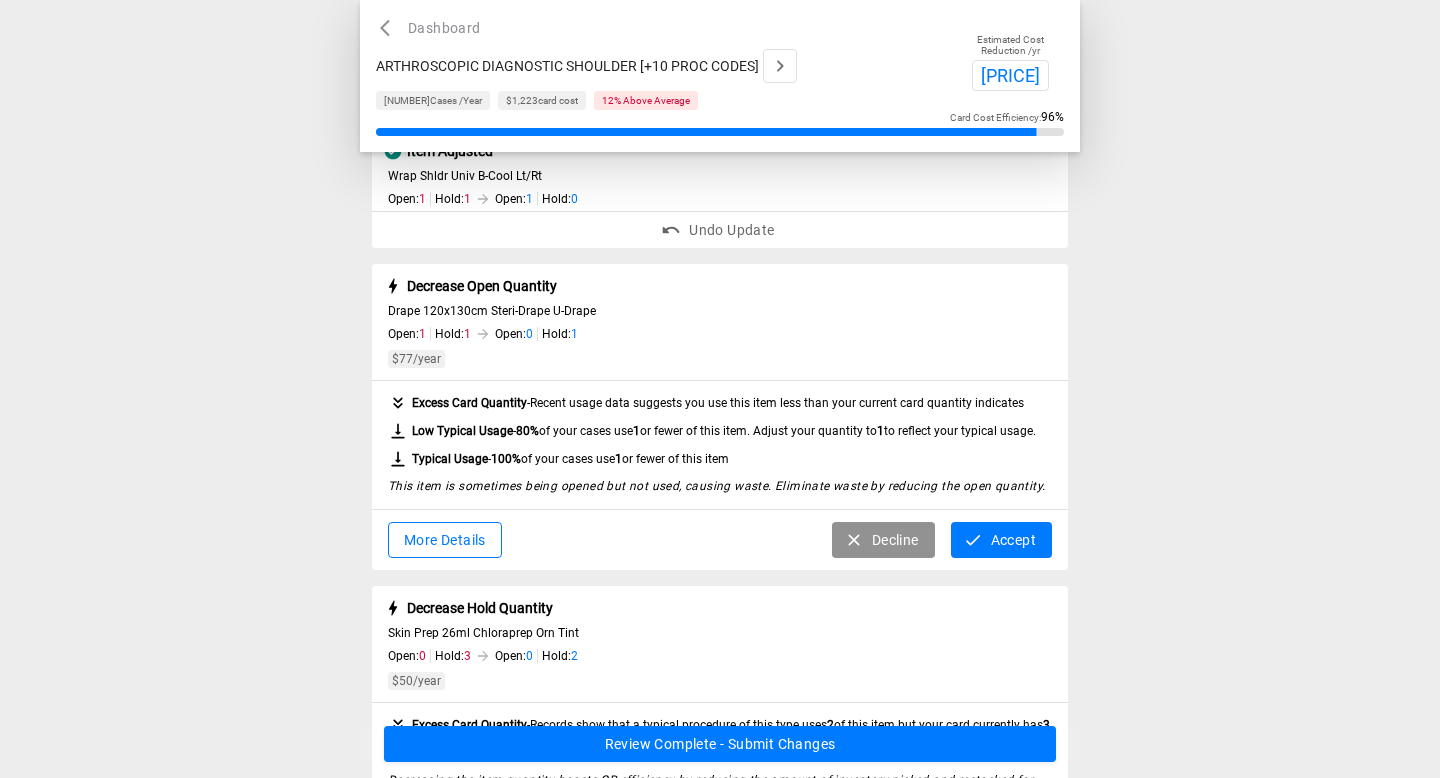scroll, scrollTop: 1706, scrollLeft: 0, axis: vertical 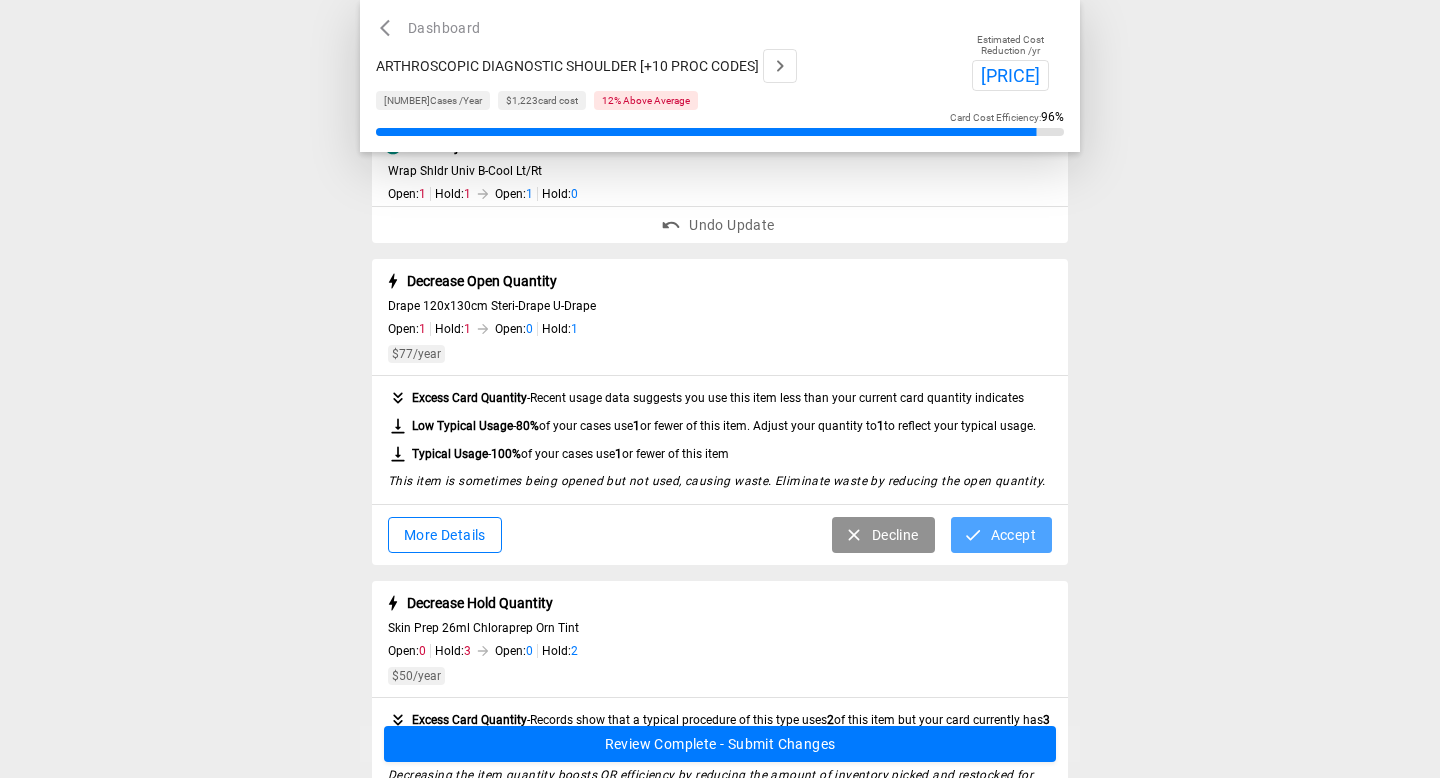 click on "Accept" at bounding box center (1001, 535) 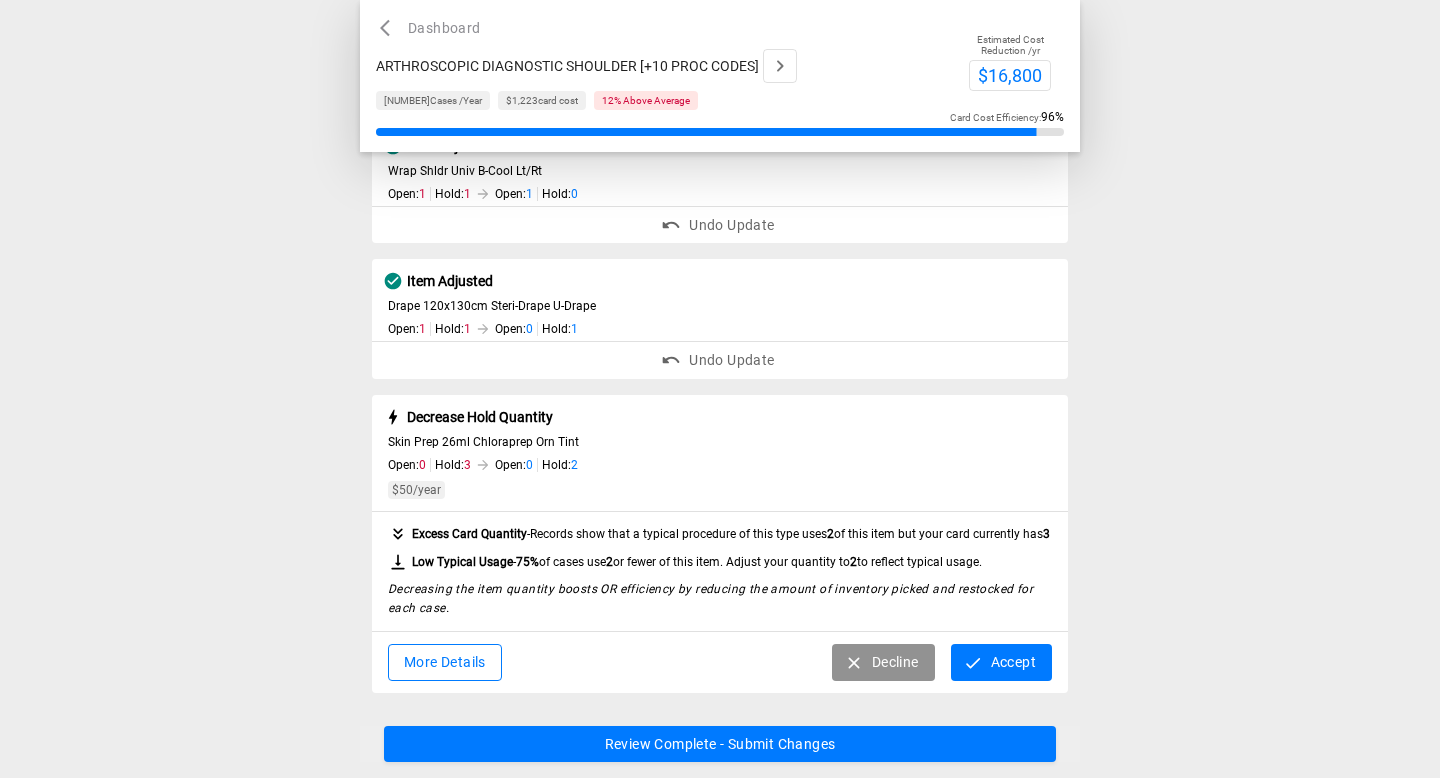 scroll, scrollTop: 1730, scrollLeft: 0, axis: vertical 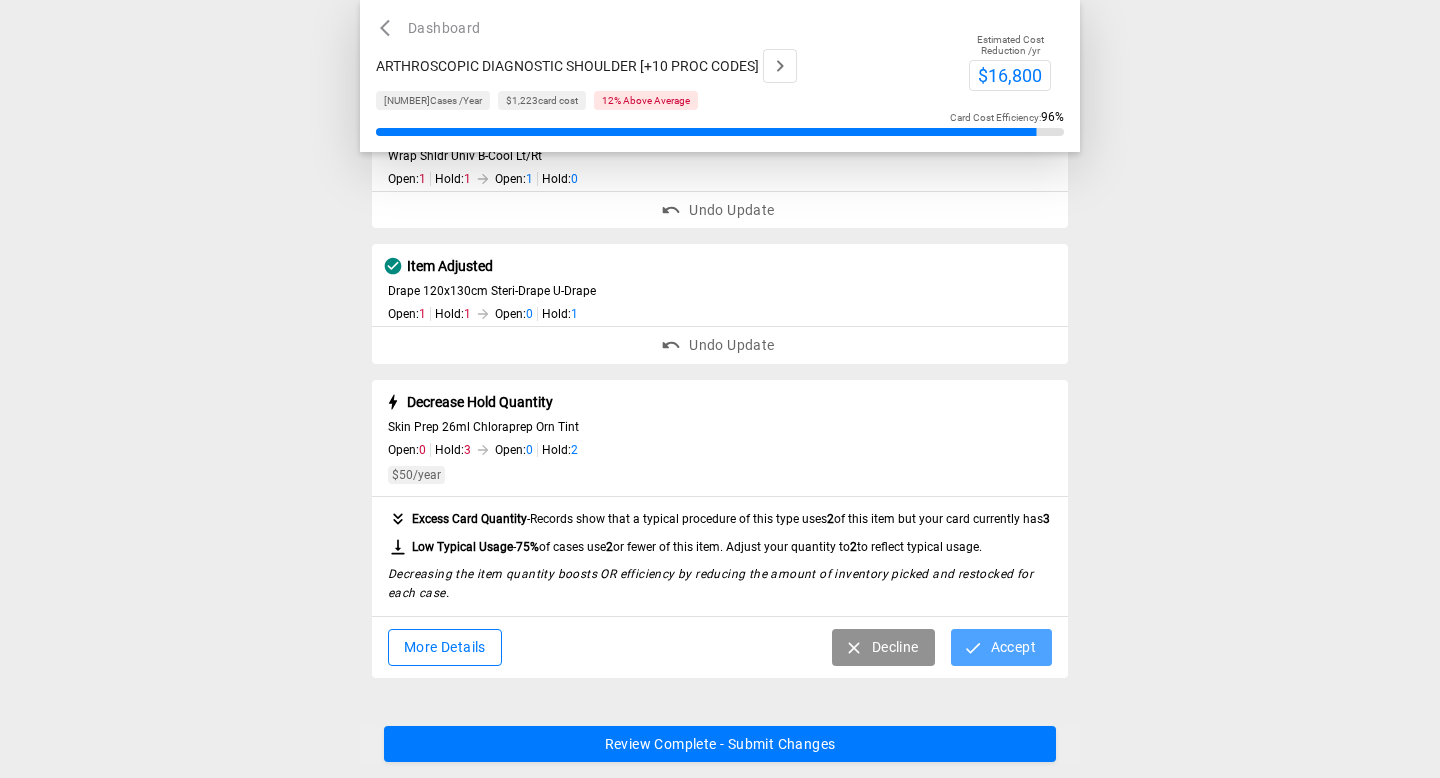 click at bounding box center (973, 648) 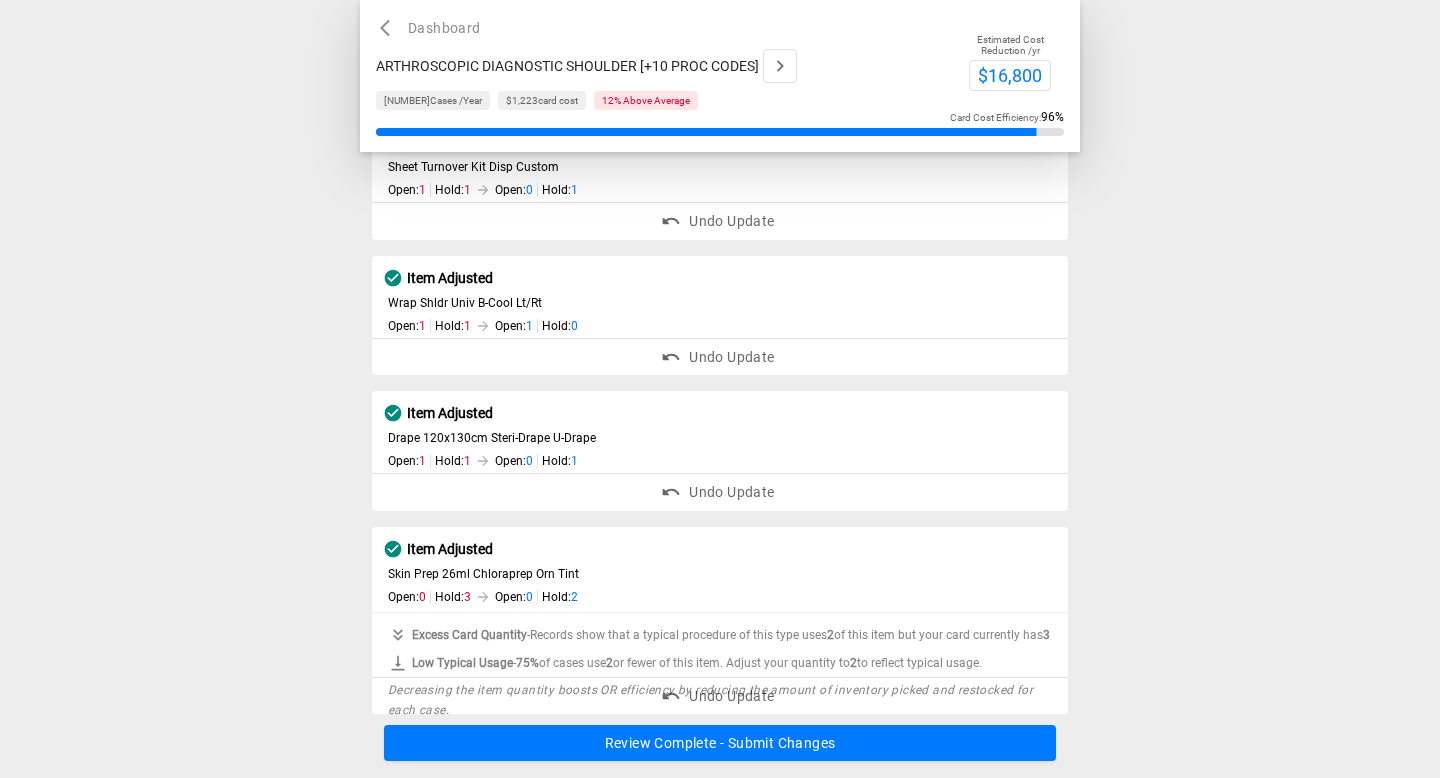 scroll, scrollTop: 1543, scrollLeft: 0, axis: vertical 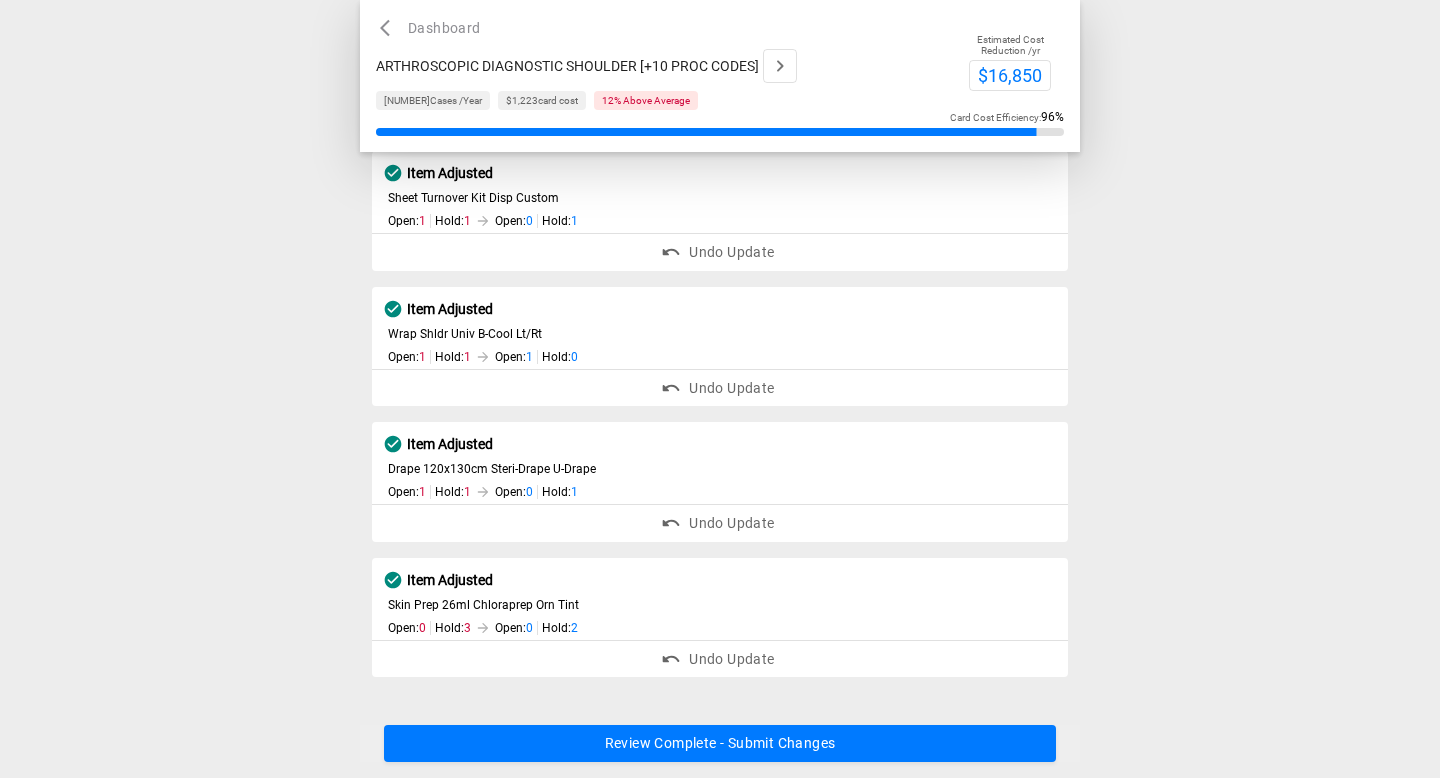 click on "Review Complete - Submit Changes" at bounding box center (720, 744) 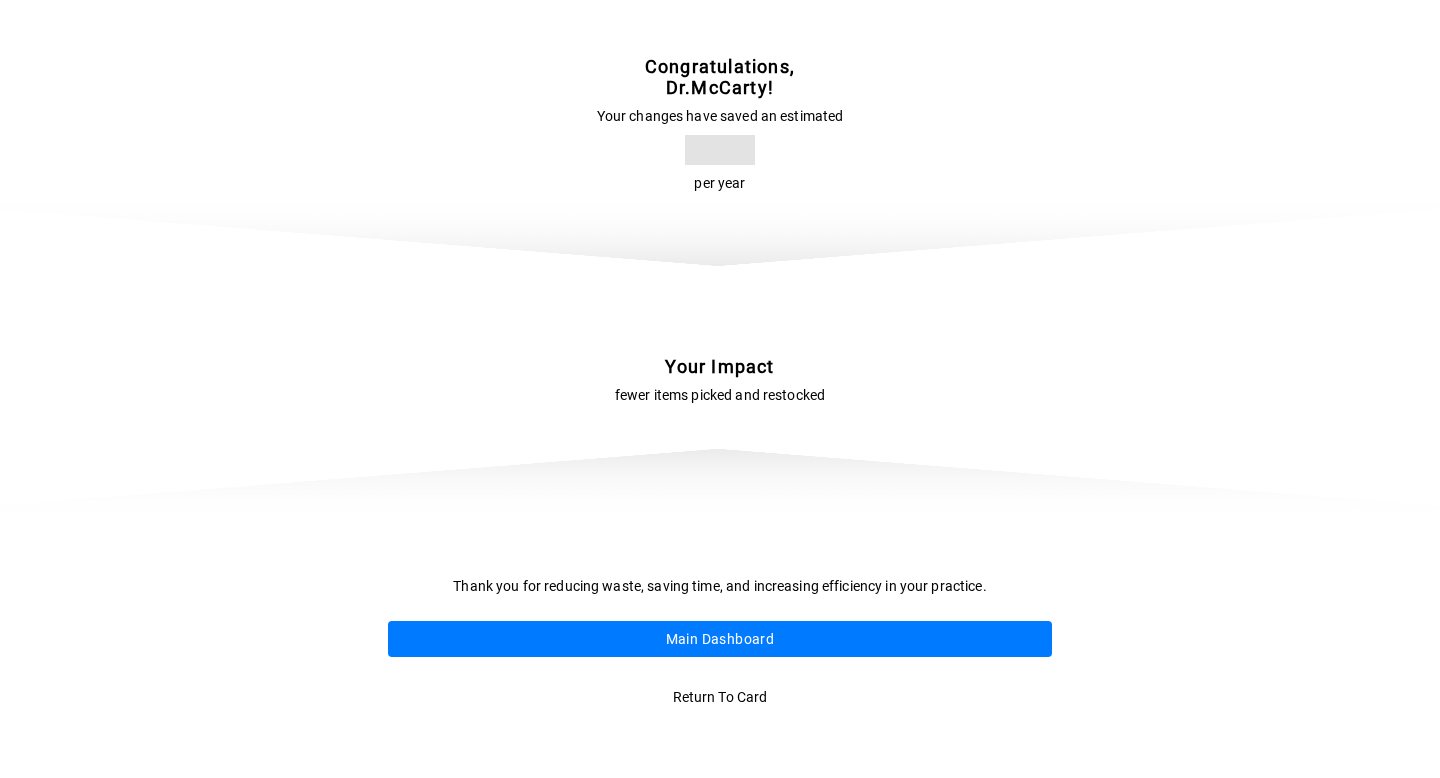 scroll, scrollTop: 0, scrollLeft: 0, axis: both 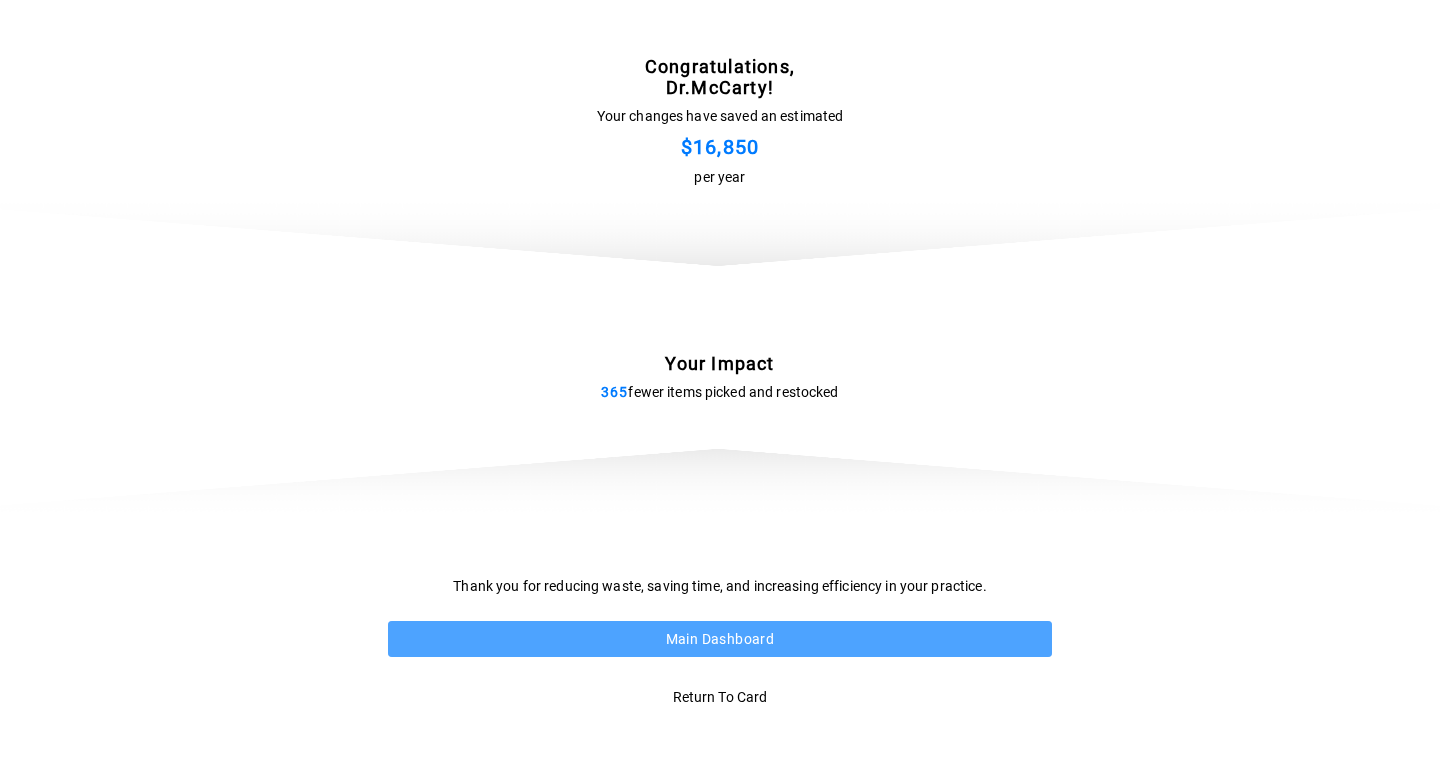 click on "Main Dashboard" at bounding box center (720, 639) 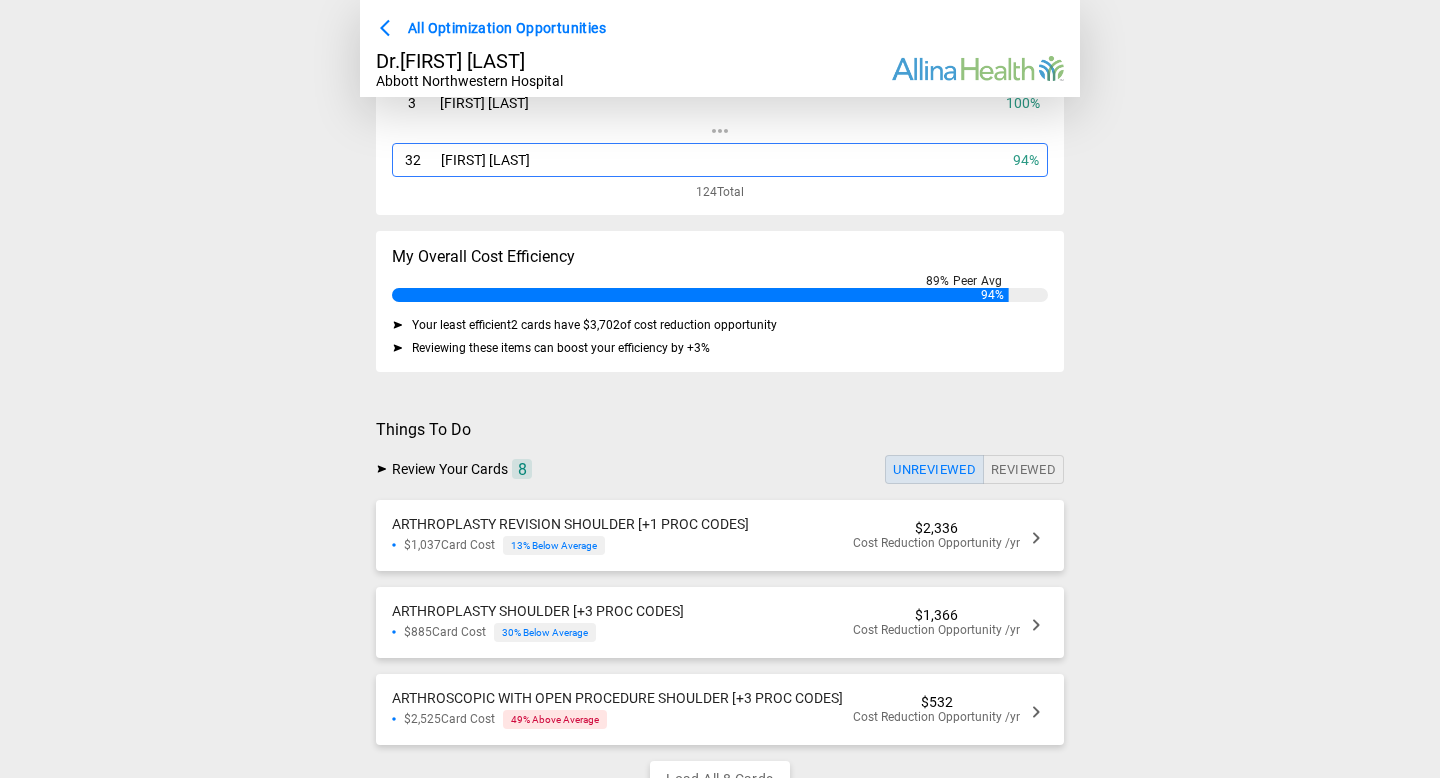 scroll, scrollTop: 200, scrollLeft: 0, axis: vertical 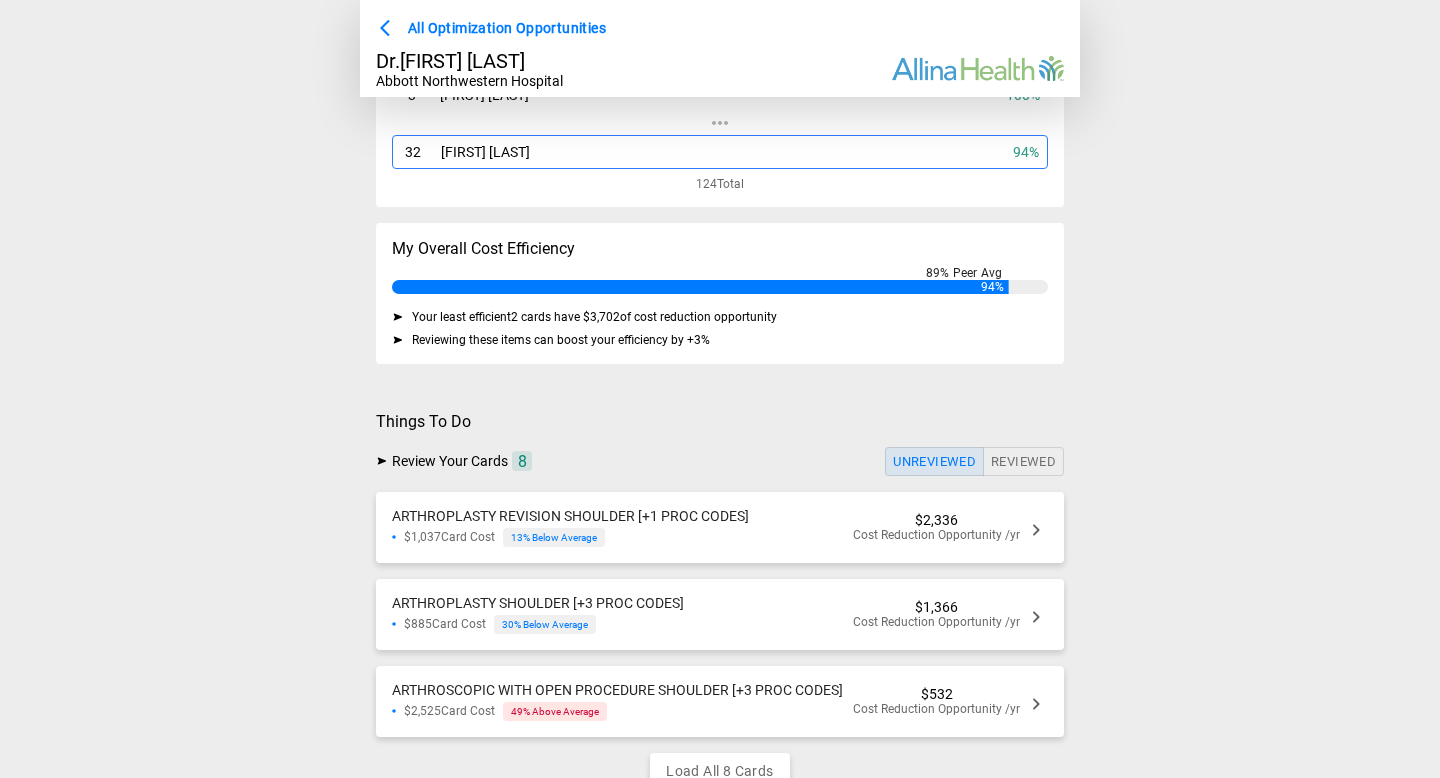 click on "[PRICE] Card Cost [PERCENTAGE] Below Average" at bounding box center [570, 537] 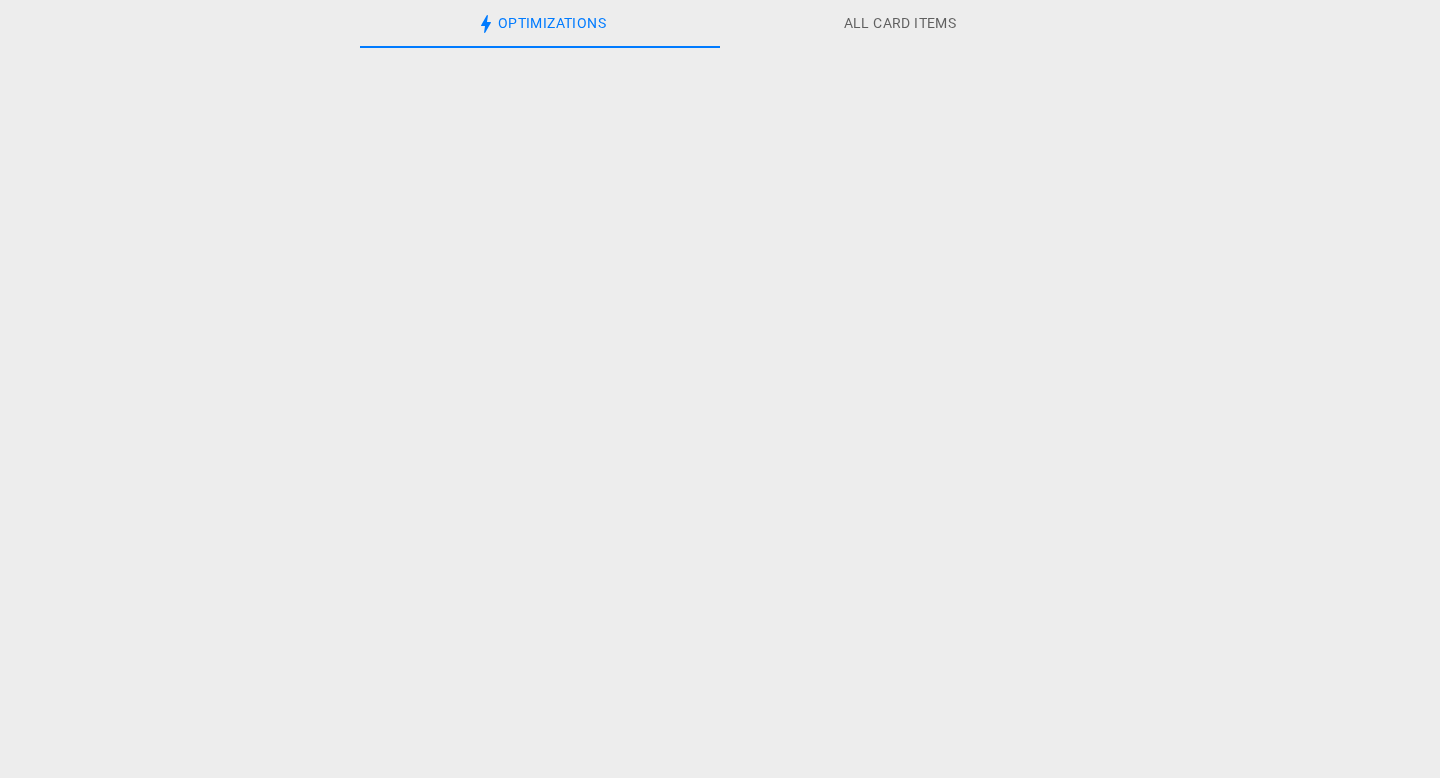 scroll, scrollTop: 0, scrollLeft: 0, axis: both 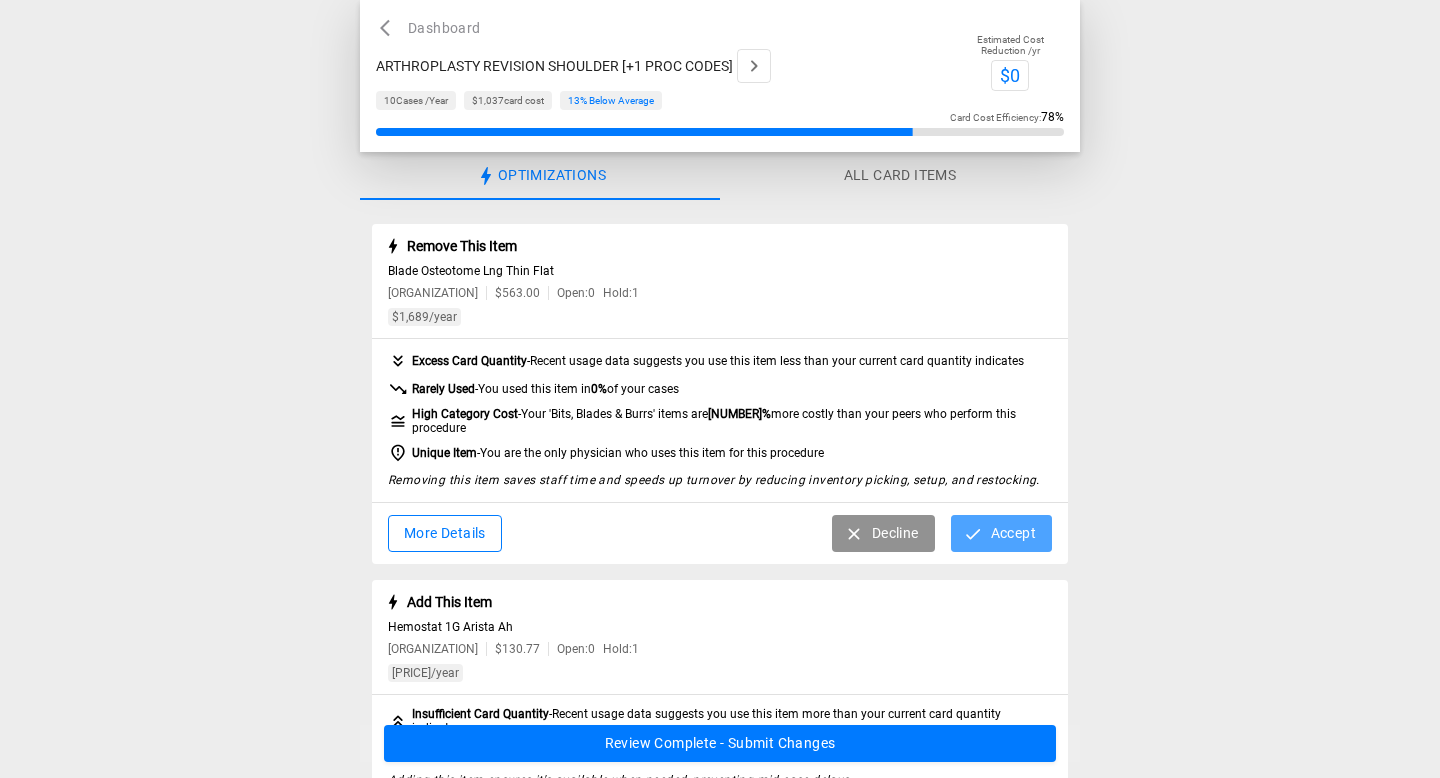click on "Accept" at bounding box center (1001, 533) 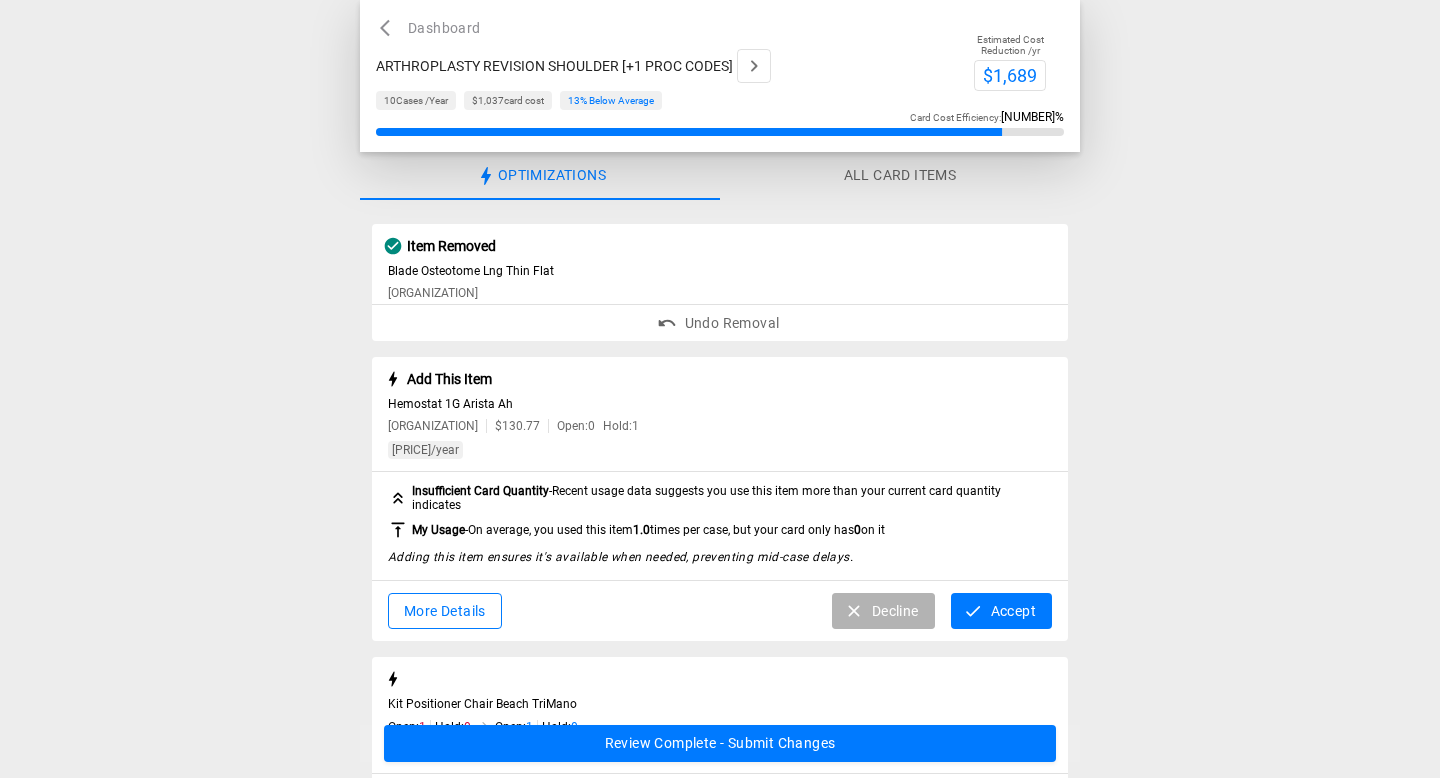 click on "Decline" at bounding box center (883, 611) 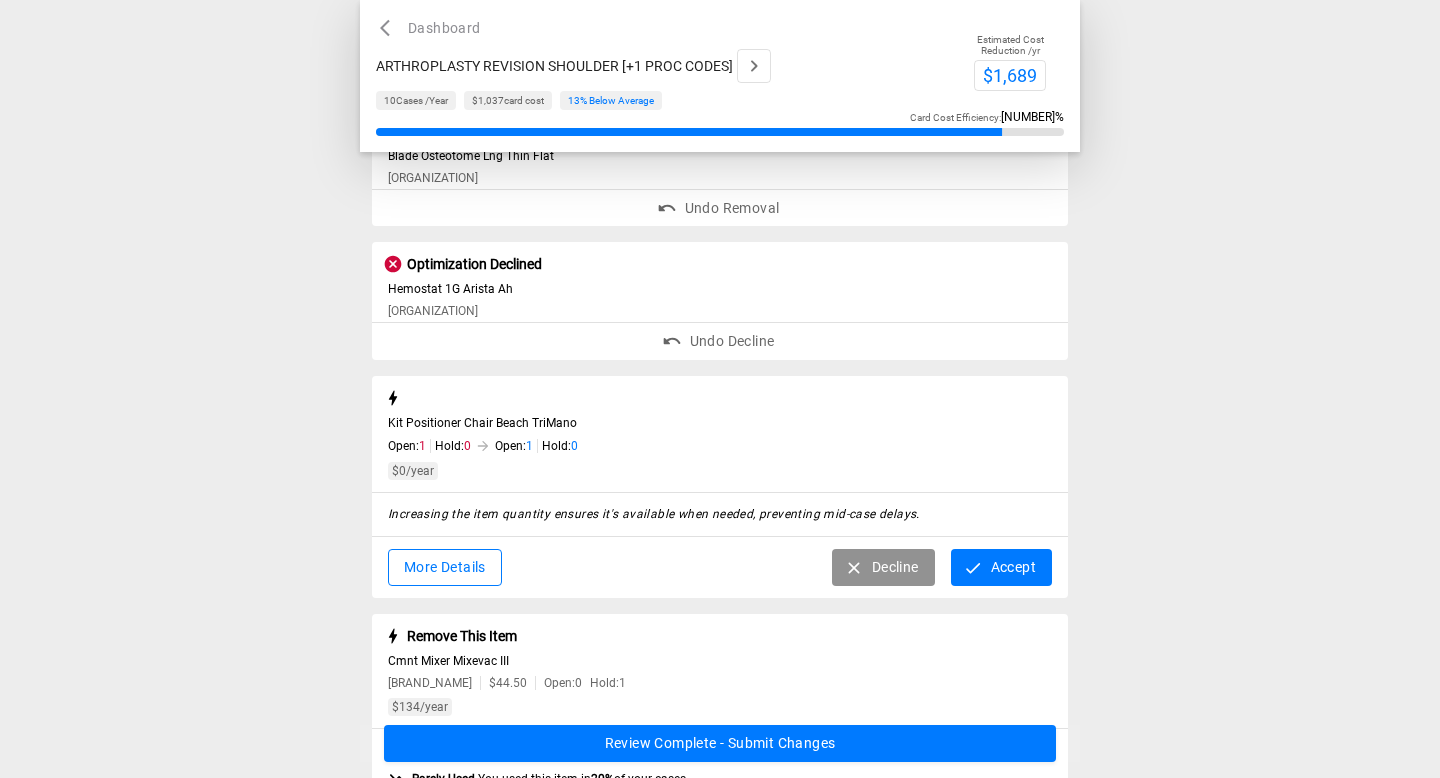 scroll, scrollTop: 118, scrollLeft: 0, axis: vertical 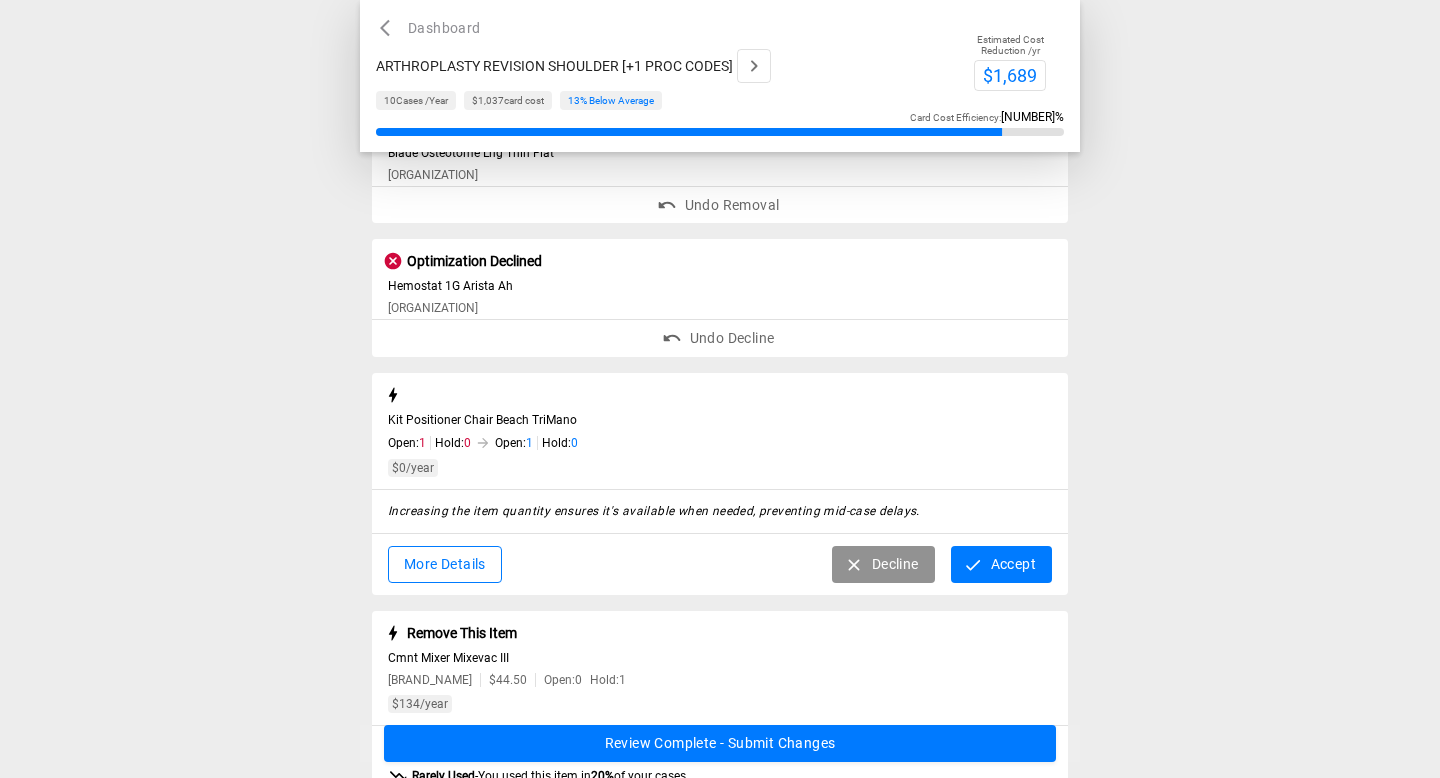 click on "Accept" at bounding box center [1001, 564] 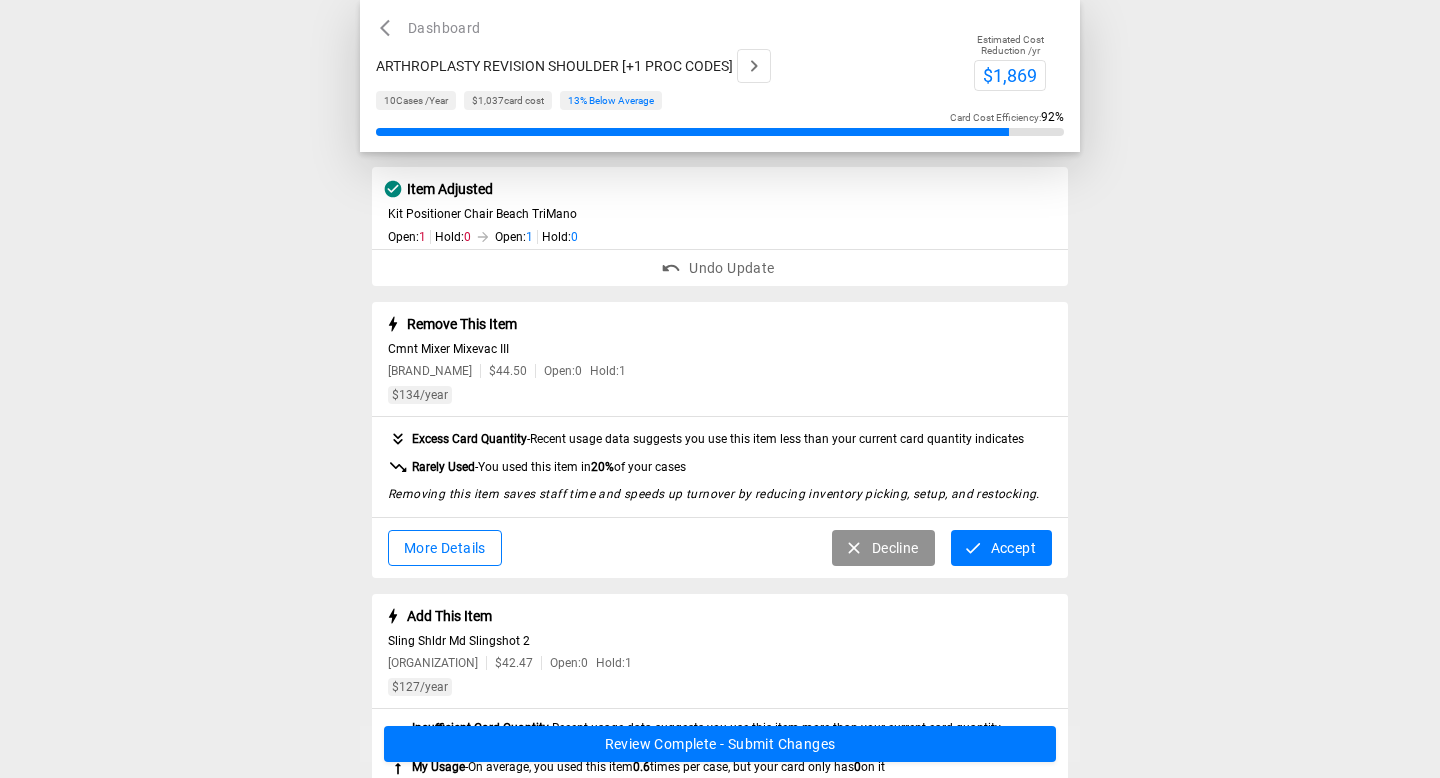 scroll, scrollTop: 326, scrollLeft: 0, axis: vertical 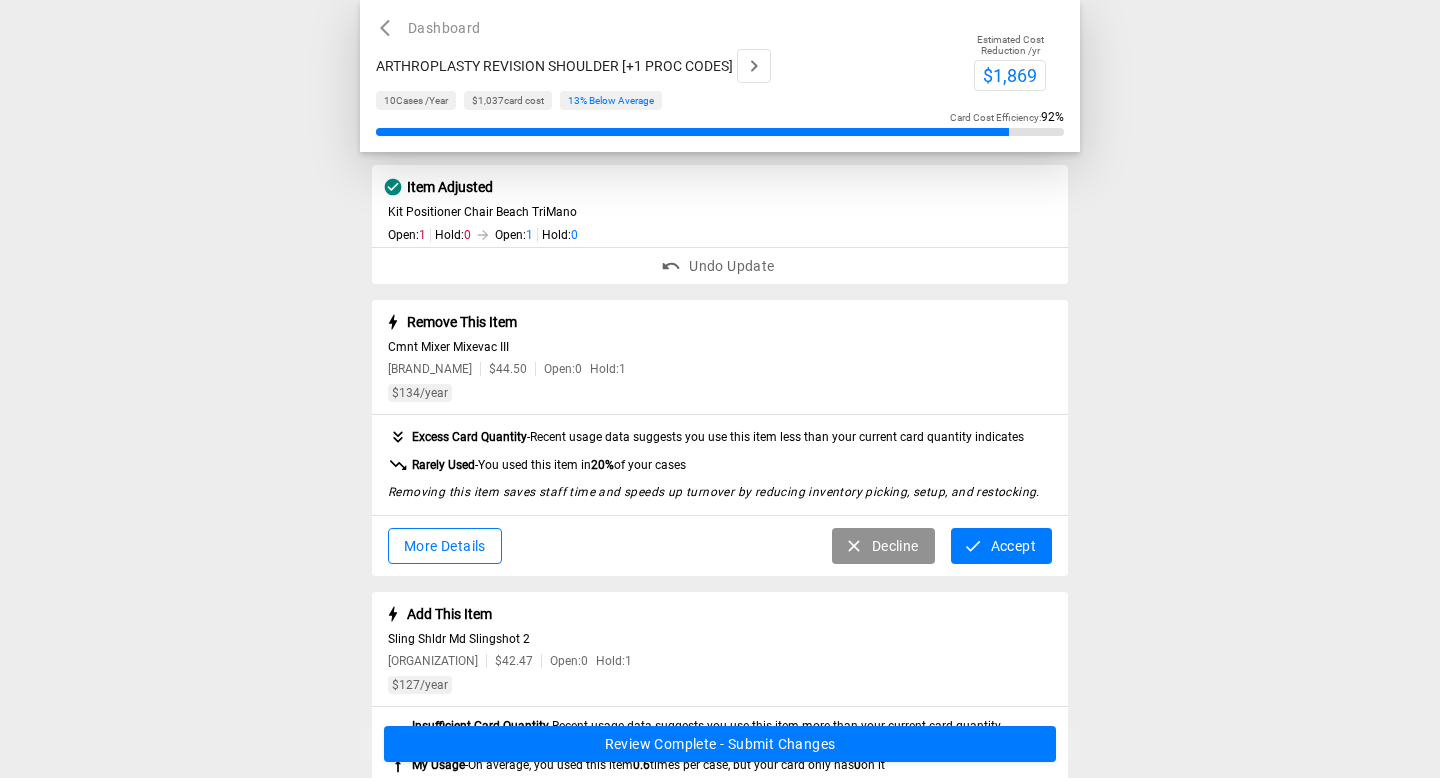 click on "Accept" at bounding box center (1001, 546) 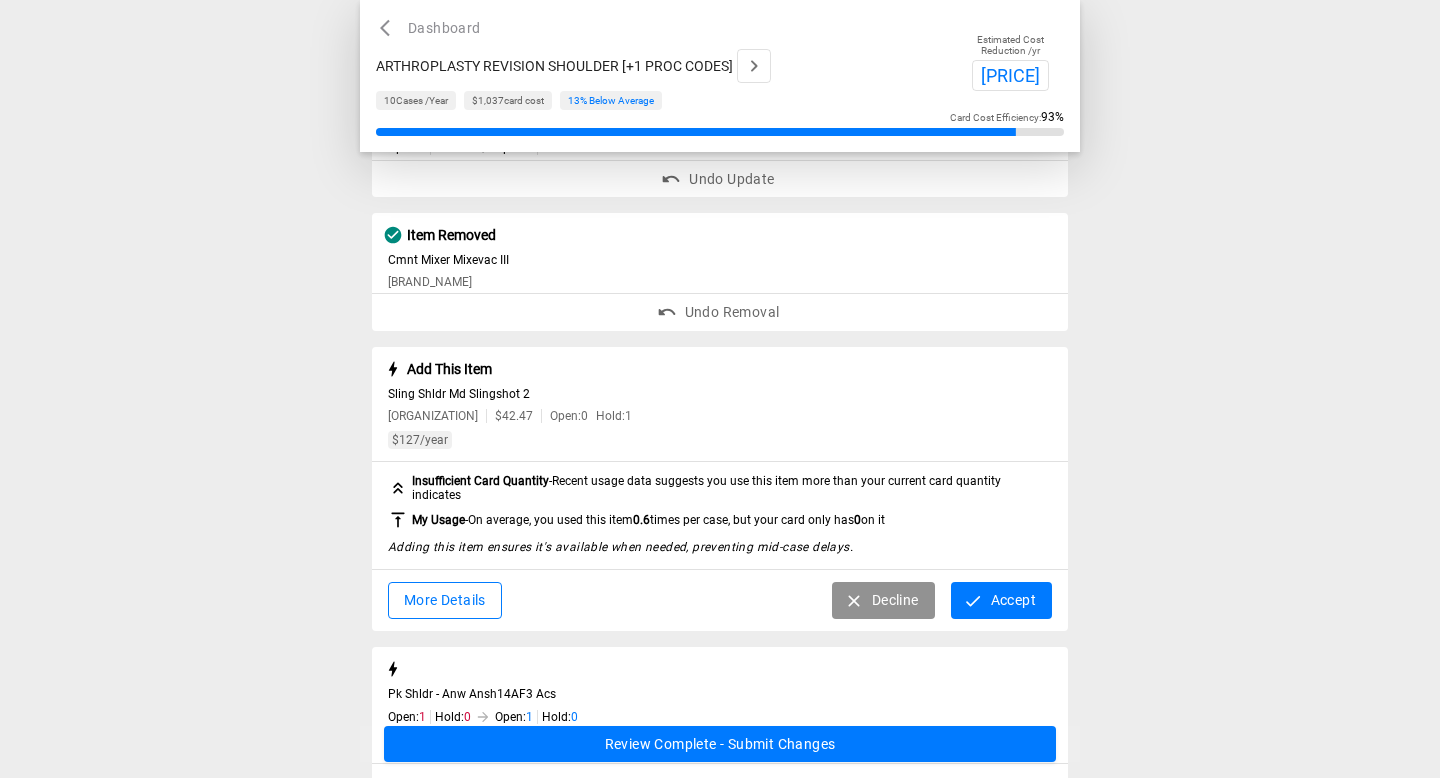 scroll, scrollTop: 415, scrollLeft: 0, axis: vertical 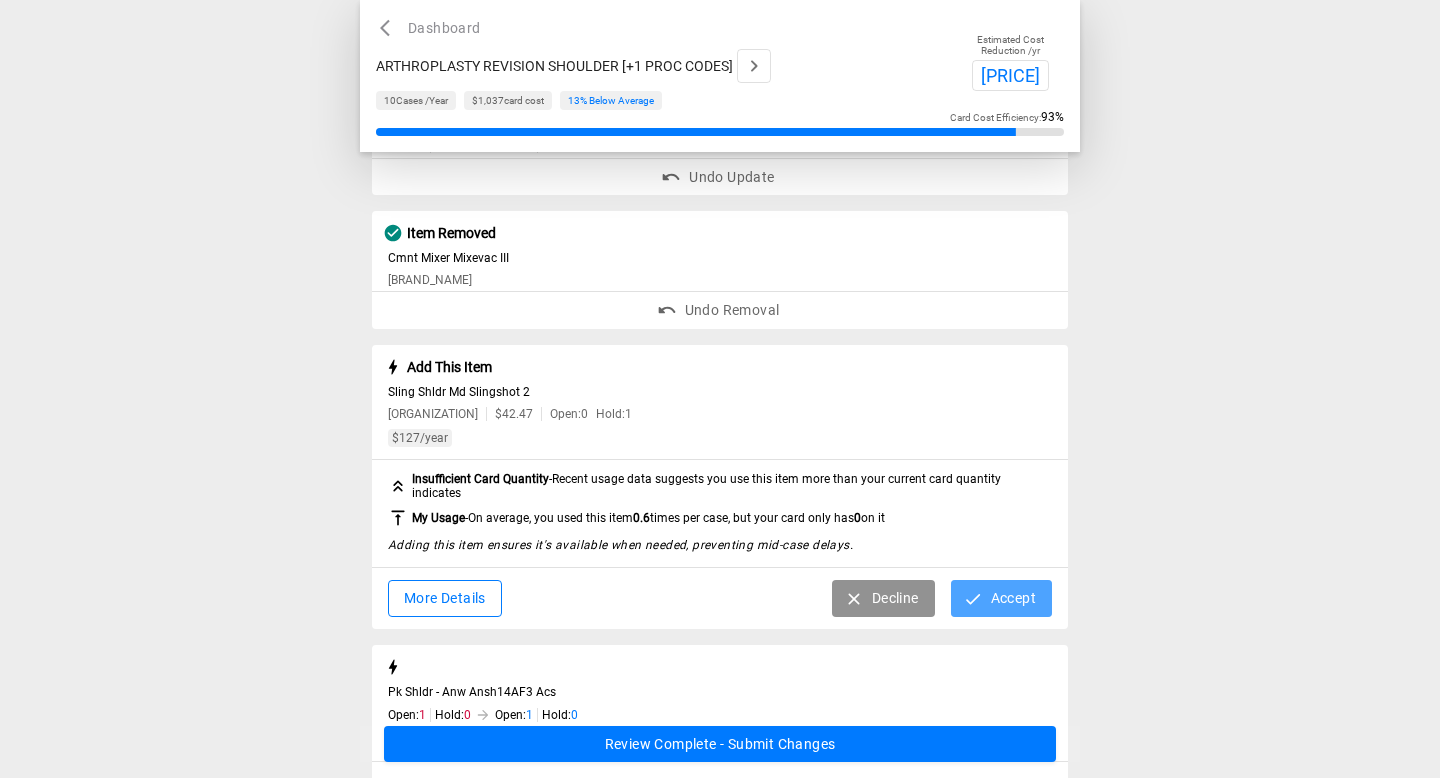 click on "Accept" at bounding box center [1001, 598] 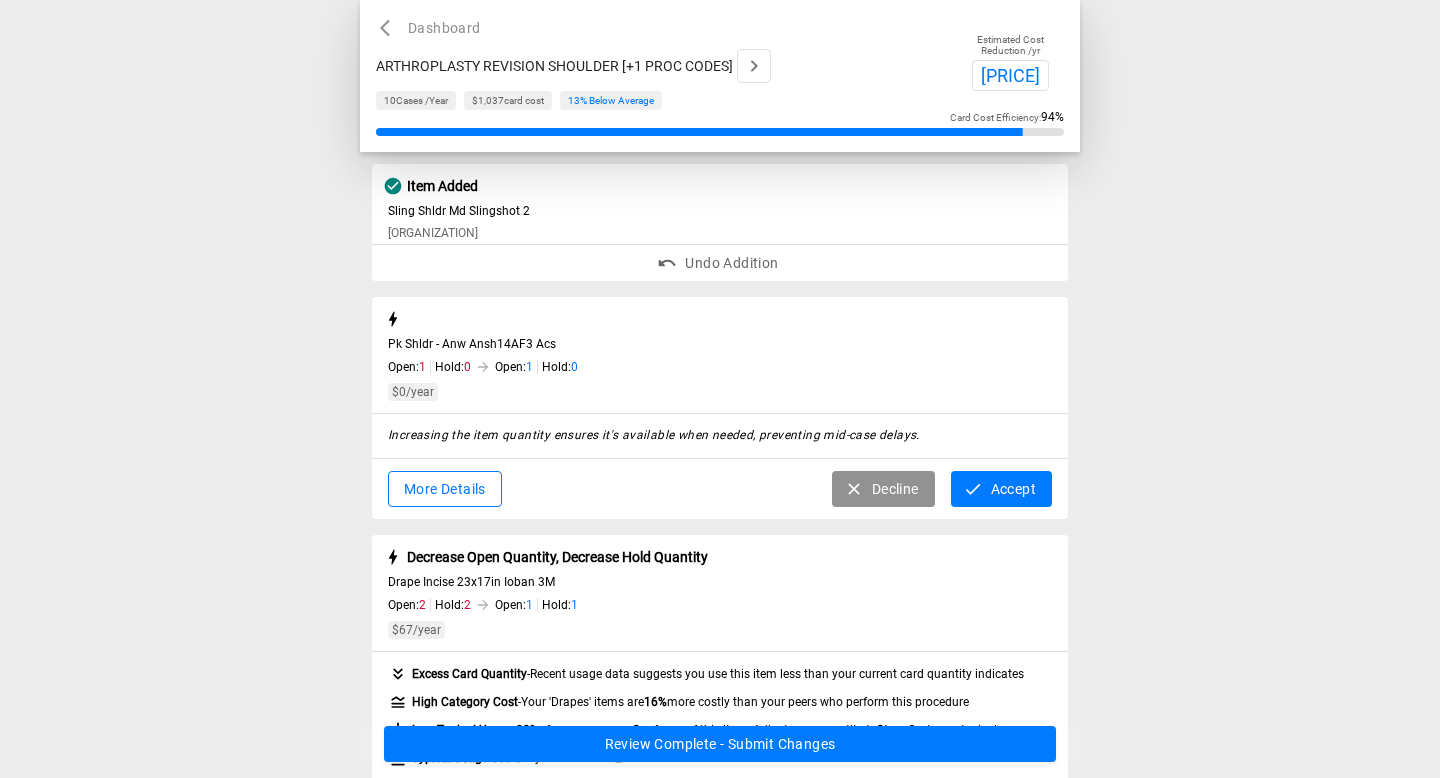 scroll, scrollTop: 614, scrollLeft: 0, axis: vertical 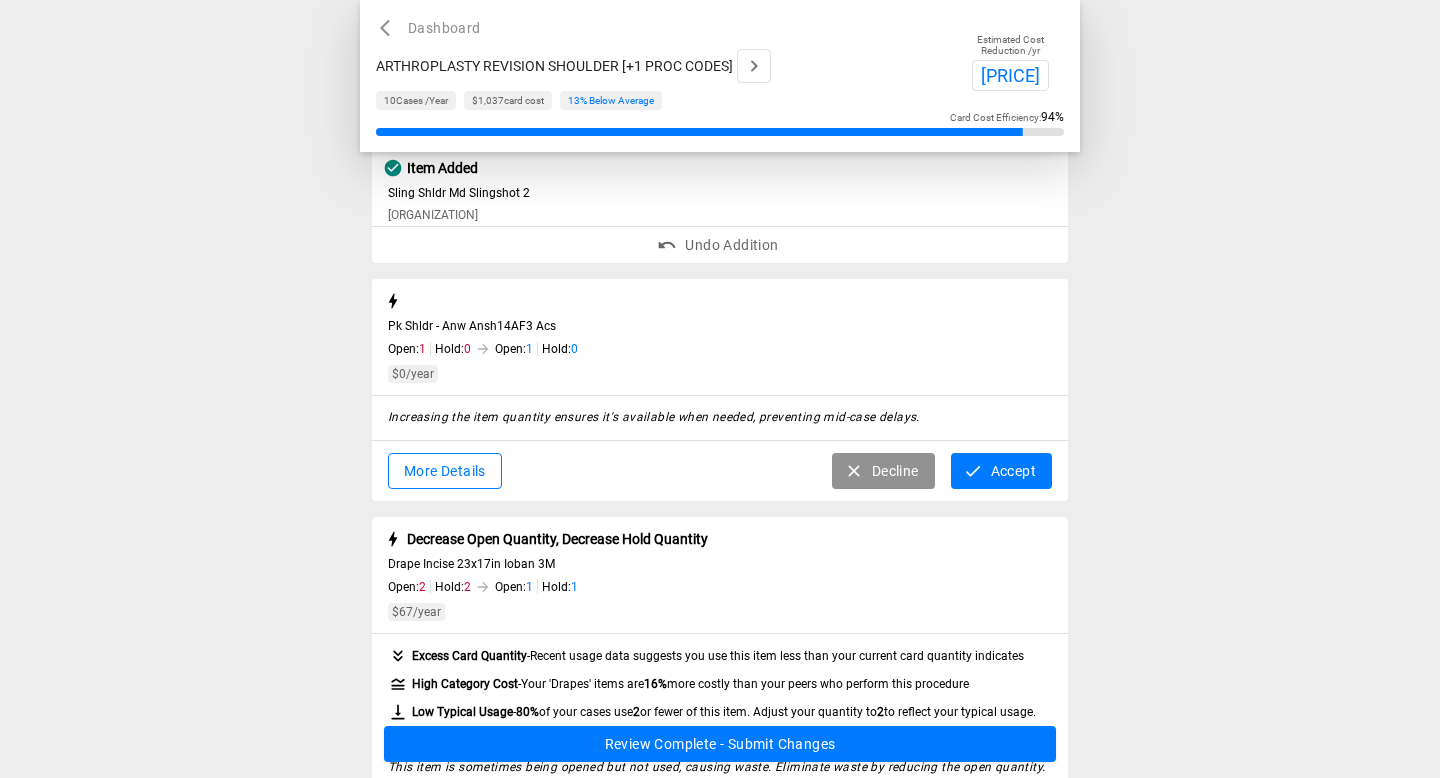 click on "Accept" at bounding box center (1001, 471) 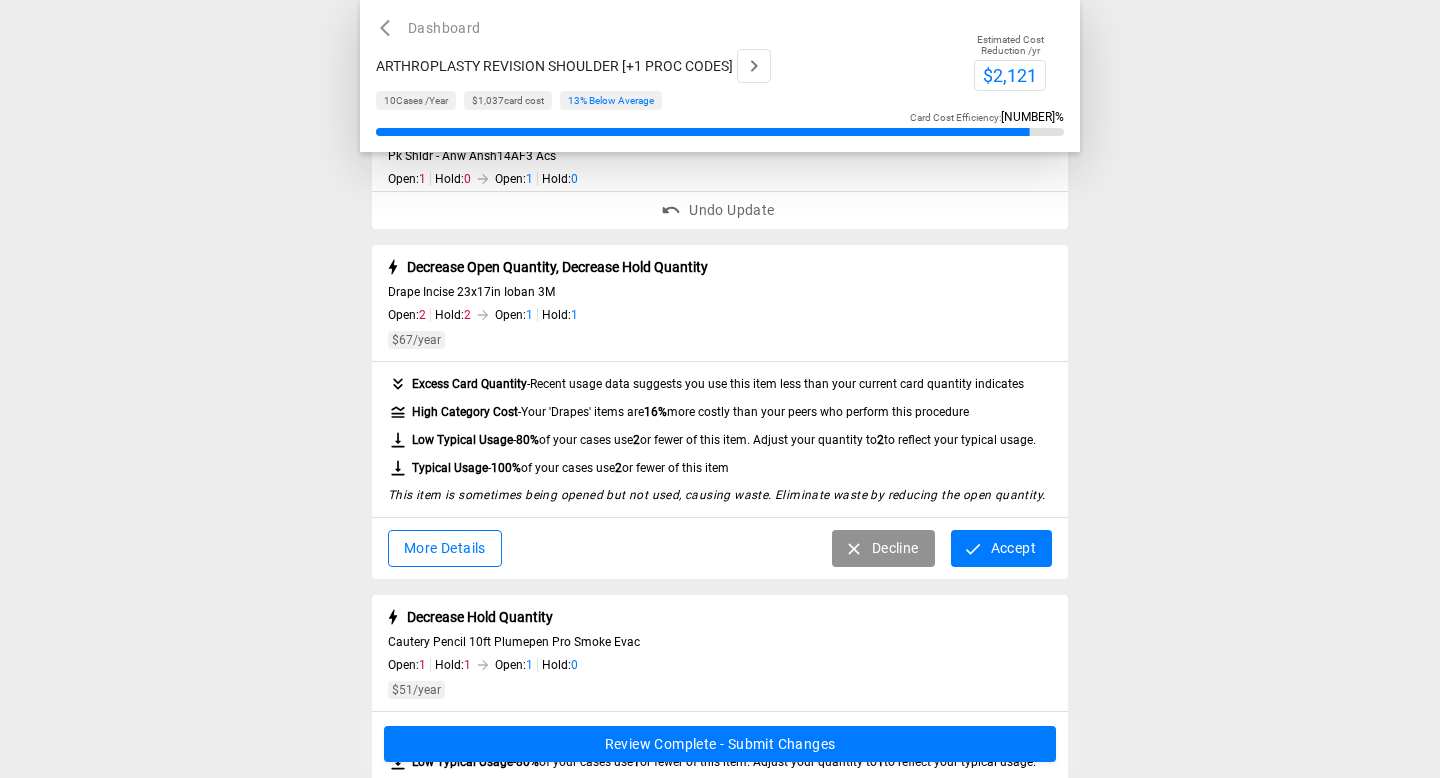 scroll, scrollTop: 785, scrollLeft: 0, axis: vertical 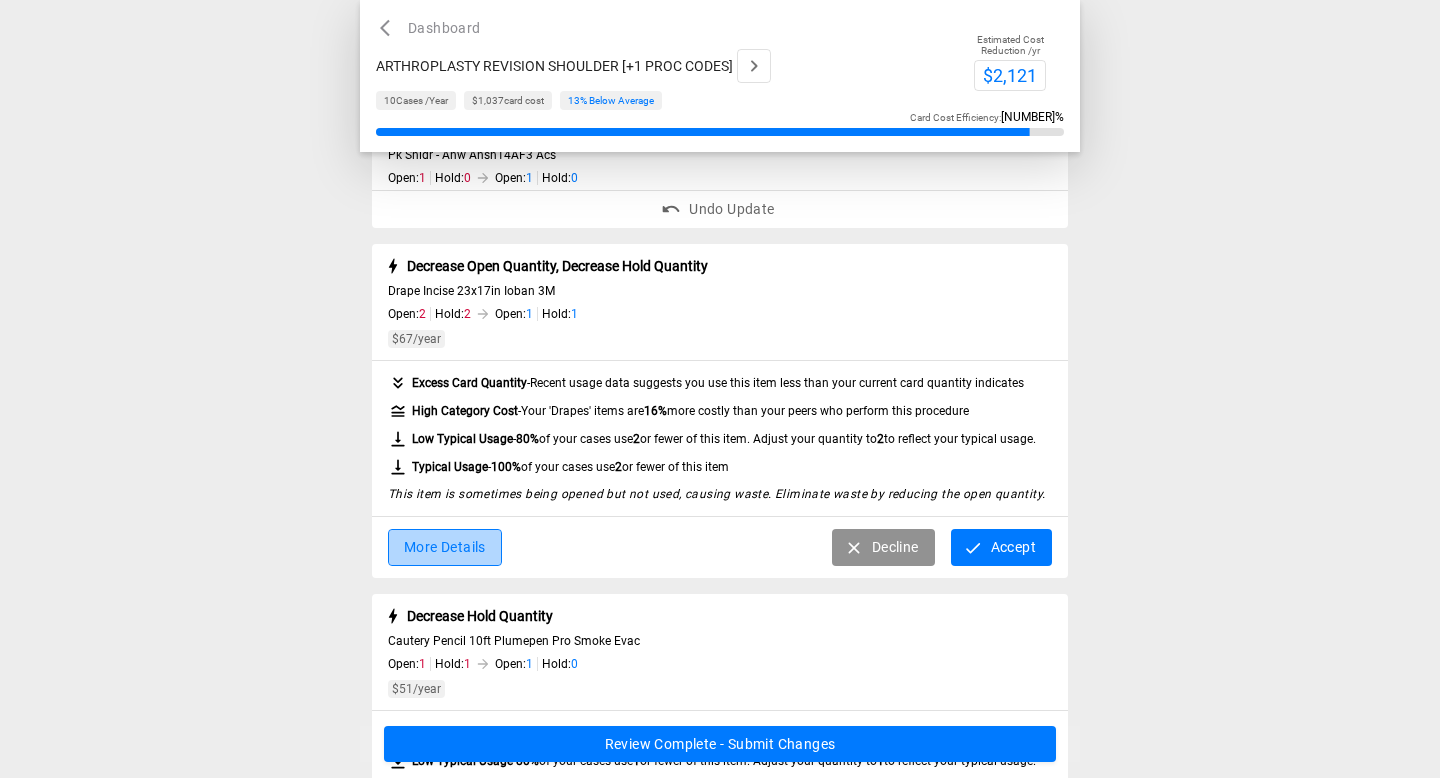 click on "More Details" at bounding box center (445, 547) 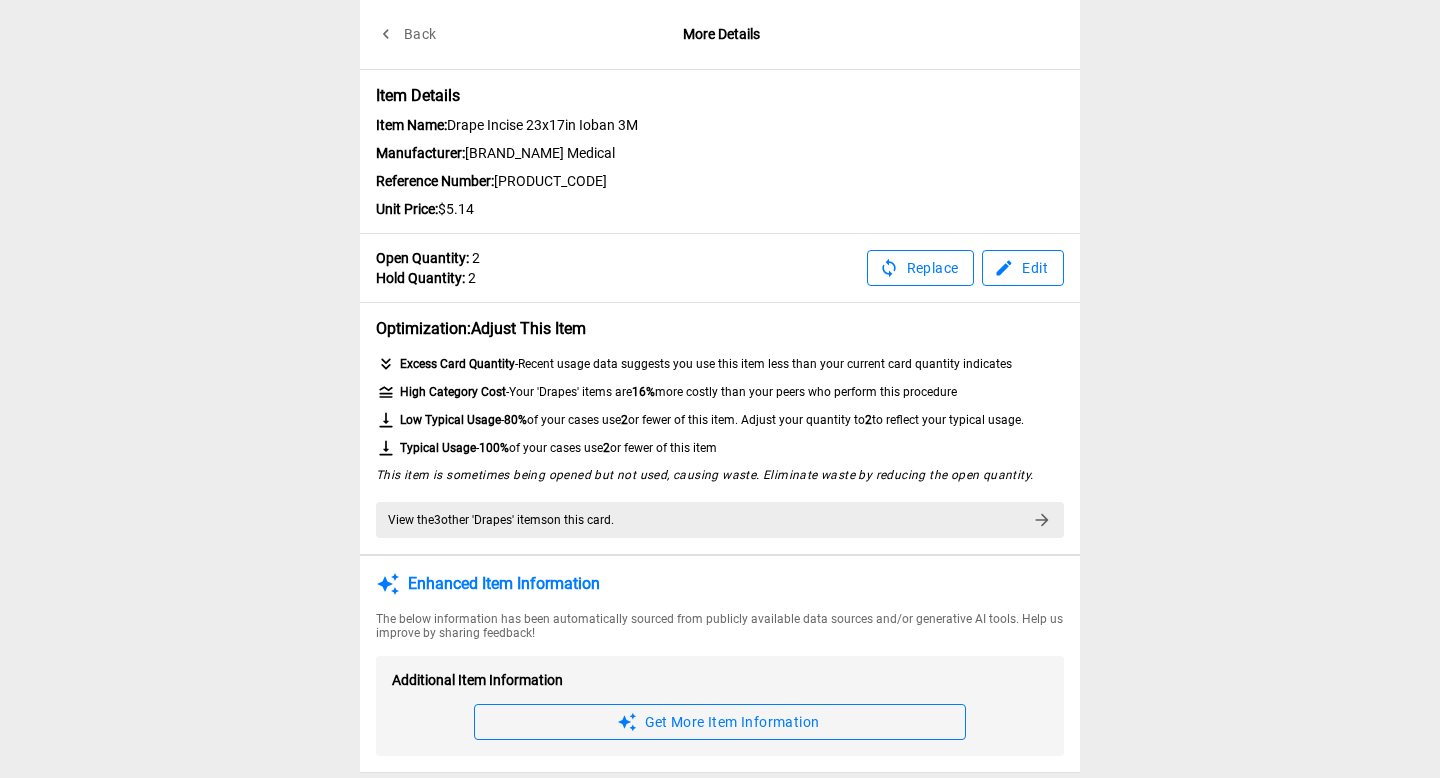 click on "Edit" at bounding box center (1023, 268) 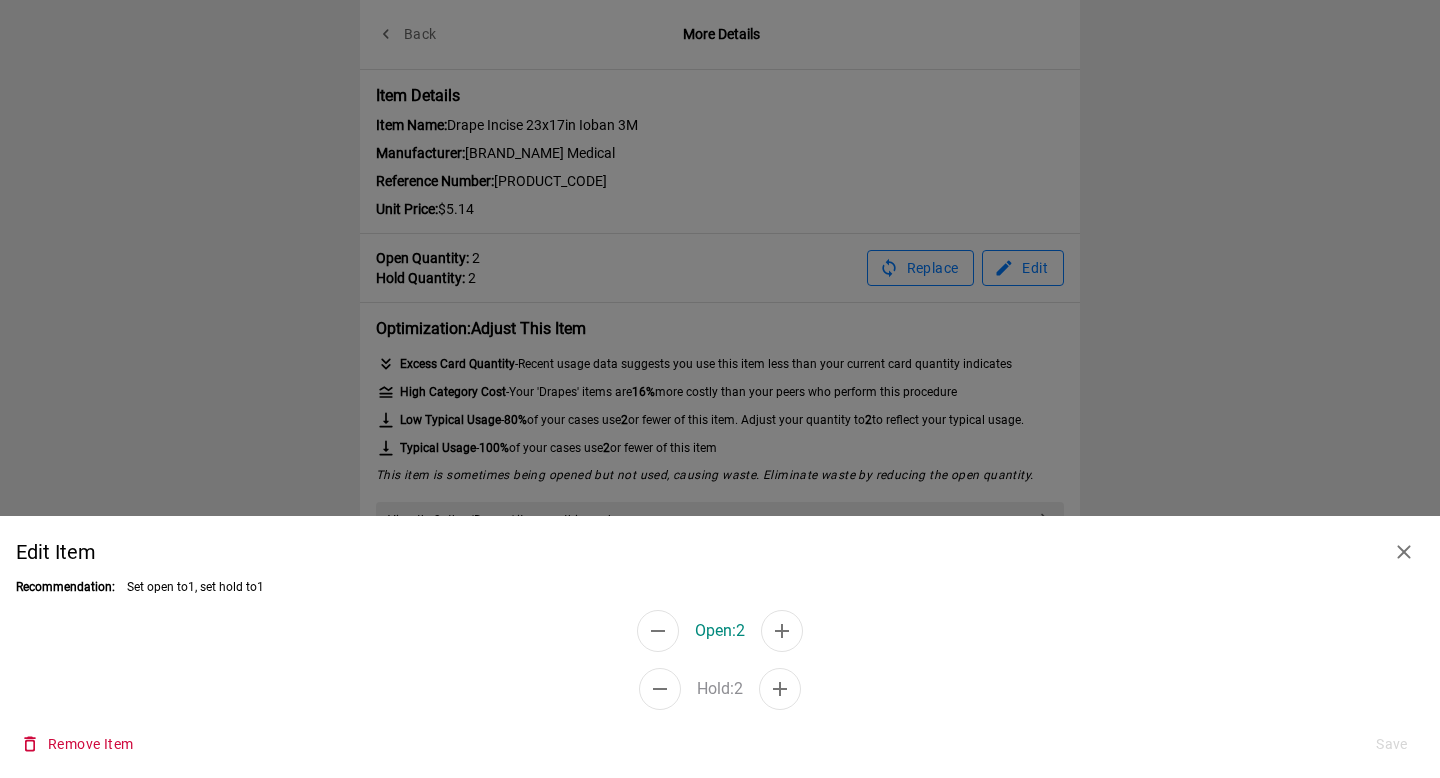 click at bounding box center (658, 631) 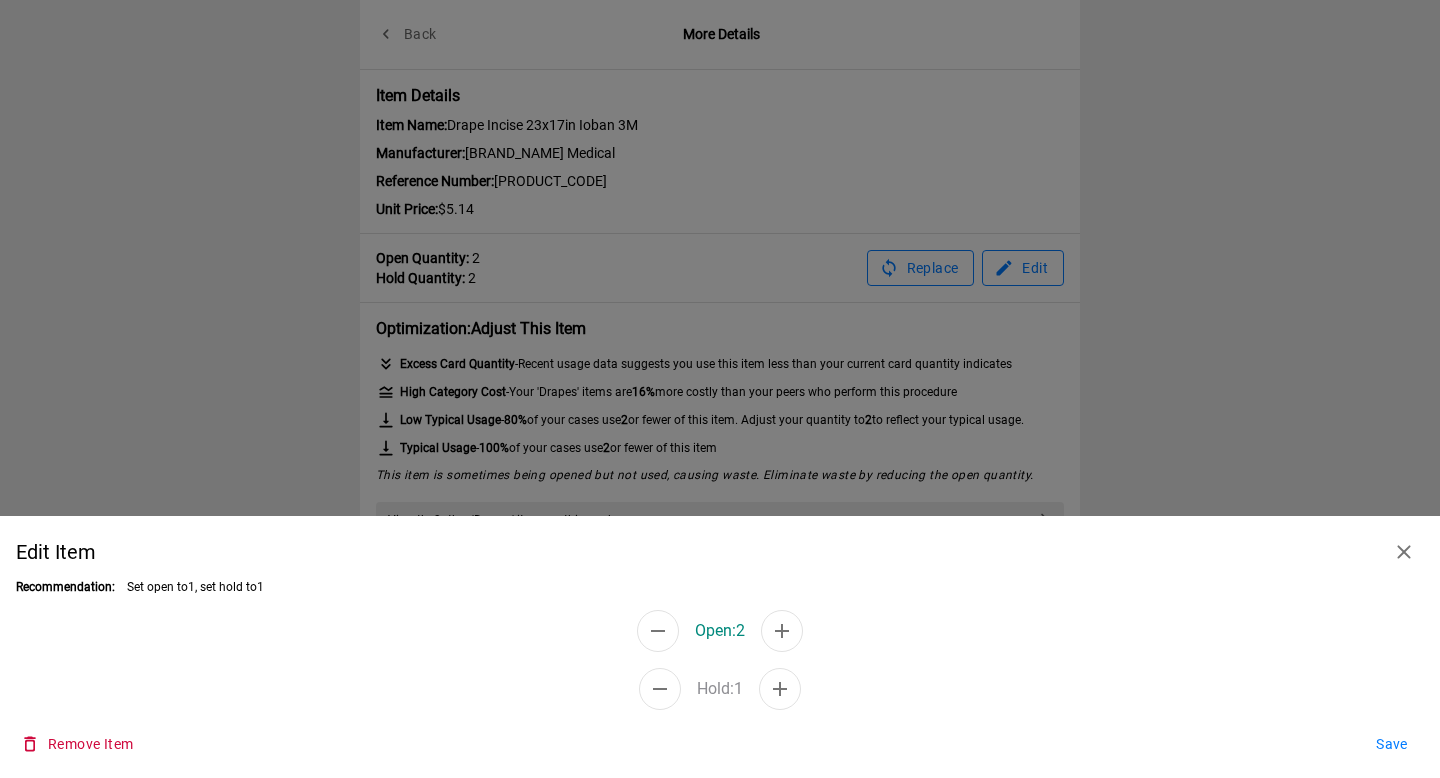 click at bounding box center [658, 631] 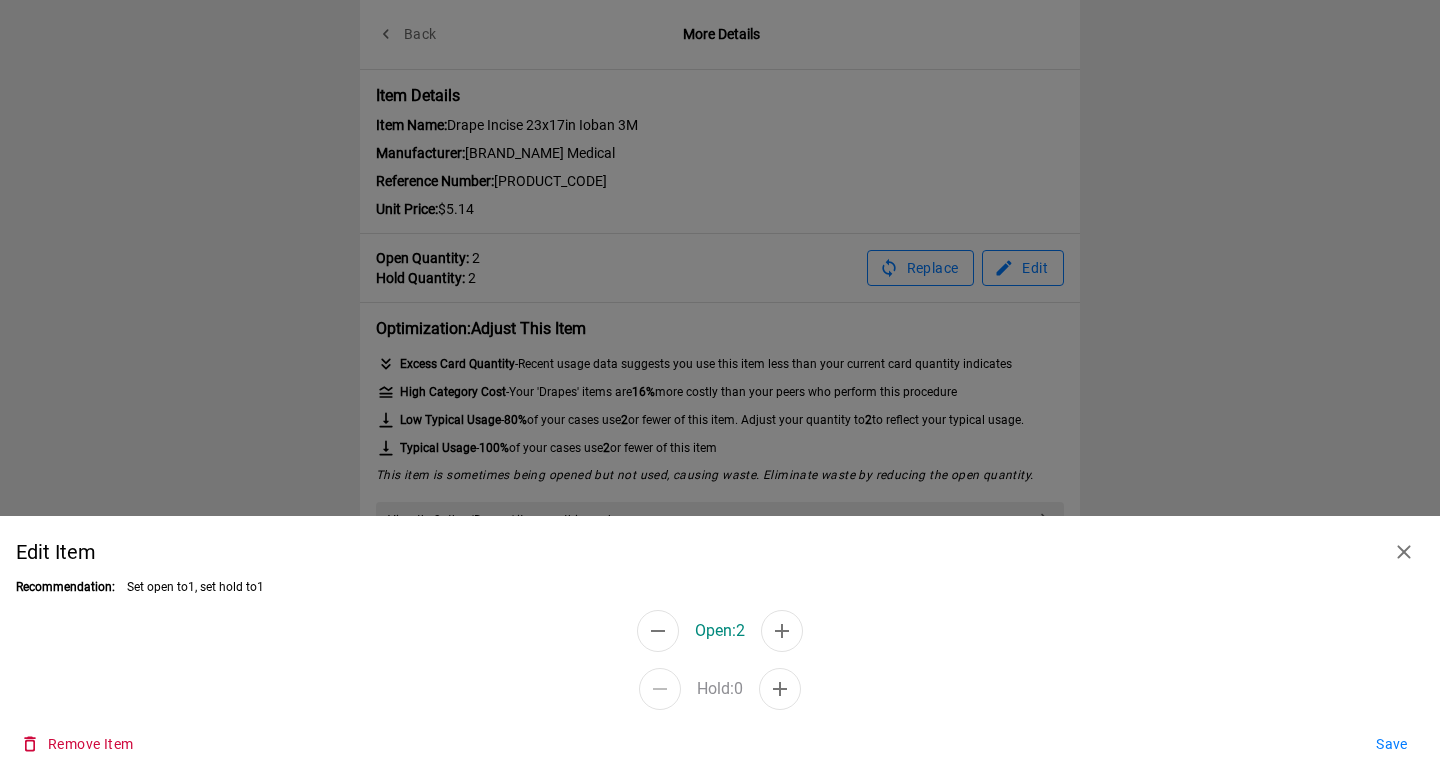 click on "Save" at bounding box center (1392, 744) 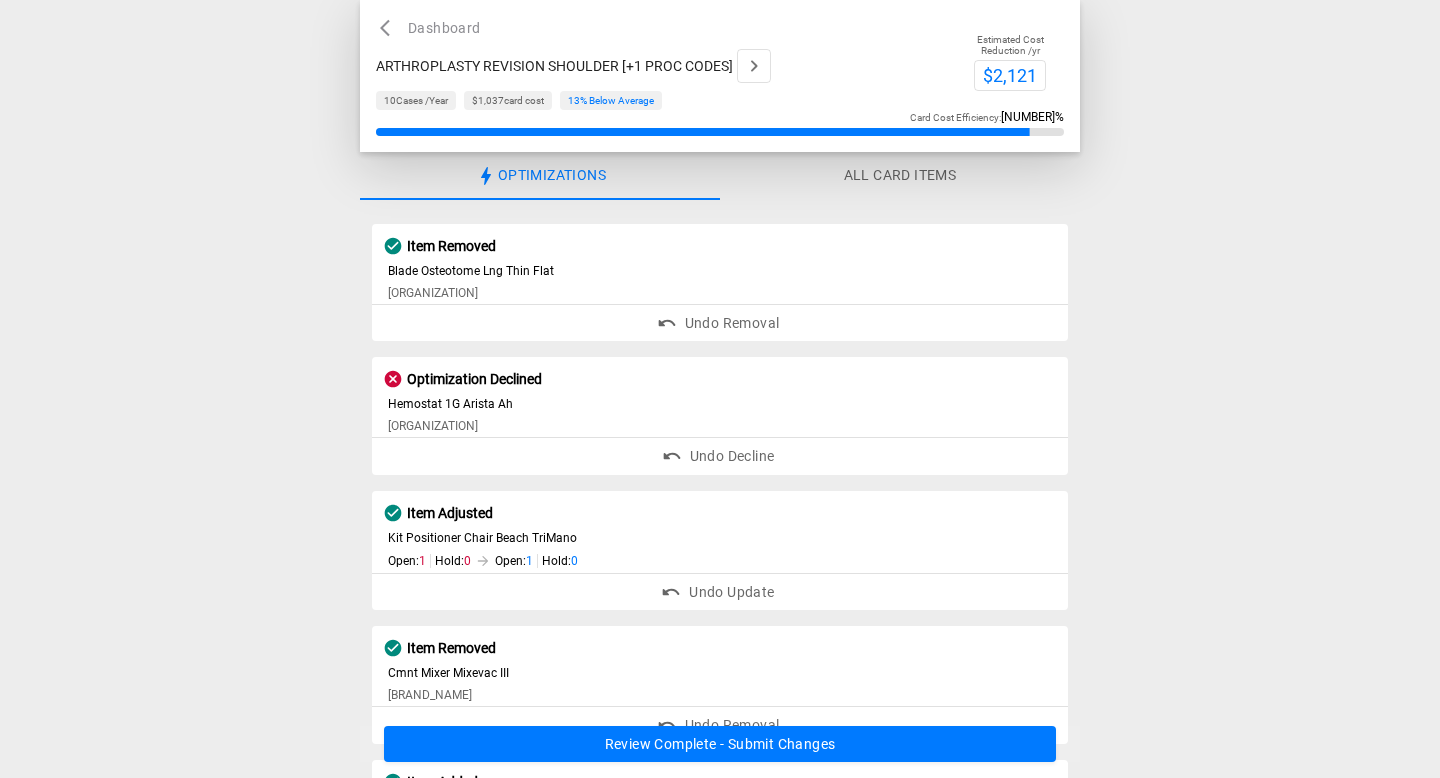 scroll, scrollTop: 785, scrollLeft: 0, axis: vertical 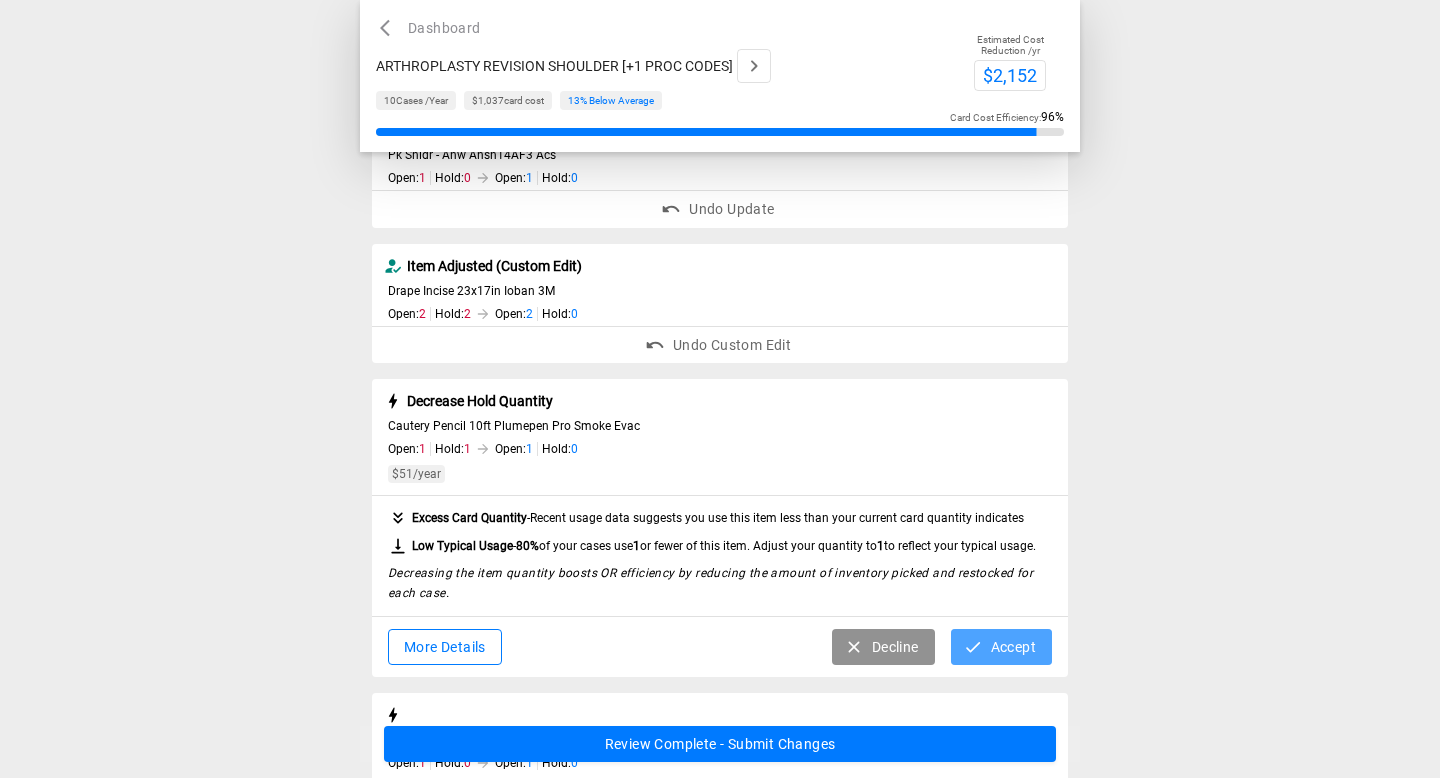 click at bounding box center [973, 647] 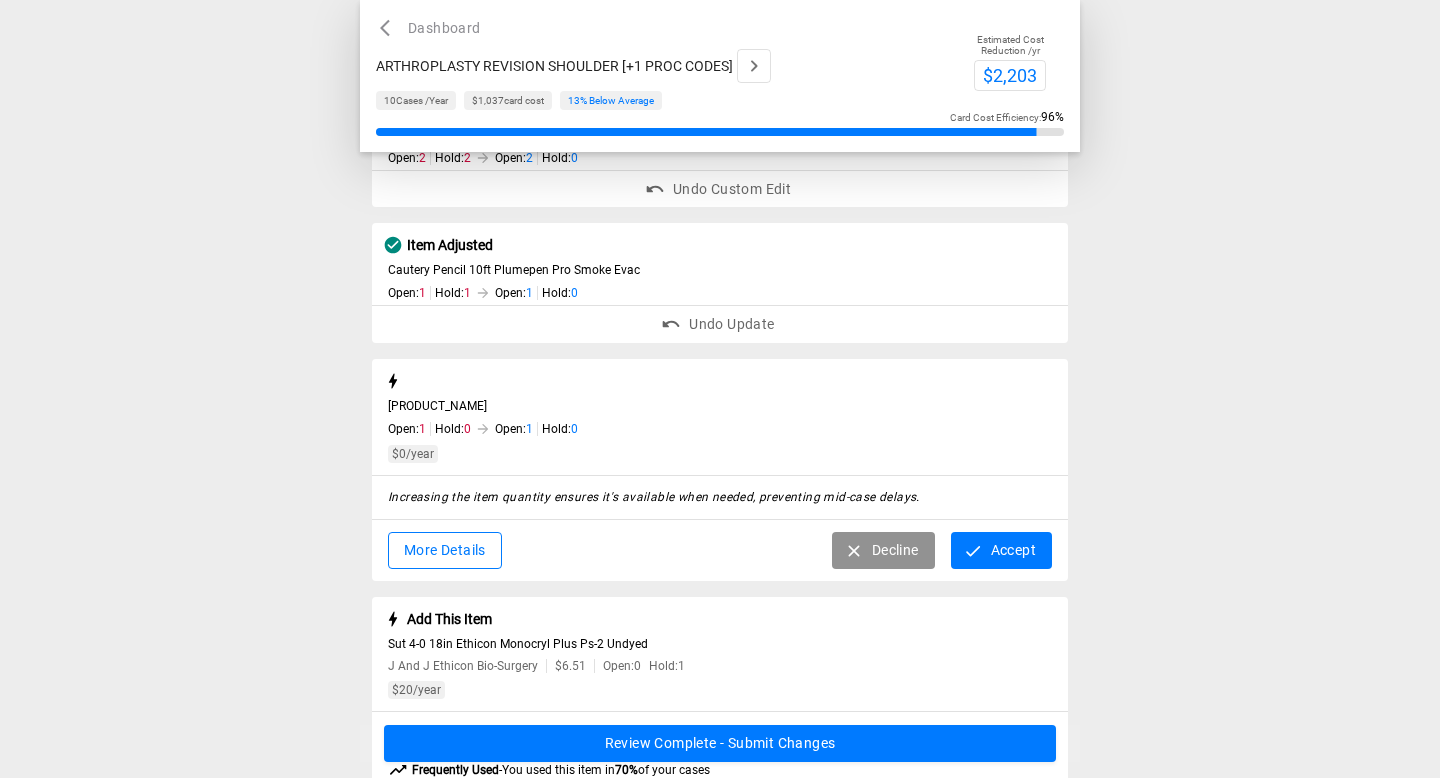 scroll, scrollTop: 945, scrollLeft: 0, axis: vertical 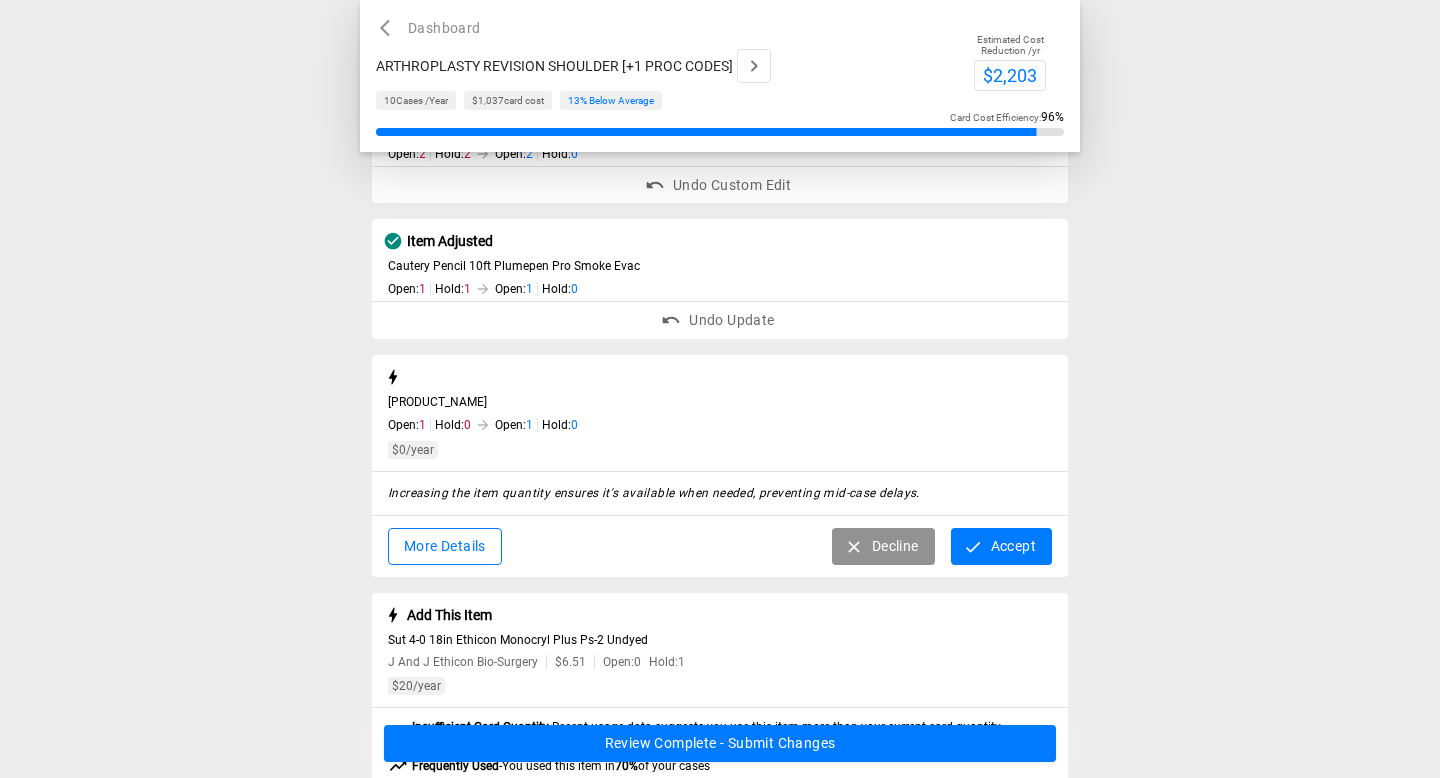 click on "Accept" at bounding box center (1001, 546) 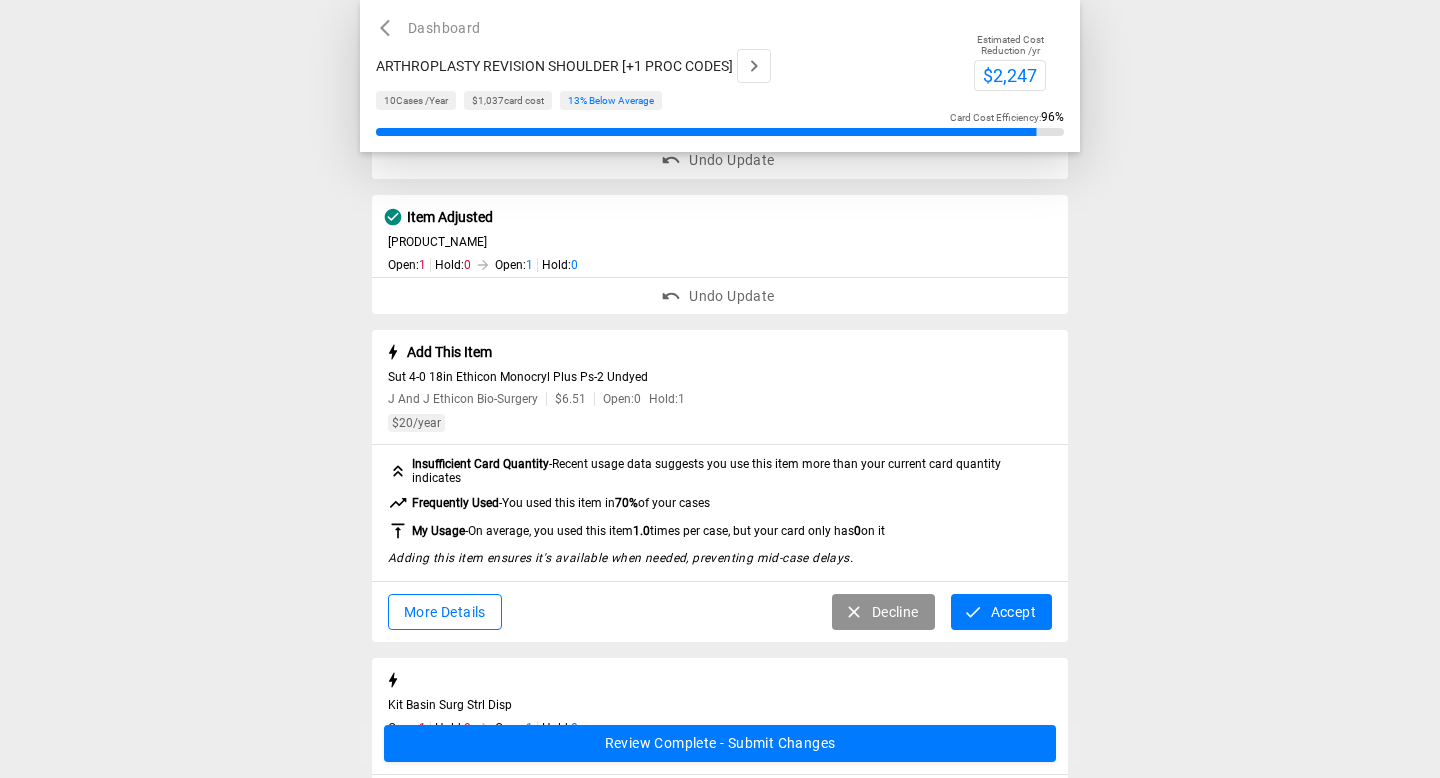 scroll, scrollTop: 1121, scrollLeft: 0, axis: vertical 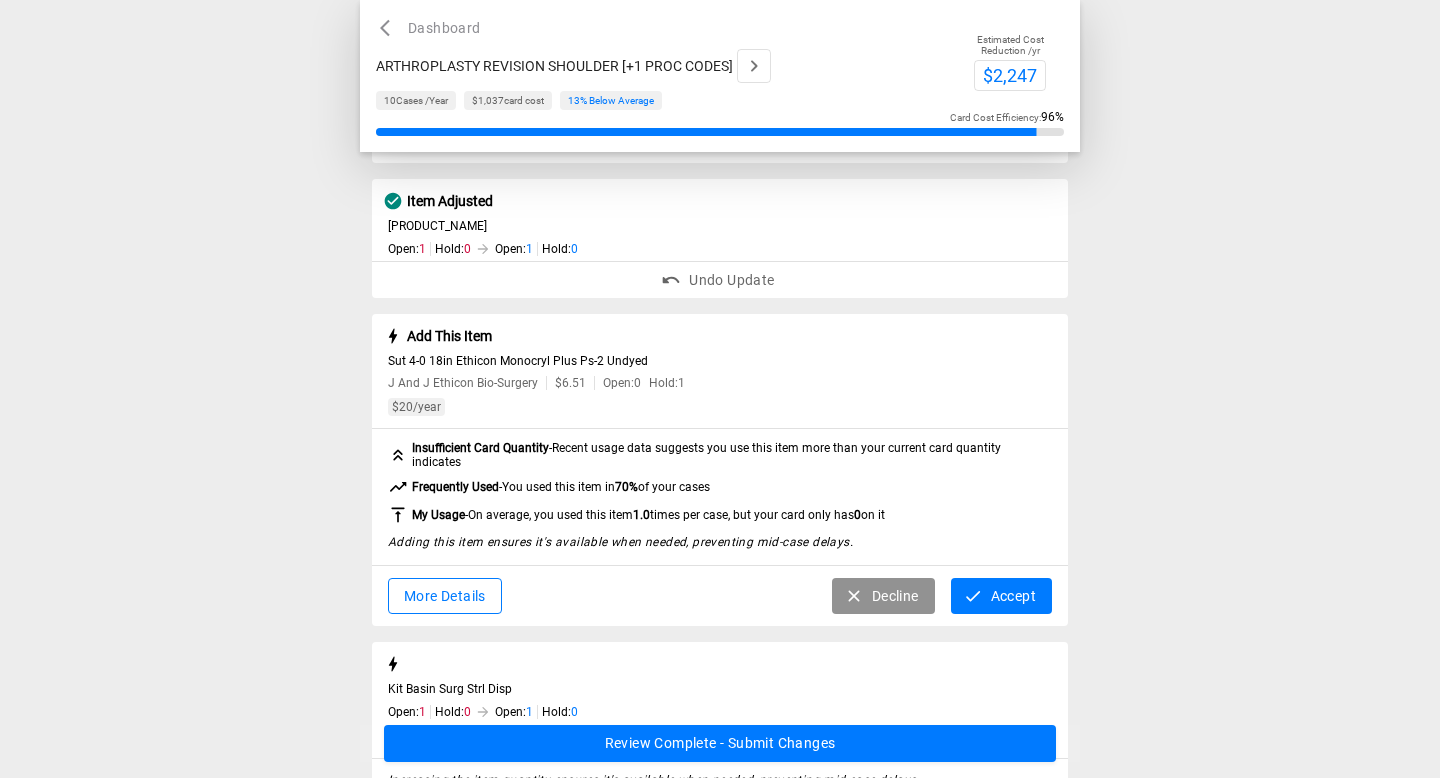click on "Accept" at bounding box center (1001, 596) 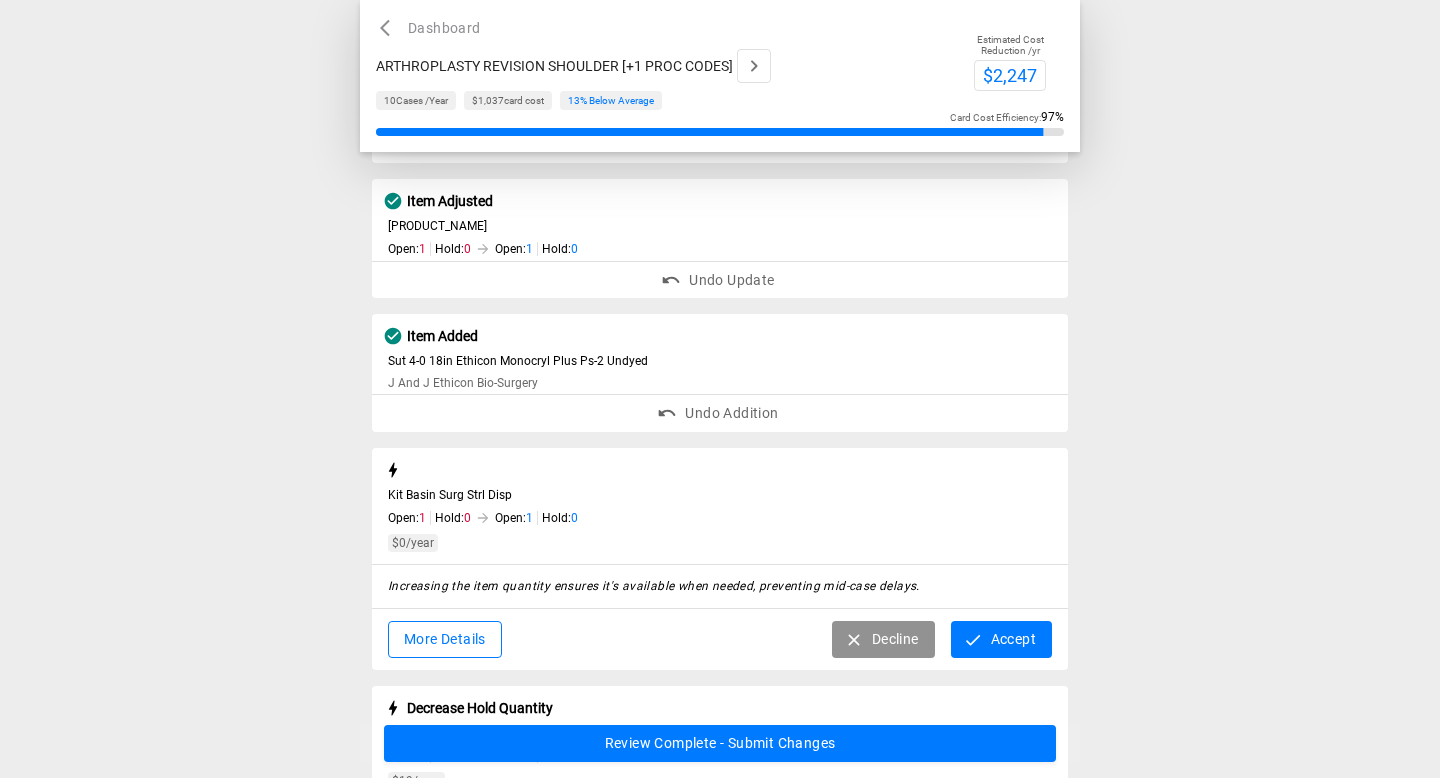 click on "Accept" at bounding box center [1001, 639] 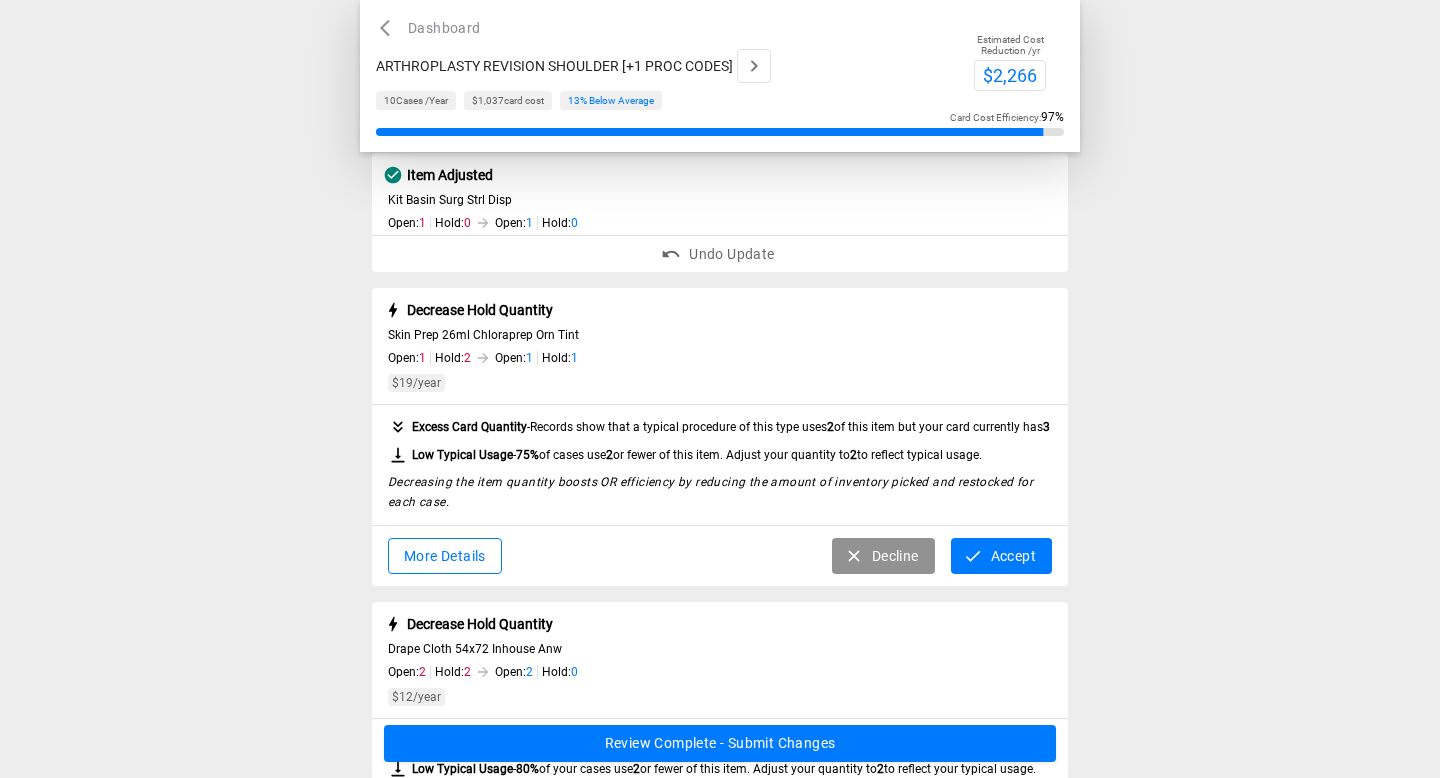 scroll, scrollTop: 1417, scrollLeft: 0, axis: vertical 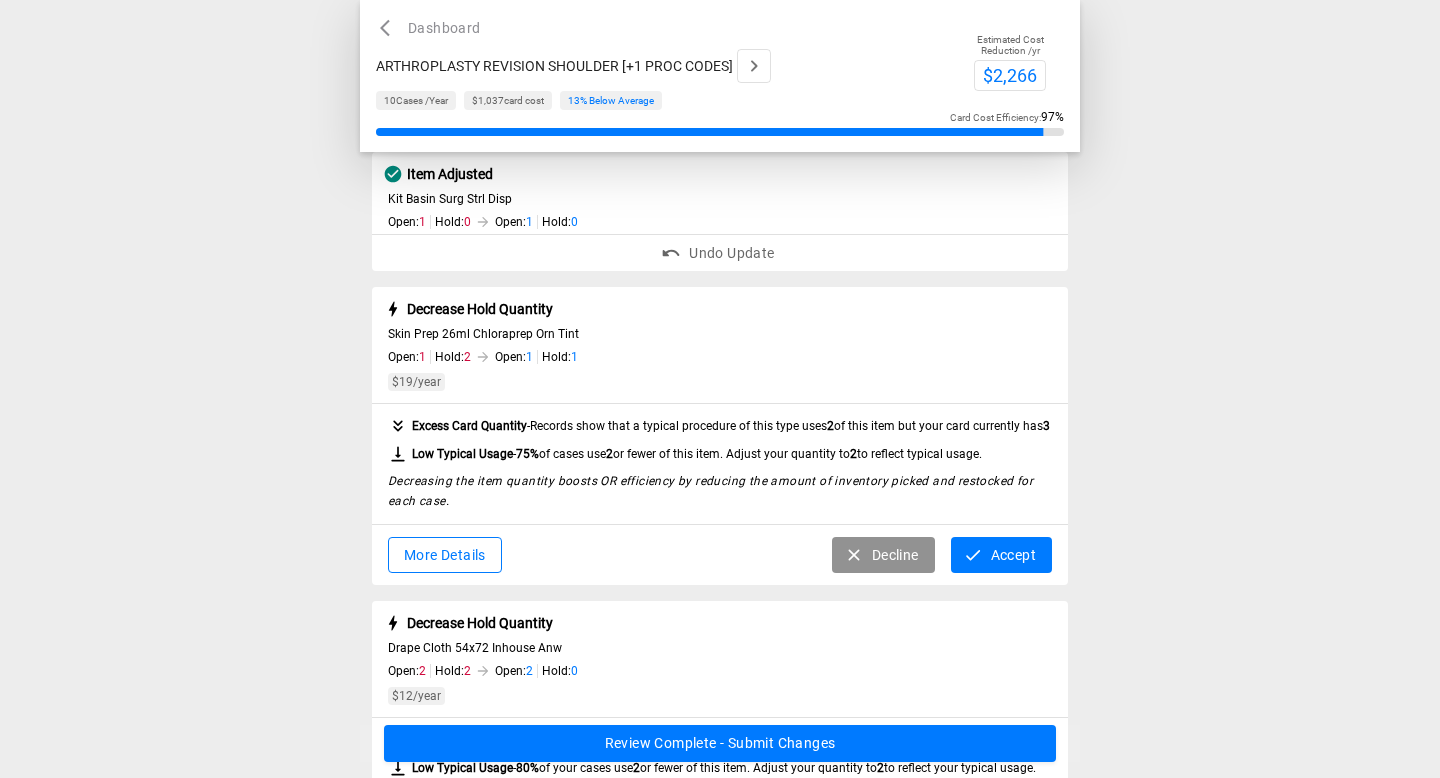 click on "Accept" at bounding box center (1001, 555) 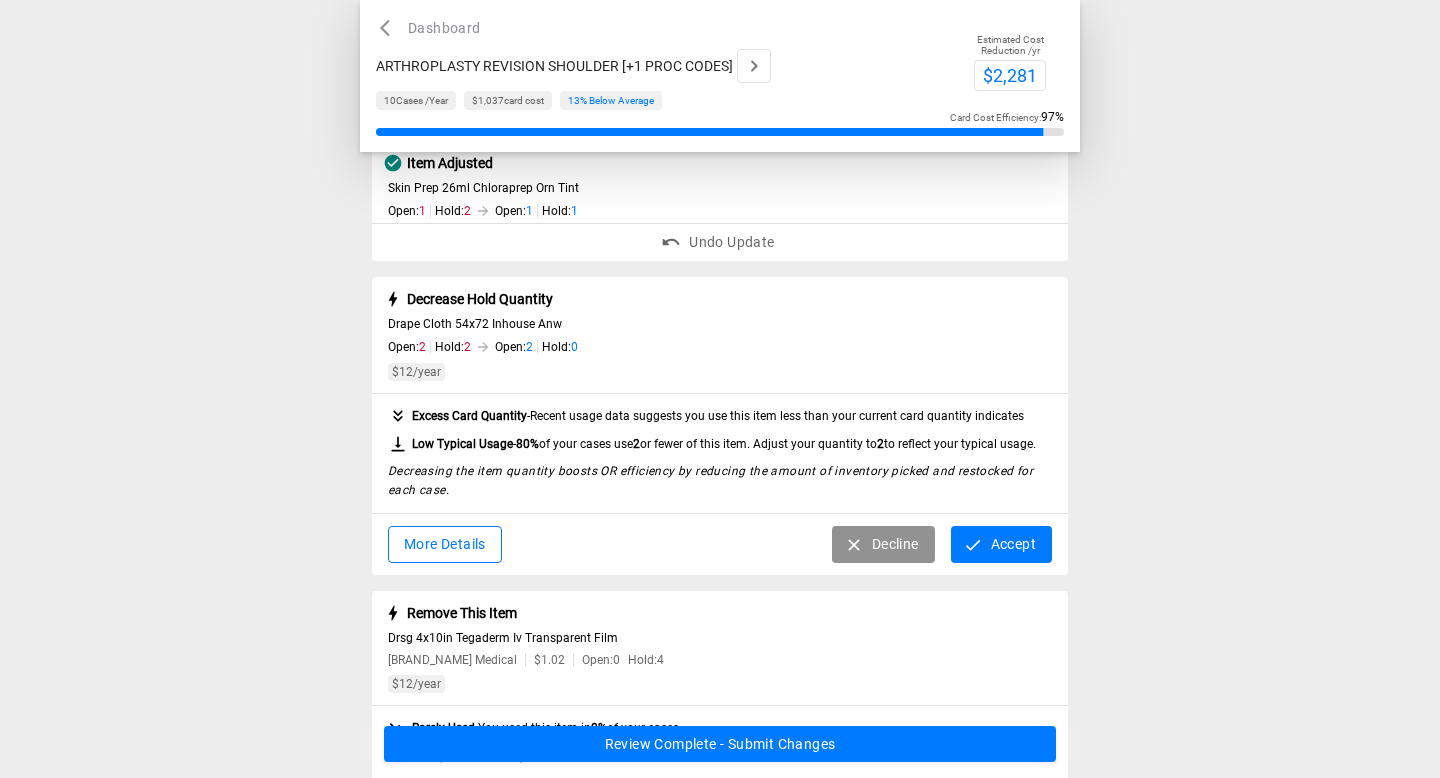 scroll, scrollTop: 1564, scrollLeft: 0, axis: vertical 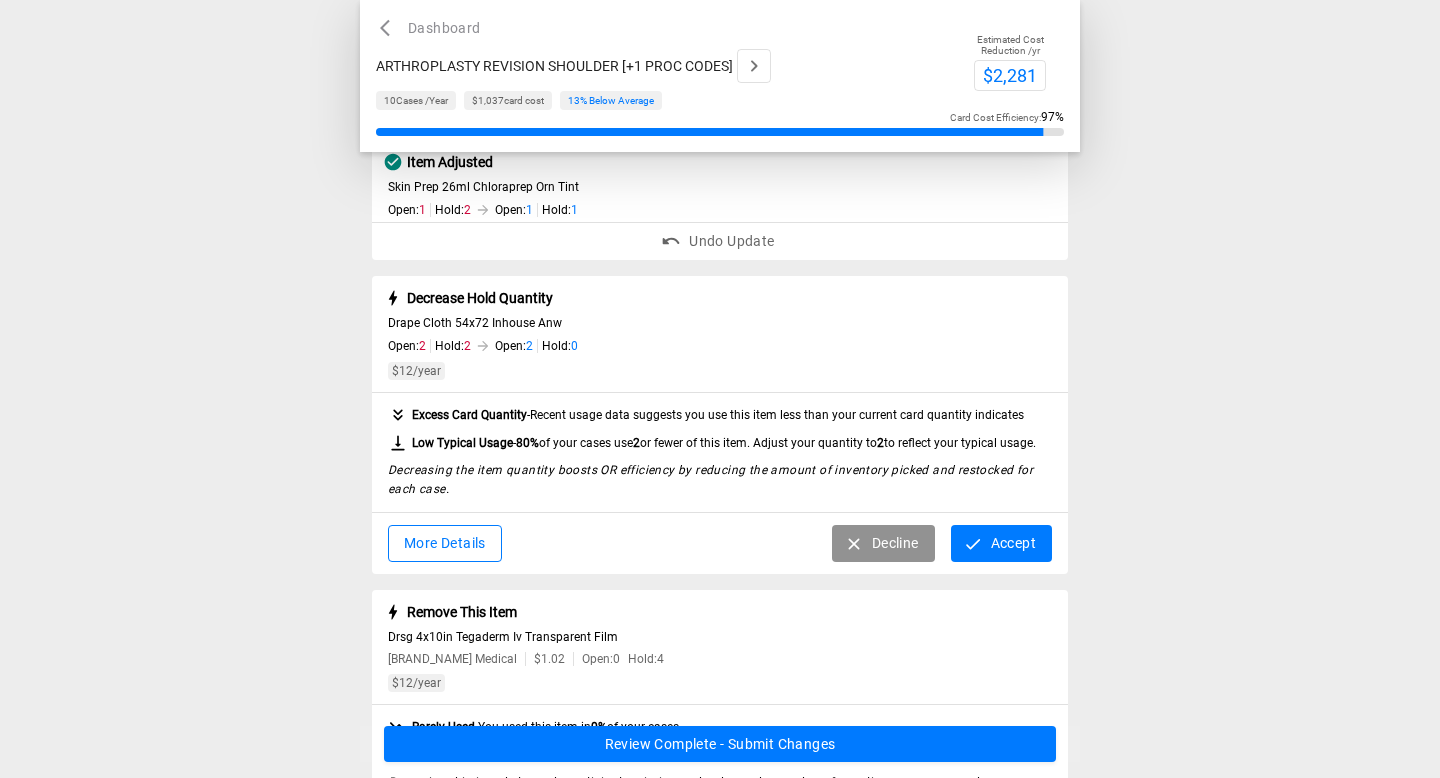 click on "Accept" at bounding box center [1001, 543] 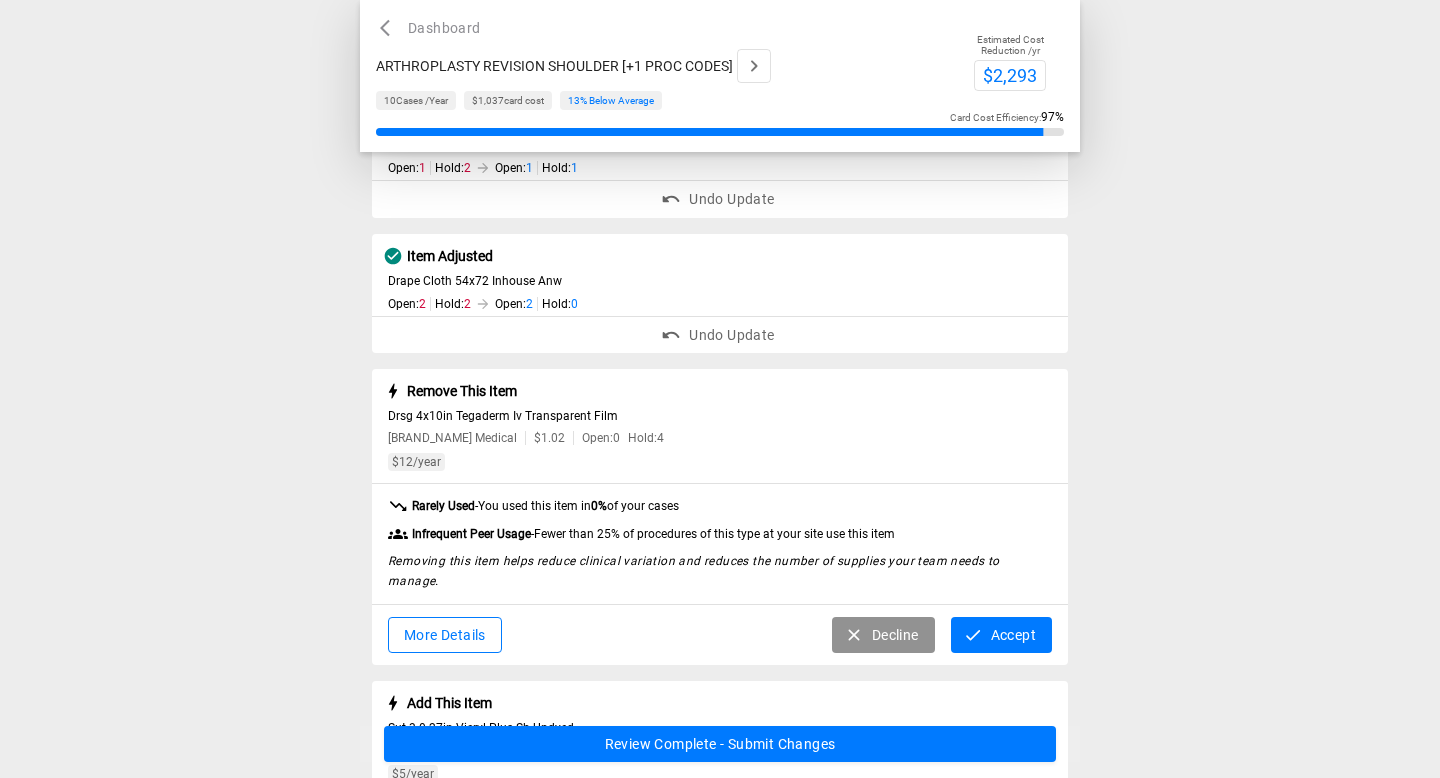 scroll, scrollTop: 1646, scrollLeft: 0, axis: vertical 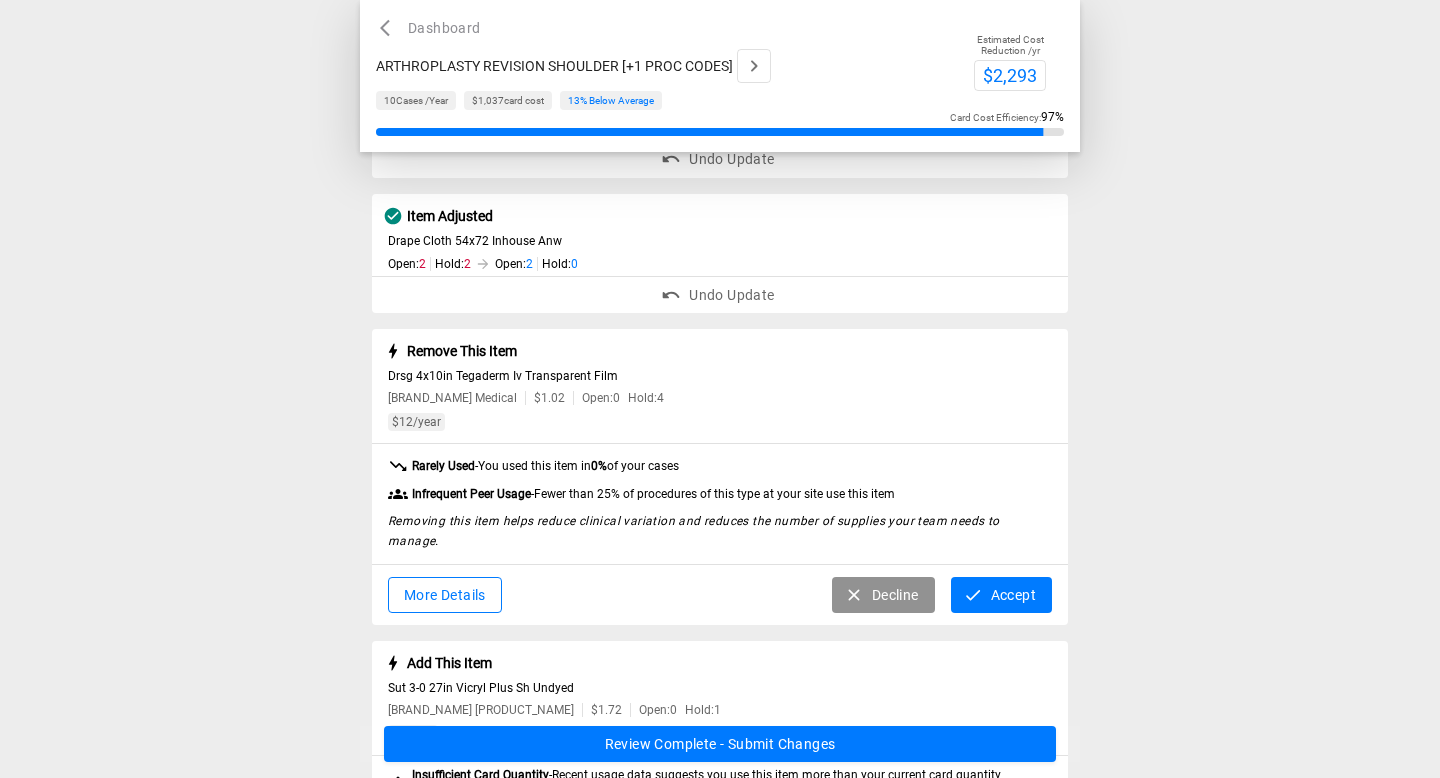click on "Accept" at bounding box center [1001, 595] 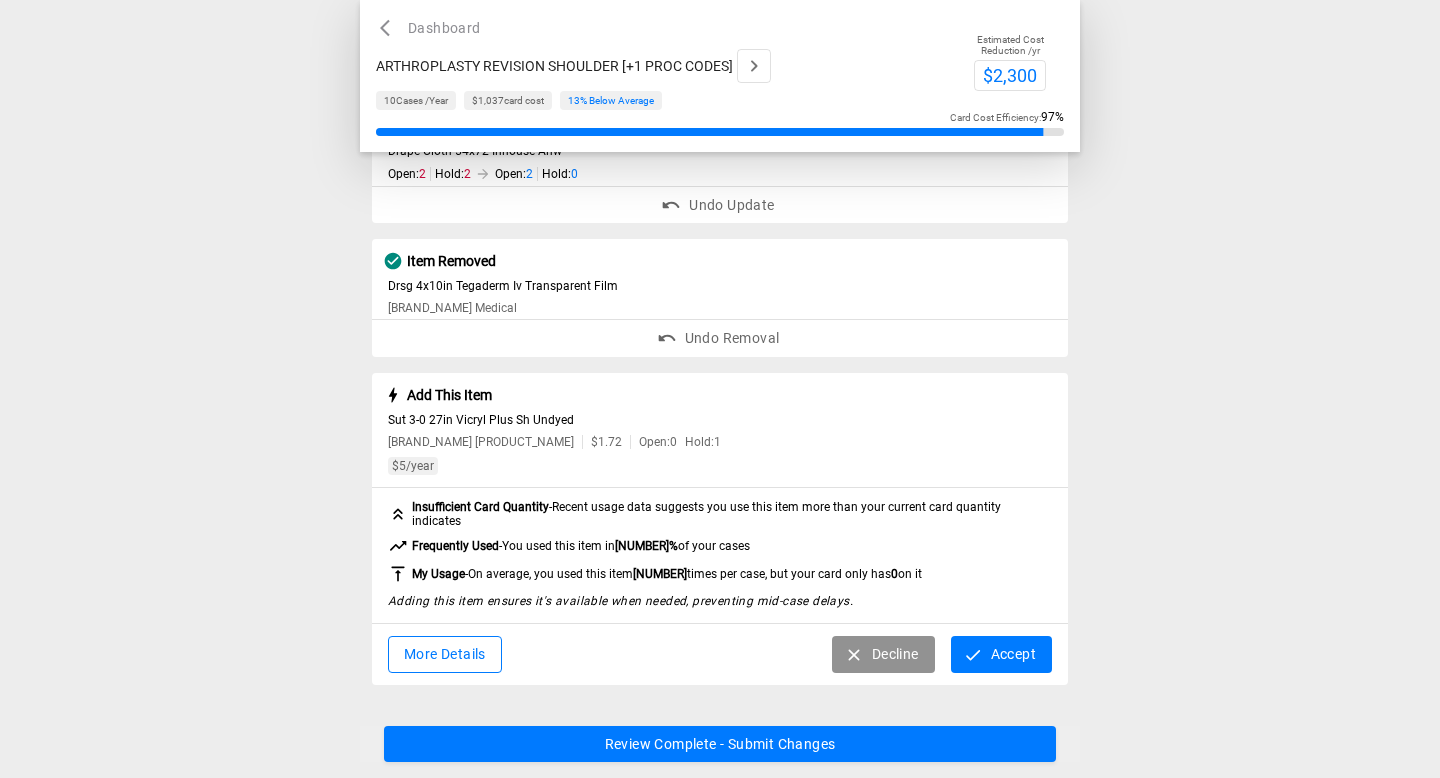 click at bounding box center [973, 655] 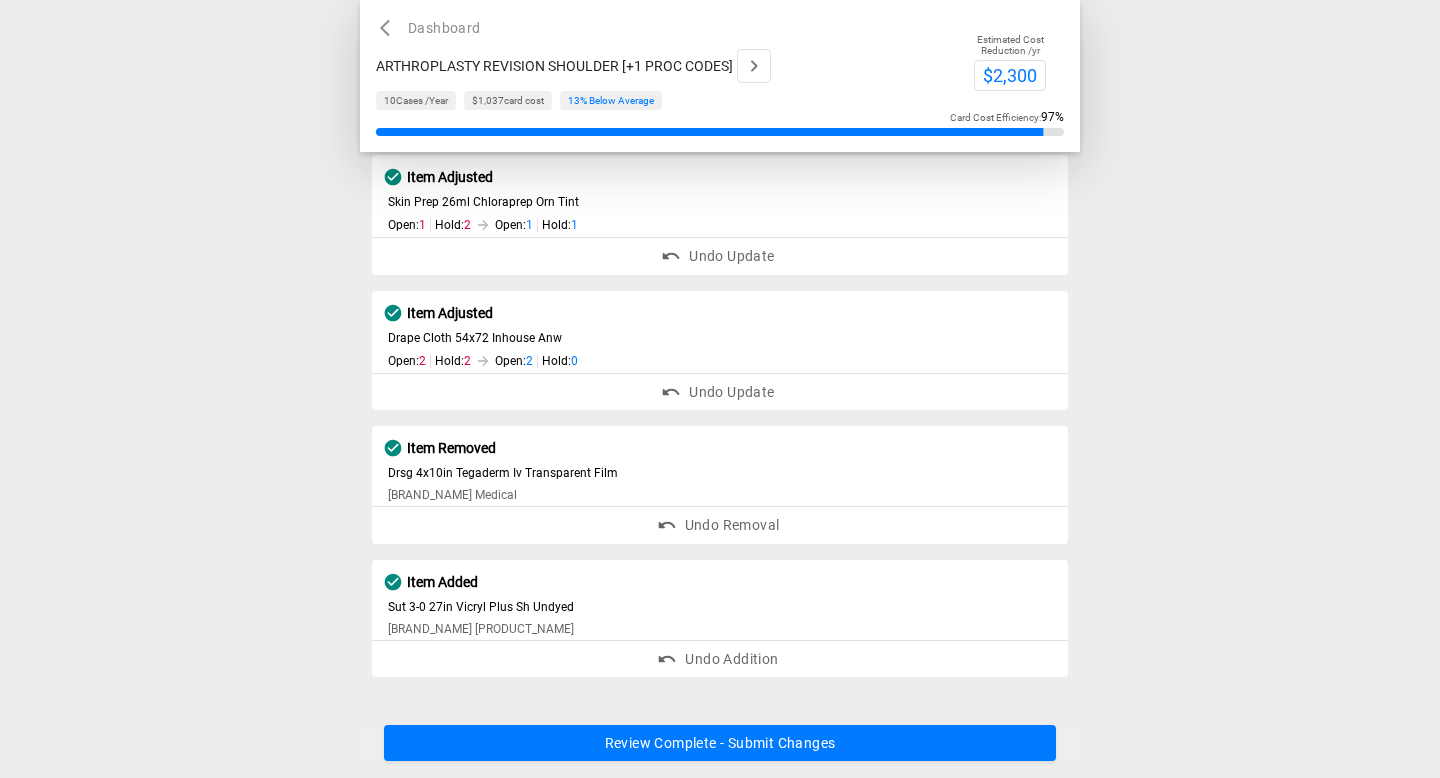scroll, scrollTop: 1549, scrollLeft: 0, axis: vertical 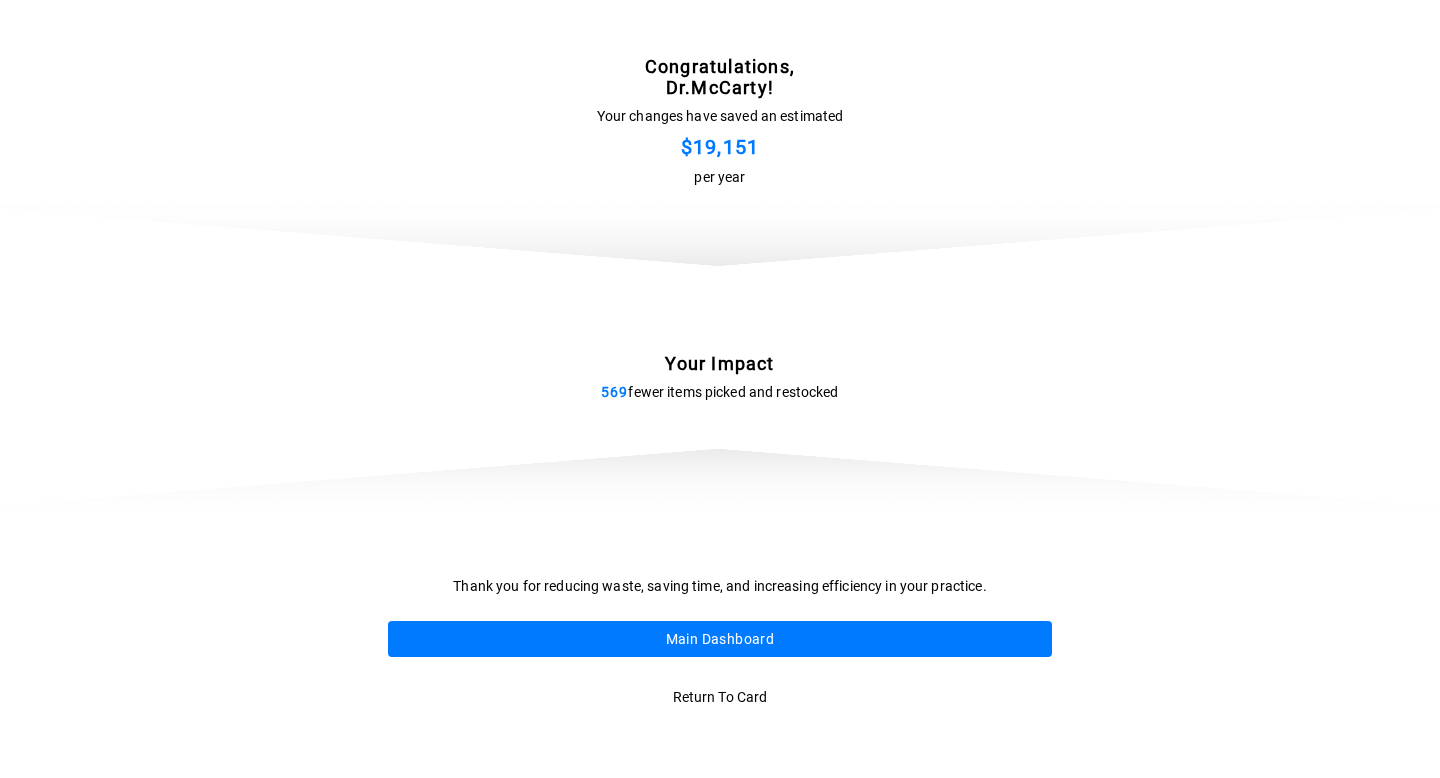 click on "Main Dashboard" at bounding box center (720, 639) 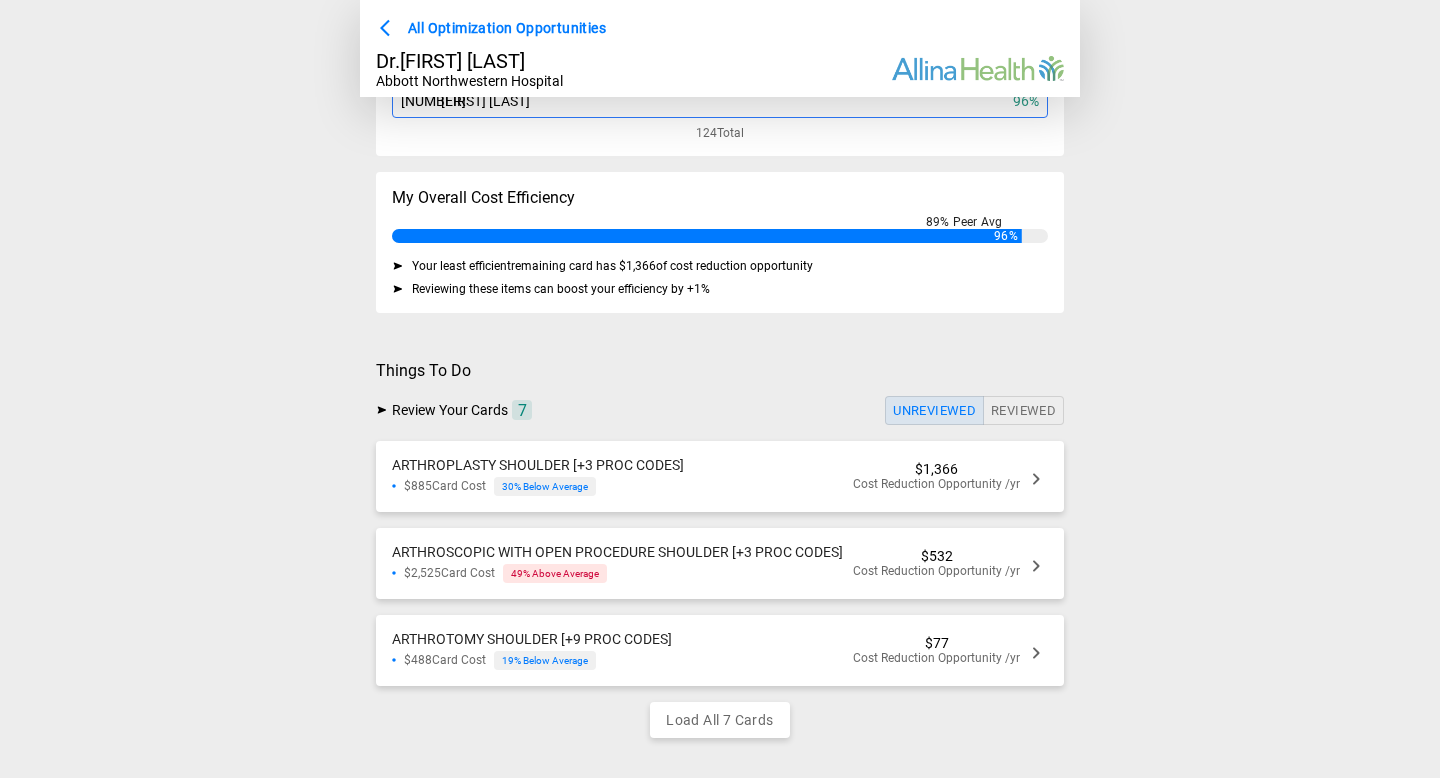 scroll, scrollTop: 281, scrollLeft: 0, axis: vertical 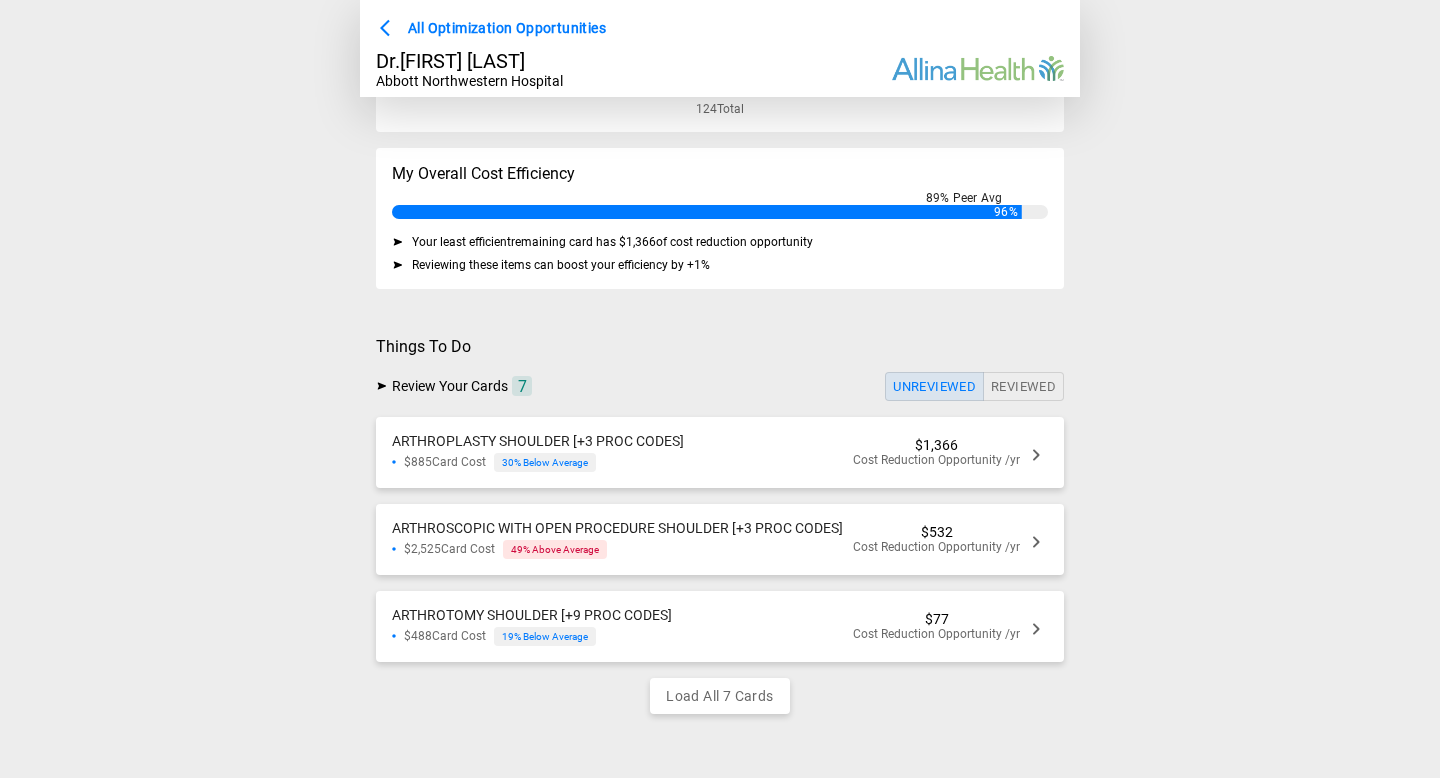 click on "ARTHROPLASTY SHOULDER [+3 PROC CODES] $885  Card Cost 30 % Below Average $1,366 Cost Reduction Opportunity /yr" at bounding box center (720, 452) 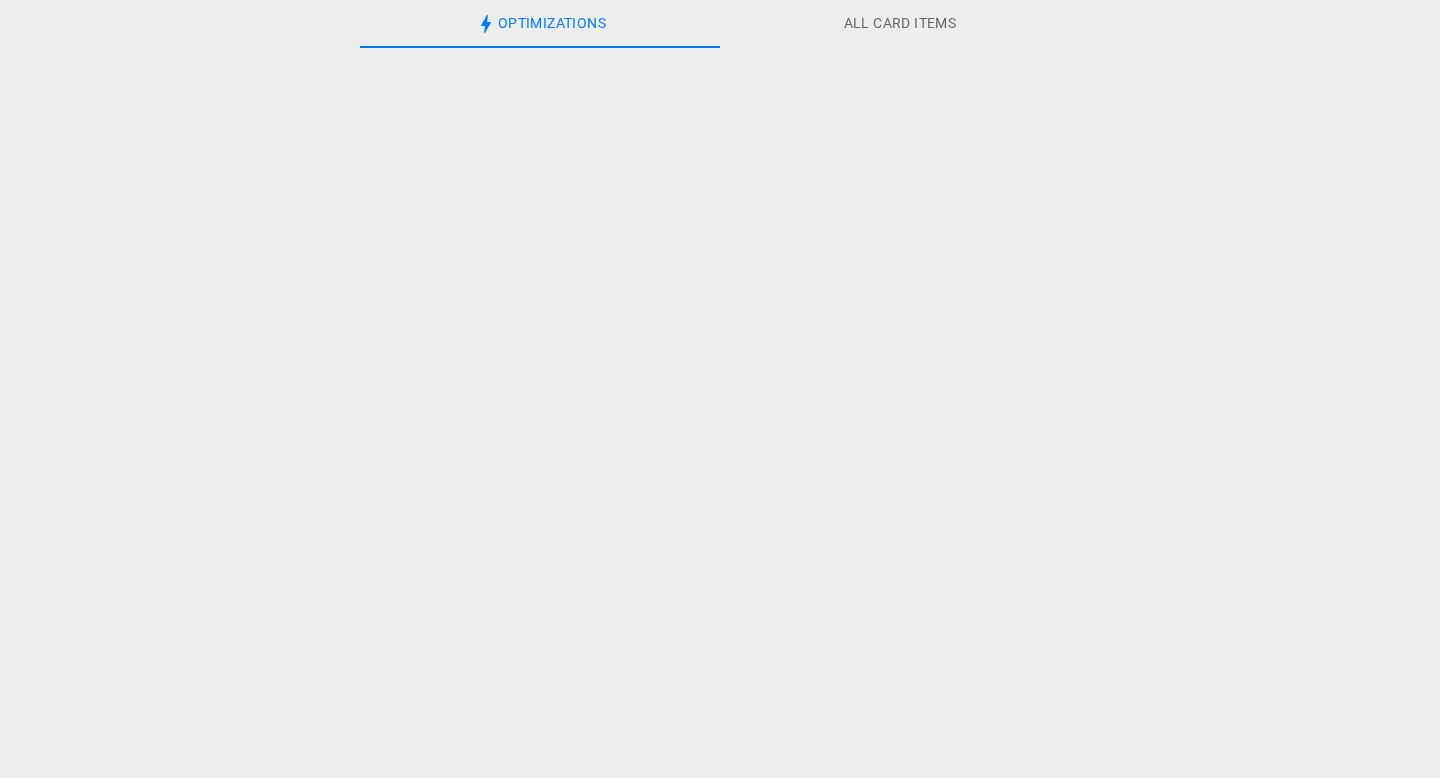 scroll, scrollTop: 0, scrollLeft: 0, axis: both 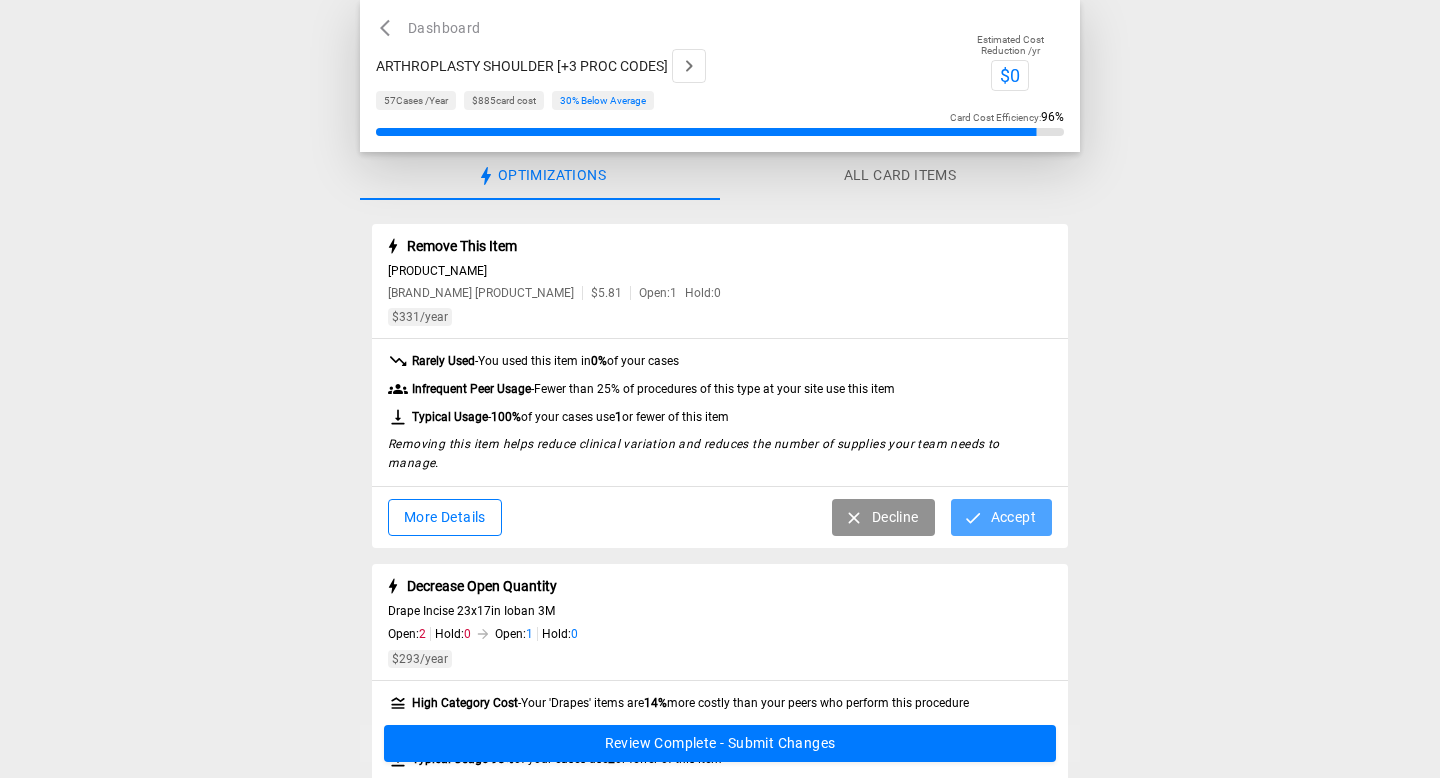 click on "Accept" at bounding box center (1001, 517) 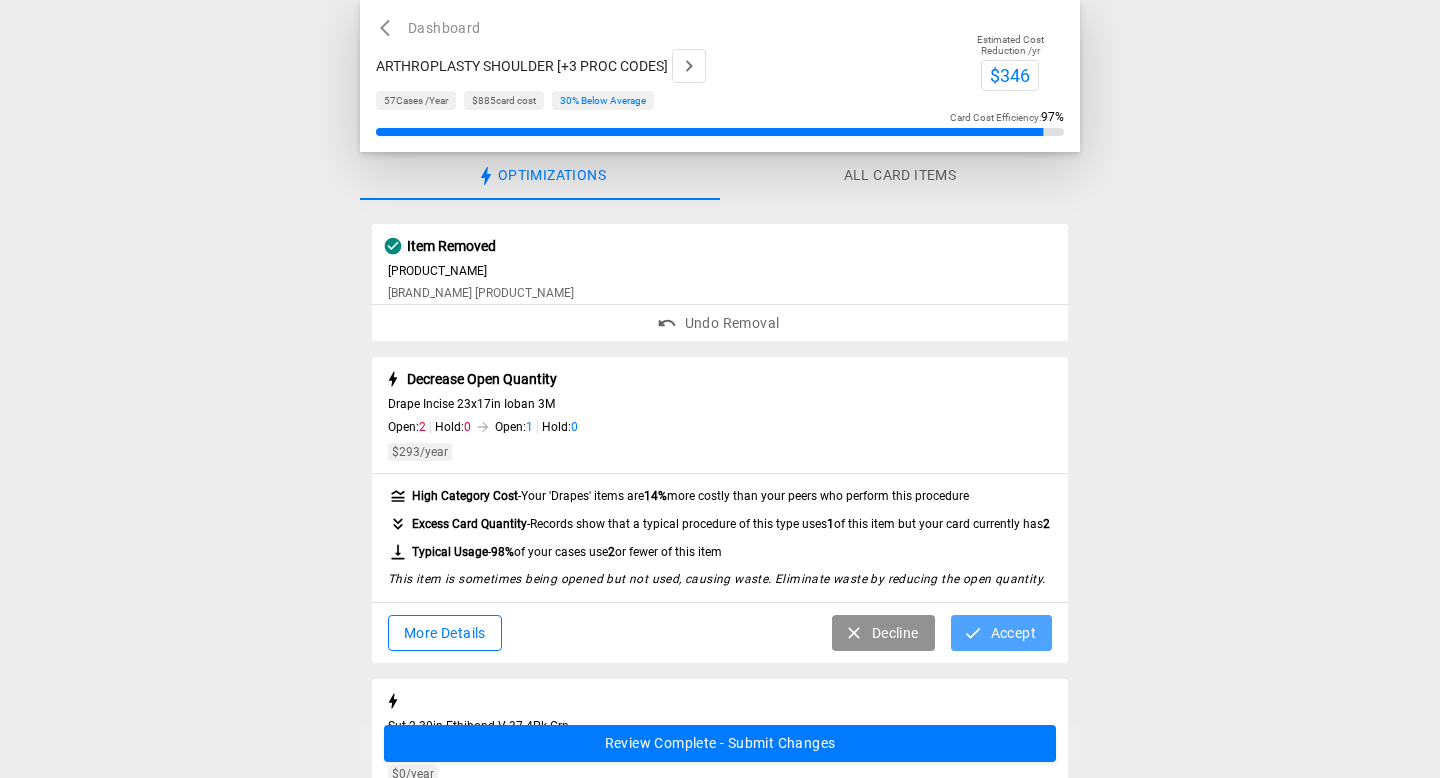 click on "Accept" at bounding box center [1001, 633] 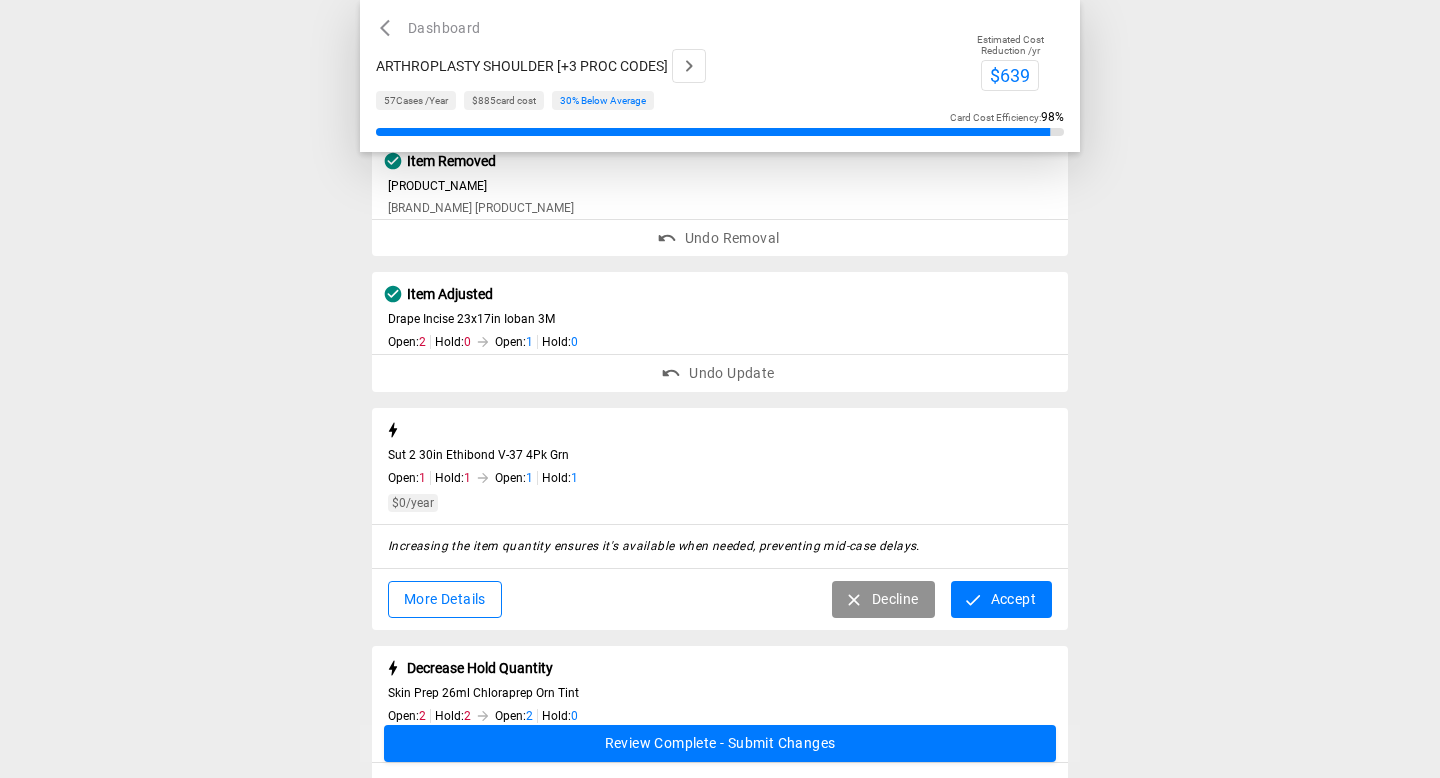 scroll, scrollTop: 101, scrollLeft: 0, axis: vertical 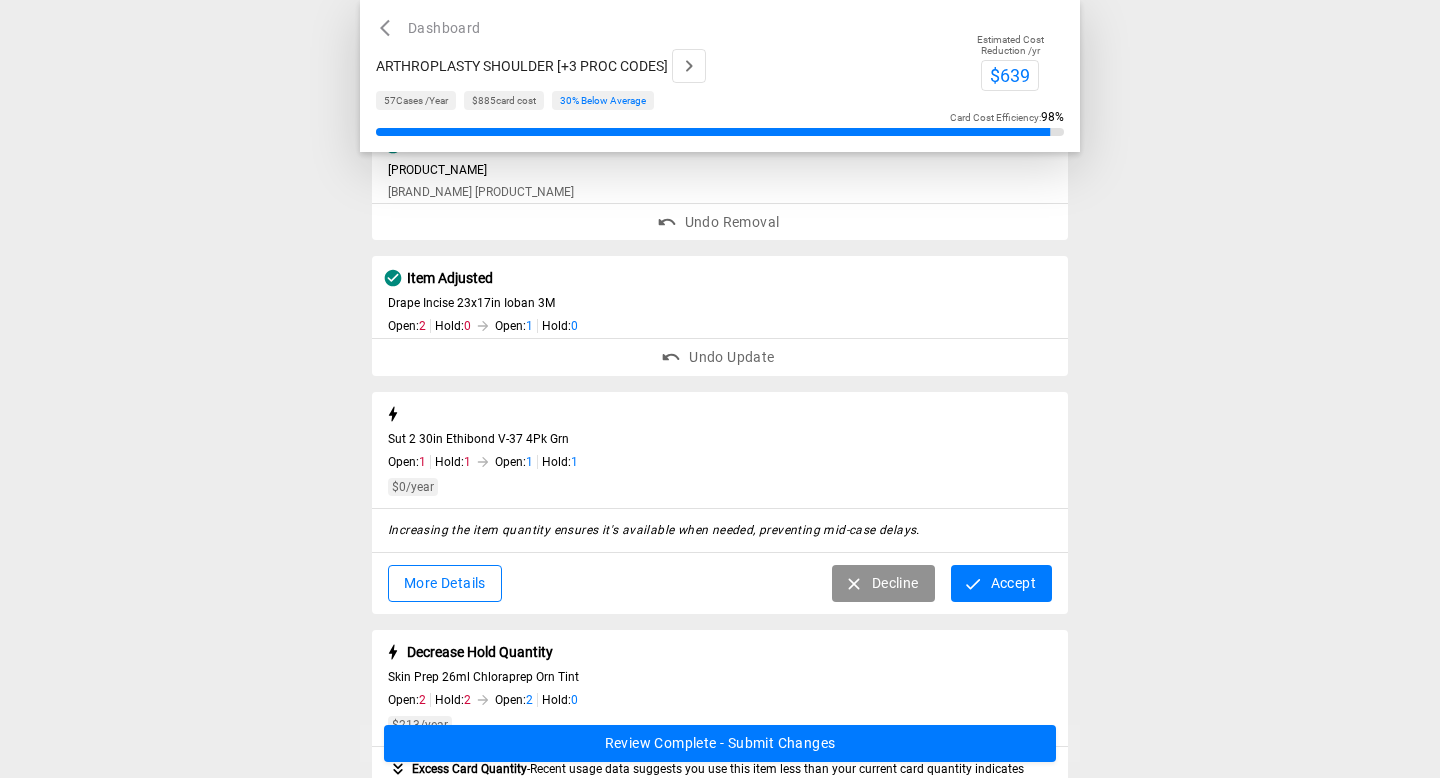 click on "Accept" at bounding box center [1001, 583] 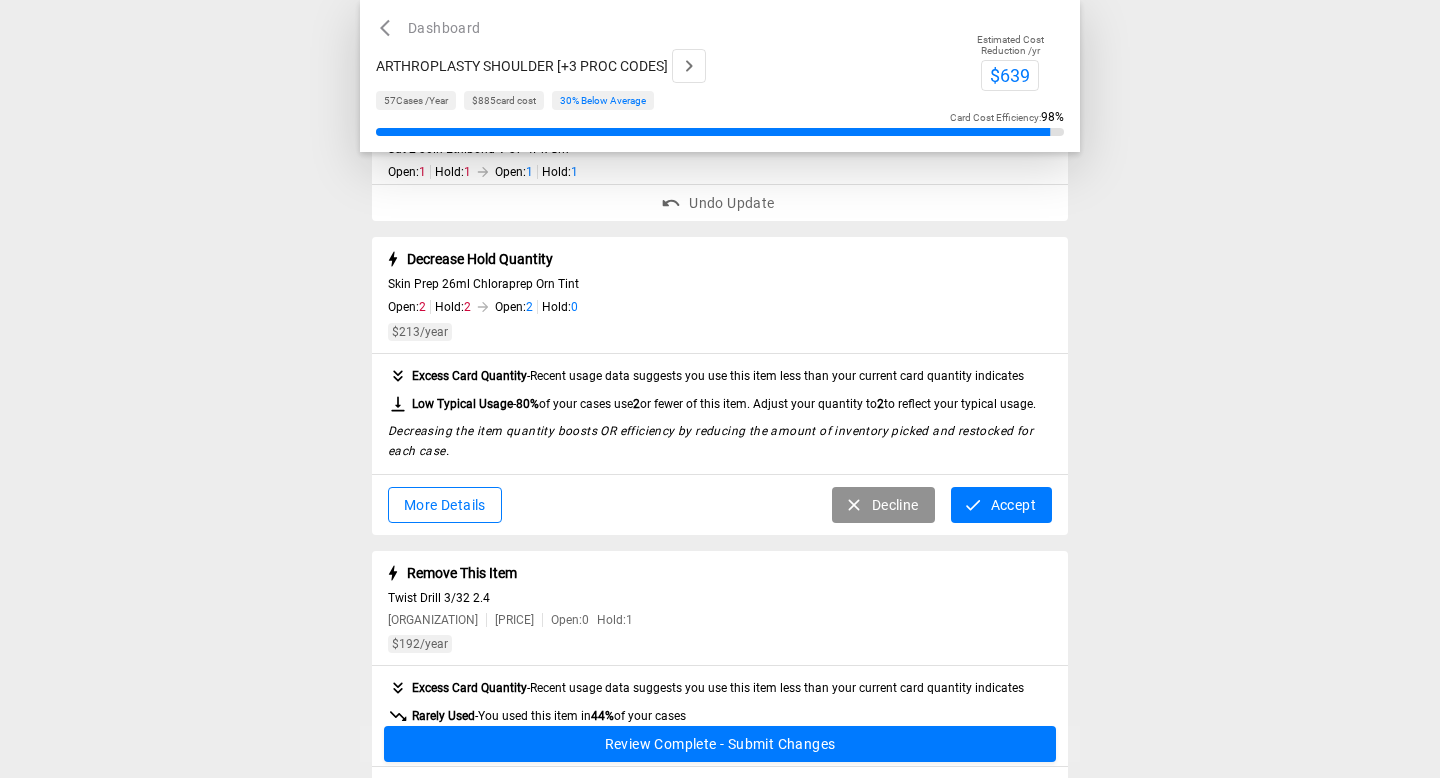 scroll, scrollTop: 392, scrollLeft: 0, axis: vertical 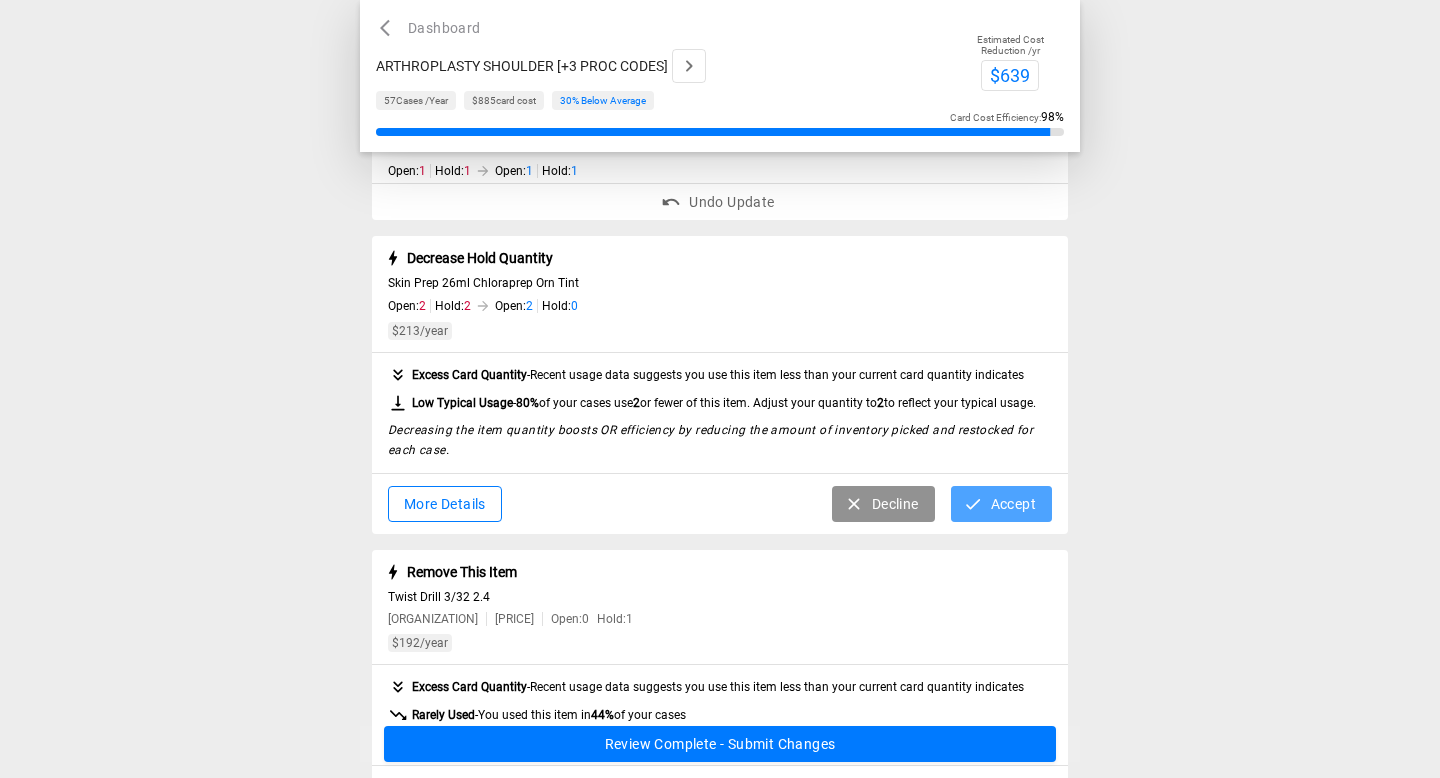 click on "Accept" at bounding box center (1001, 504) 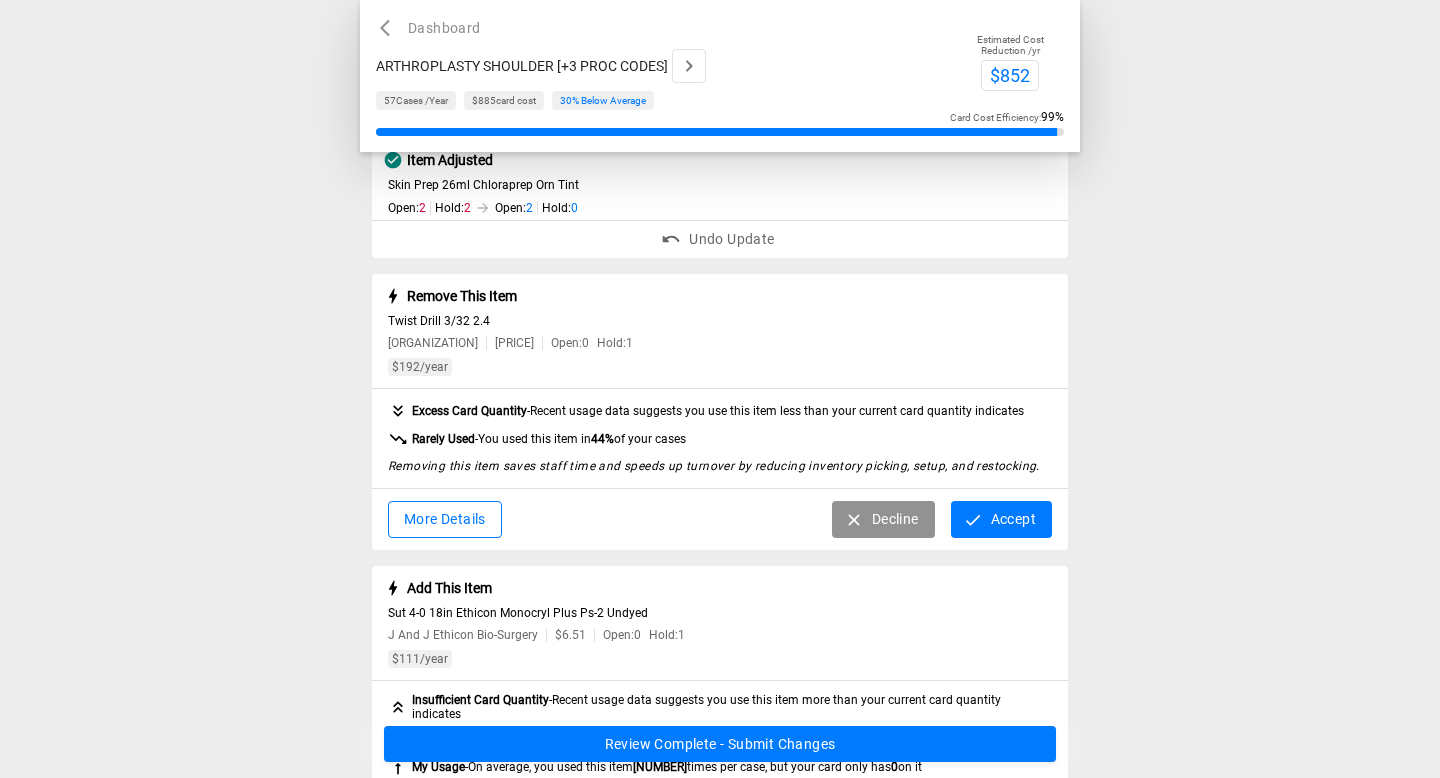 scroll, scrollTop: 501, scrollLeft: 0, axis: vertical 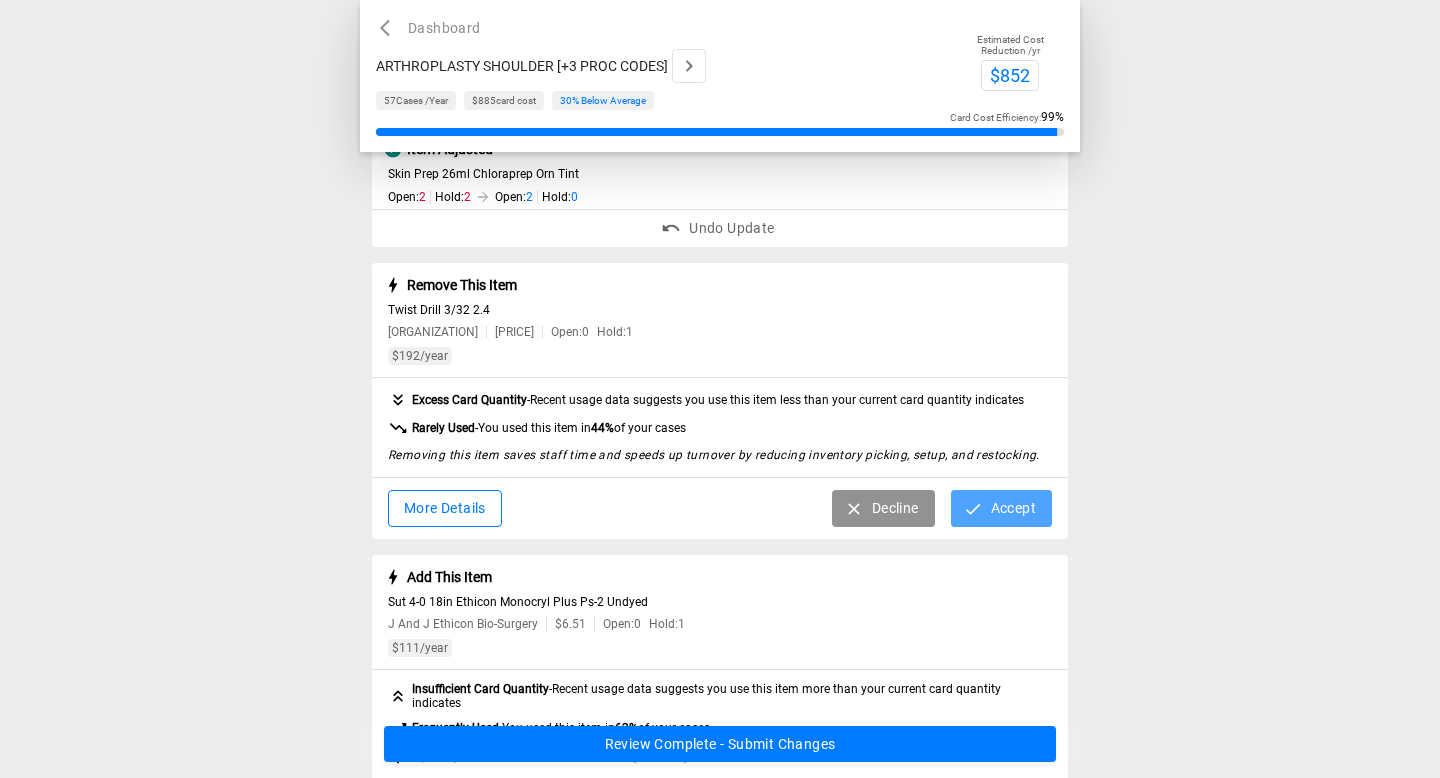 click on "Accept" at bounding box center [1001, 508] 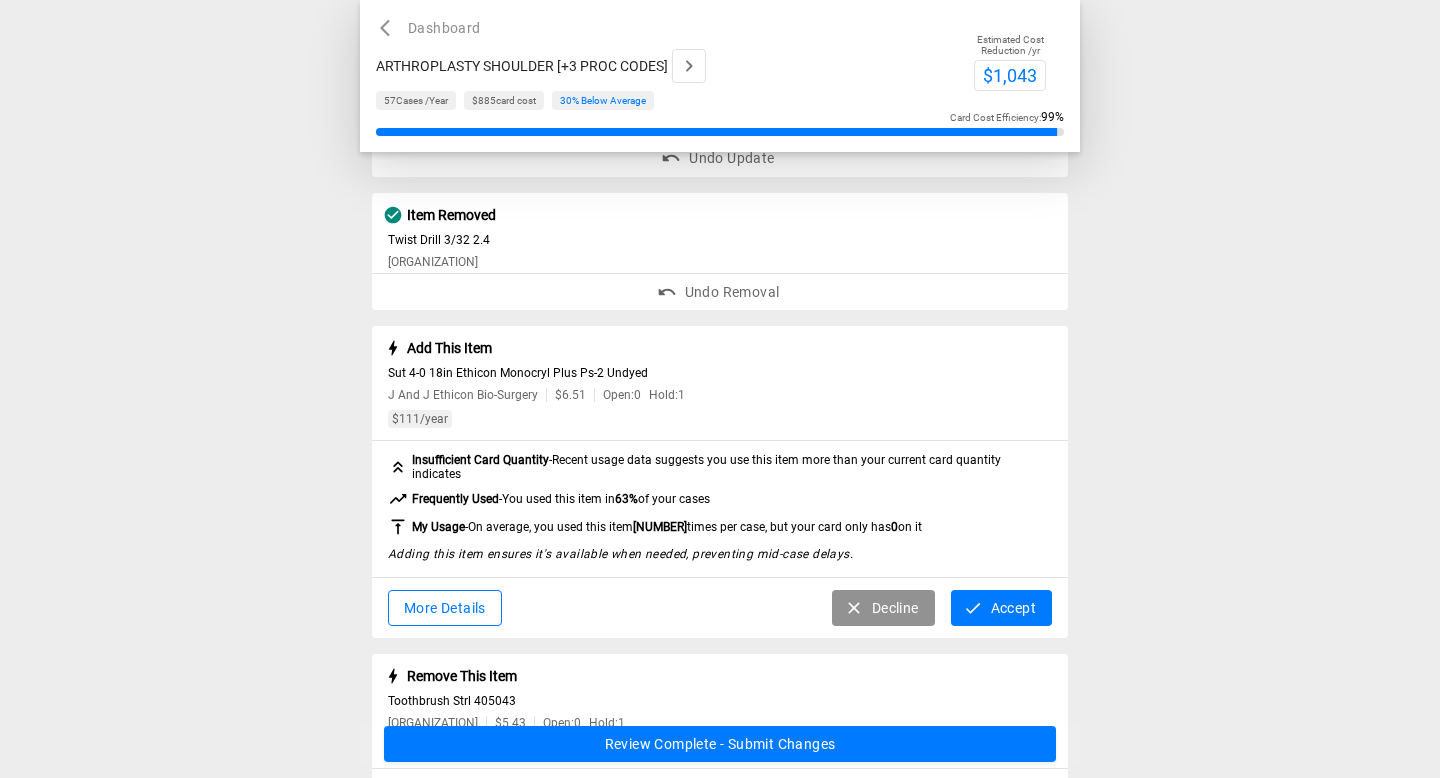 scroll, scrollTop: 584, scrollLeft: 0, axis: vertical 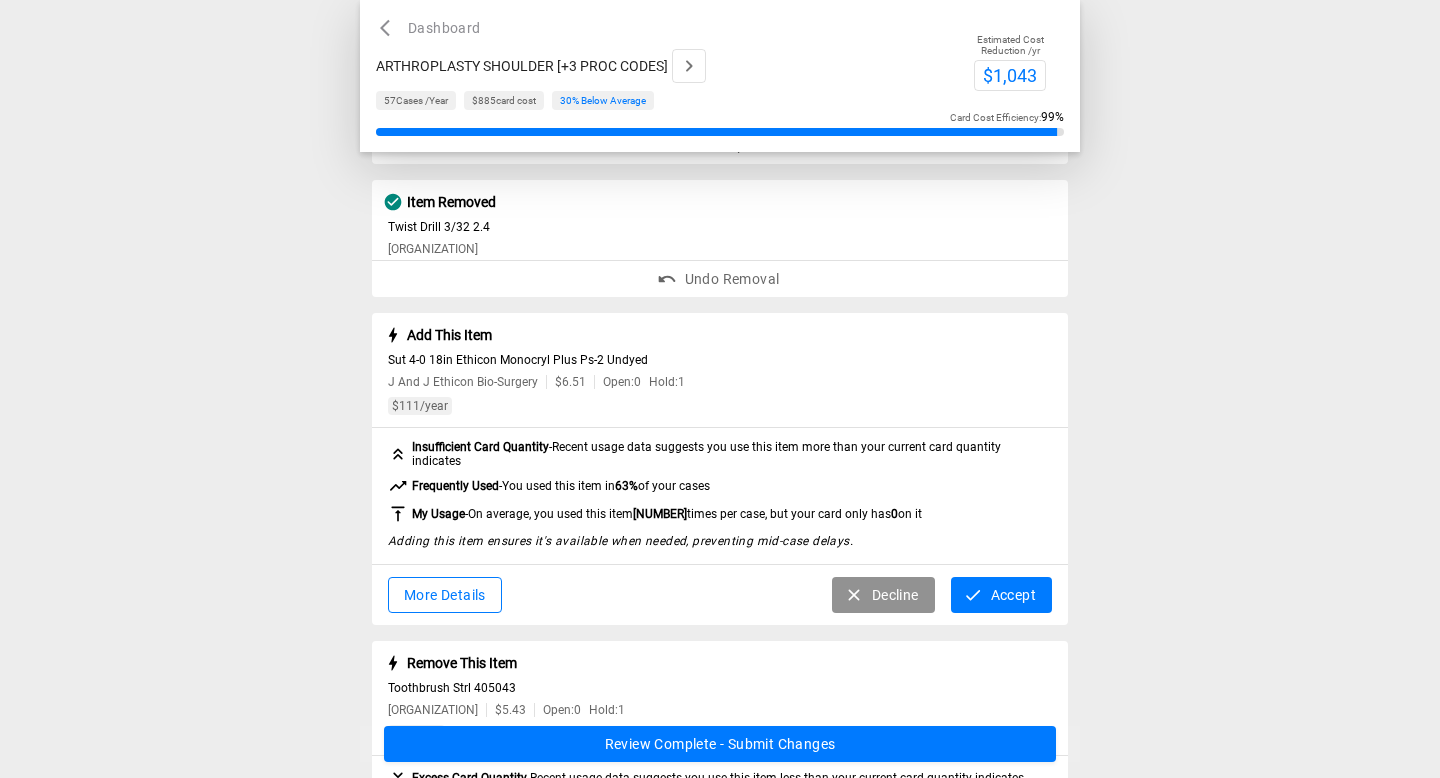 click at bounding box center [973, 595] 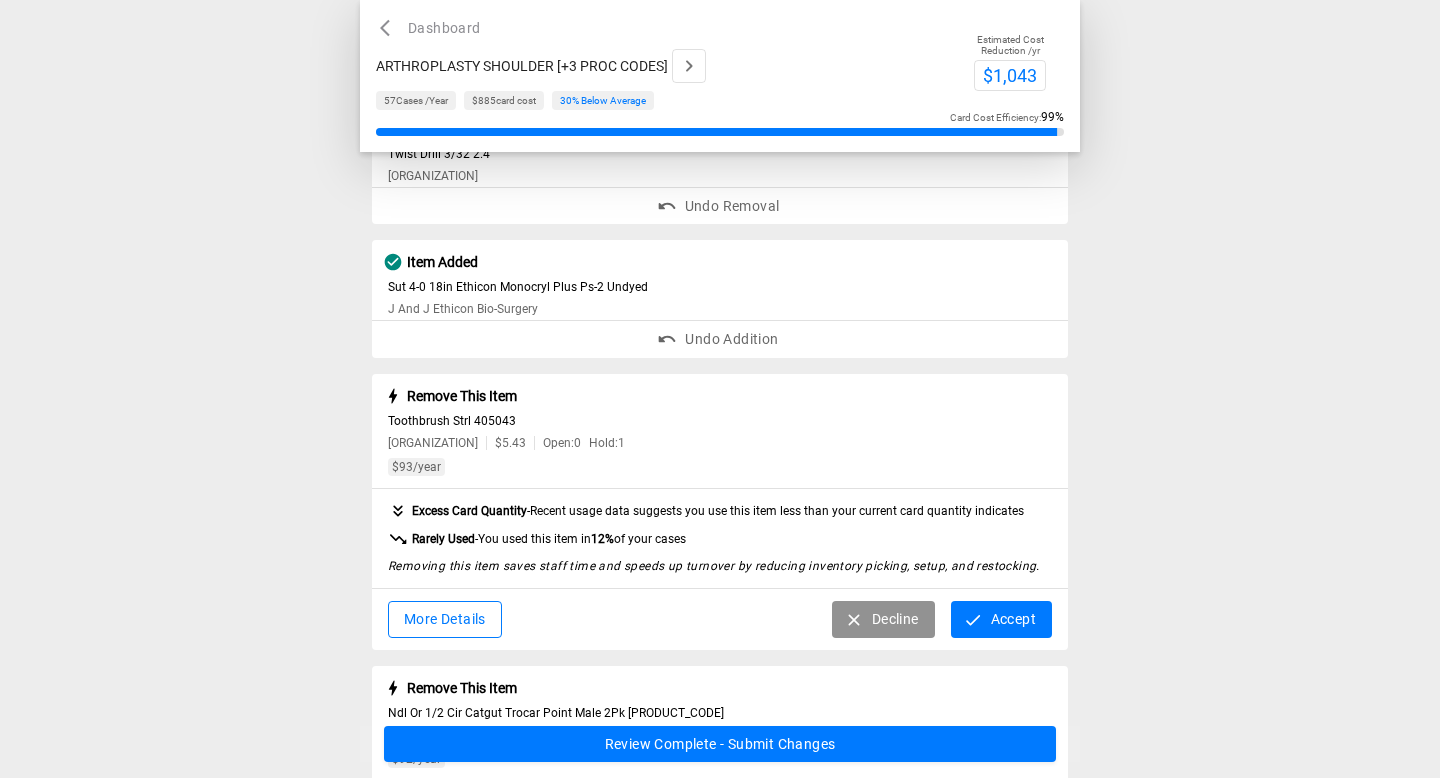 scroll, scrollTop: 728, scrollLeft: 0, axis: vertical 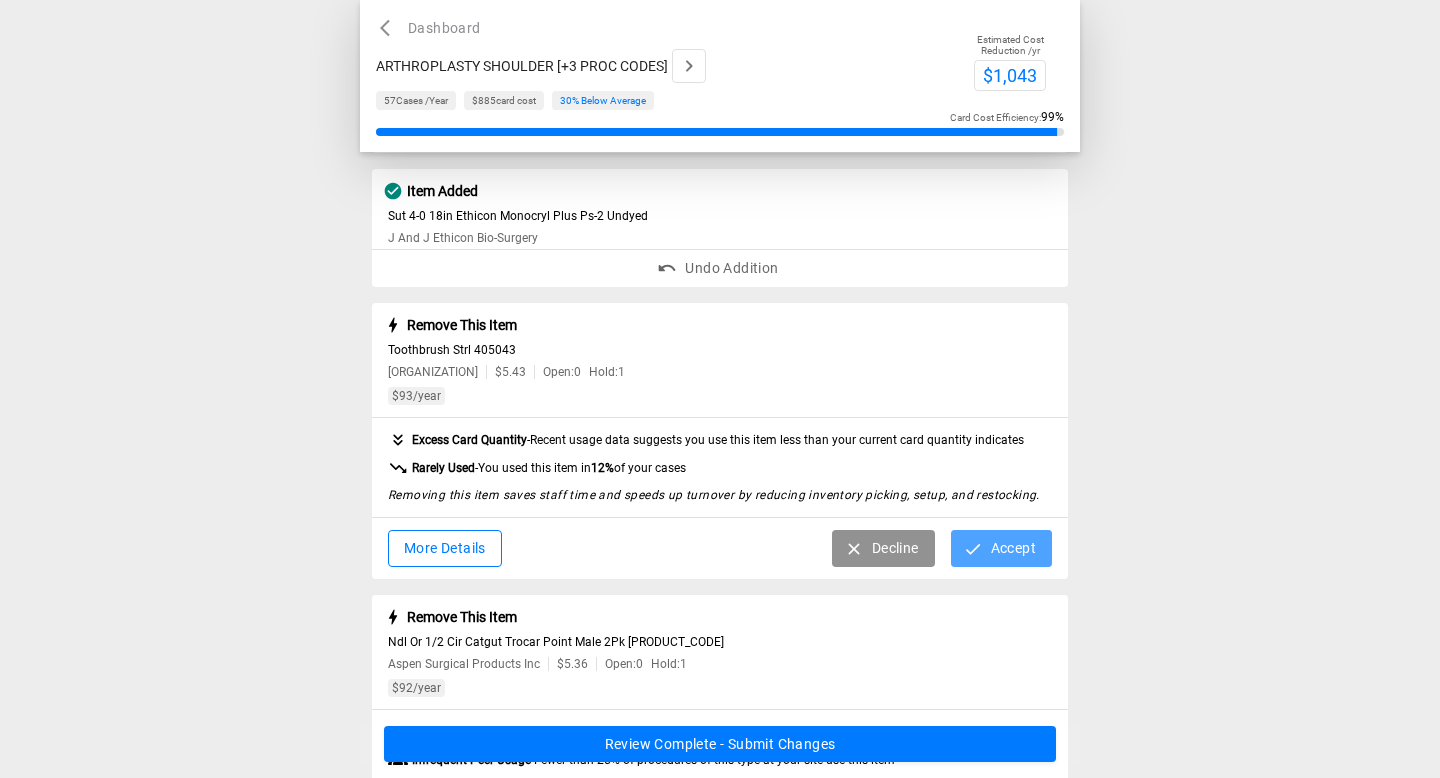 click at bounding box center [973, 549] 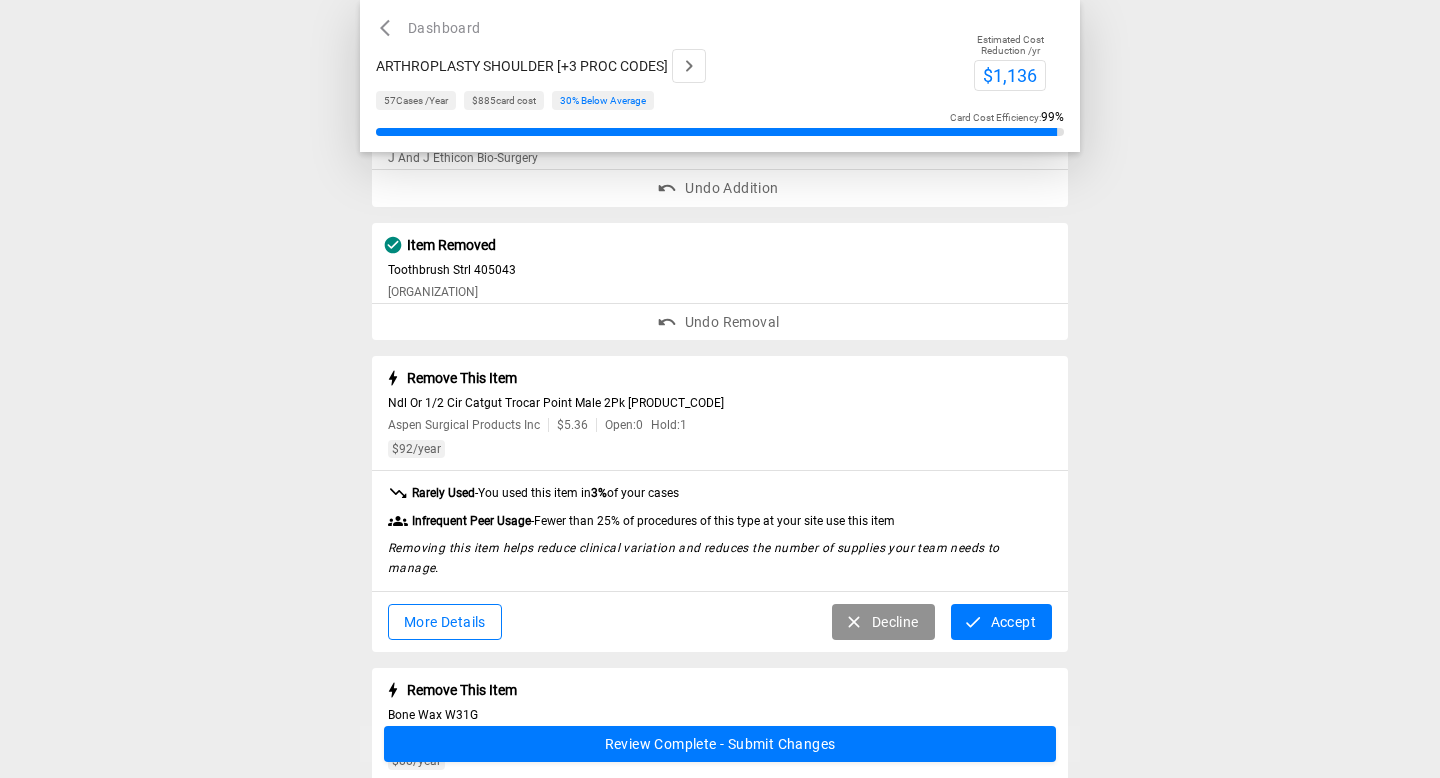 scroll, scrollTop: 860, scrollLeft: 0, axis: vertical 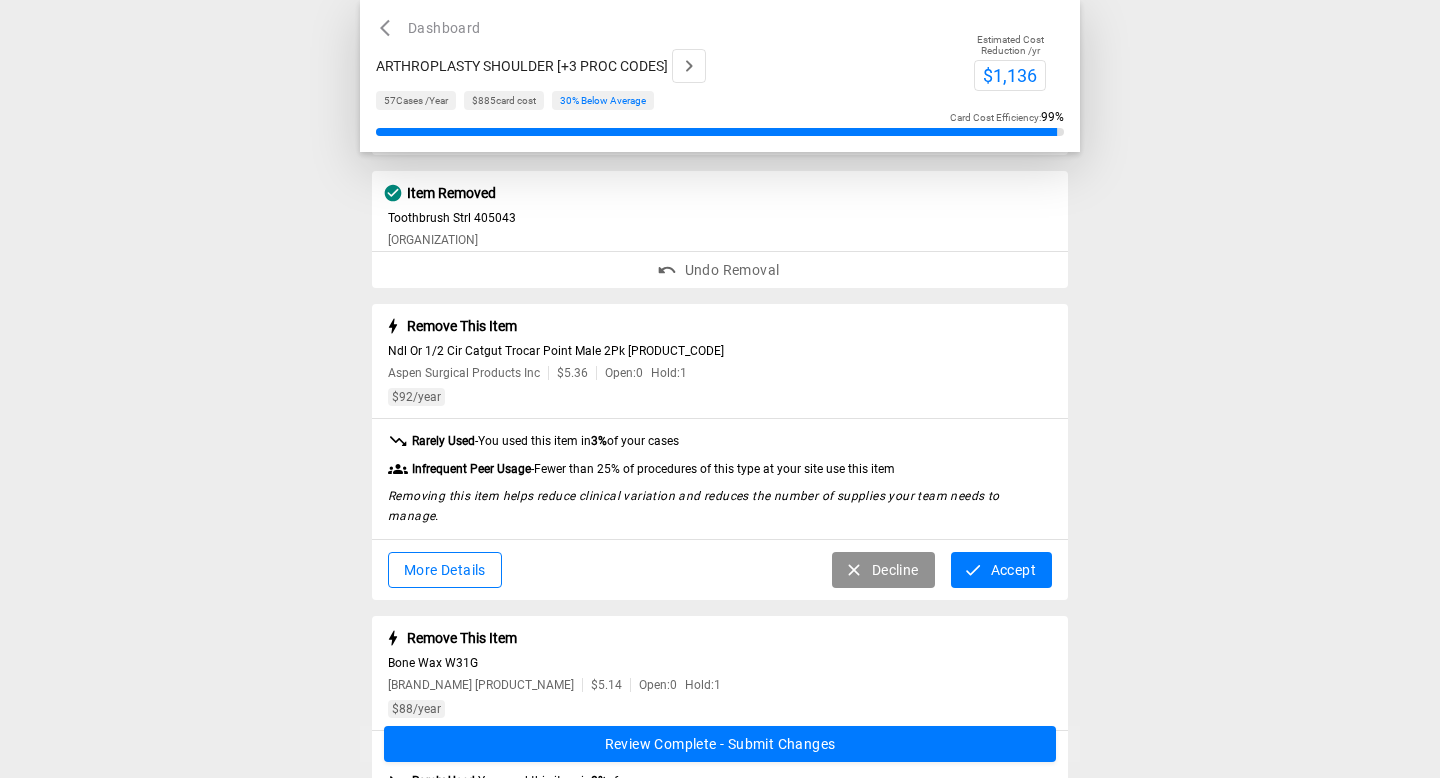click on "Accept" at bounding box center [1001, 570] 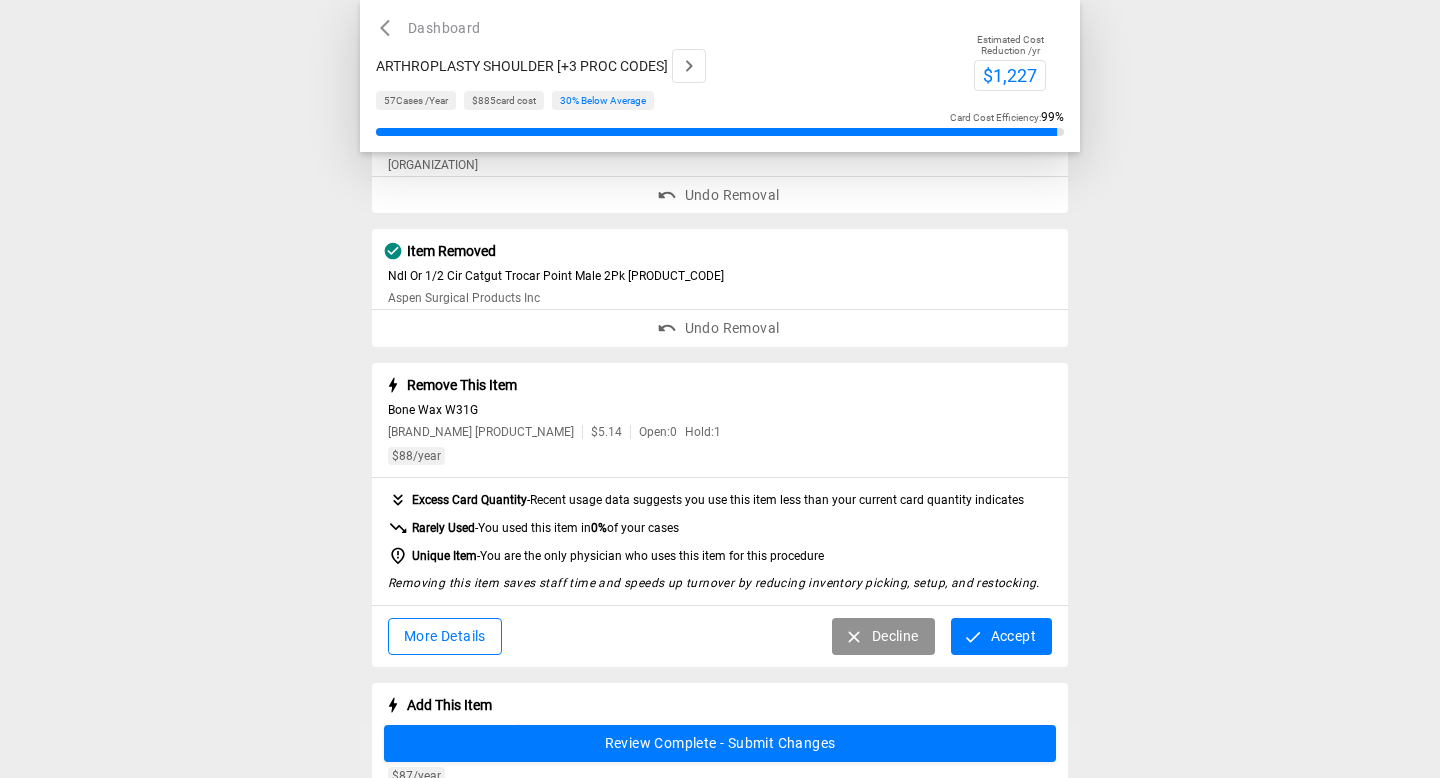 scroll, scrollTop: 937, scrollLeft: 0, axis: vertical 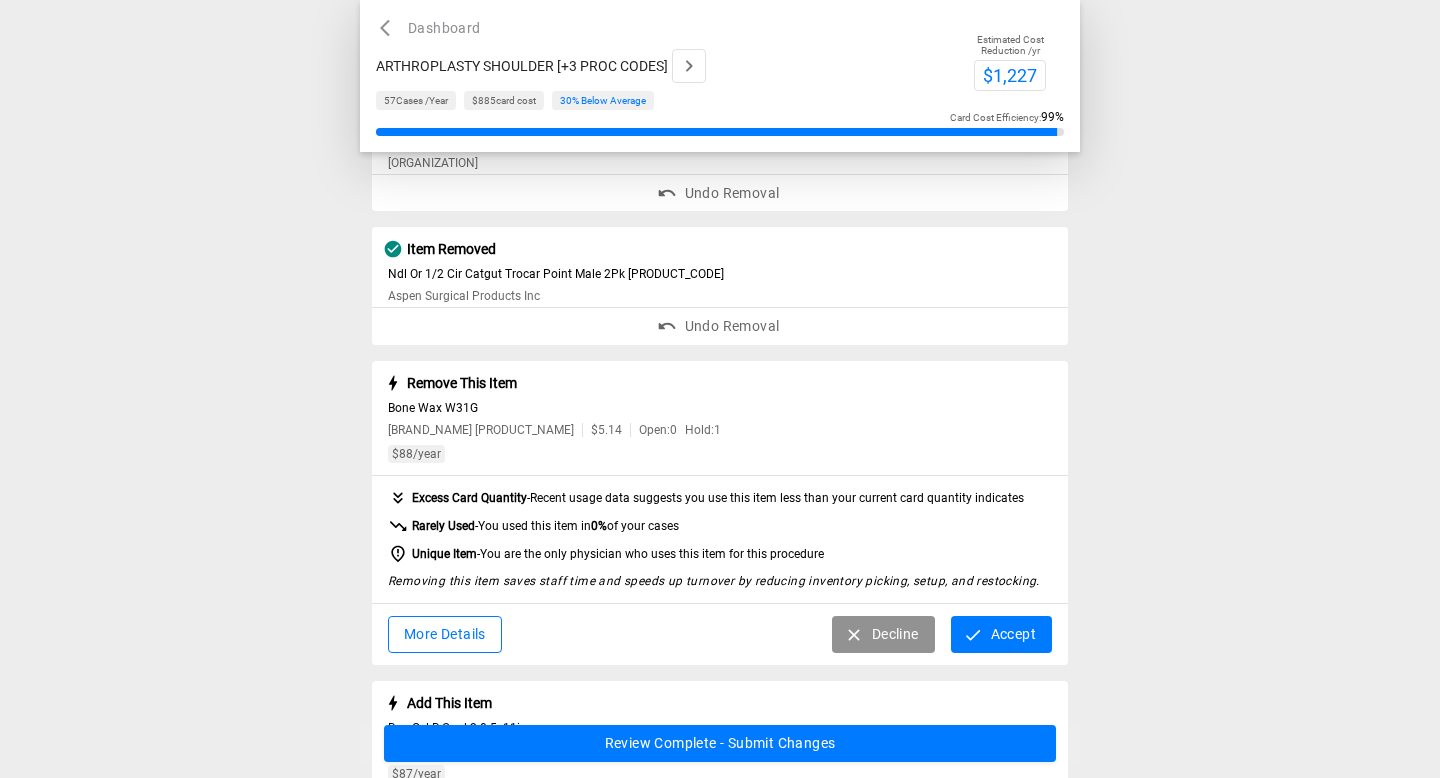 click on "Accept" at bounding box center (1001, 634) 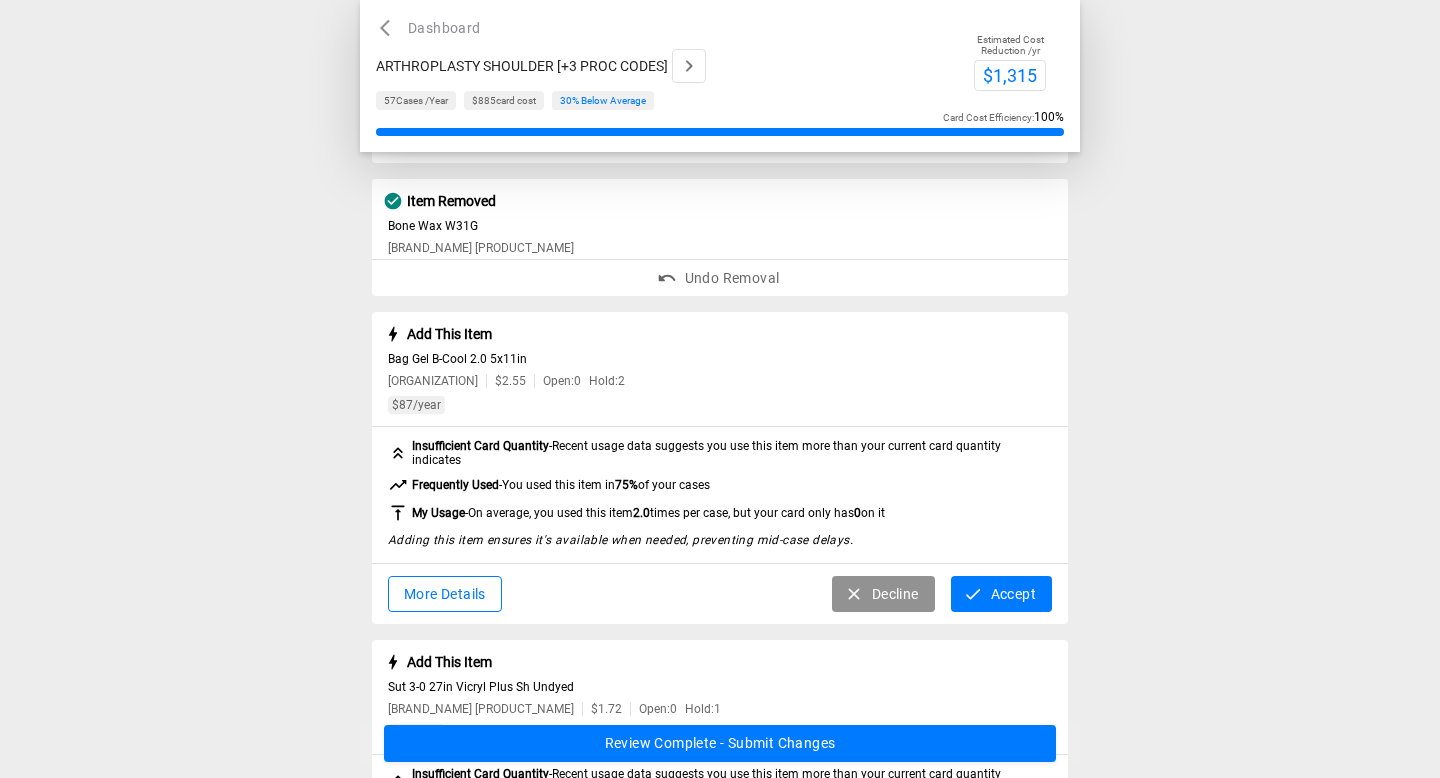 scroll, scrollTop: 1123, scrollLeft: 0, axis: vertical 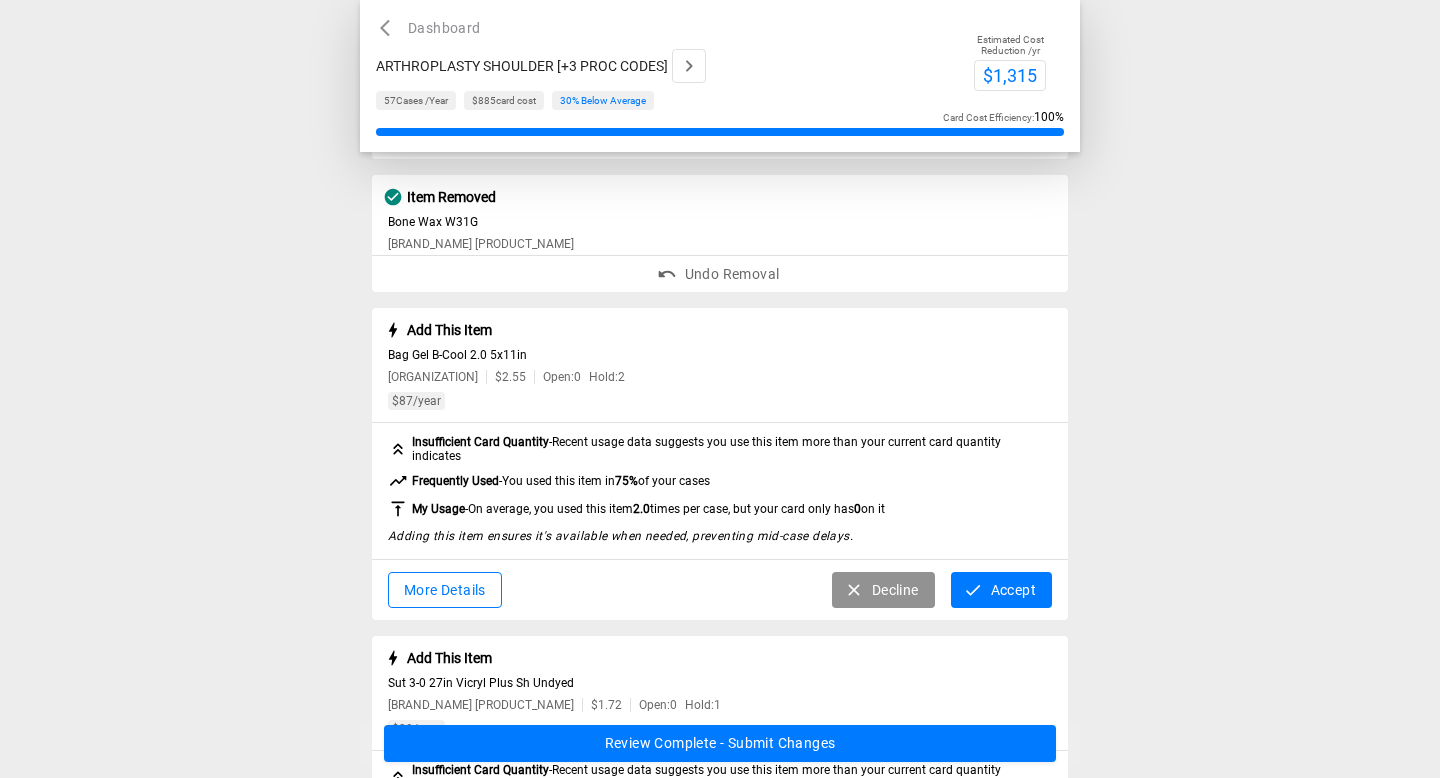 click on "Accept" at bounding box center (1001, 590) 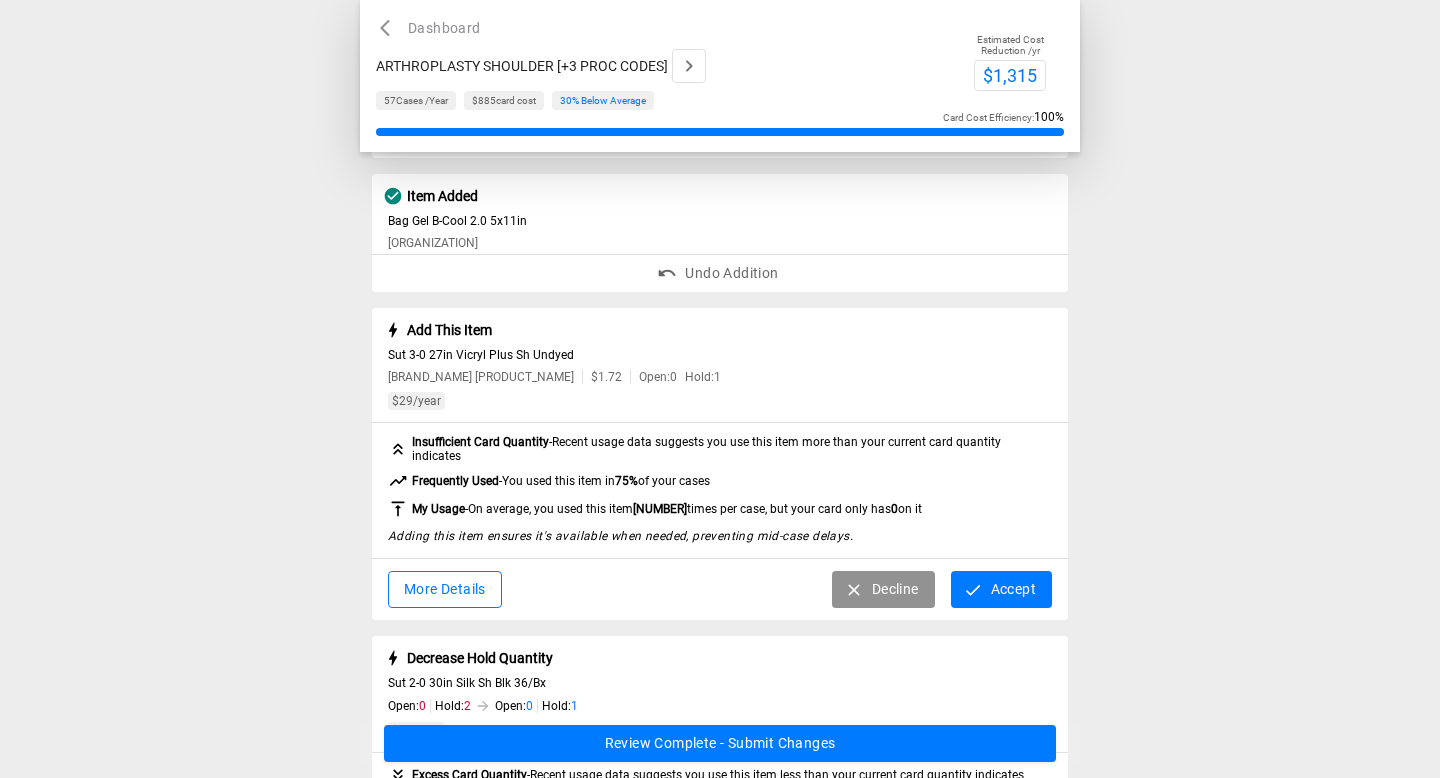 scroll, scrollTop: 1259, scrollLeft: 0, axis: vertical 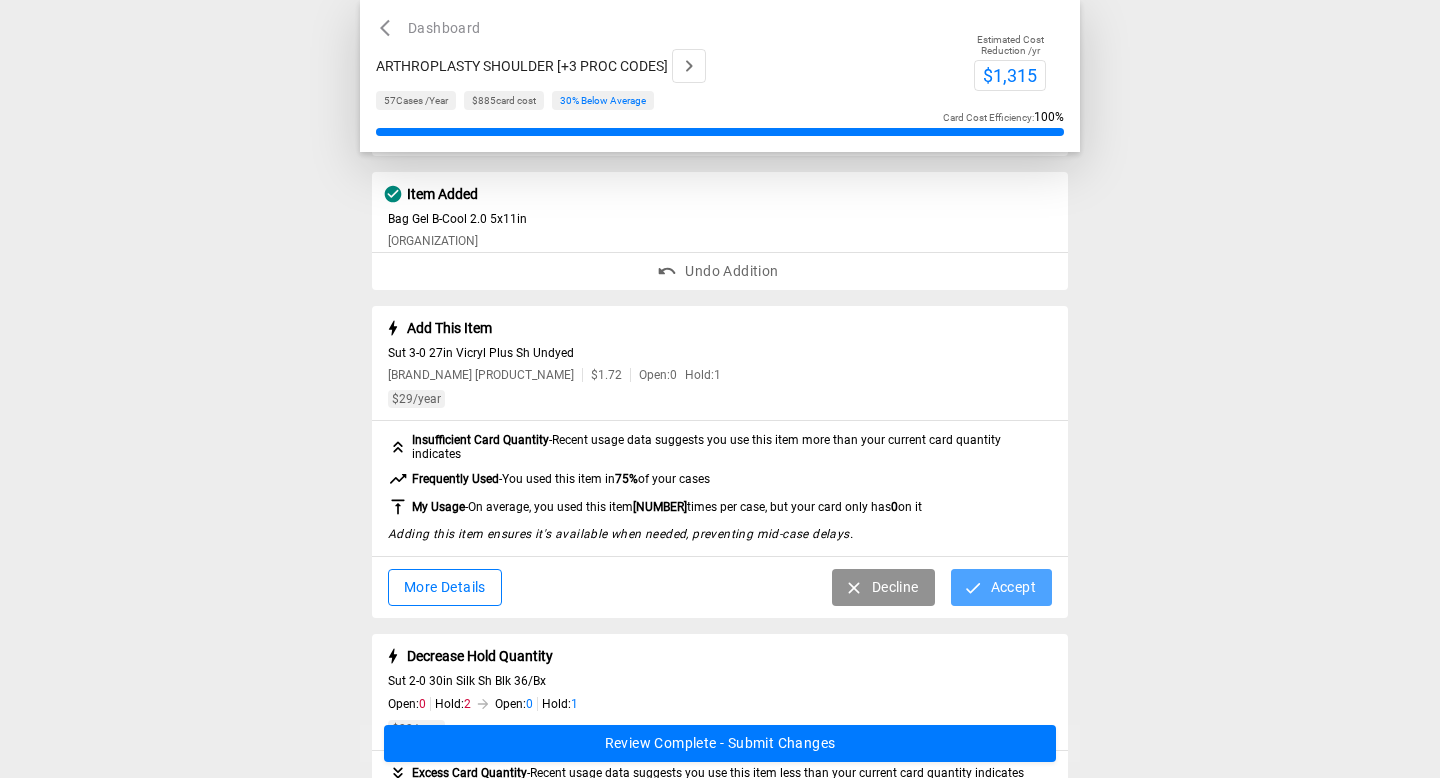 click on "Accept" at bounding box center (1001, 587) 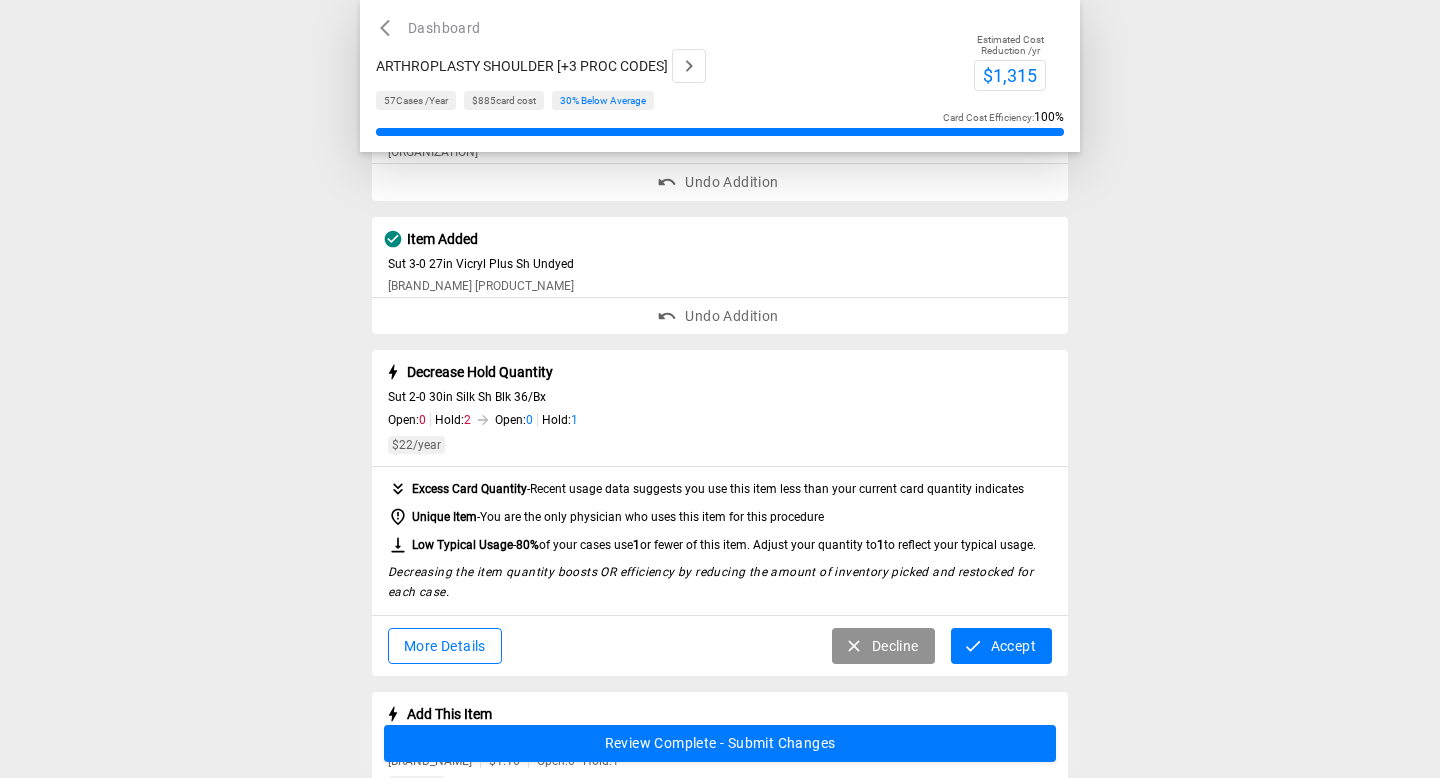 scroll, scrollTop: 1359, scrollLeft: 0, axis: vertical 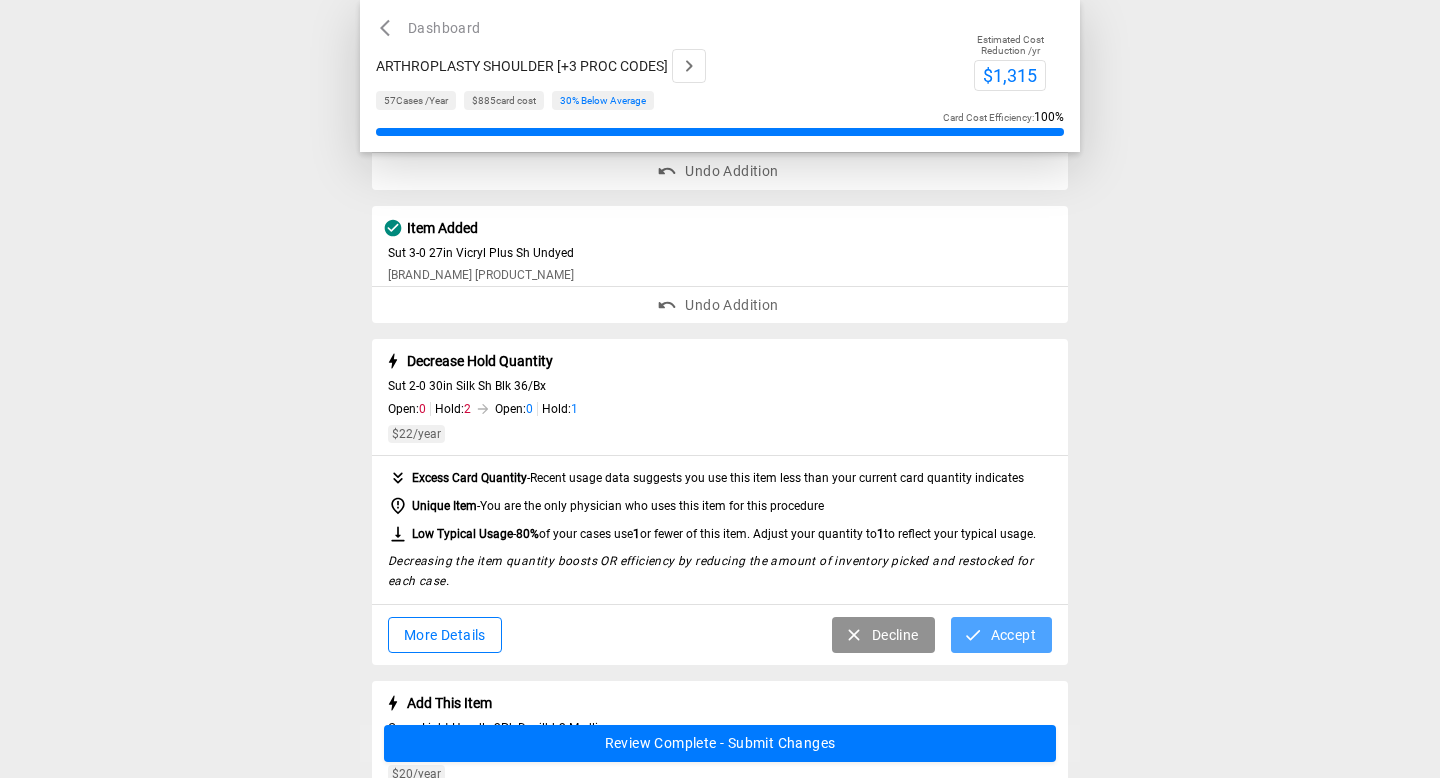 click at bounding box center (973, 635) 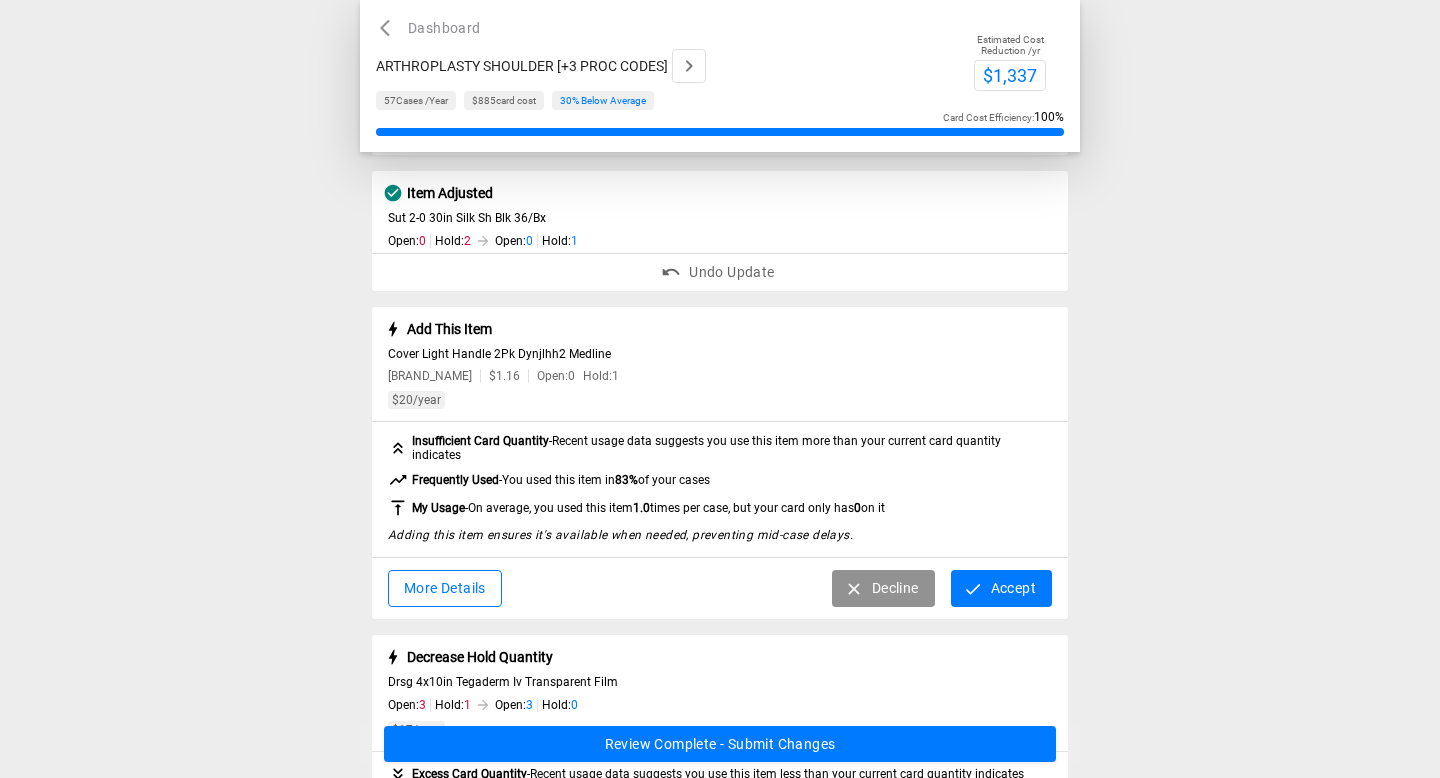 scroll, scrollTop: 1531, scrollLeft: 0, axis: vertical 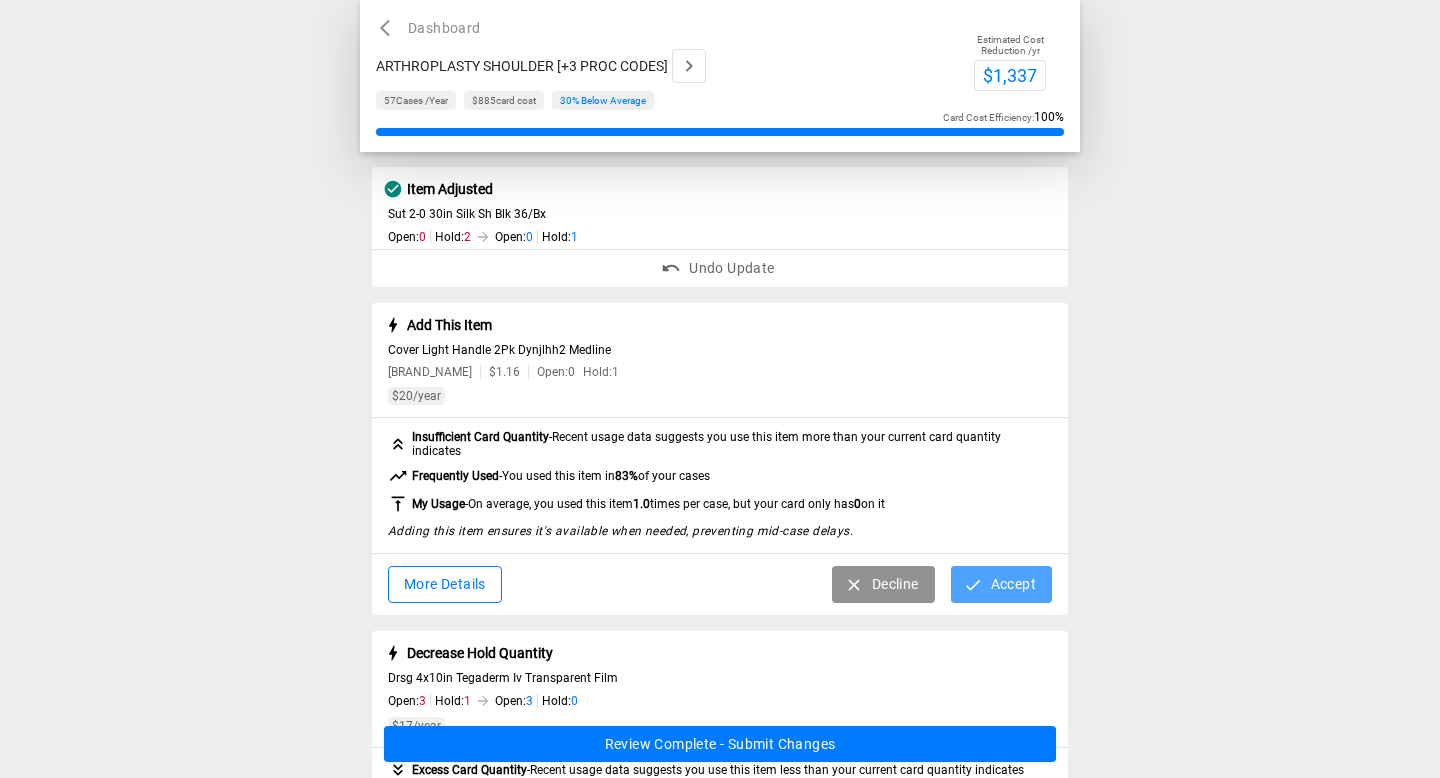 click on "Accept" at bounding box center (1001, 584) 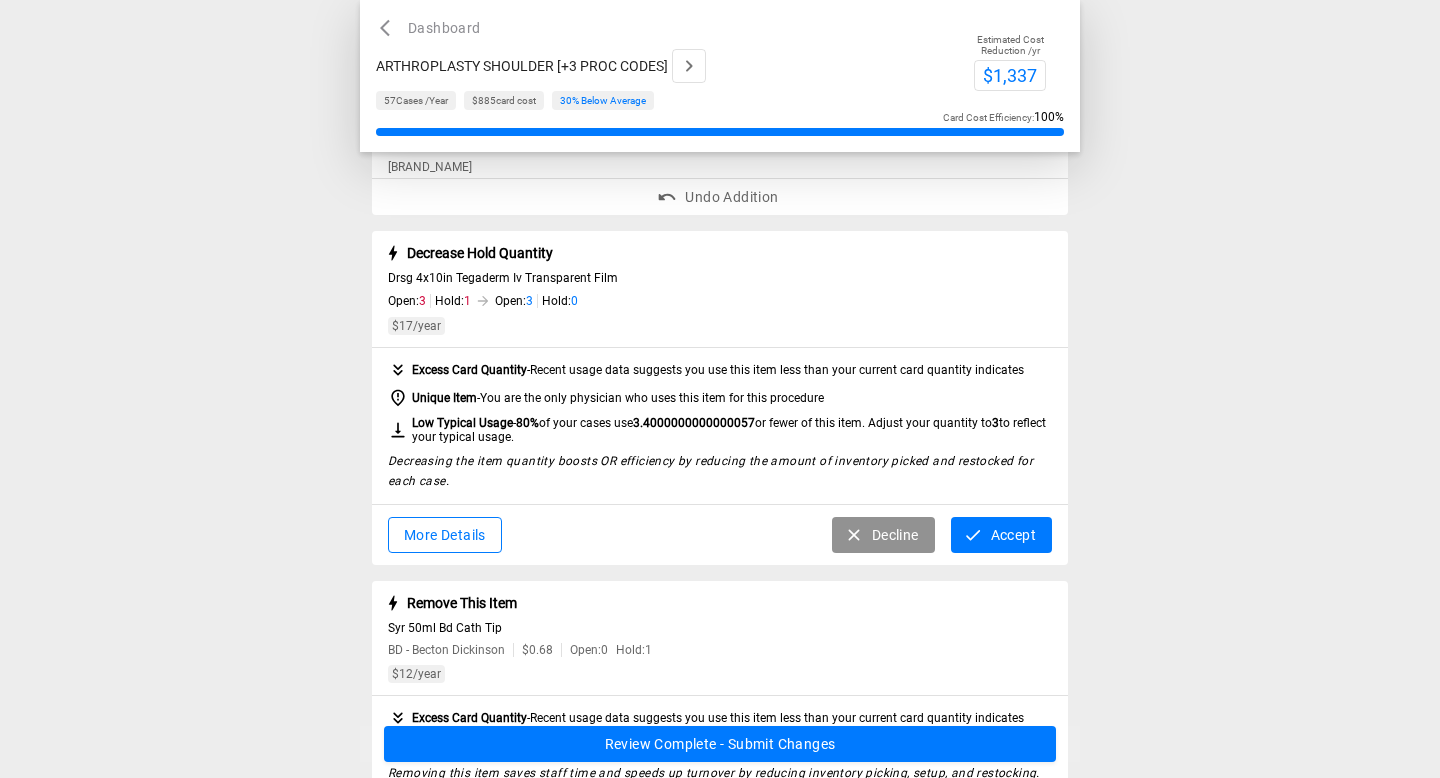 scroll, scrollTop: 1739, scrollLeft: 0, axis: vertical 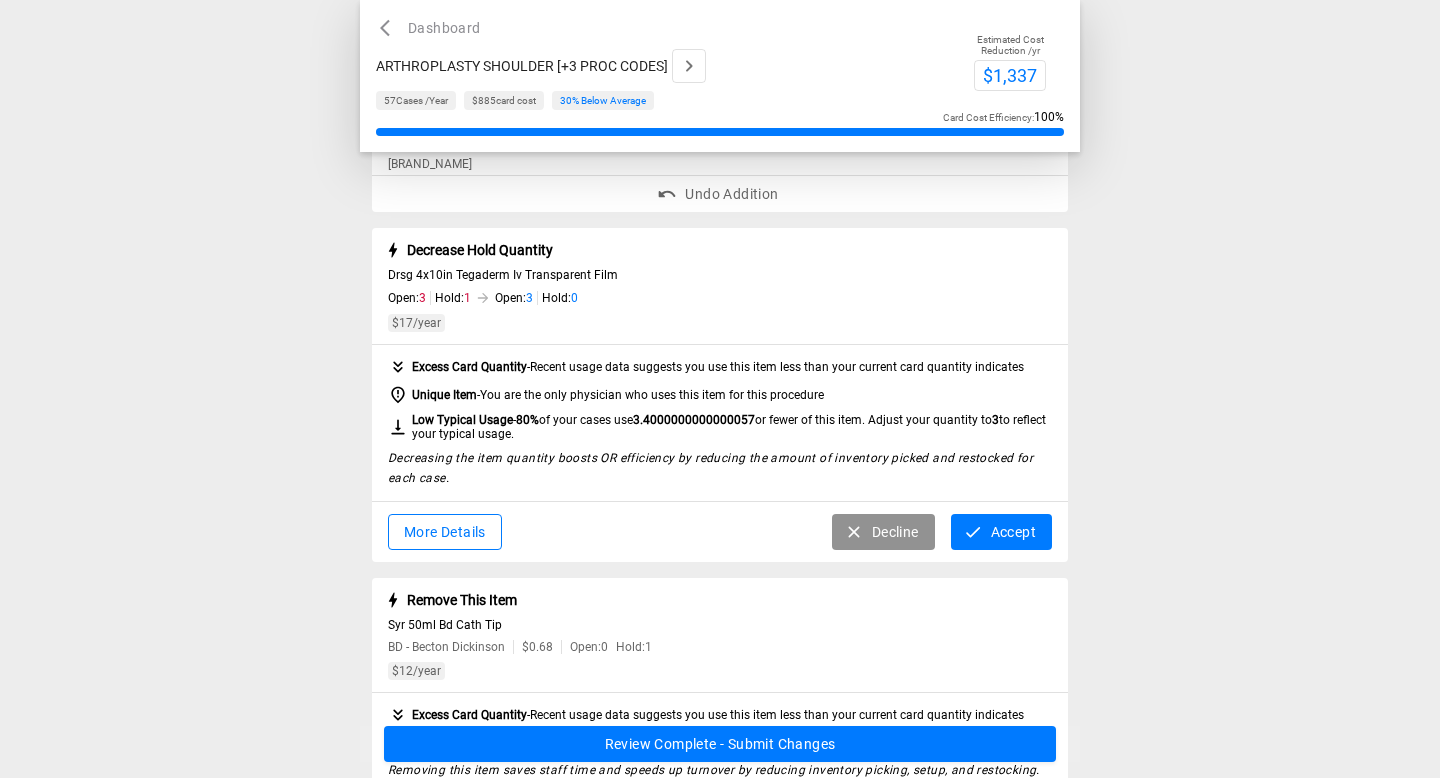 click on "Accept" at bounding box center (1001, 532) 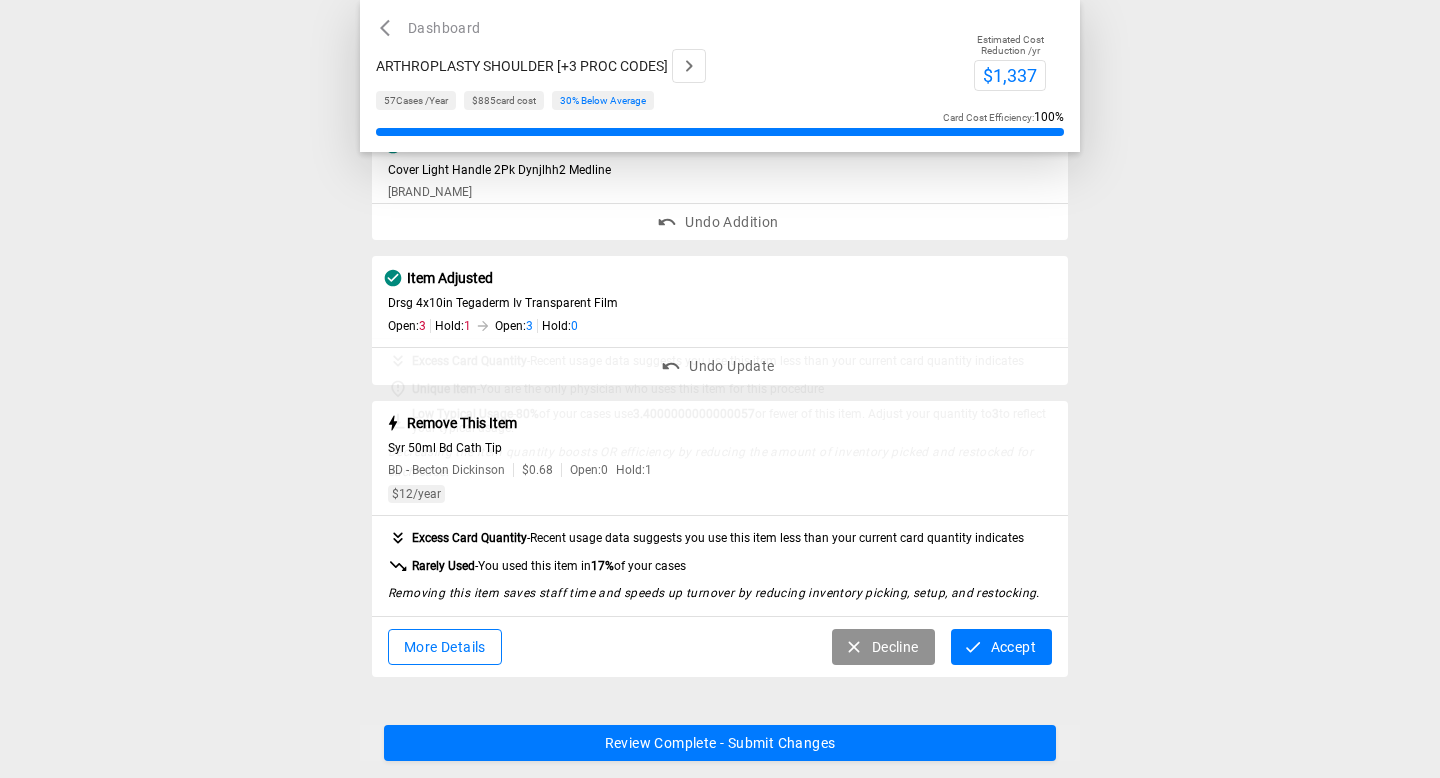 scroll, scrollTop: 1702, scrollLeft: 0, axis: vertical 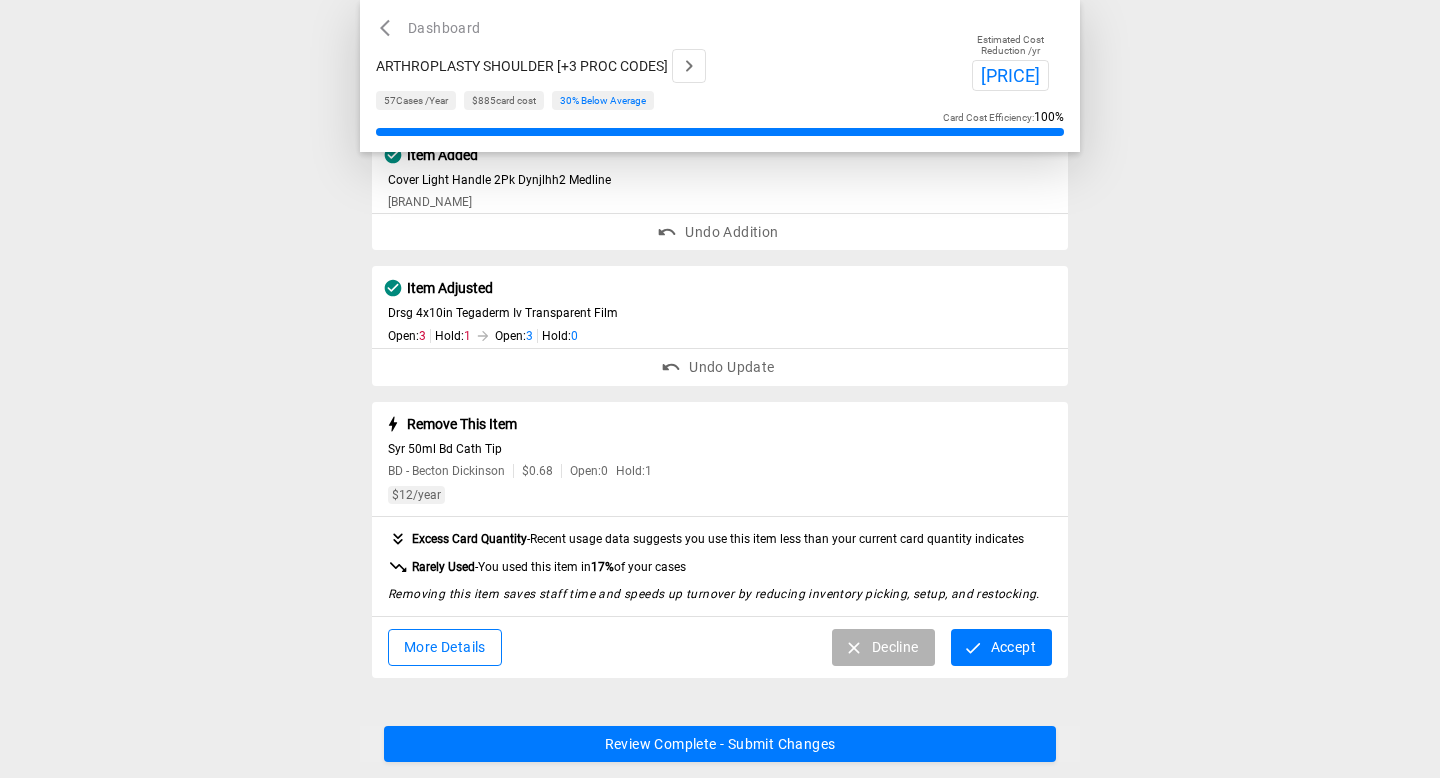 click on "Decline" at bounding box center [883, 647] 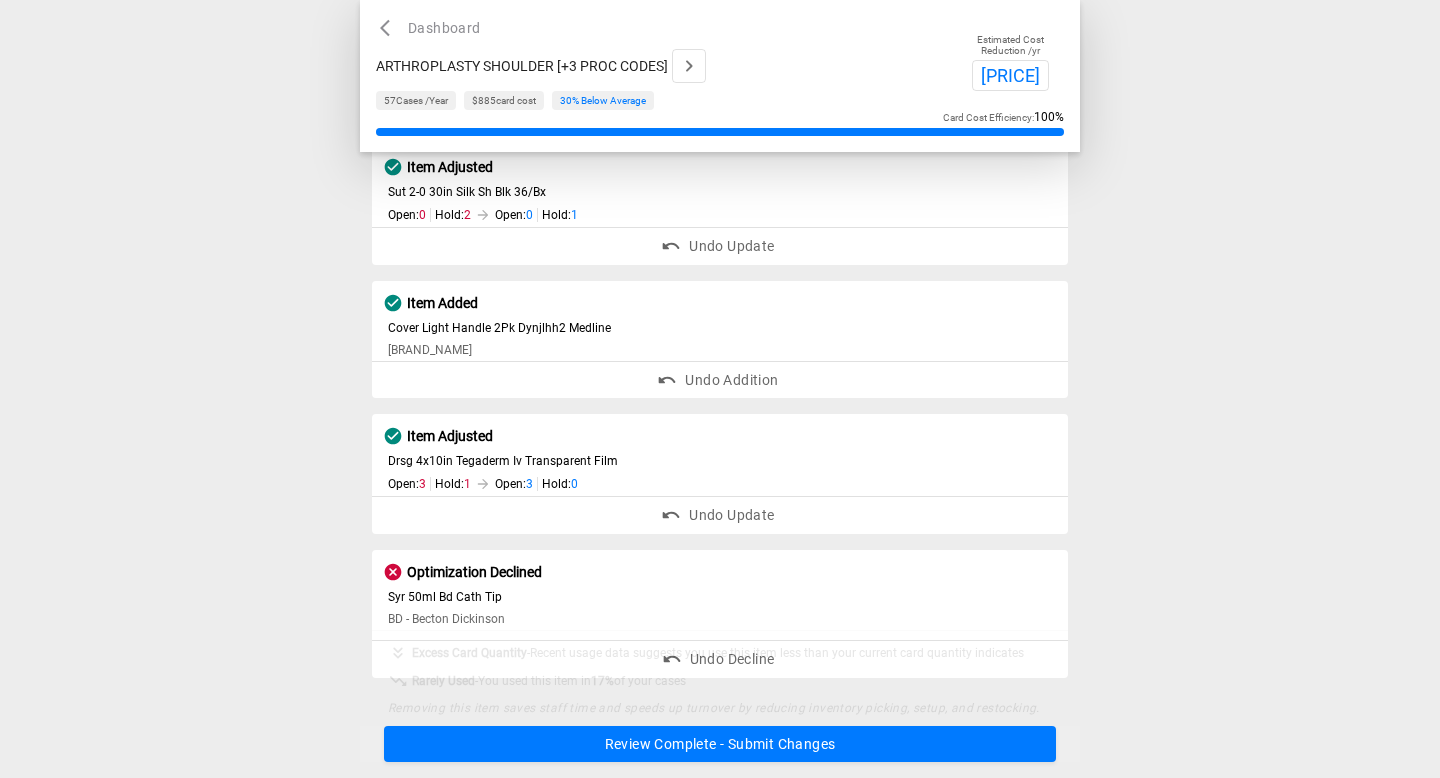 scroll, scrollTop: 1543, scrollLeft: 0, axis: vertical 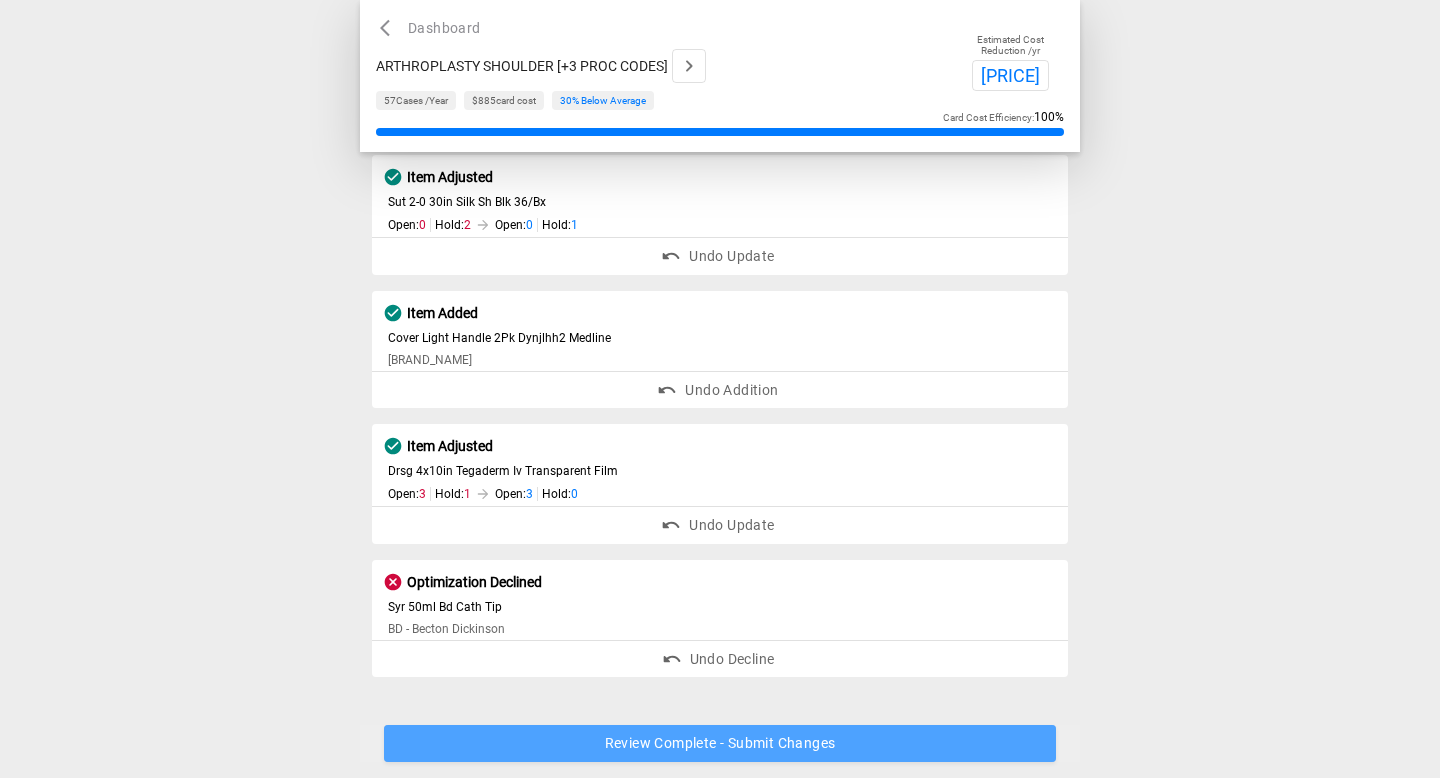 click on "Review Complete - Submit Changes" at bounding box center [720, 744] 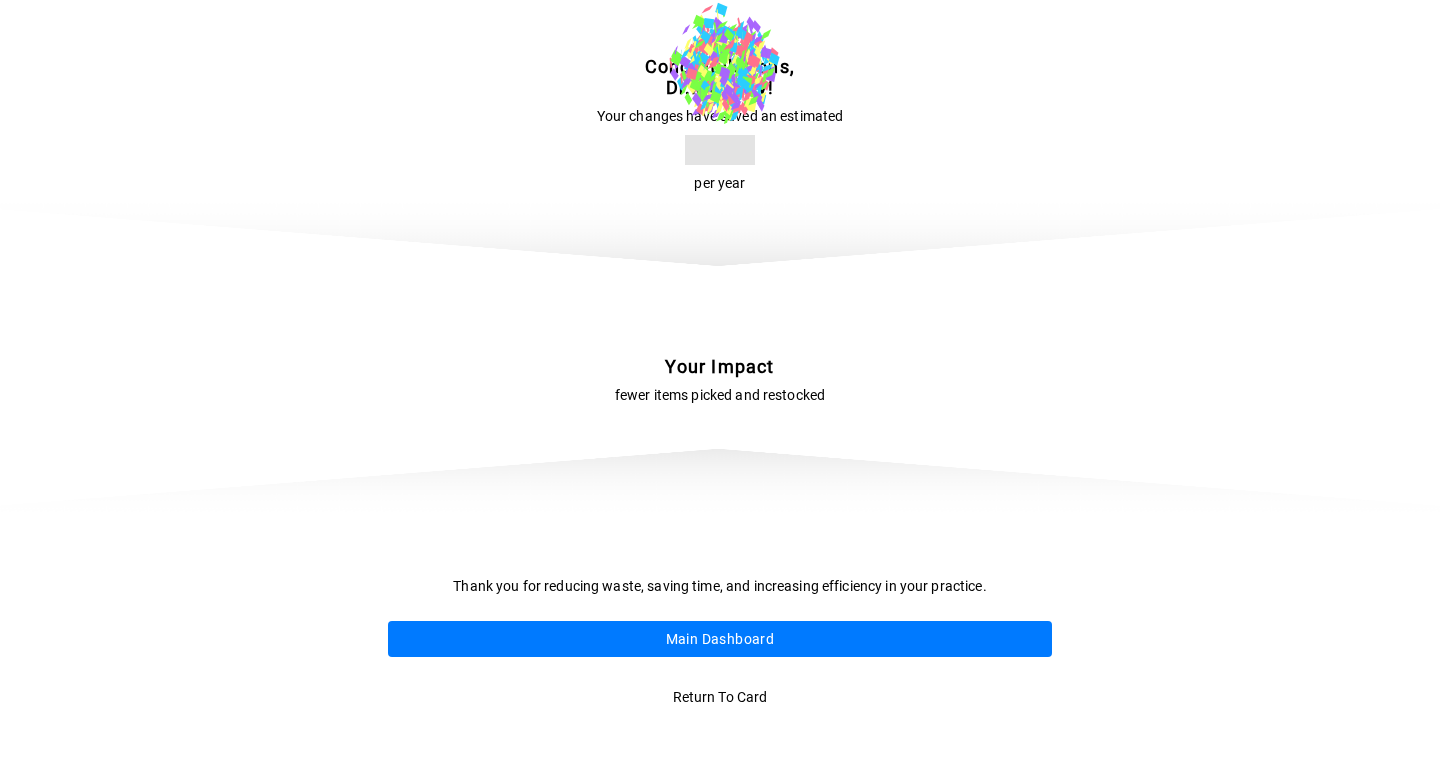 scroll, scrollTop: 0, scrollLeft: 0, axis: both 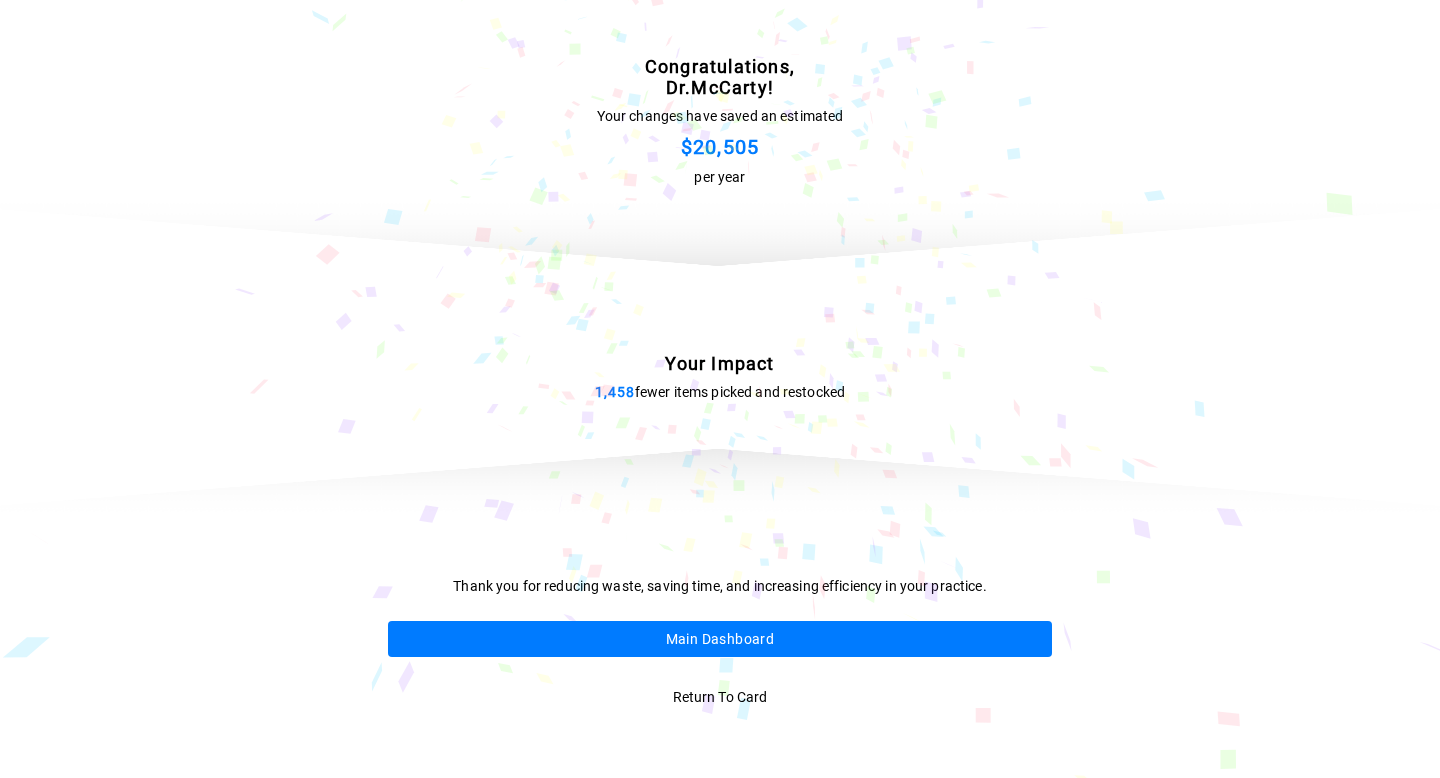 click on "Main Dashboard" at bounding box center (720, 639) 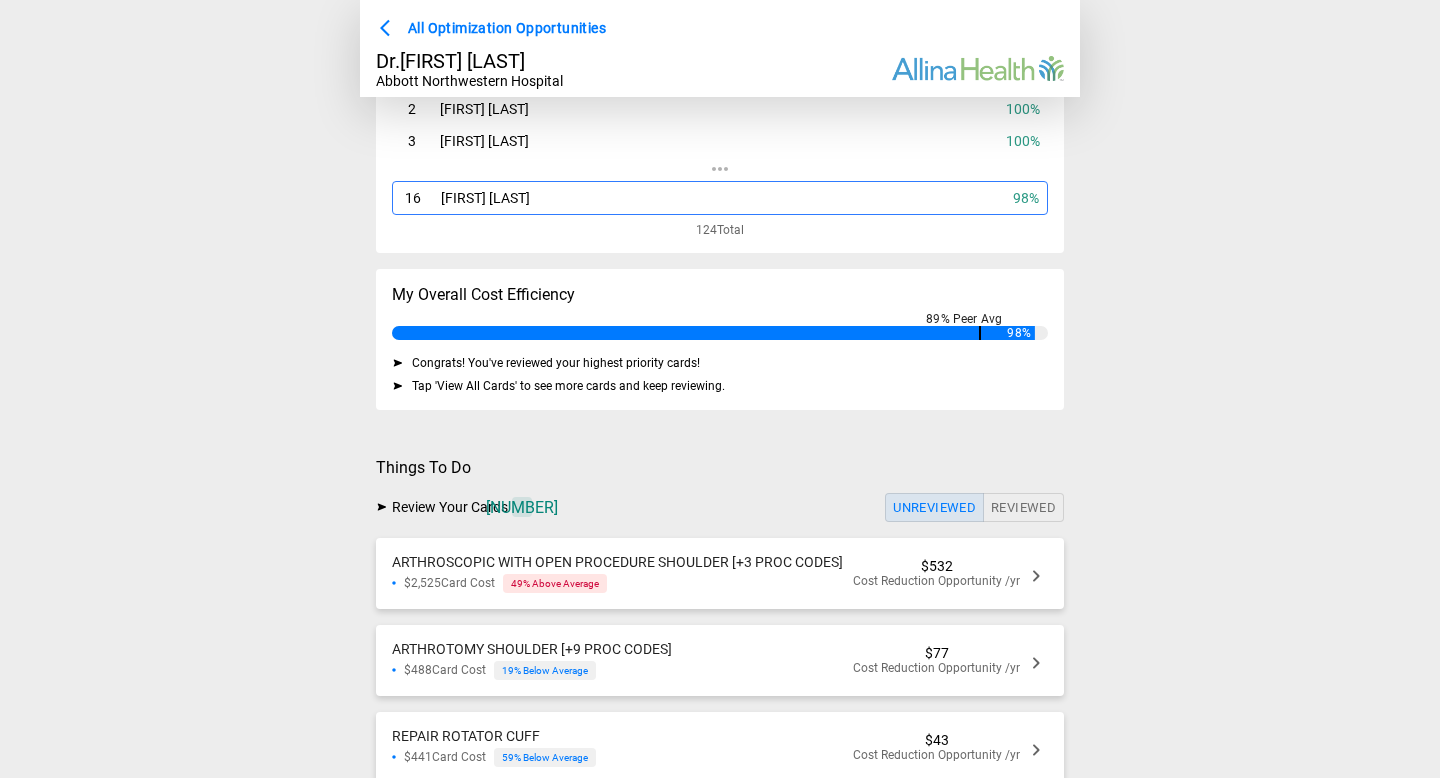 scroll, scrollTop: 187, scrollLeft: 0, axis: vertical 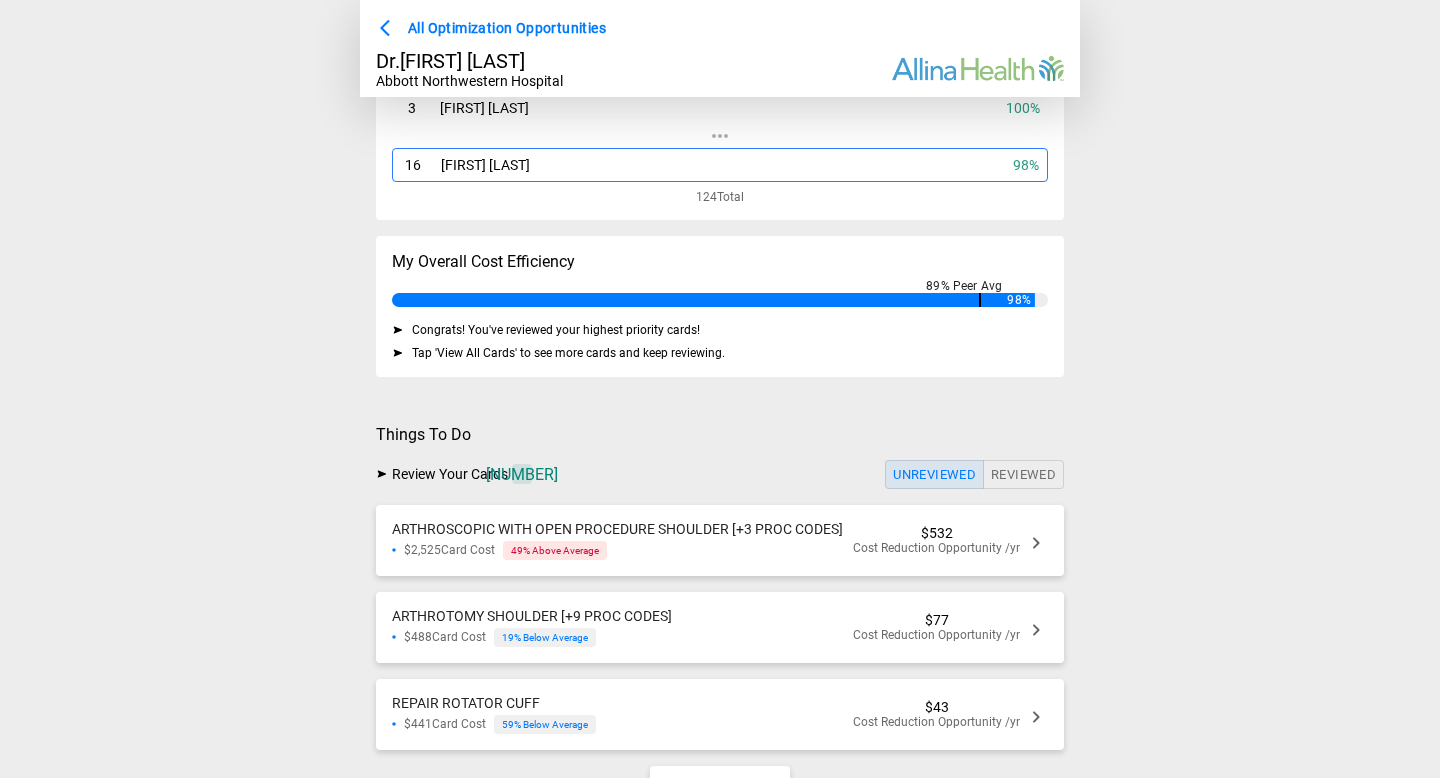click on "$2,525 Card Cost 49 % Above Average" at bounding box center (617, 550) 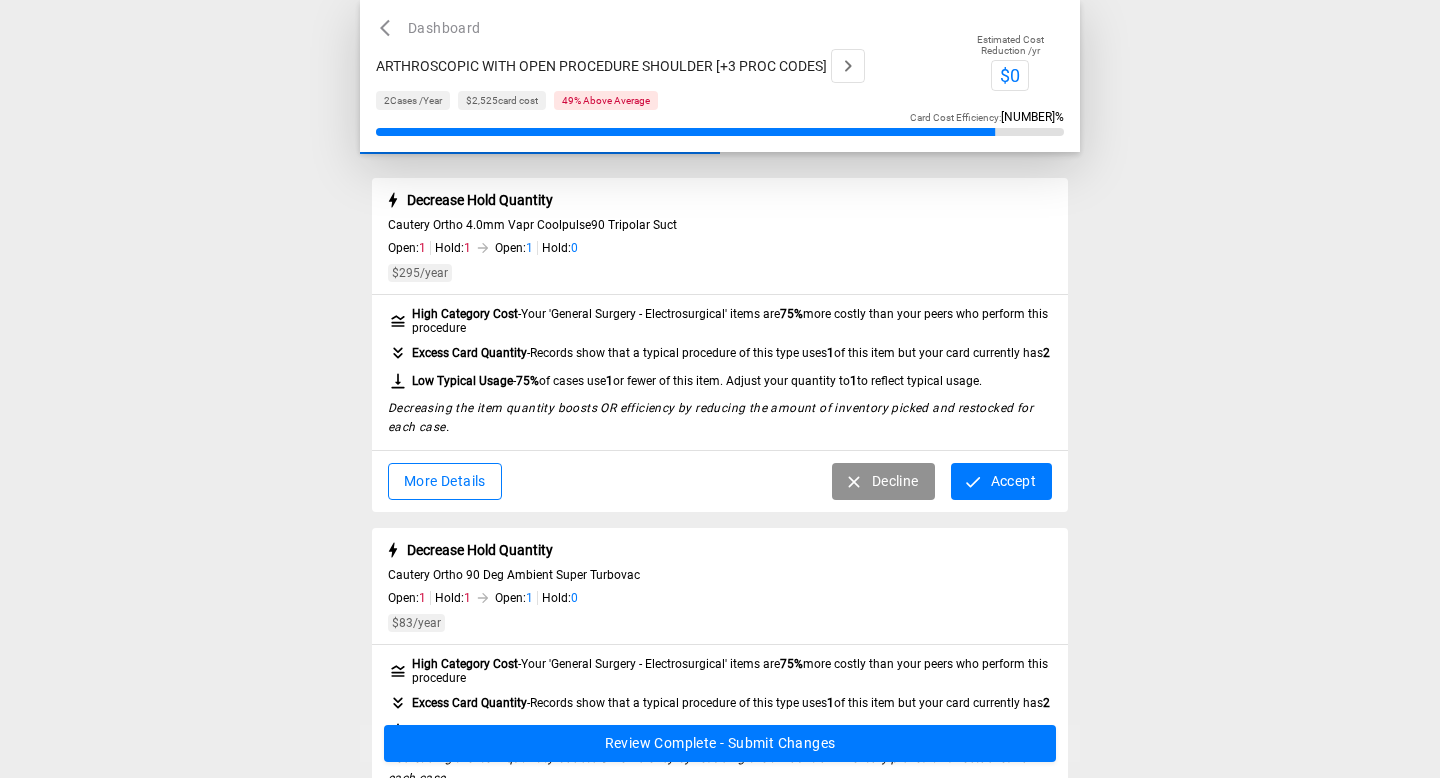 scroll, scrollTop: 0, scrollLeft: 0, axis: both 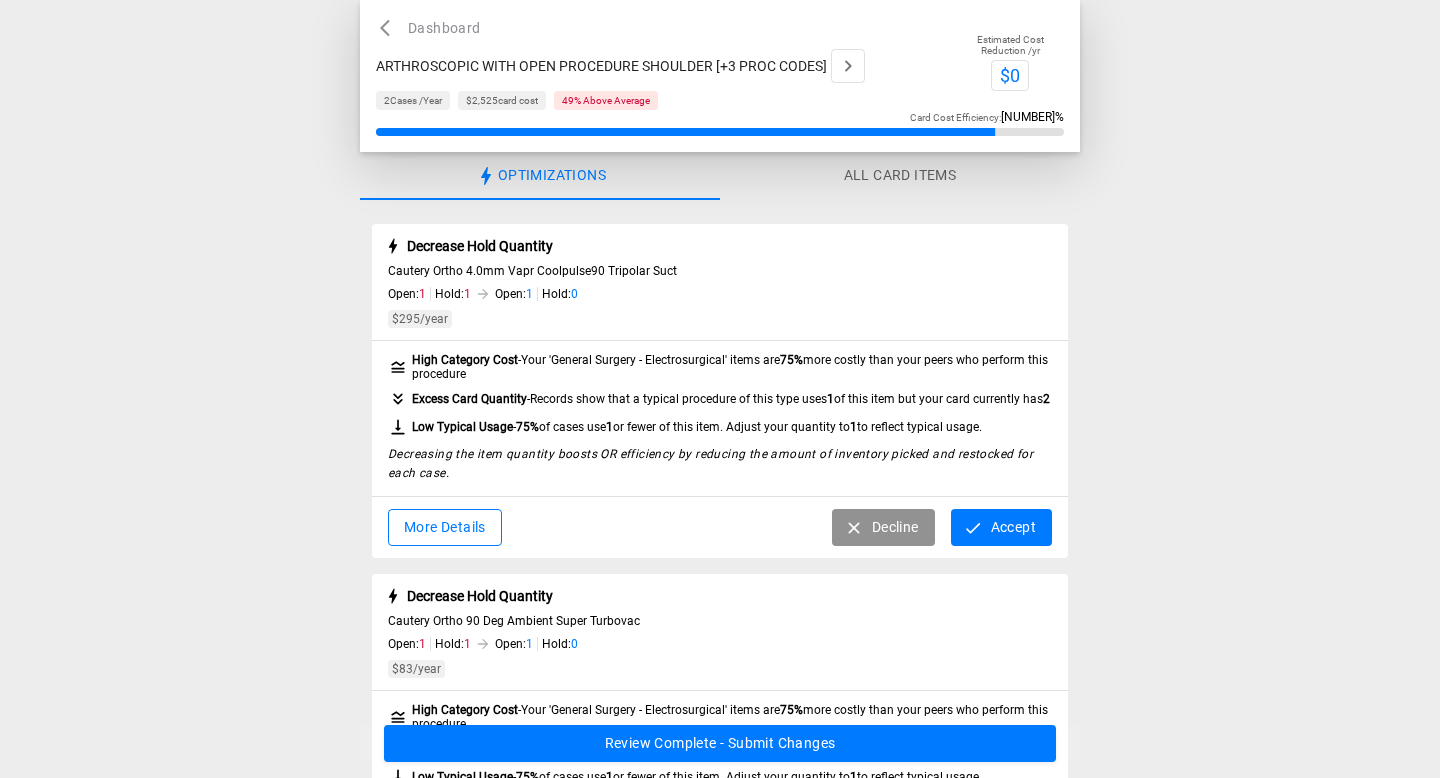 click on "More Details" at bounding box center (445, 527) 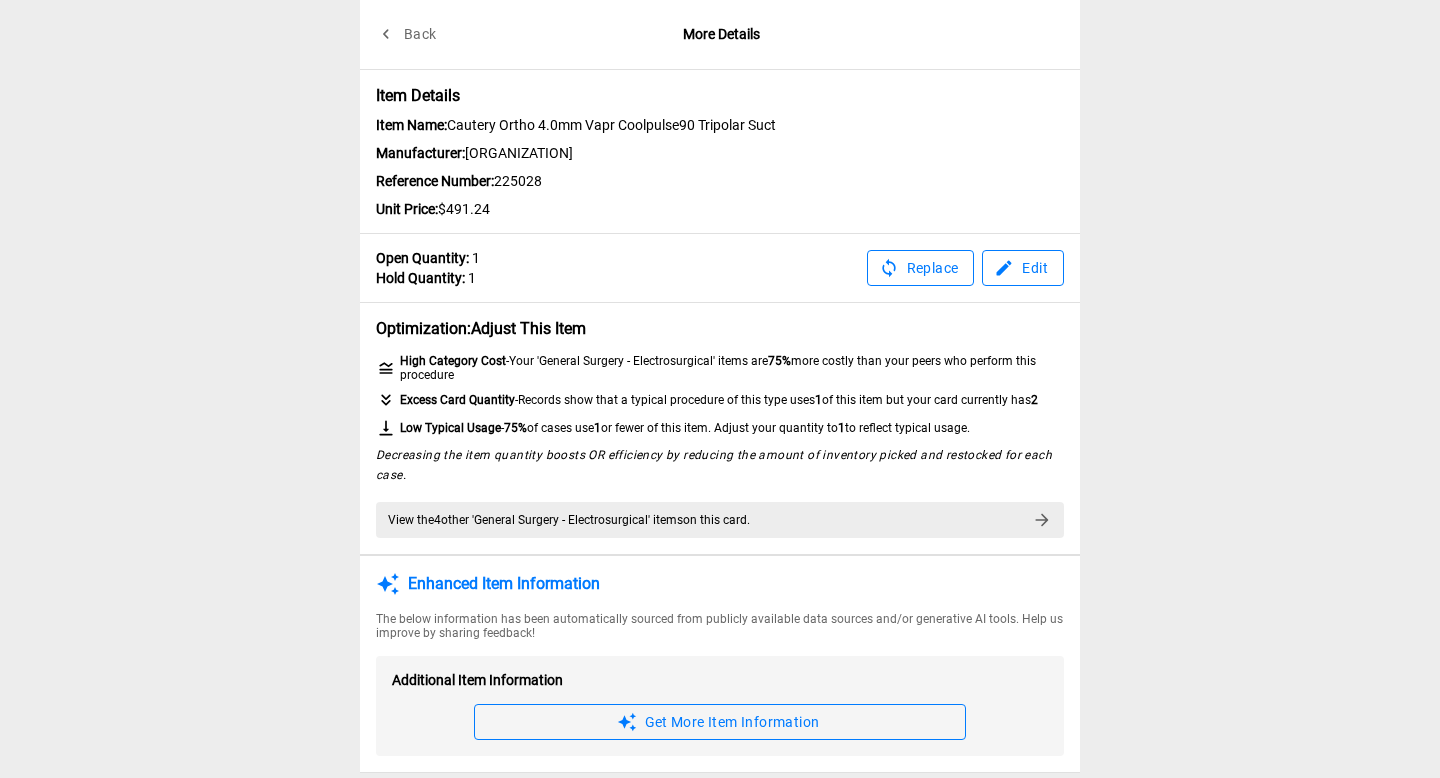click on "View the 4 other ' General Surgery - Electrosurgical ' item s on this card." at bounding box center [720, 520] 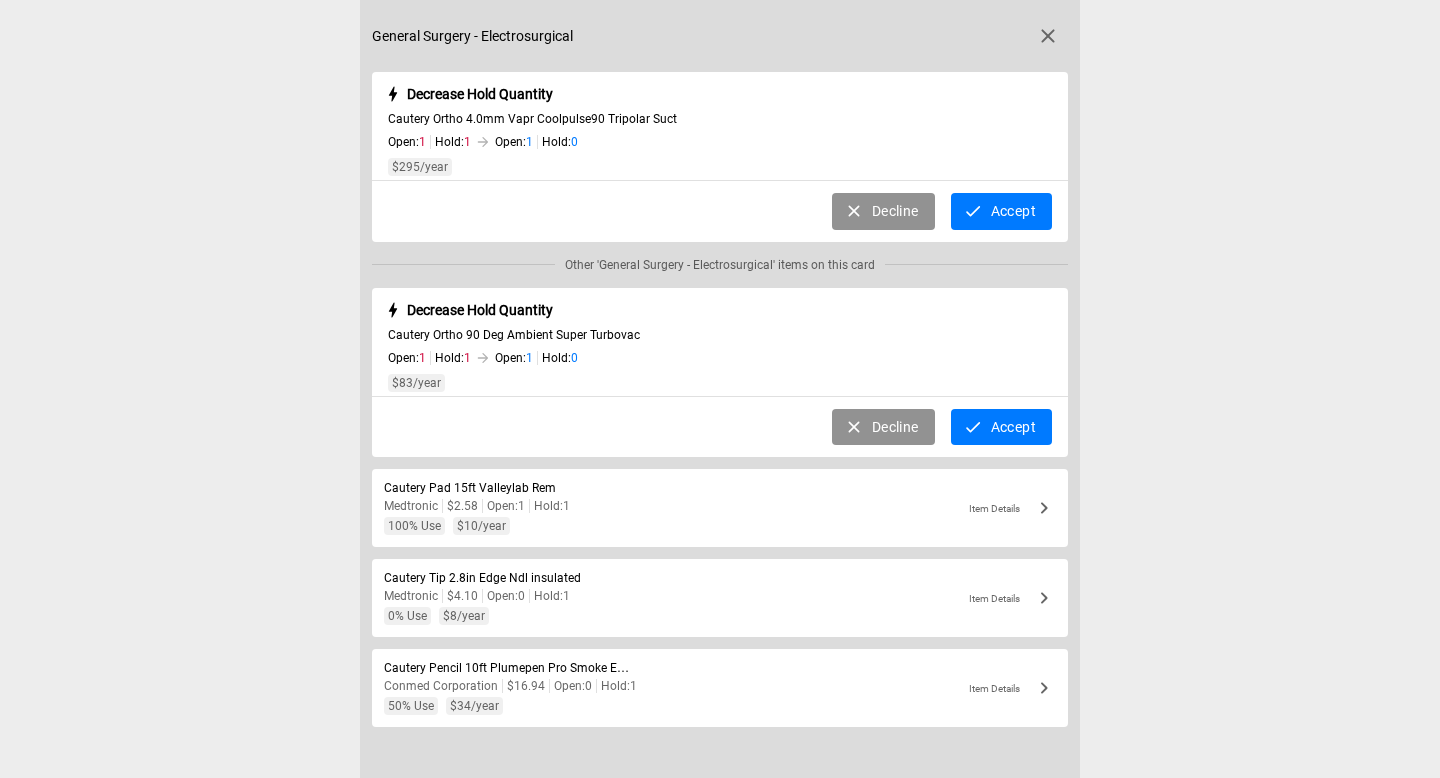 click at bounding box center (1048, 36) 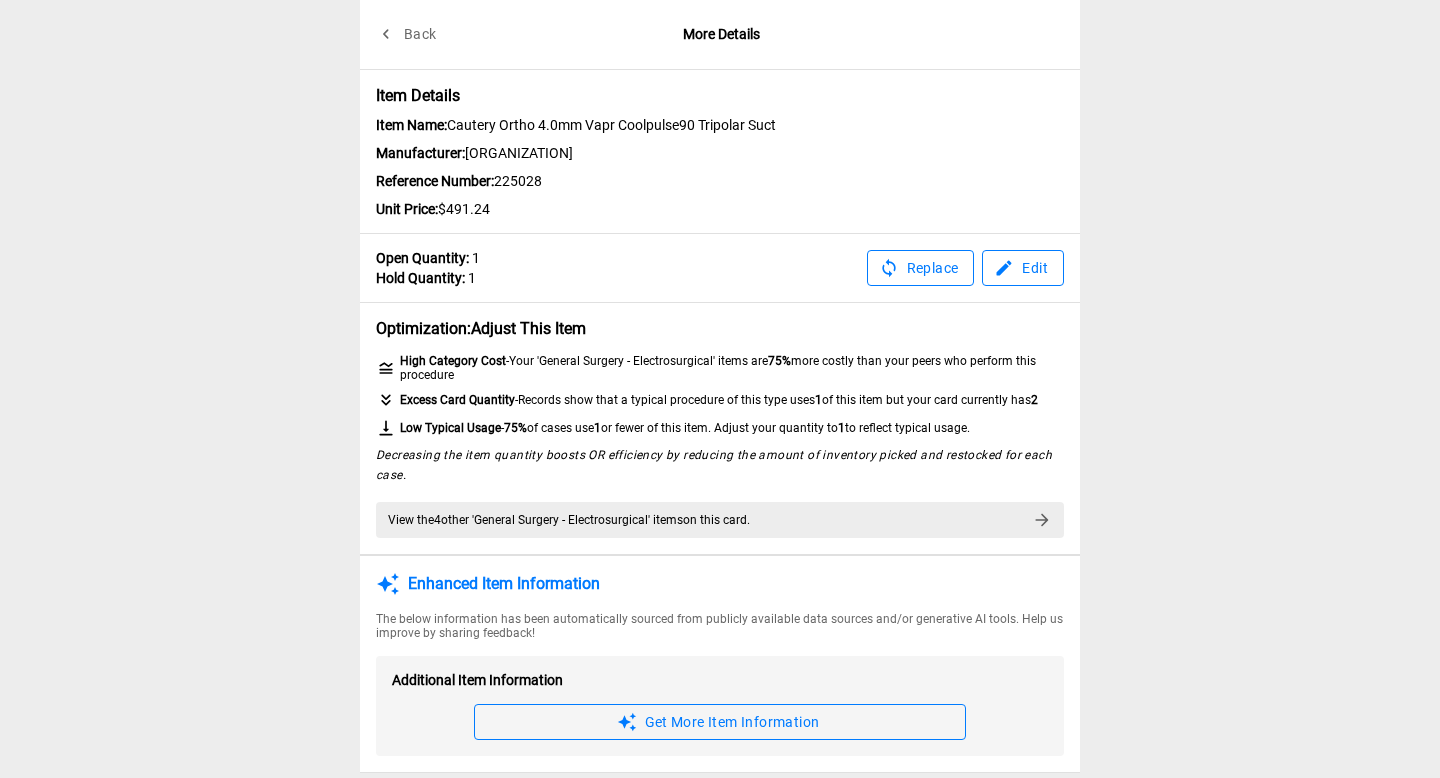 click on "Edit" at bounding box center (1023, 268) 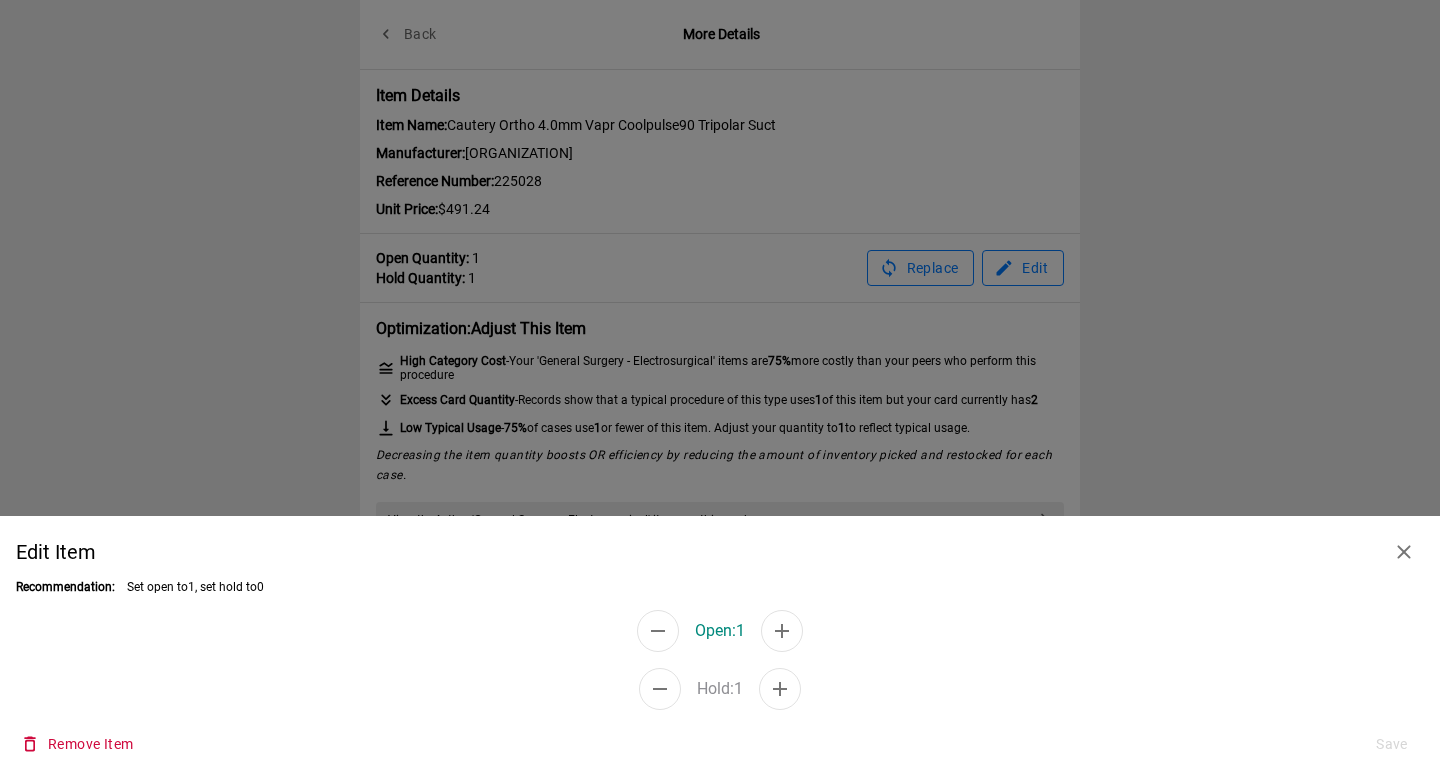 click at bounding box center [720, 389] 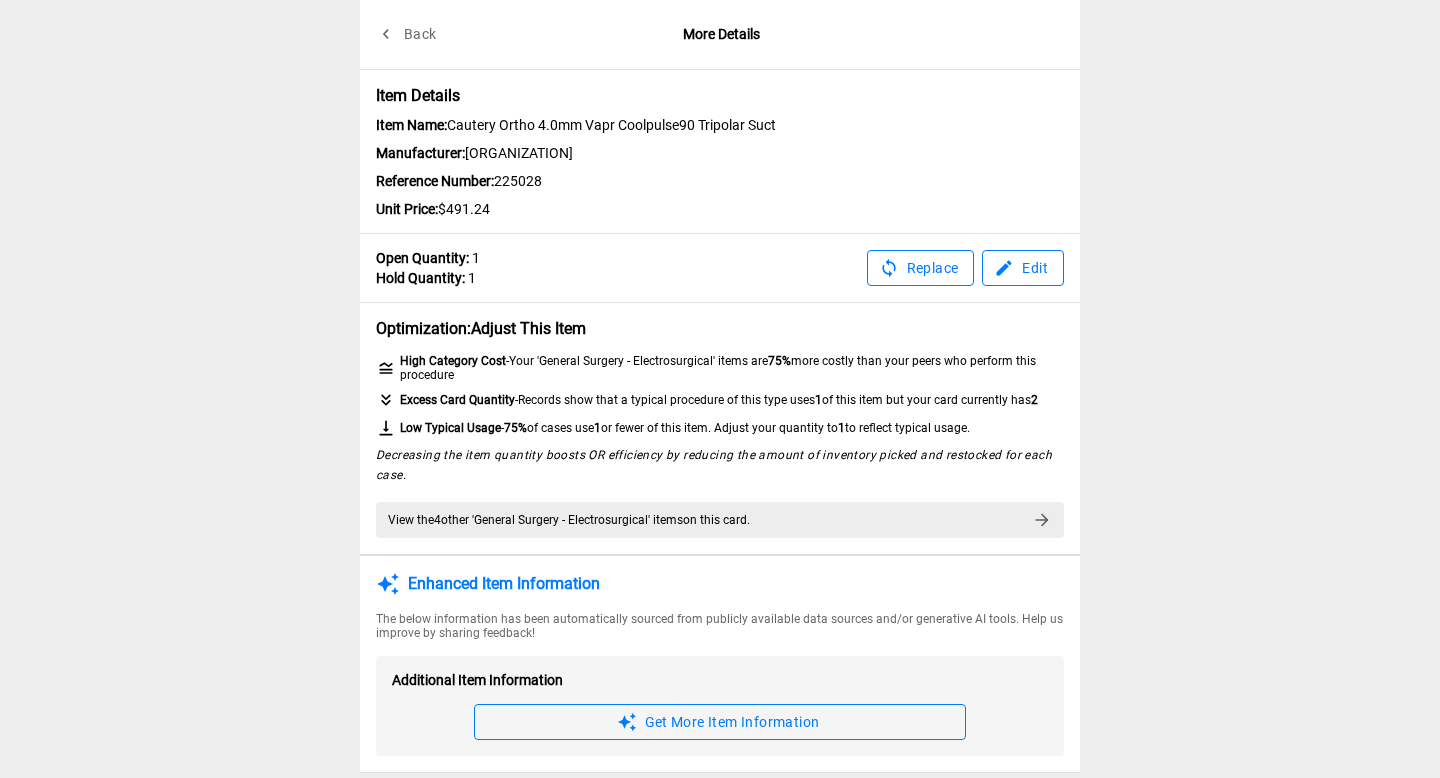 click on "Back" at bounding box center [408, 34] 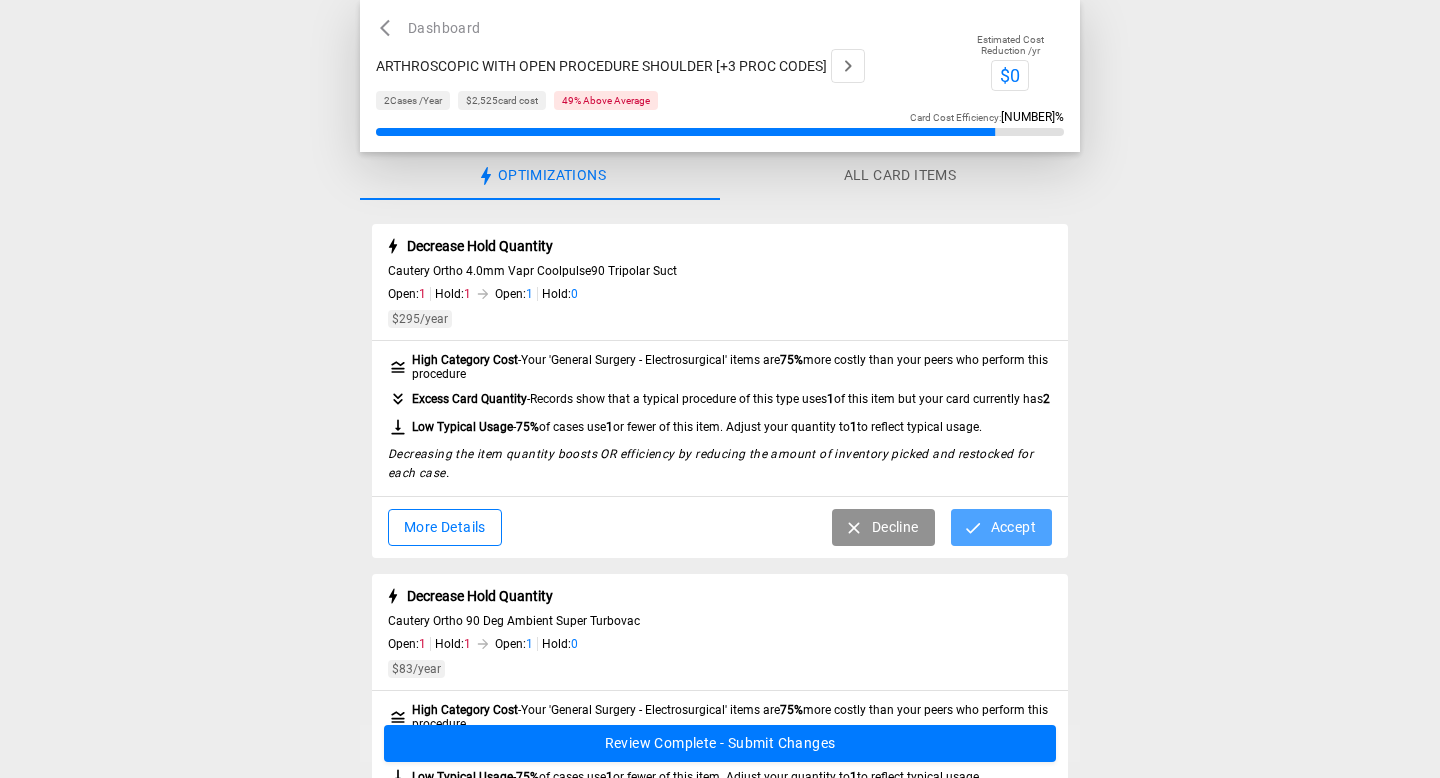 click on "Accept" at bounding box center [1001, 527] 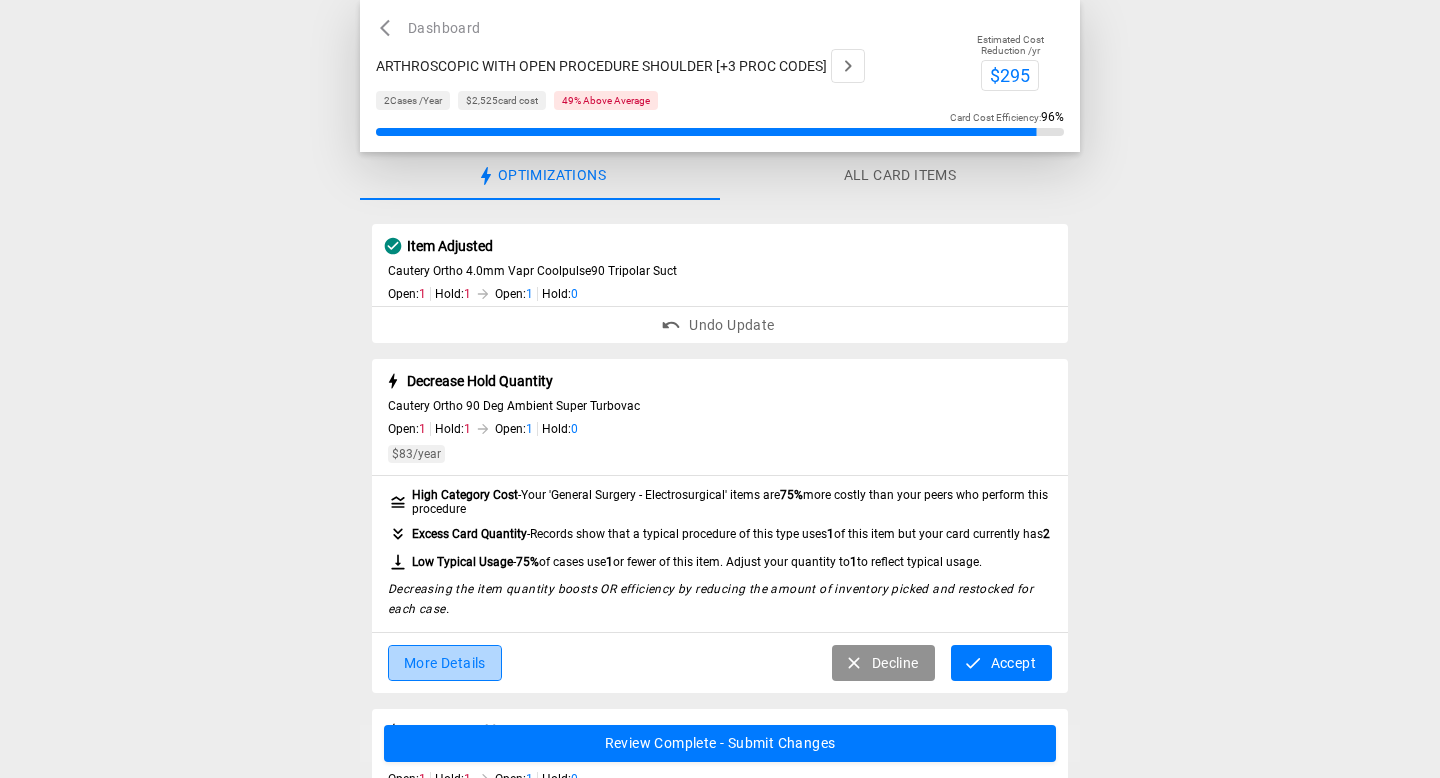 click on "More Details" at bounding box center [445, 663] 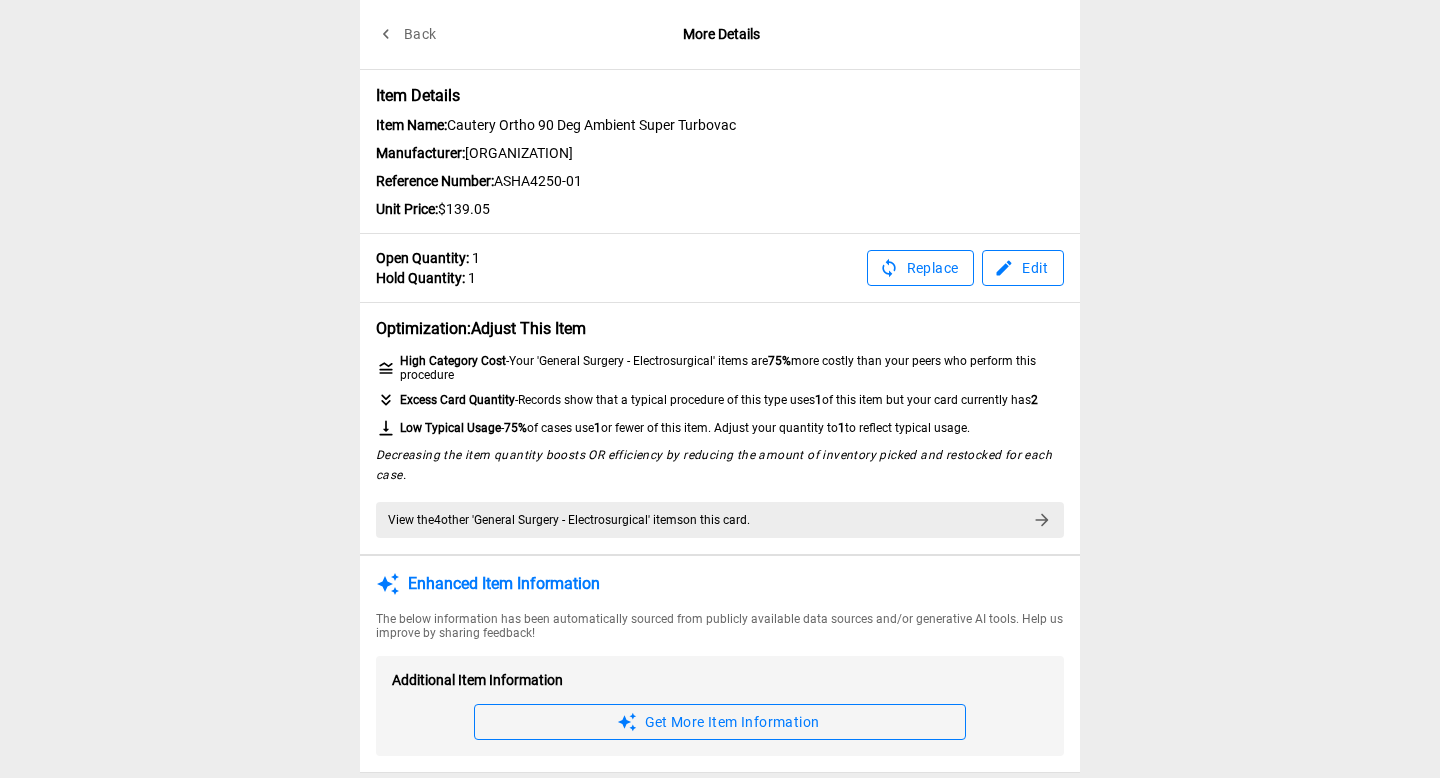 click on "Edit" at bounding box center [1023, 268] 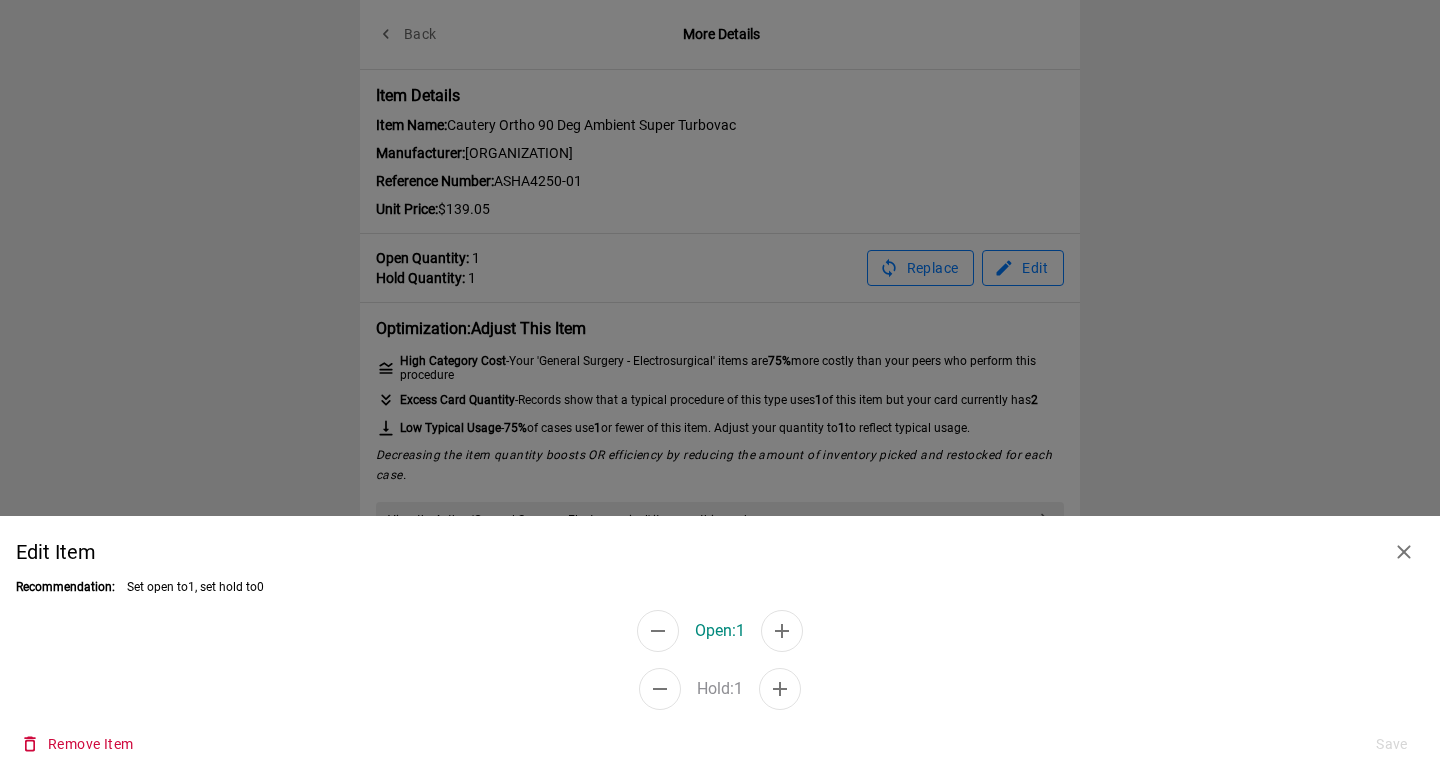 click at bounding box center (658, 631) 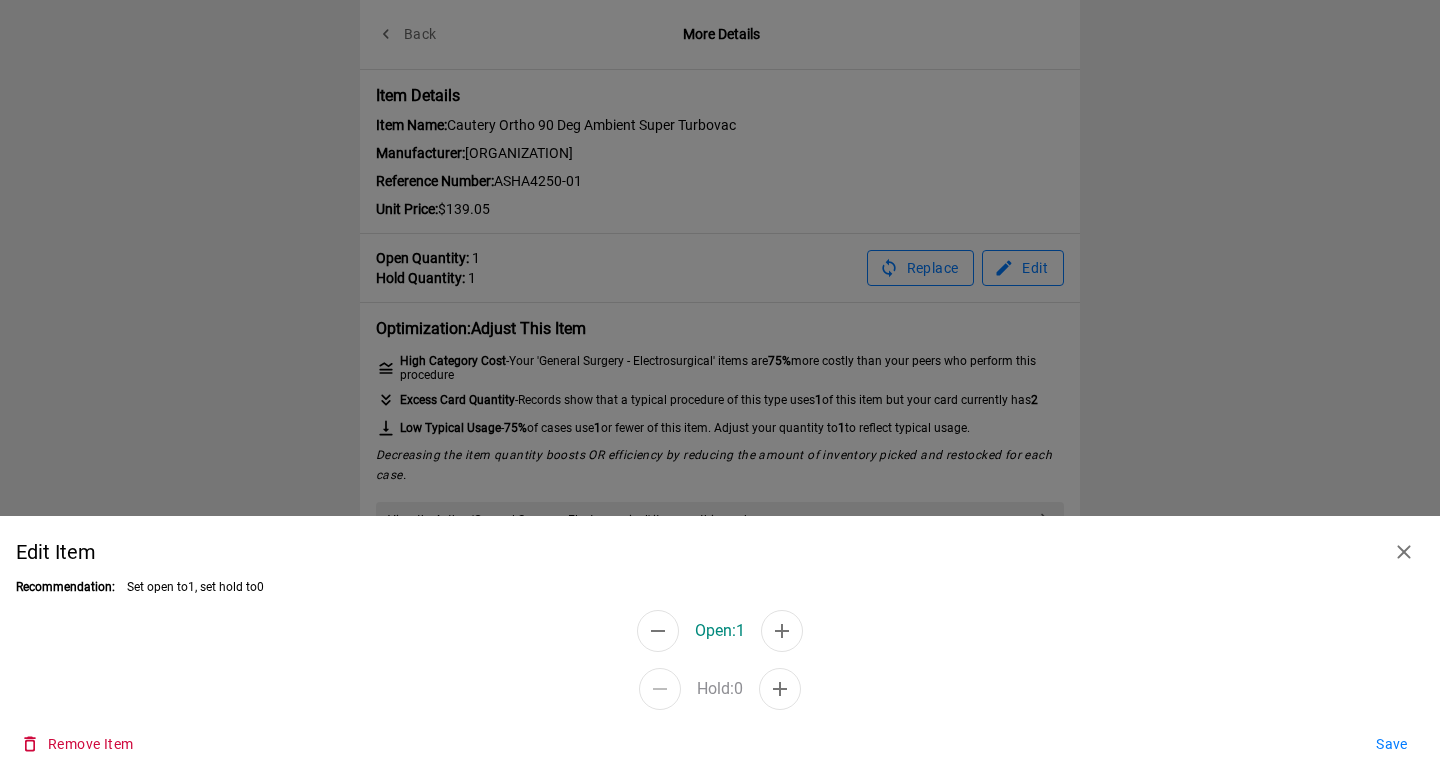 click at bounding box center [658, 631] 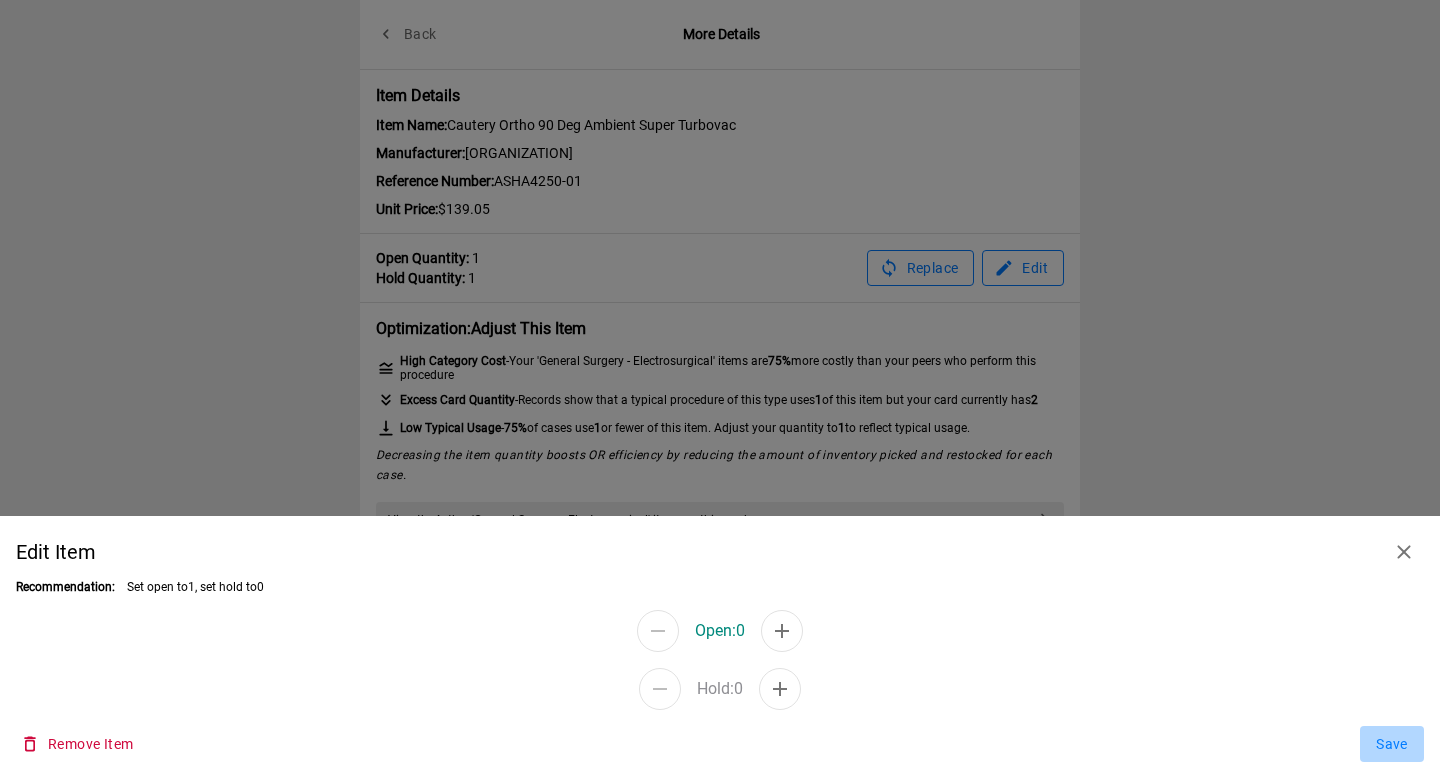click on "Save" at bounding box center [1392, 744] 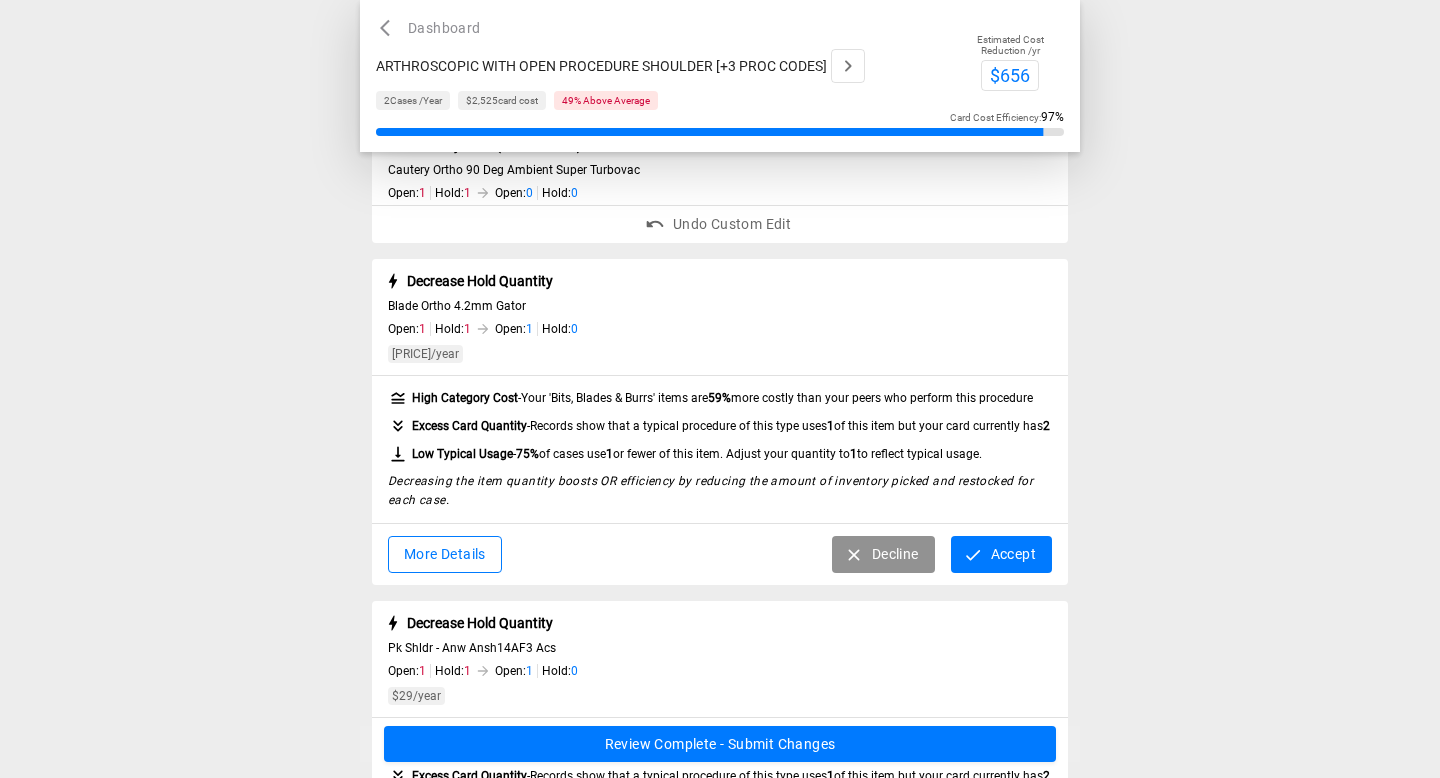 scroll, scrollTop: 237, scrollLeft: 0, axis: vertical 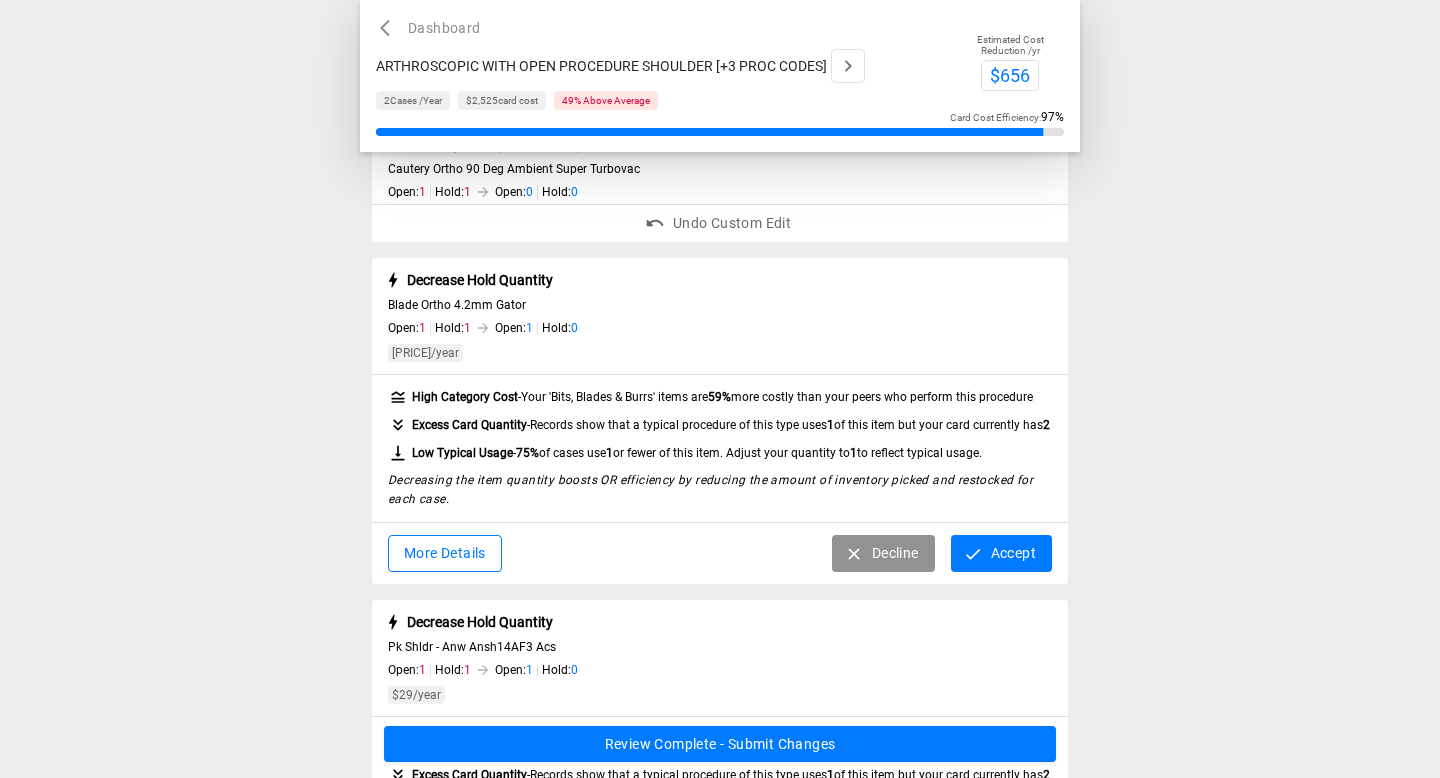 click on "Accept" at bounding box center (1001, 553) 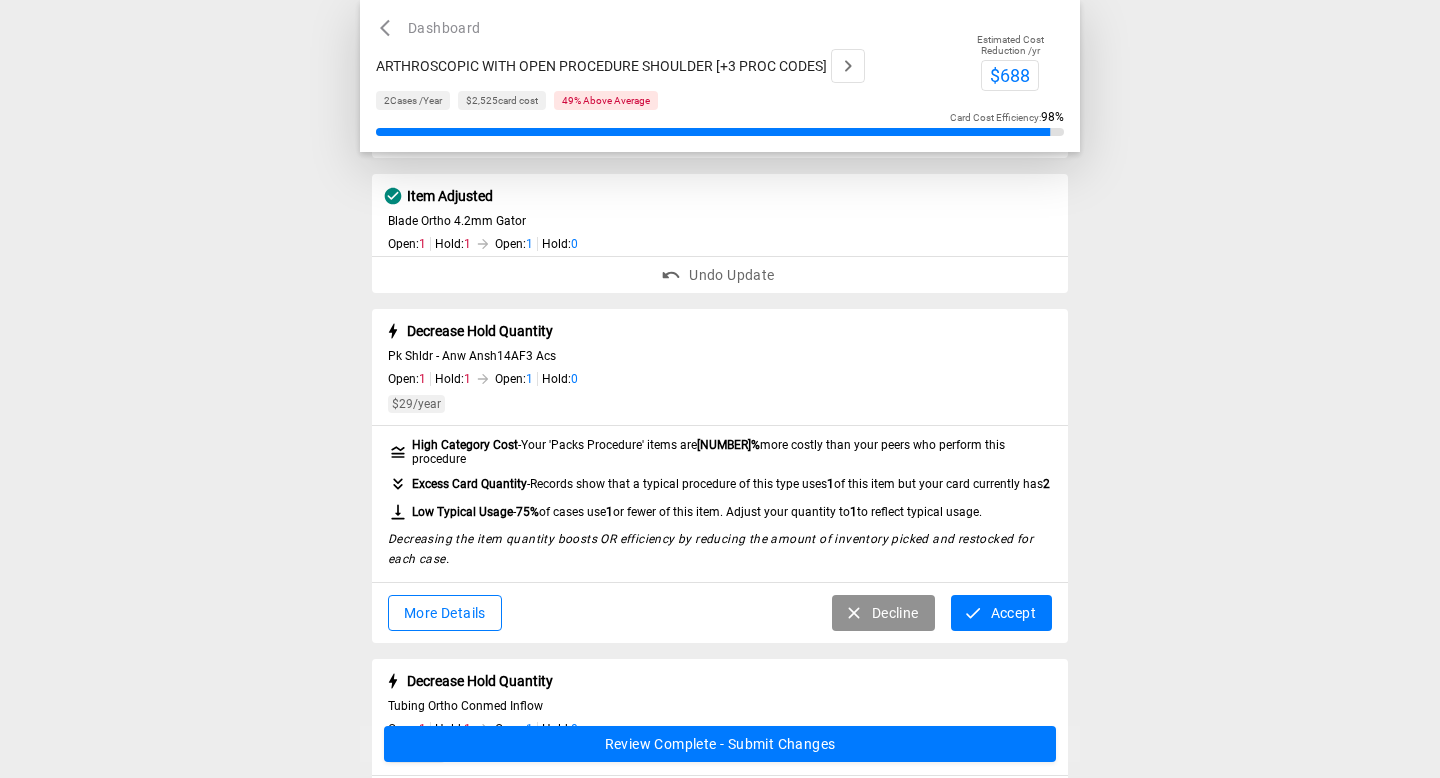scroll, scrollTop: 331, scrollLeft: 0, axis: vertical 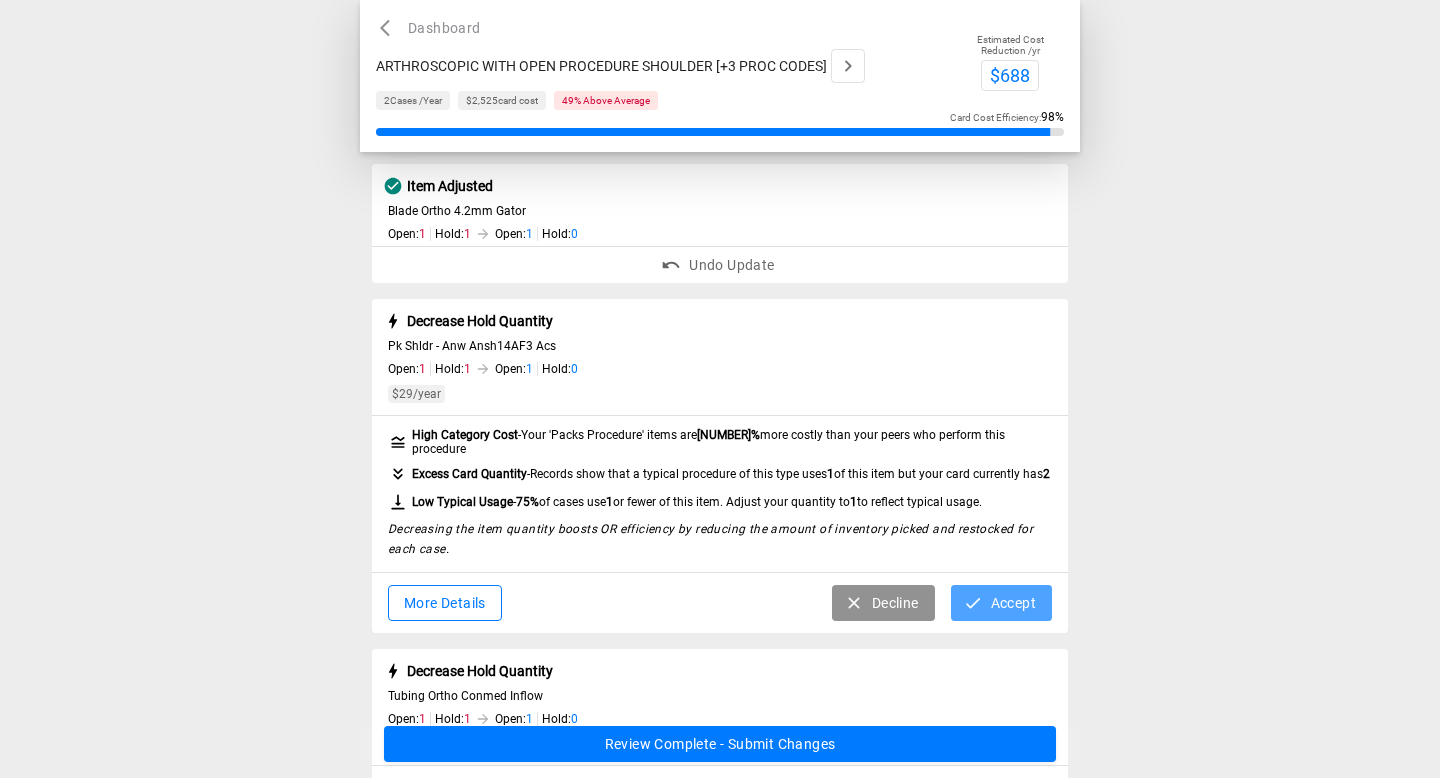 click on "Accept" at bounding box center (1001, 603) 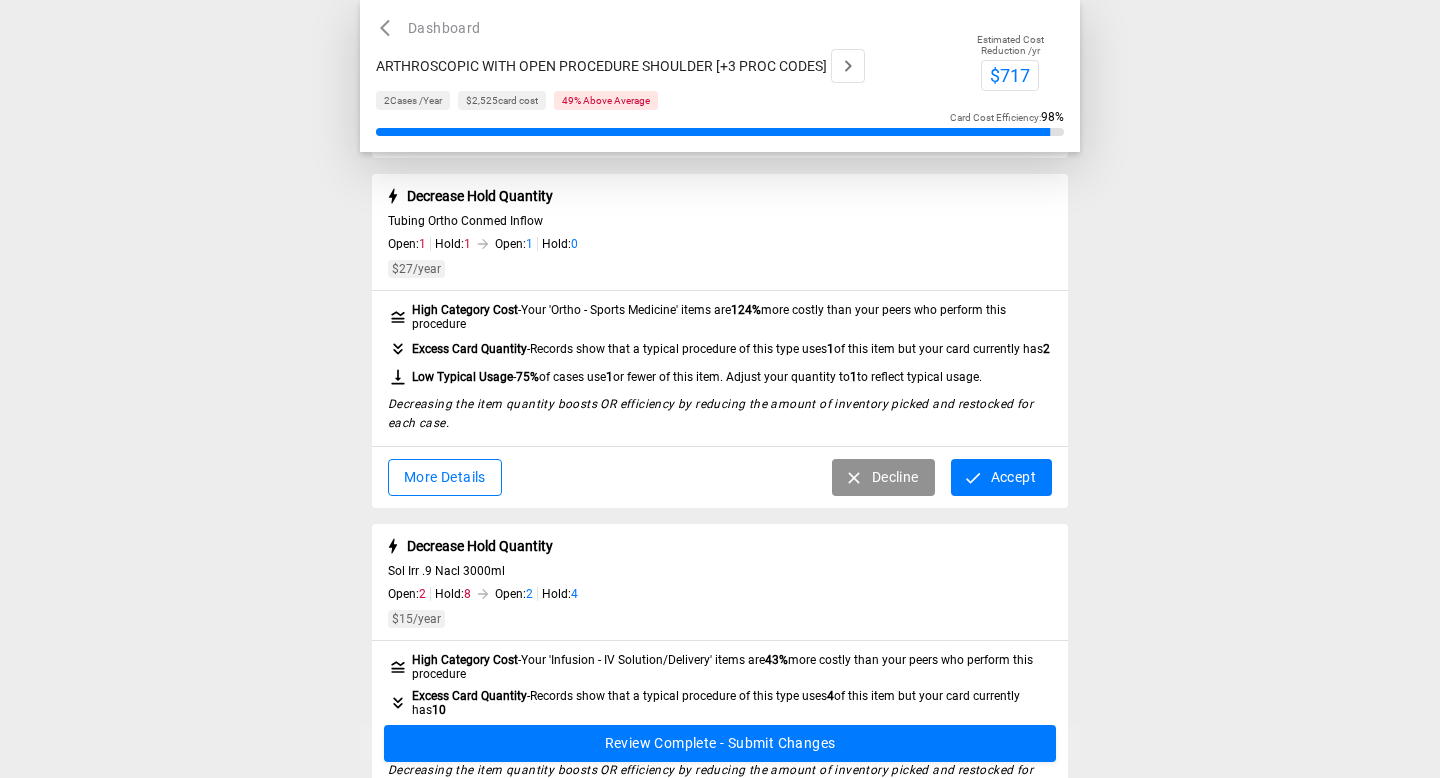 scroll, scrollTop: 594, scrollLeft: 0, axis: vertical 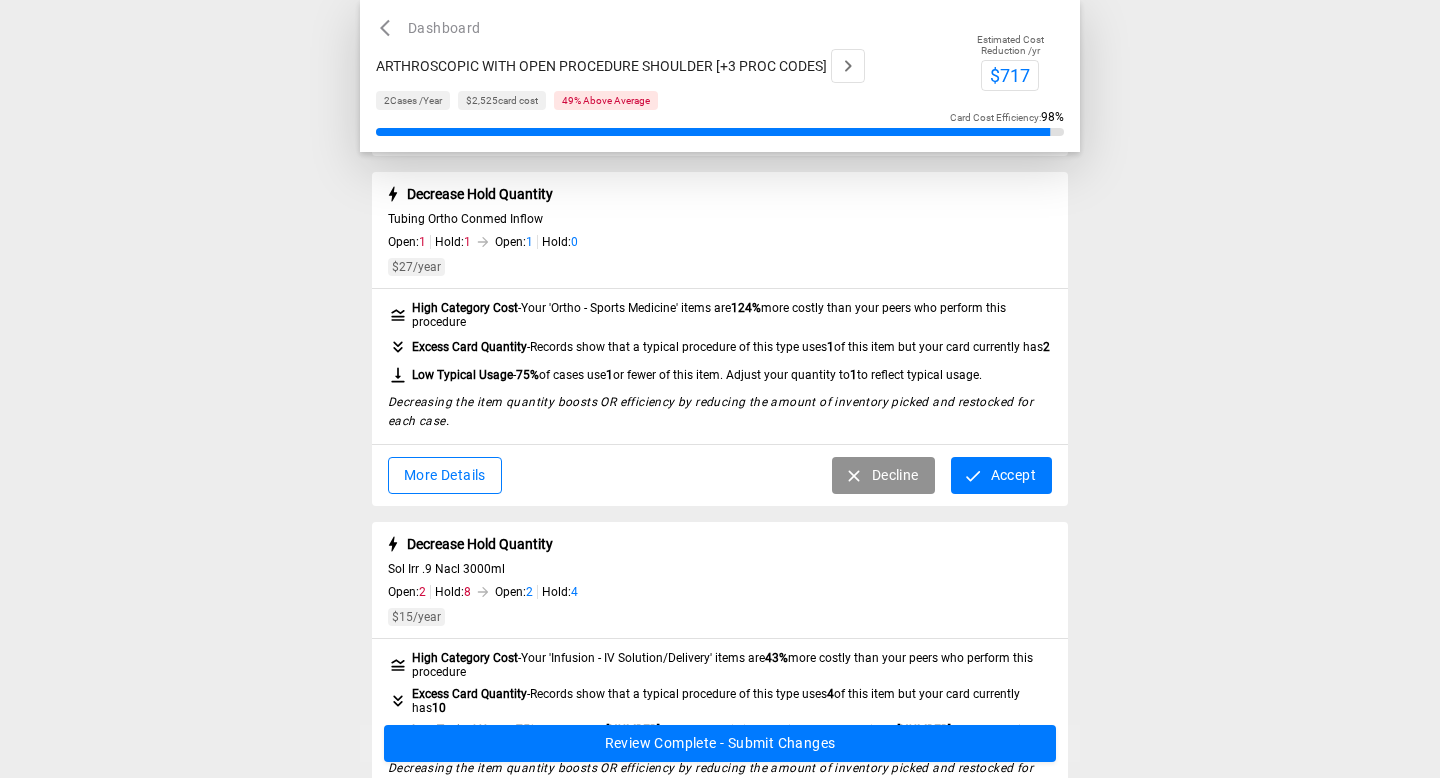 click on "More Details" at bounding box center (445, 475) 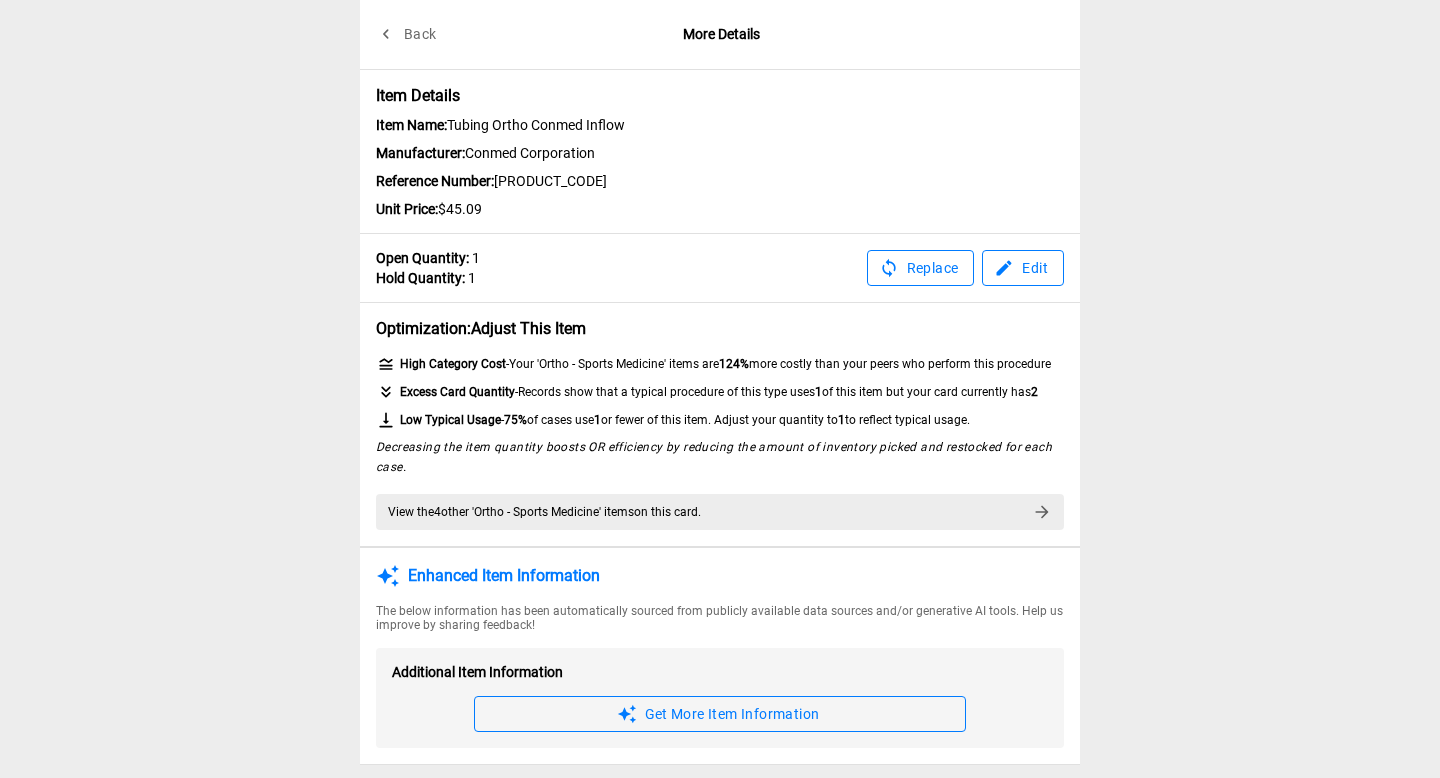 scroll, scrollTop: 0, scrollLeft: 0, axis: both 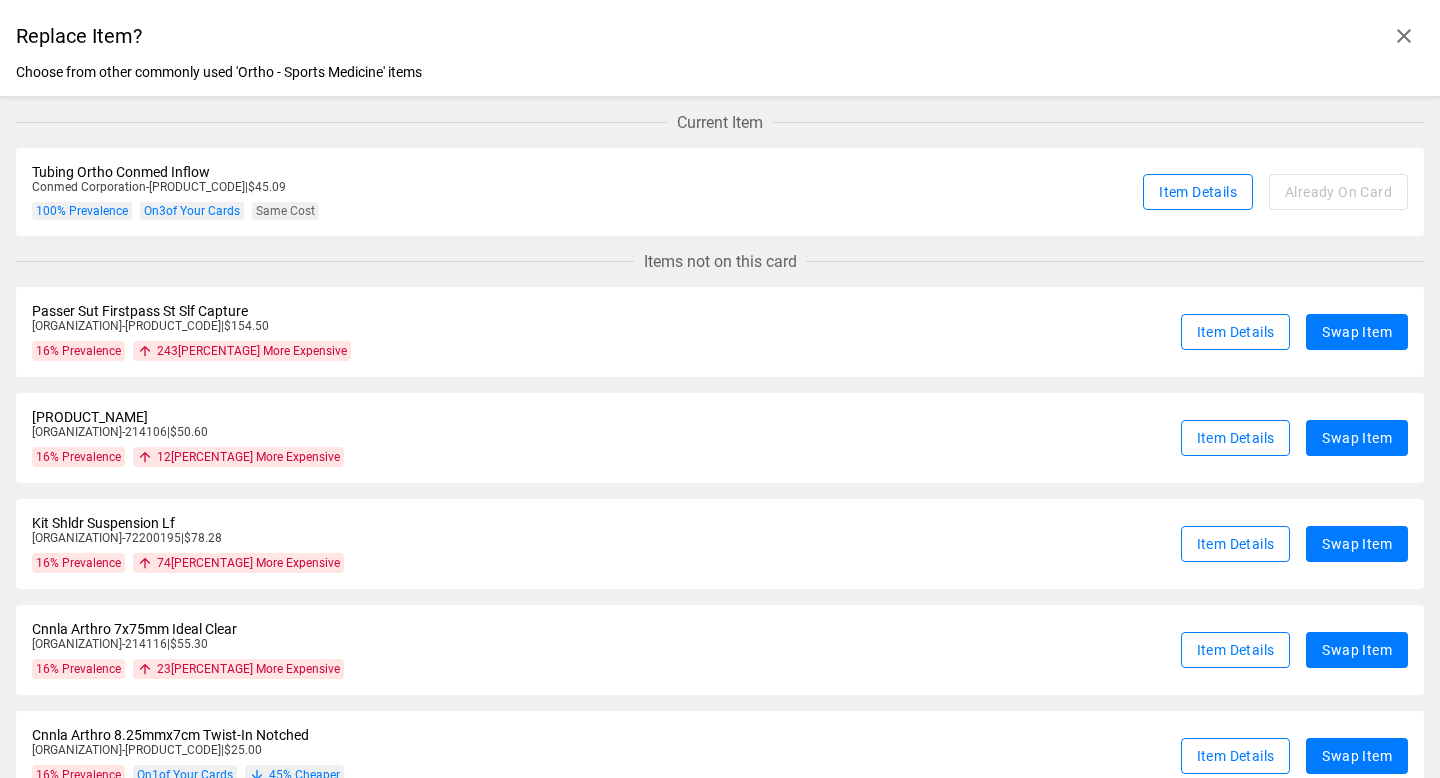 click at bounding box center (1404, 36) 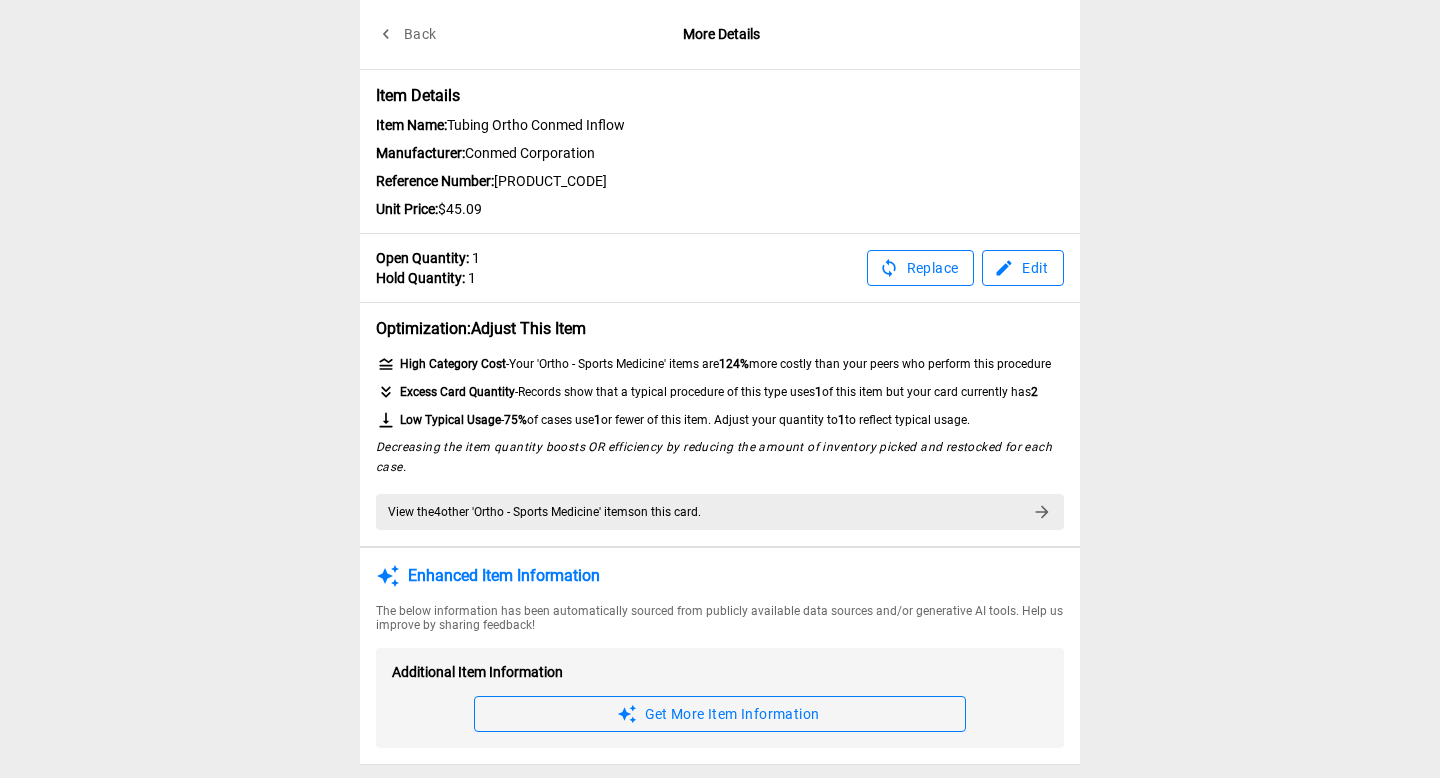click on "Back" at bounding box center [408, 34] 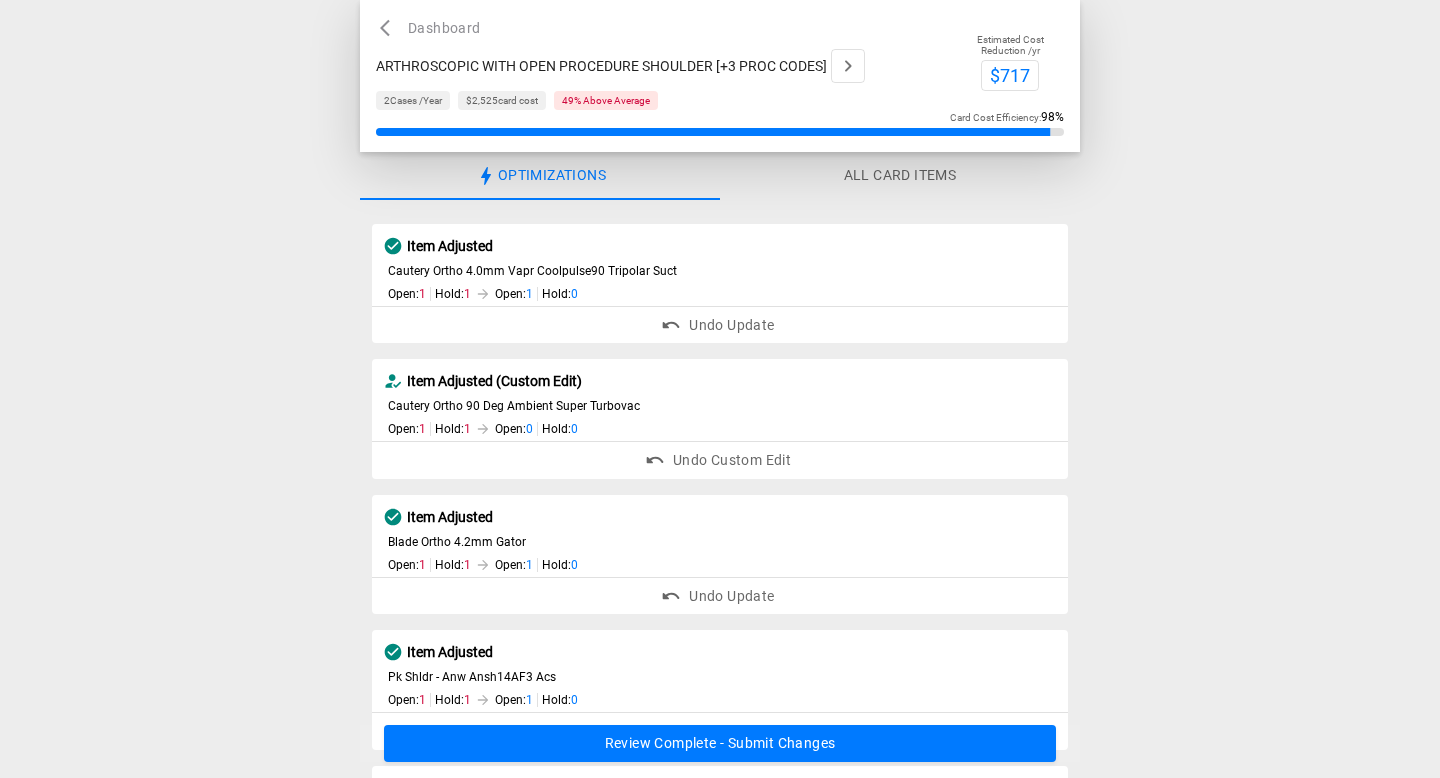 scroll, scrollTop: 594, scrollLeft: 0, axis: vertical 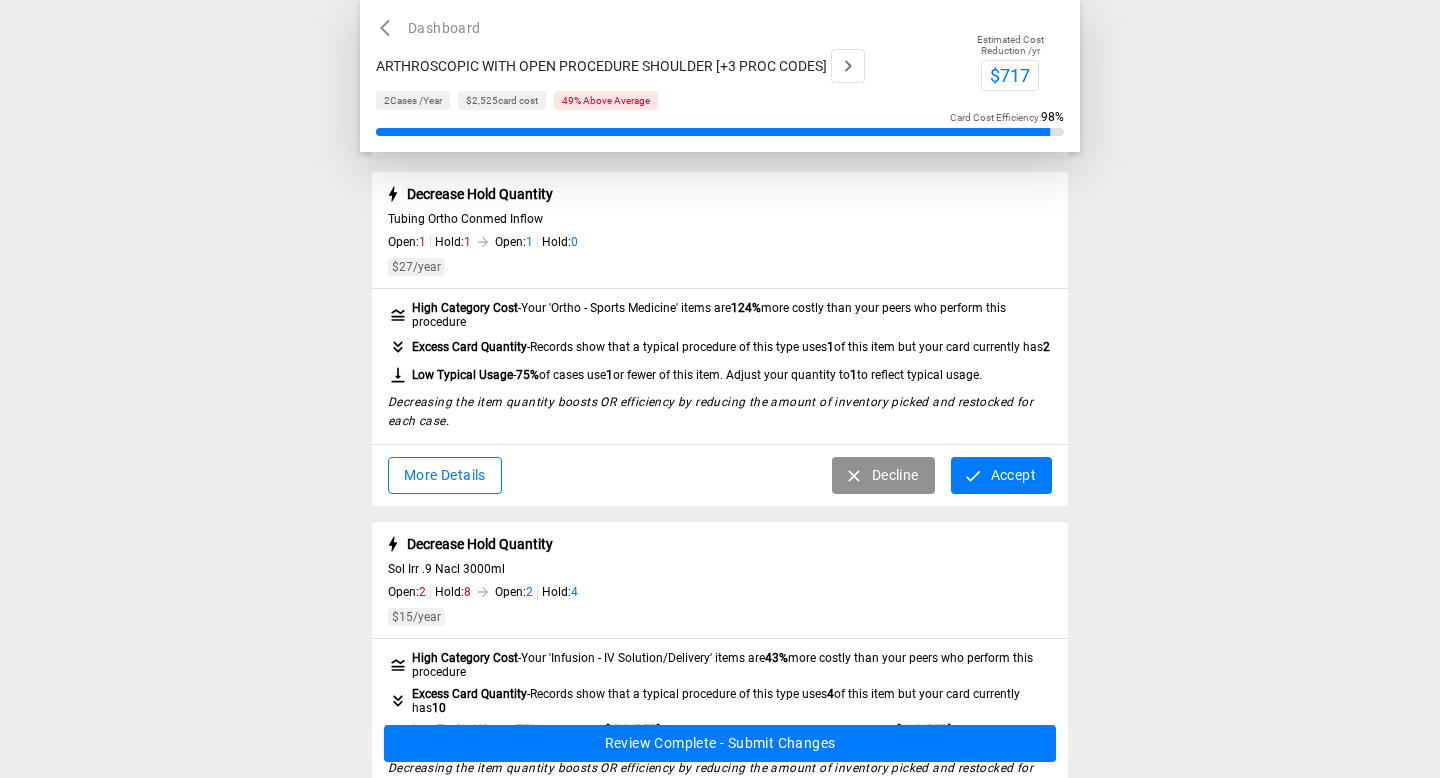 click on "Accept" at bounding box center (1001, 475) 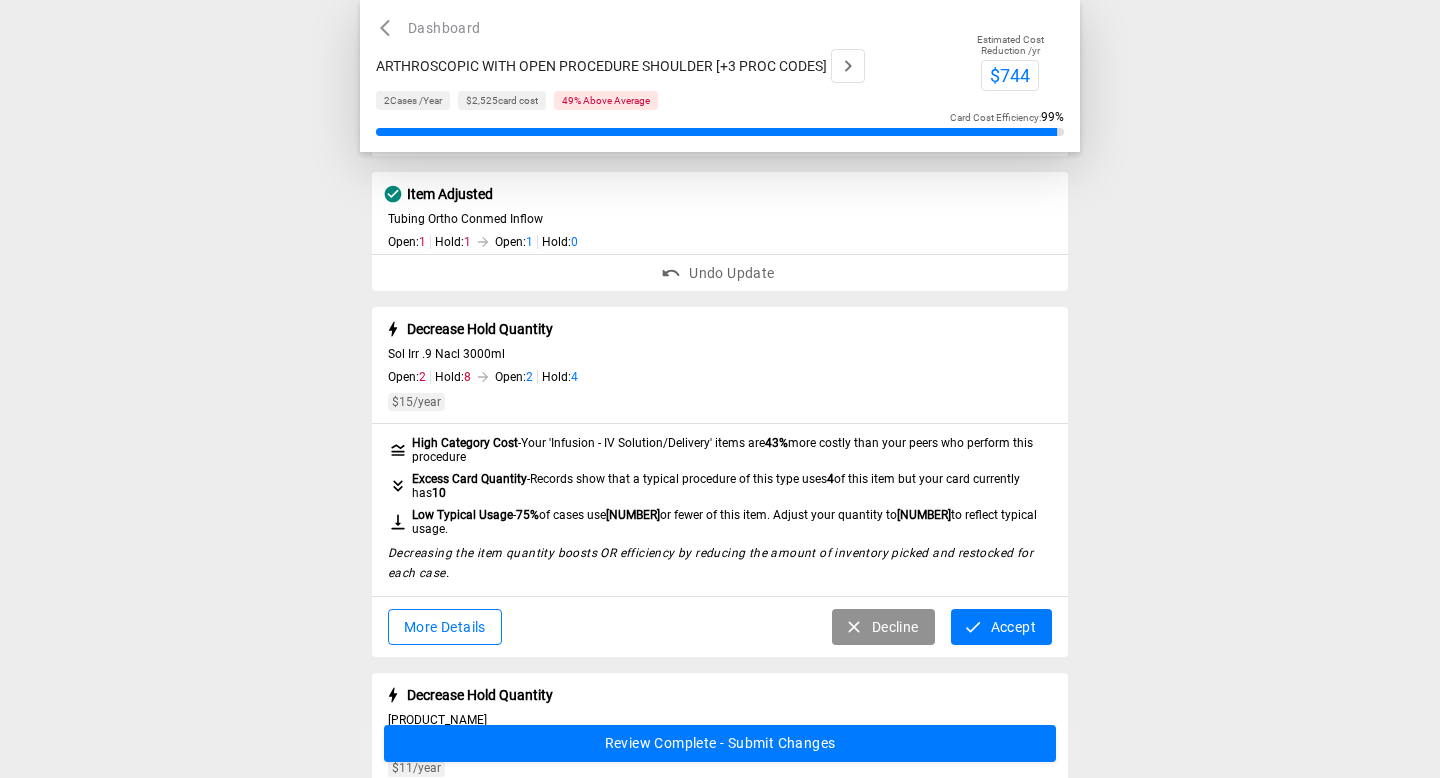 click on "Accept" at bounding box center [1001, 627] 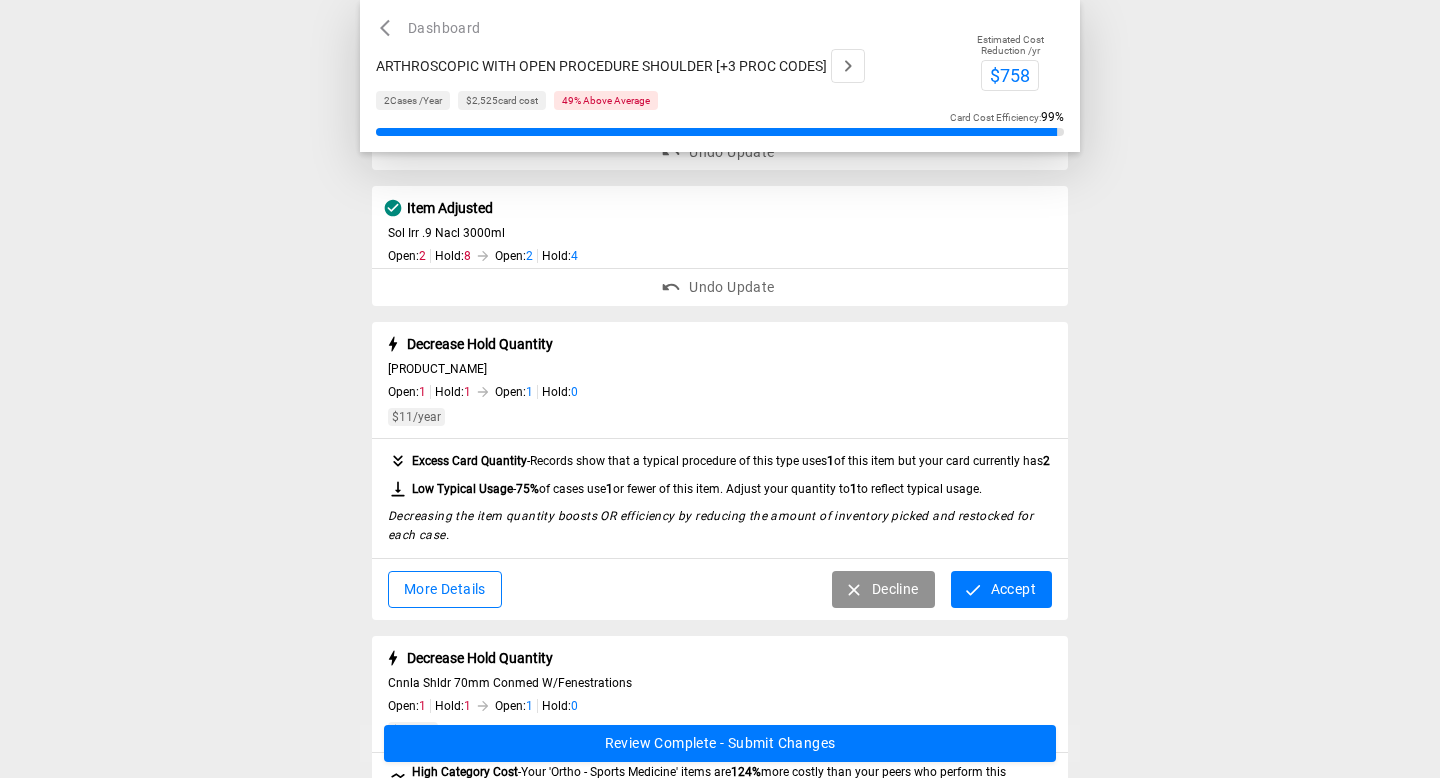 scroll, scrollTop: 723, scrollLeft: 0, axis: vertical 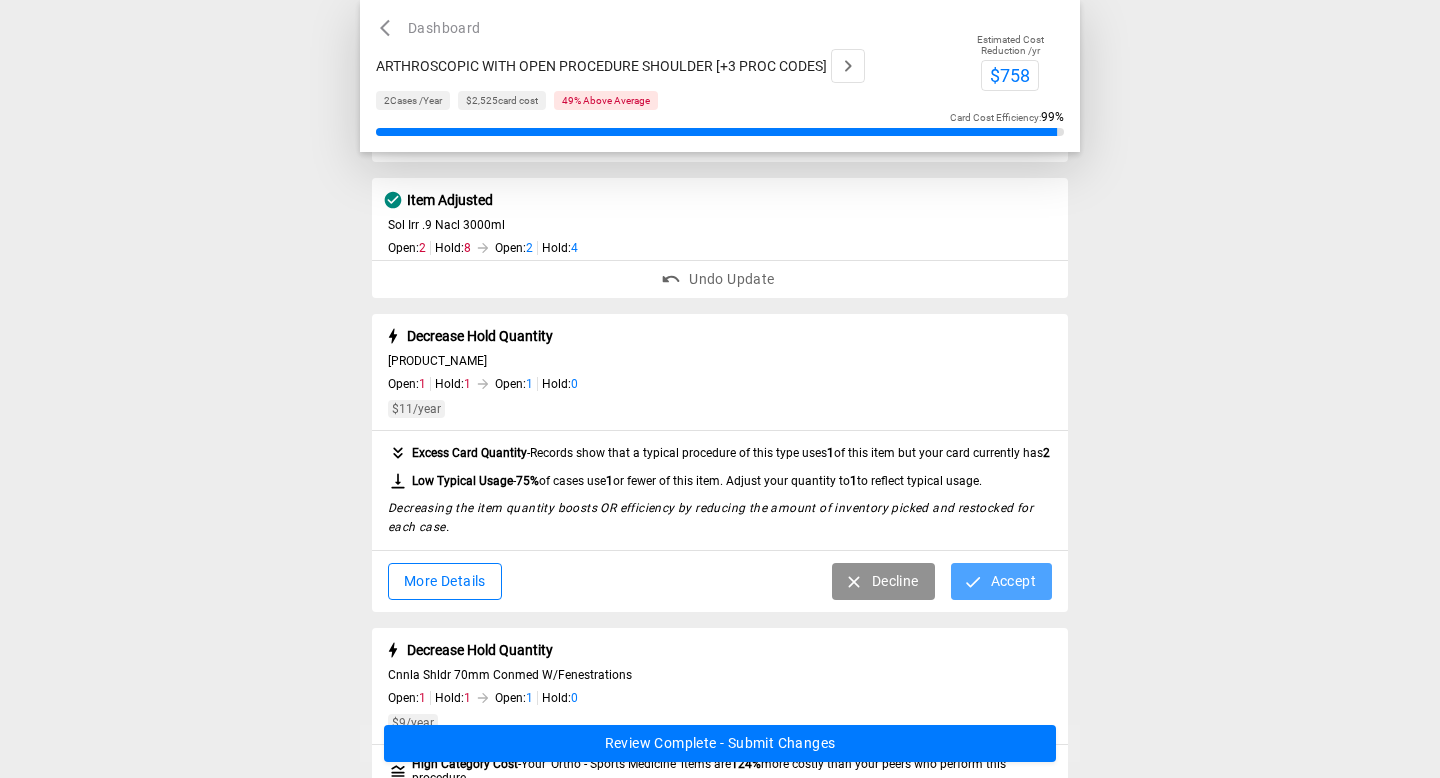 click on "Accept" at bounding box center [1001, 581] 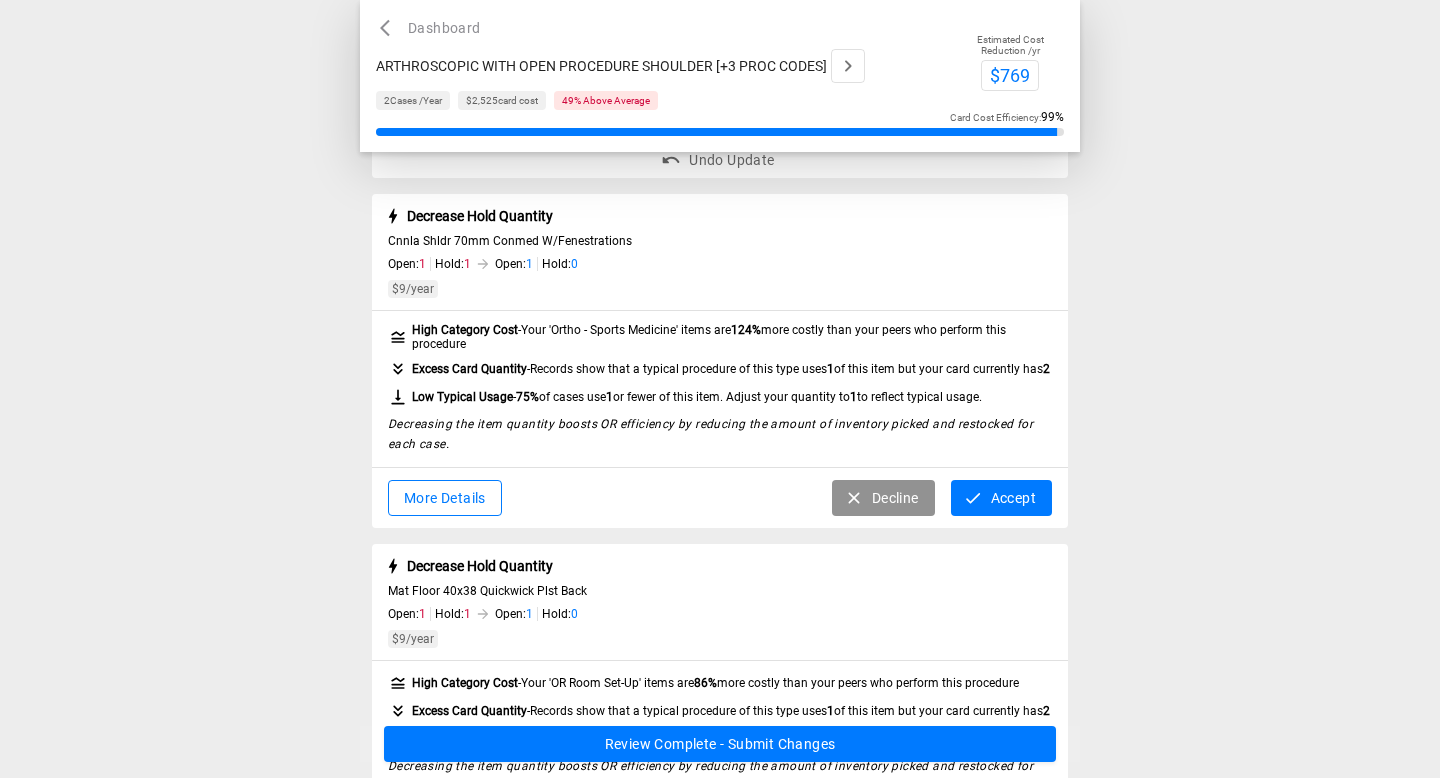scroll, scrollTop: 979, scrollLeft: 0, axis: vertical 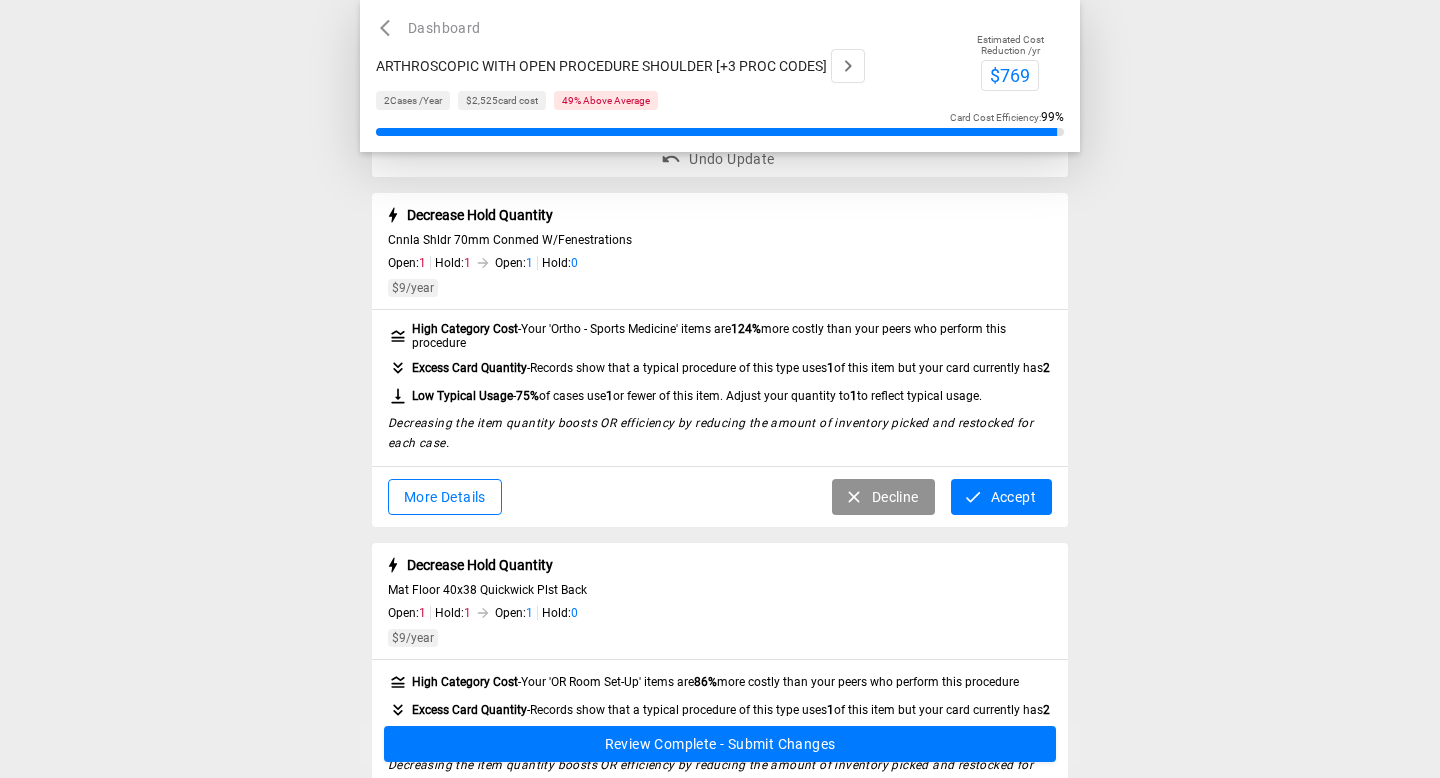 click on "More Details" at bounding box center (445, 497) 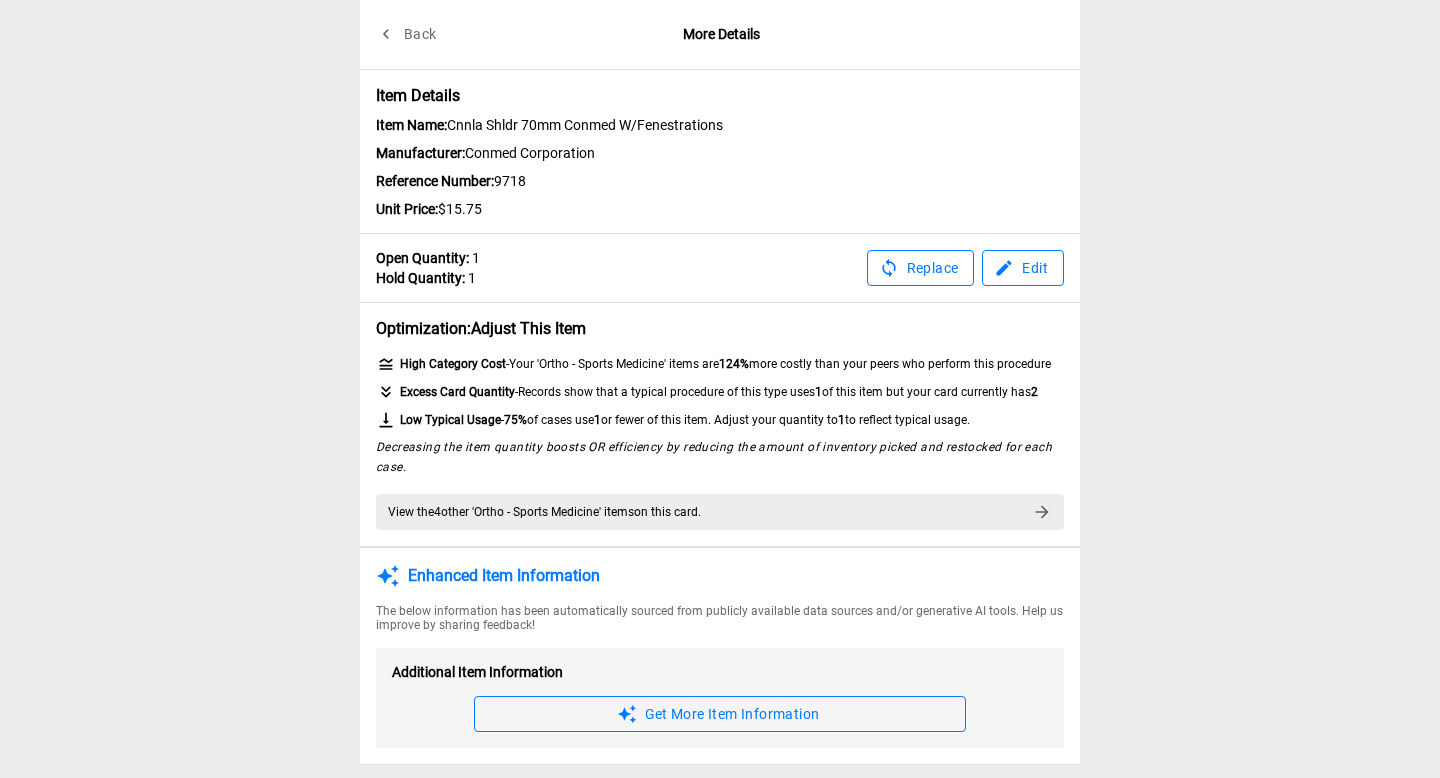 scroll, scrollTop: 0, scrollLeft: 0, axis: both 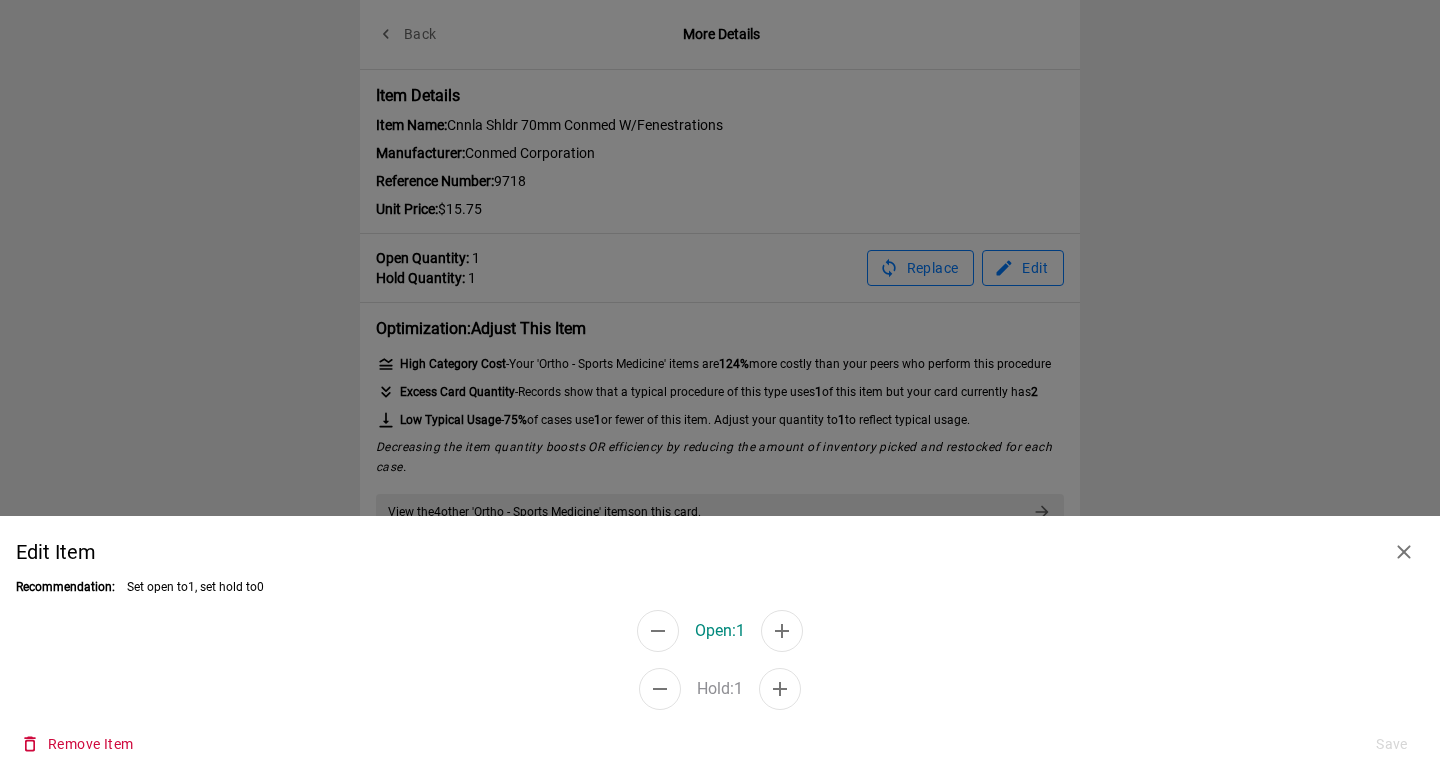 click at bounding box center [658, 631] 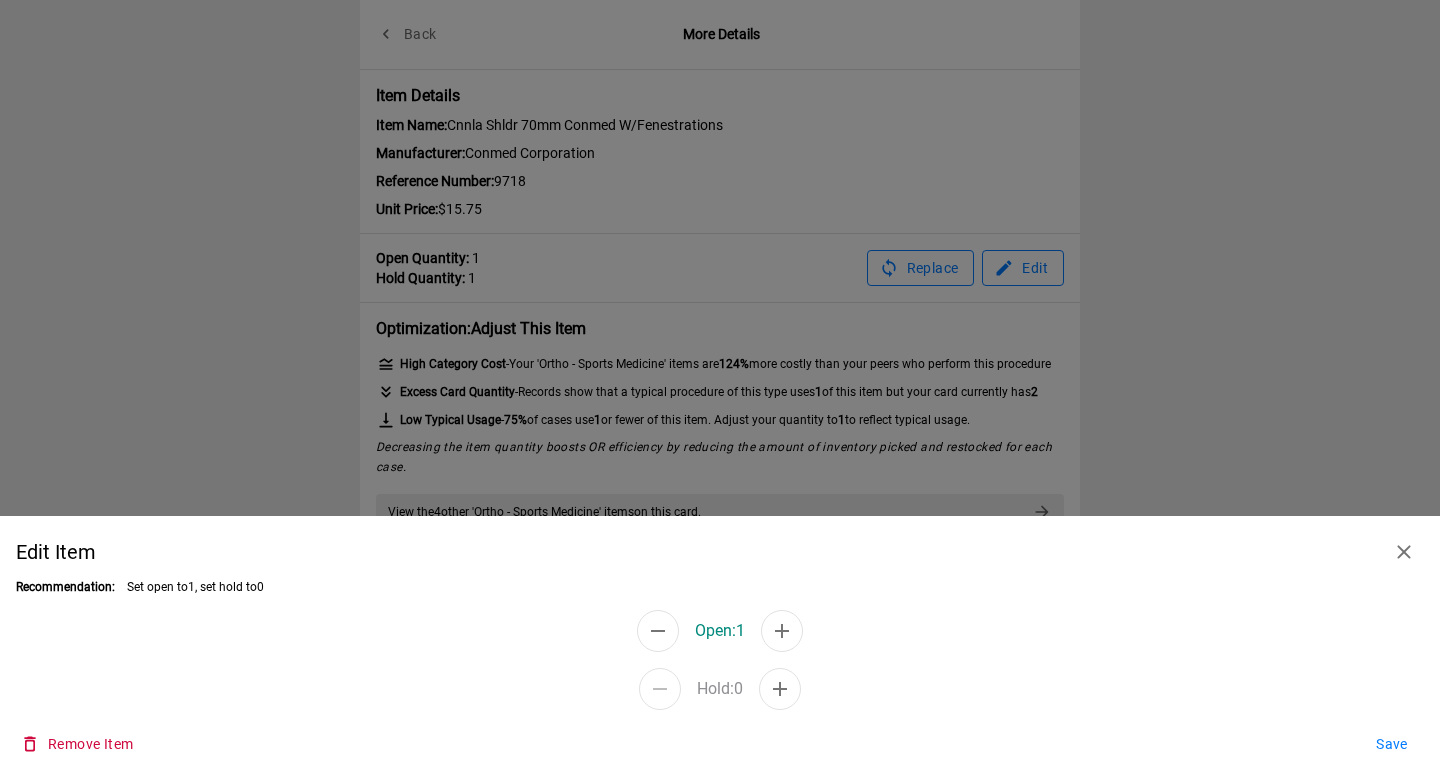 click at bounding box center [658, 631] 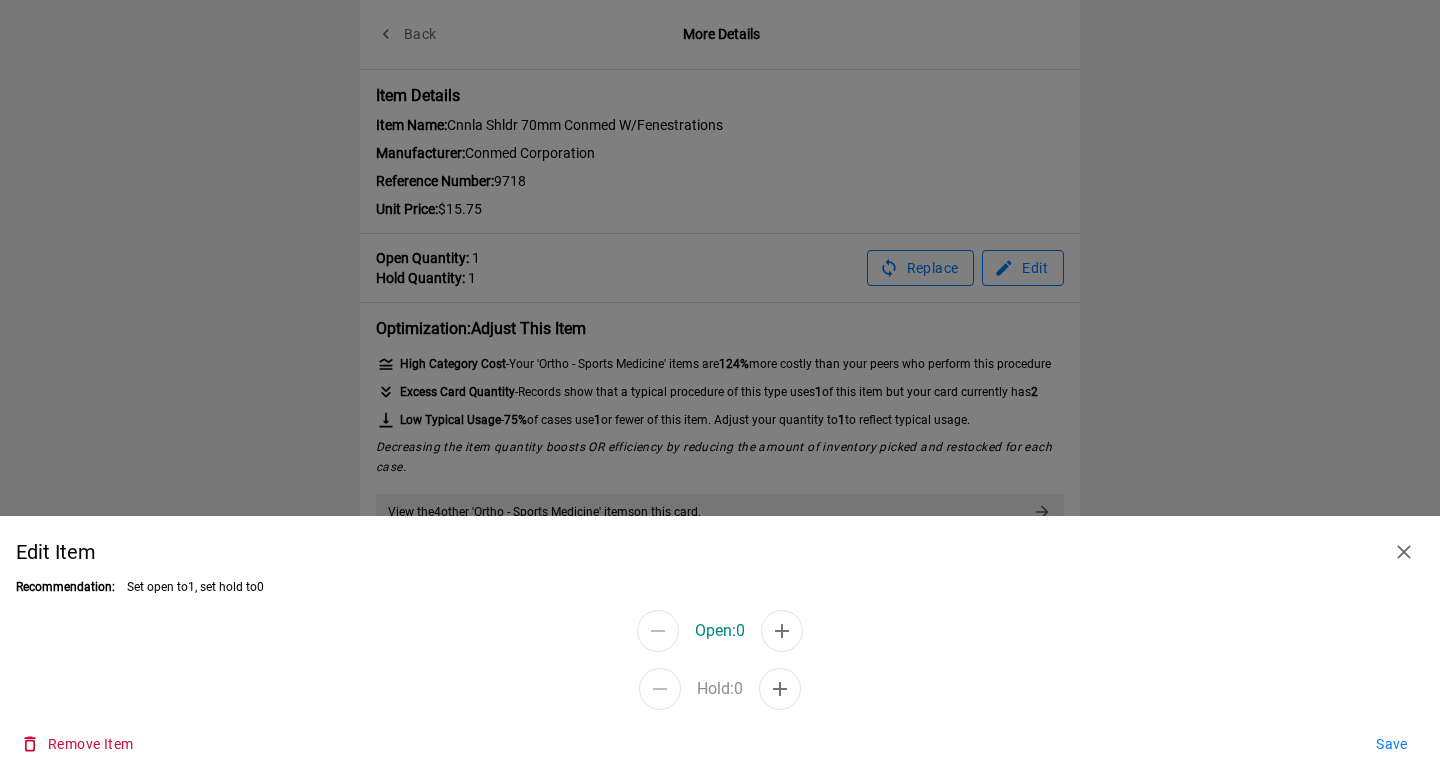 click on "Save" at bounding box center (1392, 744) 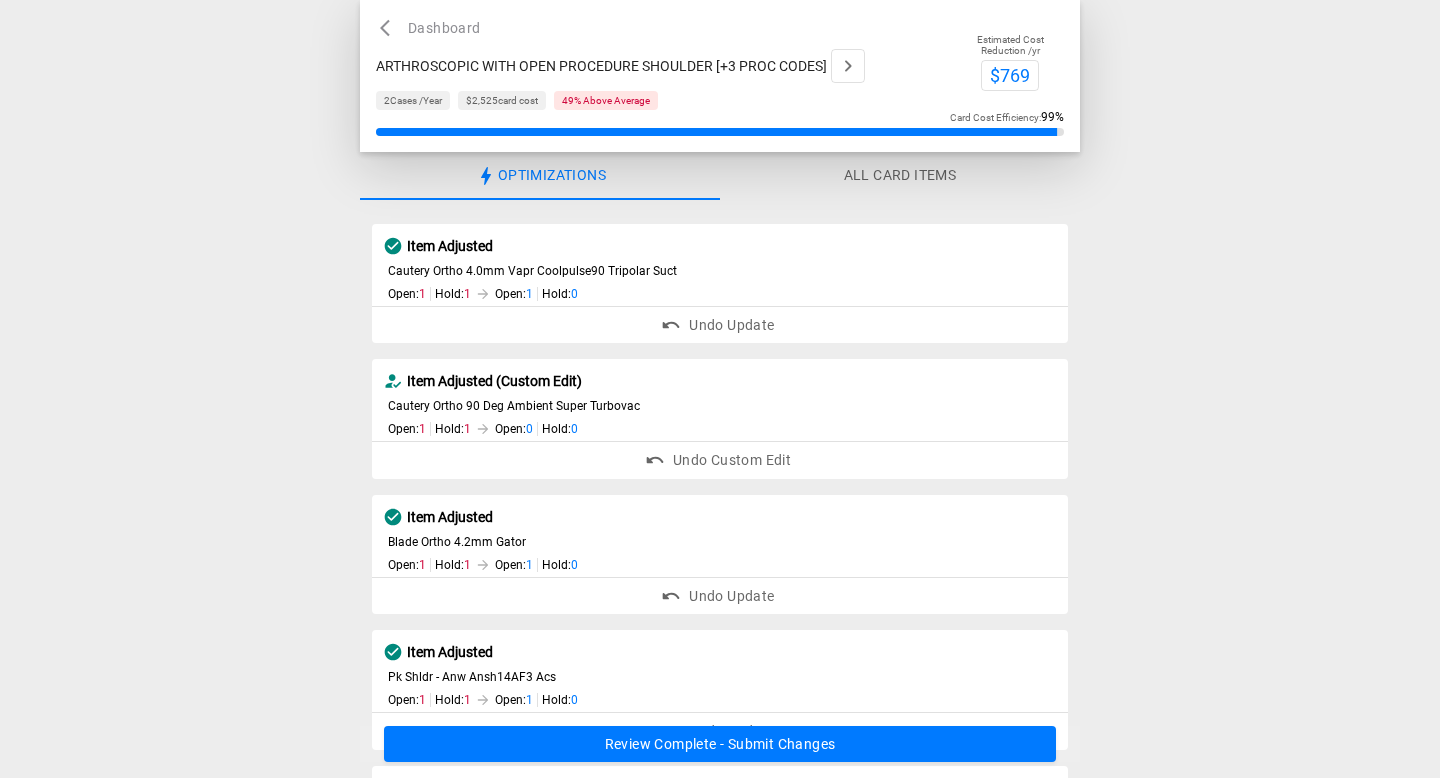 scroll, scrollTop: 979, scrollLeft: 0, axis: vertical 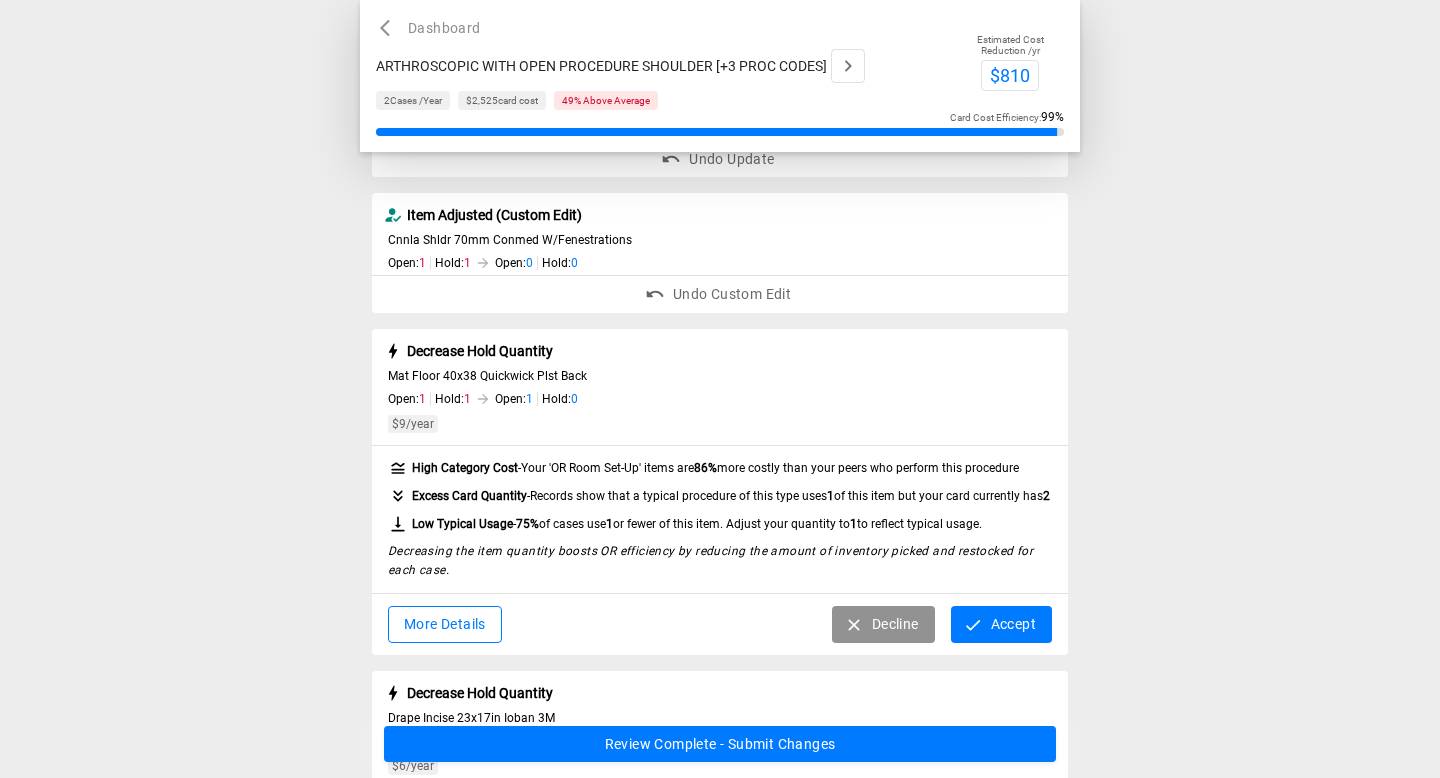 click on "Accept" at bounding box center [1001, 624] 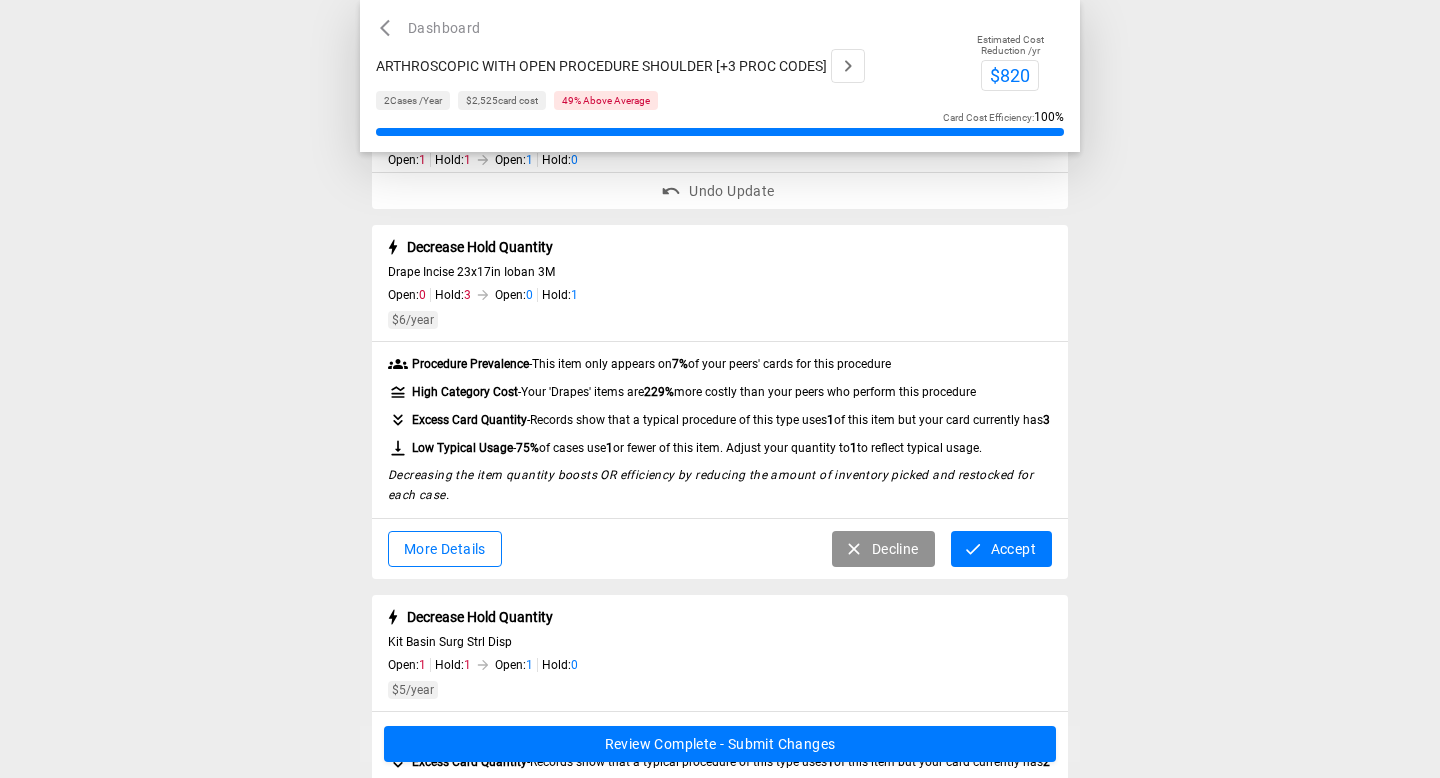 scroll, scrollTop: 1222, scrollLeft: 0, axis: vertical 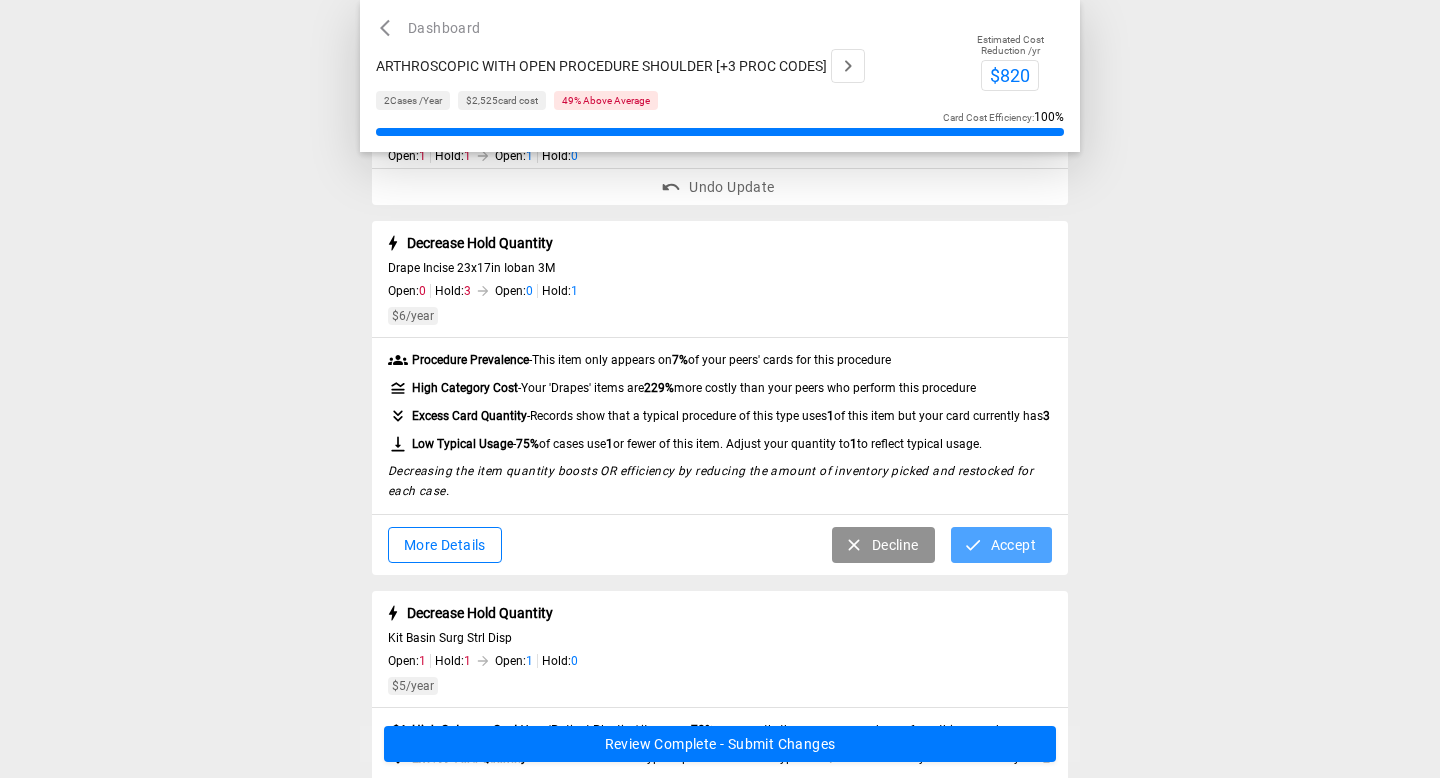 click on "Accept" at bounding box center (1001, 545) 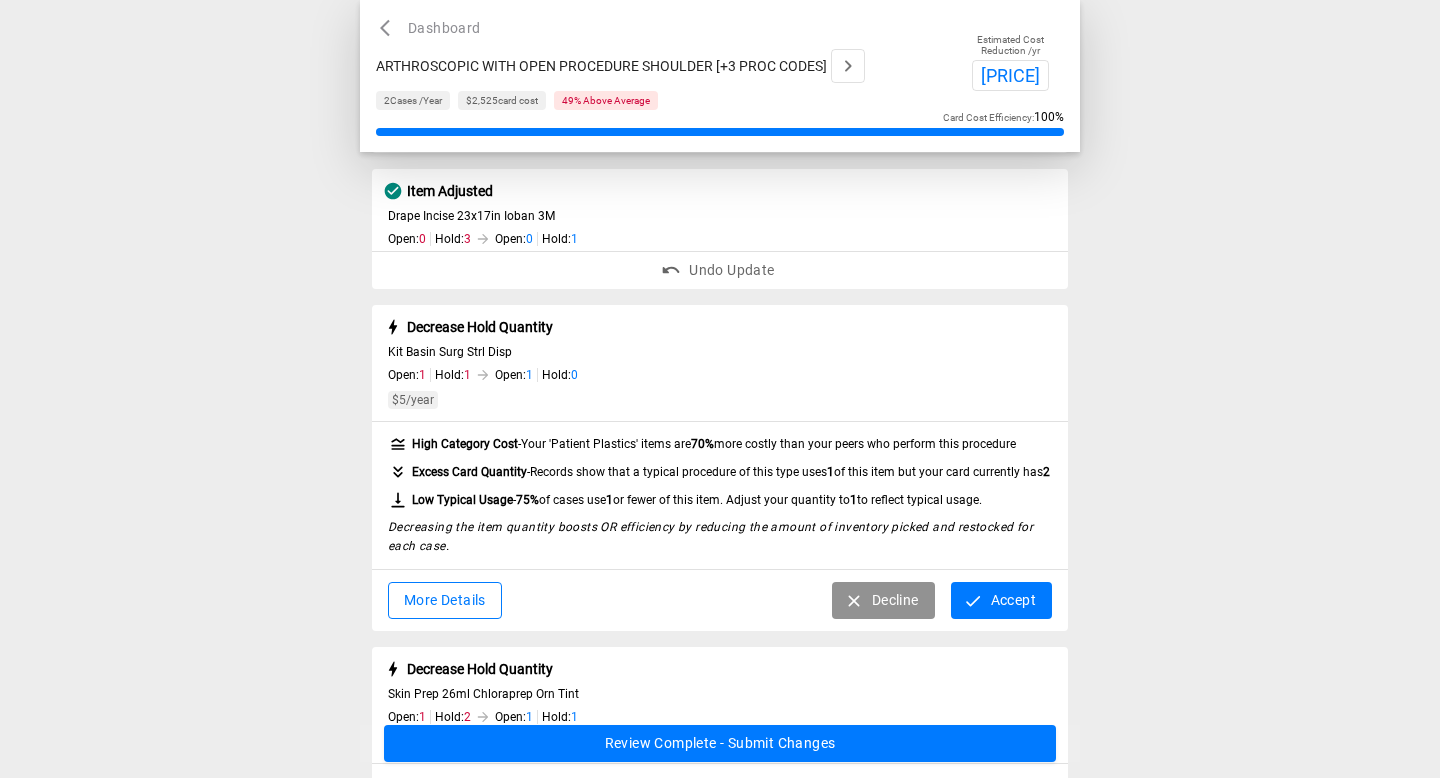 scroll, scrollTop: 1303, scrollLeft: 0, axis: vertical 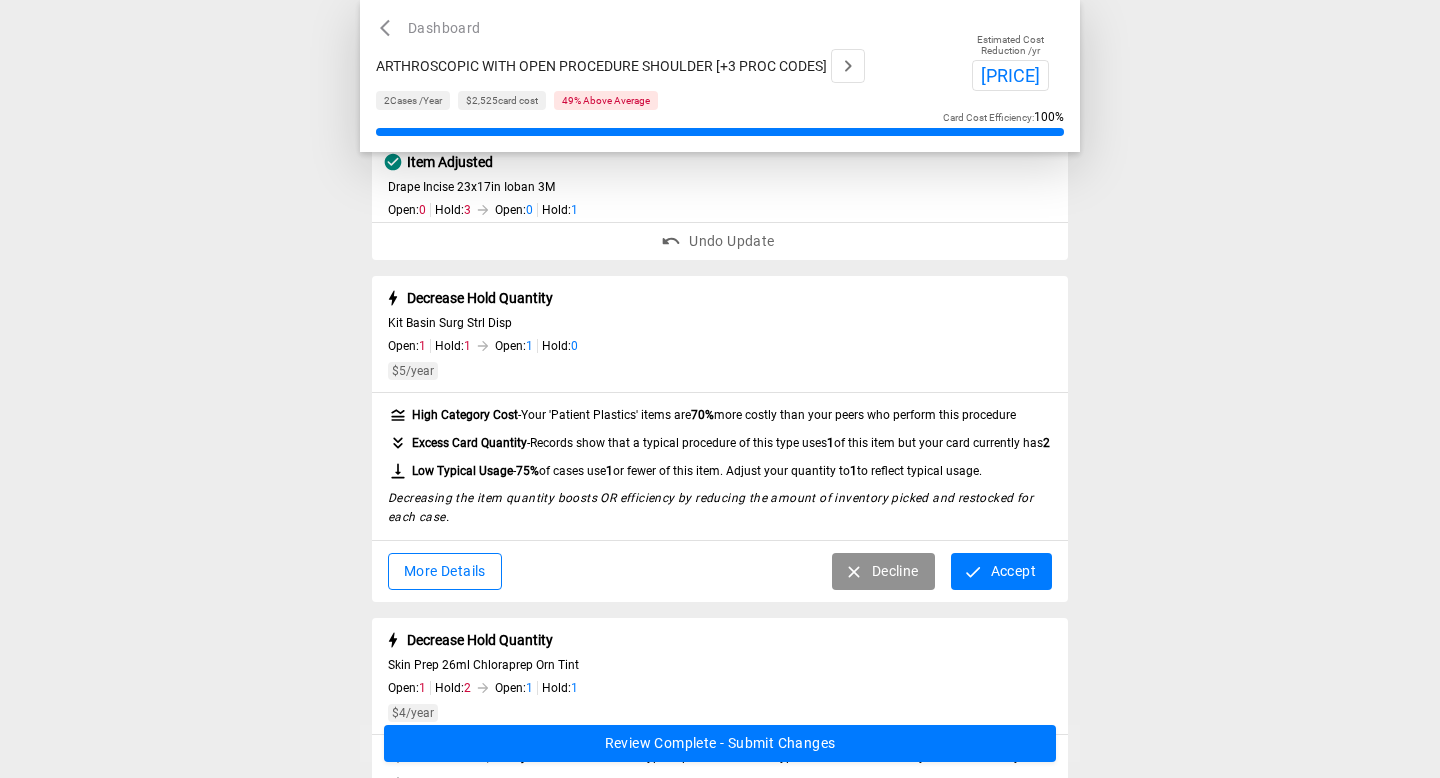 click on "Accept" at bounding box center [1001, 571] 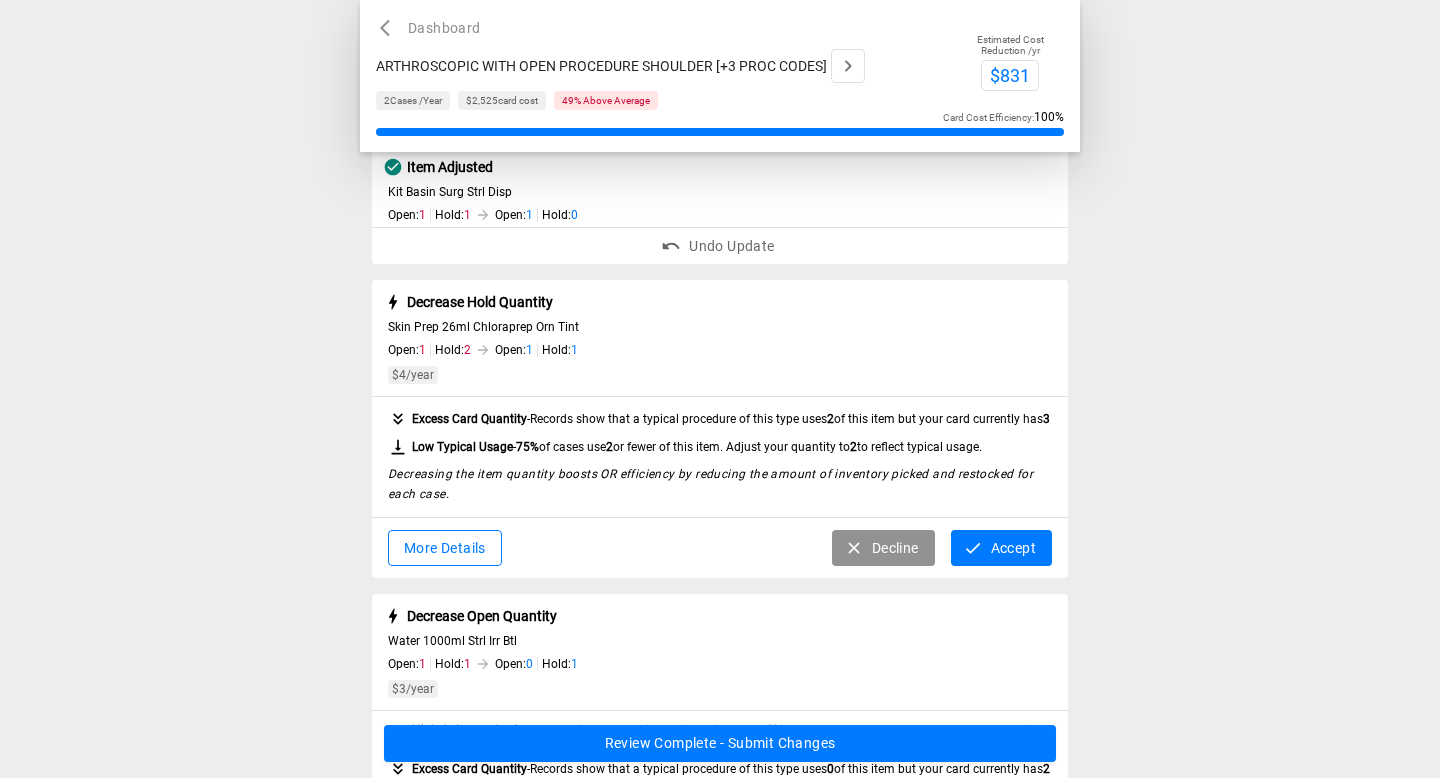 scroll, scrollTop: 1437, scrollLeft: 0, axis: vertical 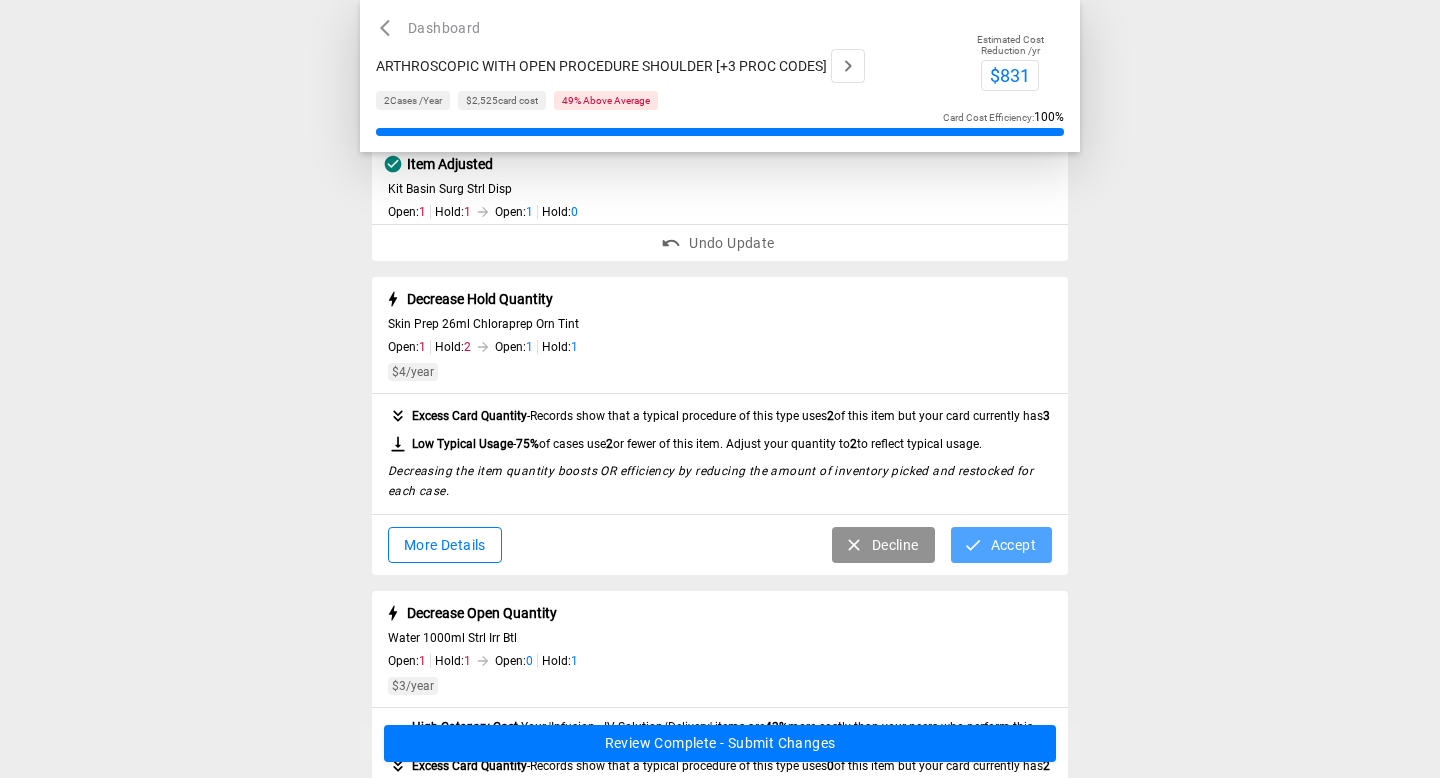 click on "Accept" at bounding box center (1001, 545) 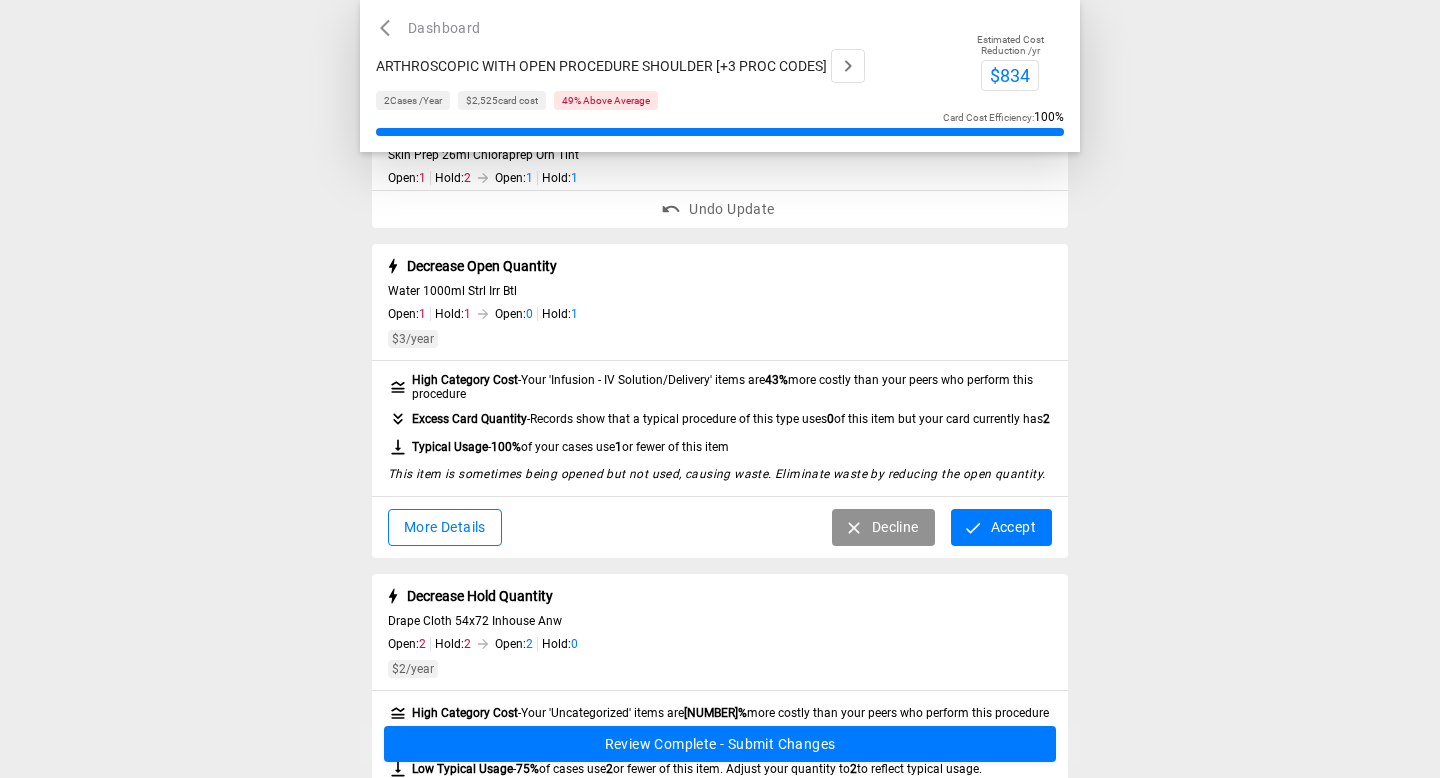 scroll, scrollTop: 1608, scrollLeft: 0, axis: vertical 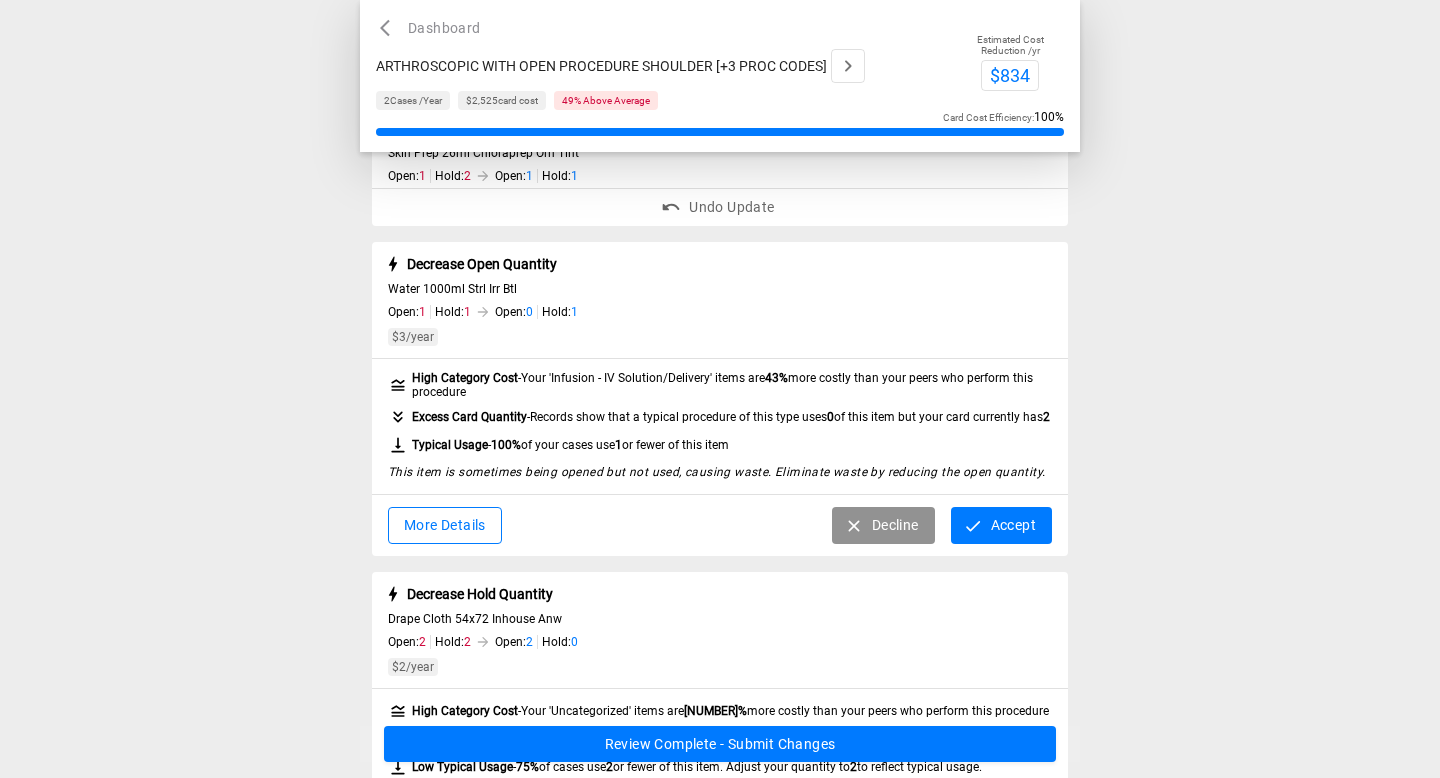 click on "Accept" at bounding box center [1001, 525] 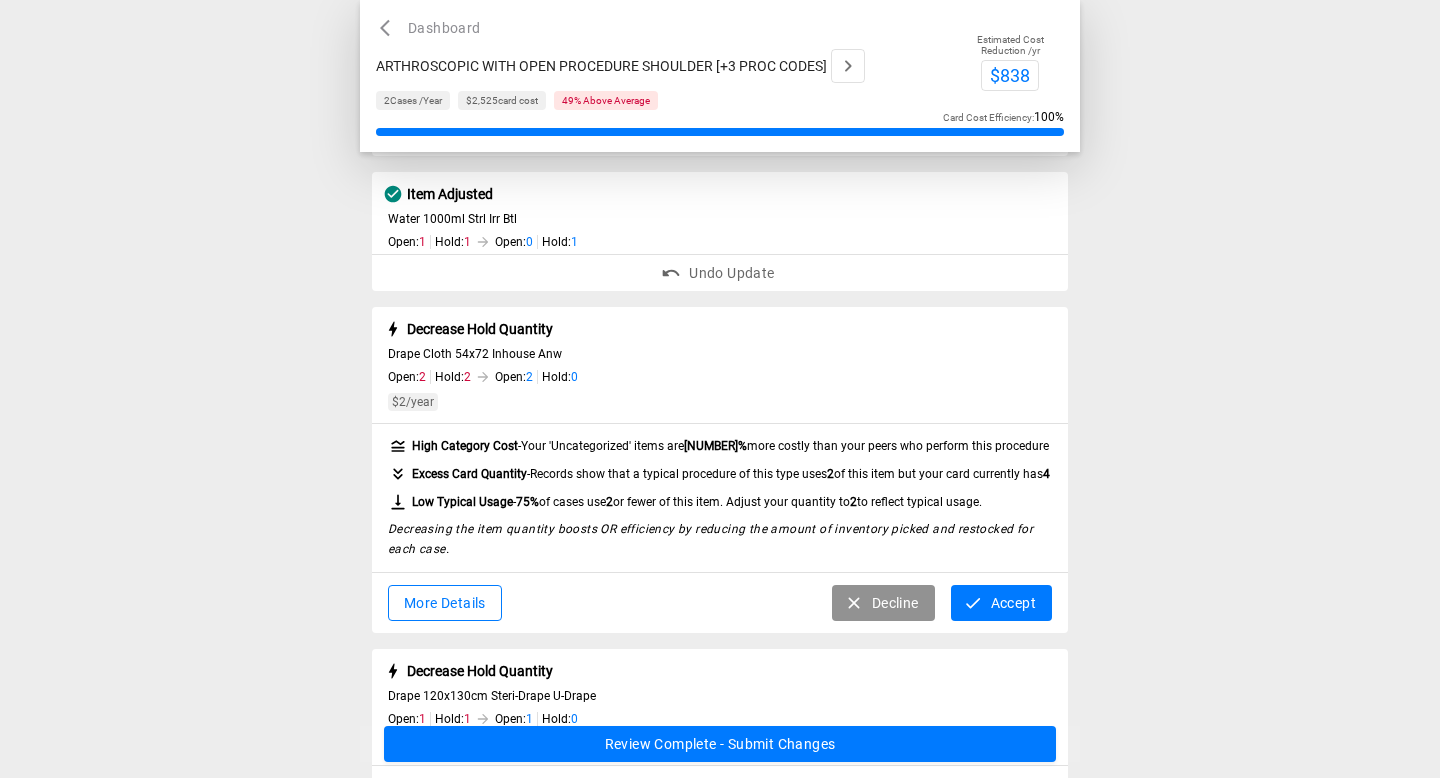 scroll, scrollTop: 1689, scrollLeft: 0, axis: vertical 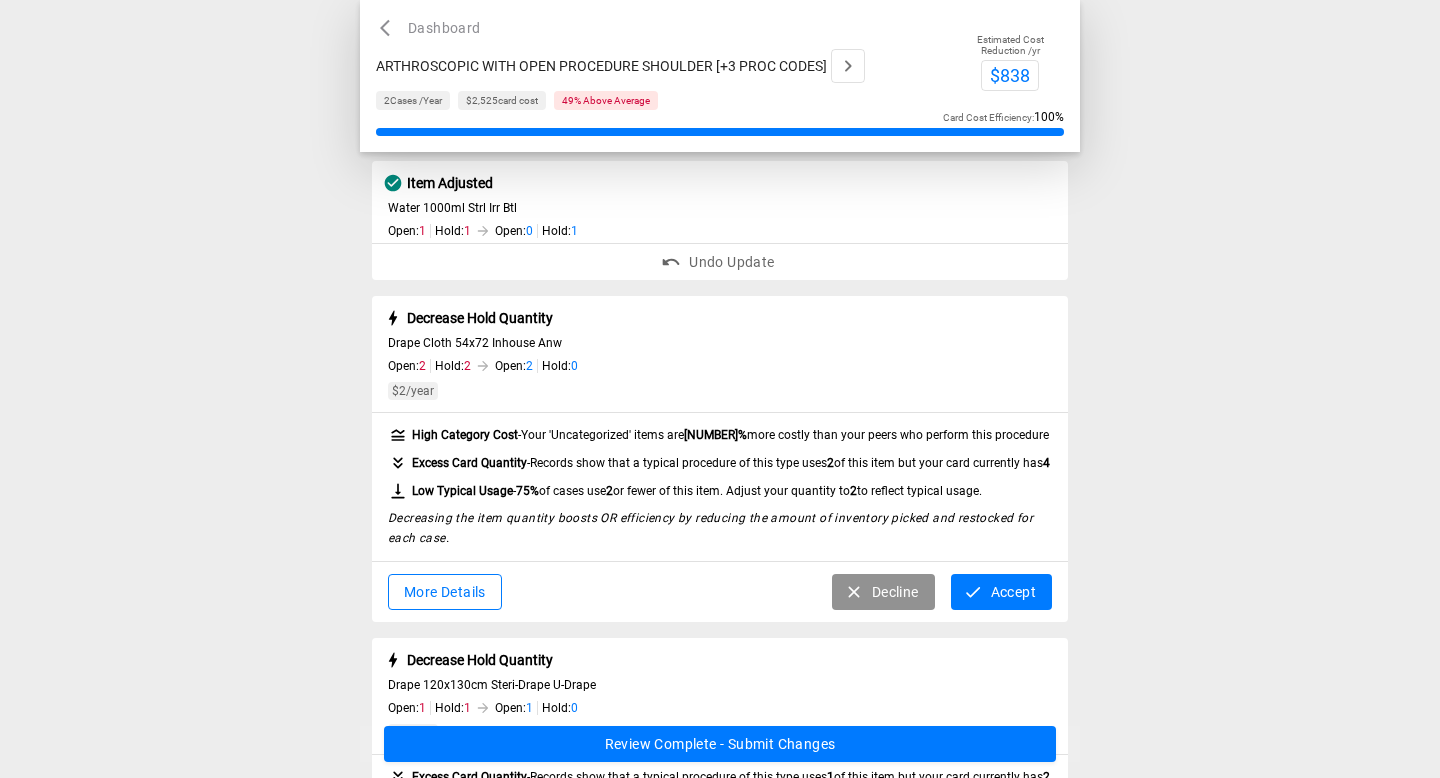 click on "Accept" at bounding box center (1001, 592) 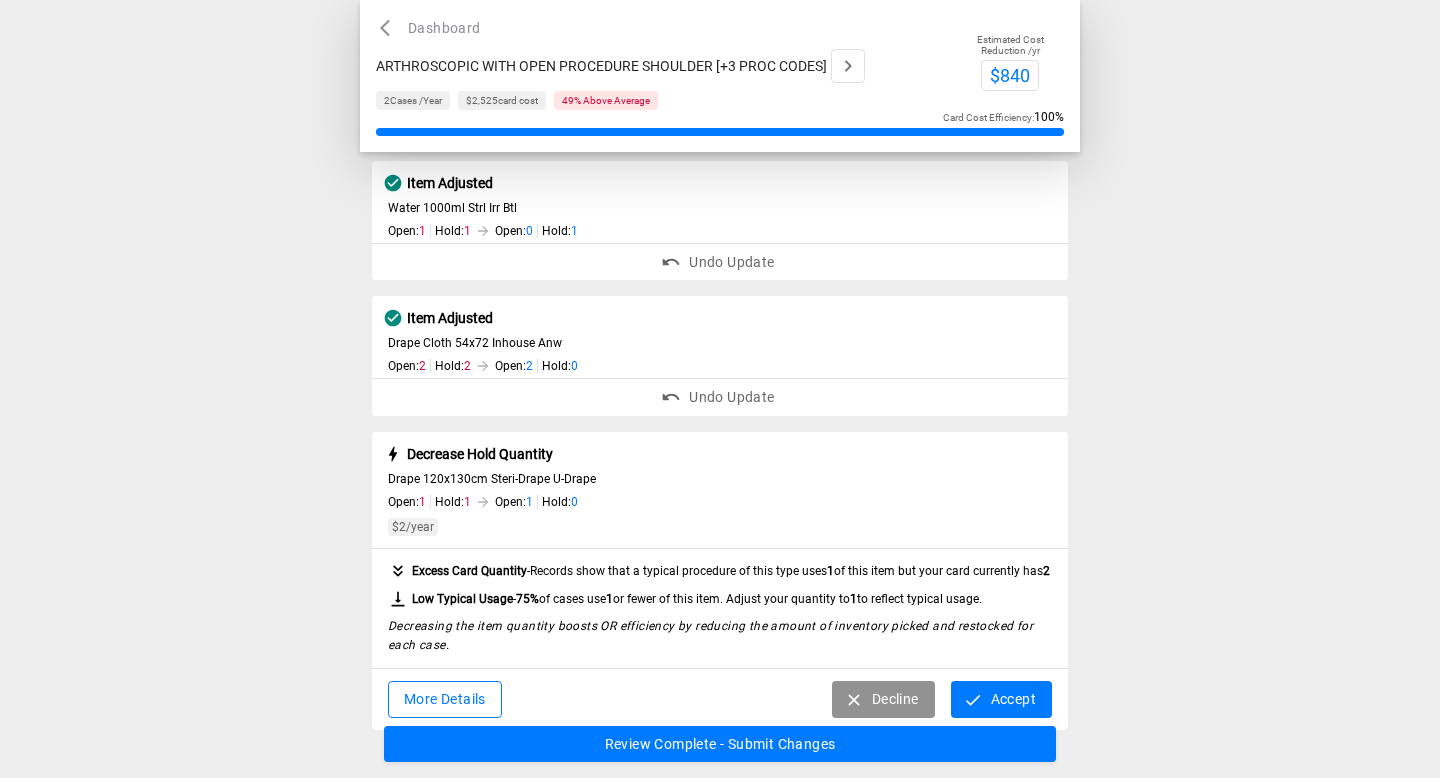 scroll, scrollTop: 1750, scrollLeft: 0, axis: vertical 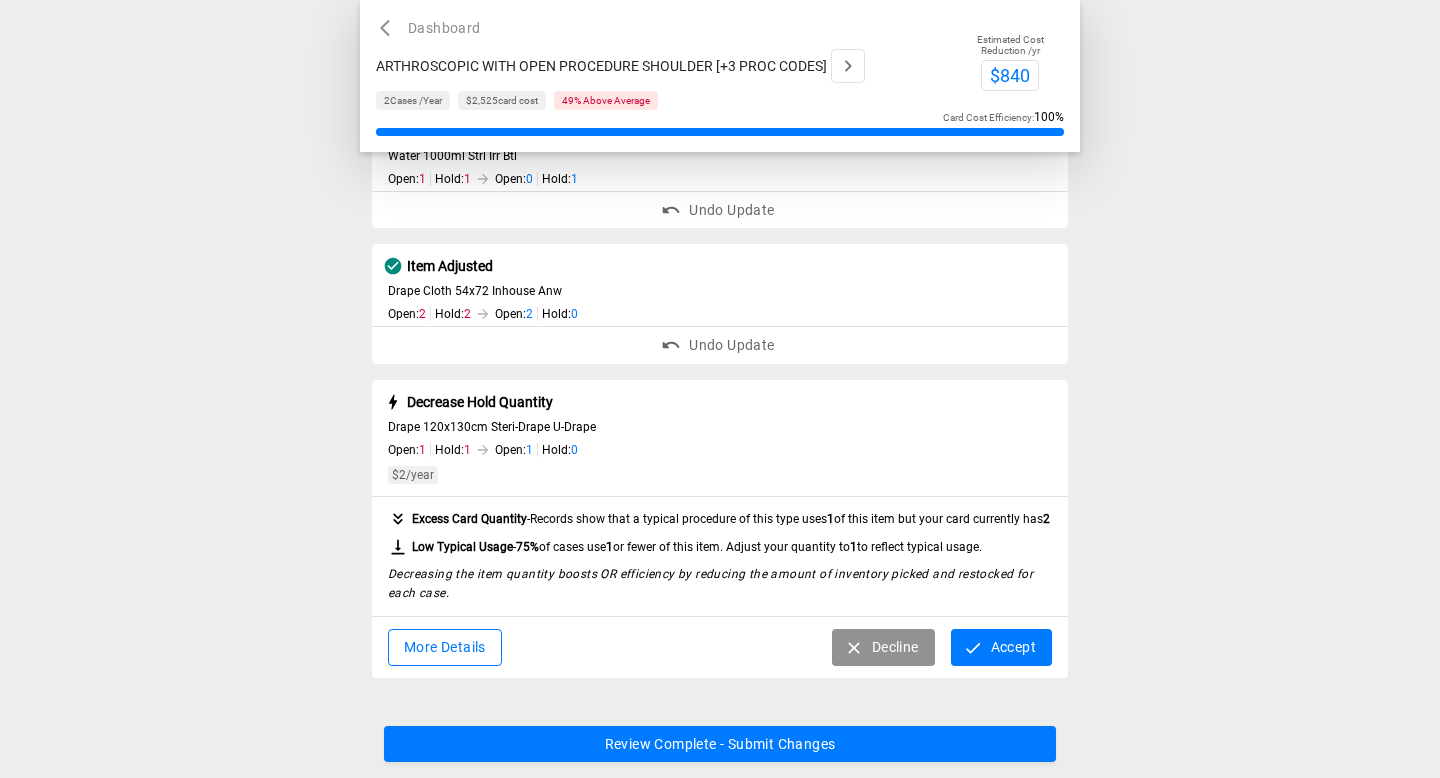 click on "Accept" at bounding box center [1001, 647] 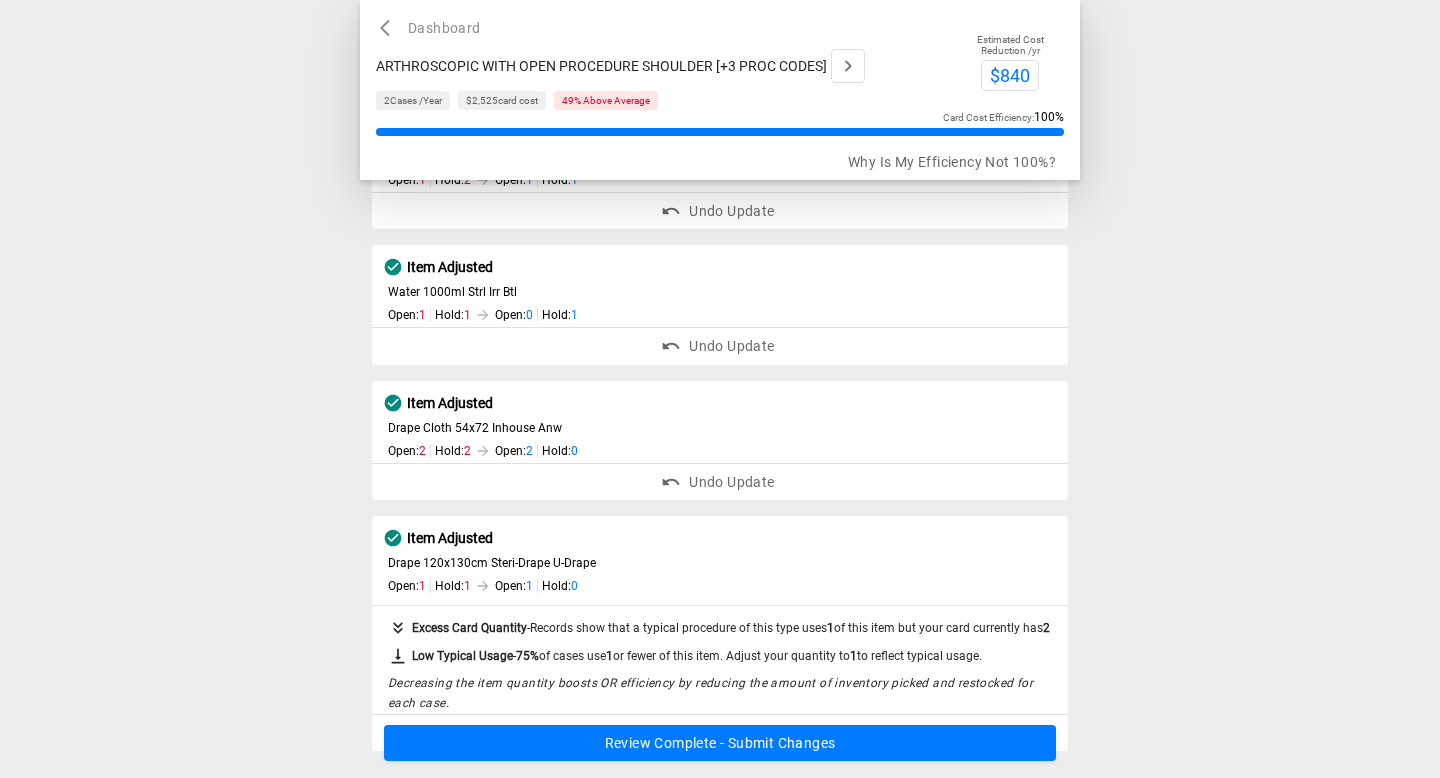 scroll, scrollTop: 1563, scrollLeft: 0, axis: vertical 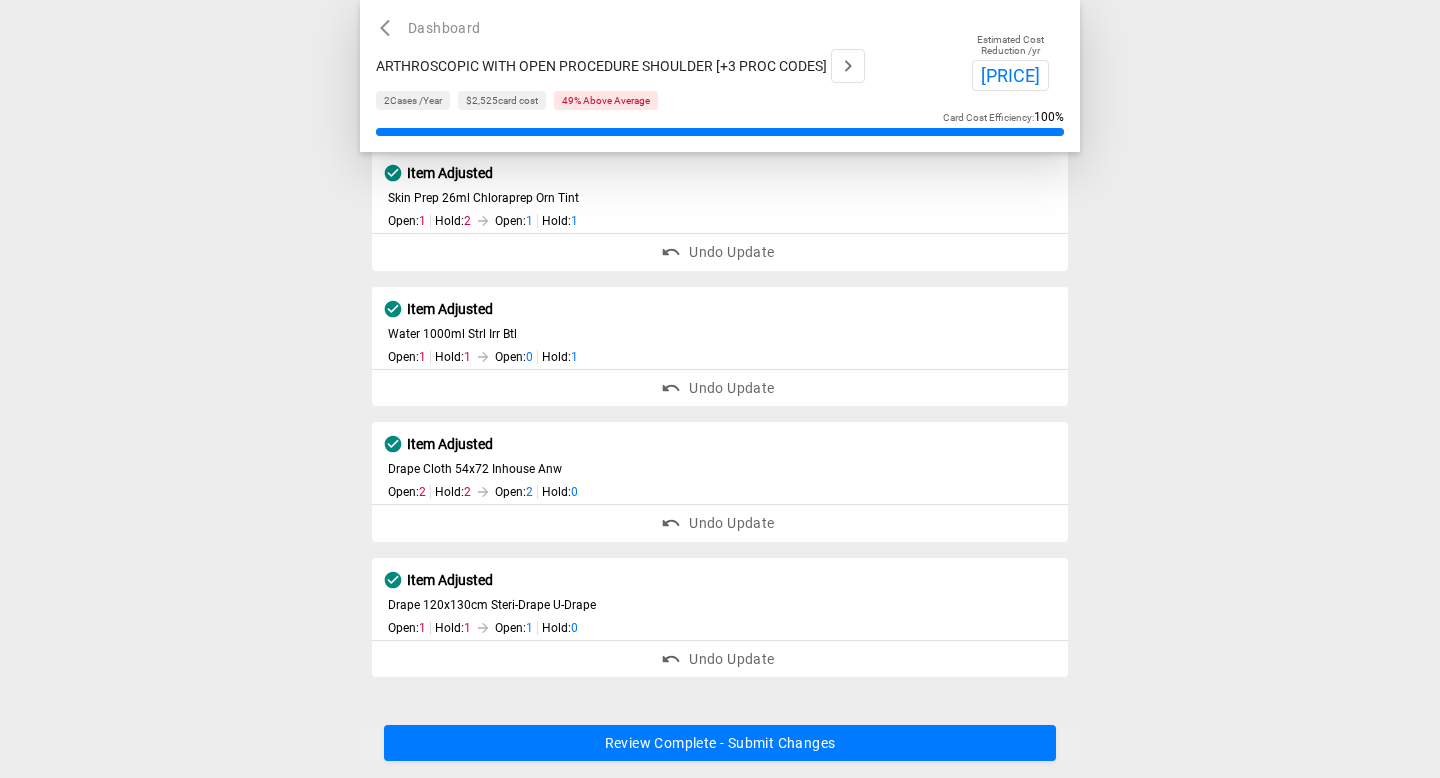 click on "Review Complete - Submit Changes" at bounding box center (720, 744) 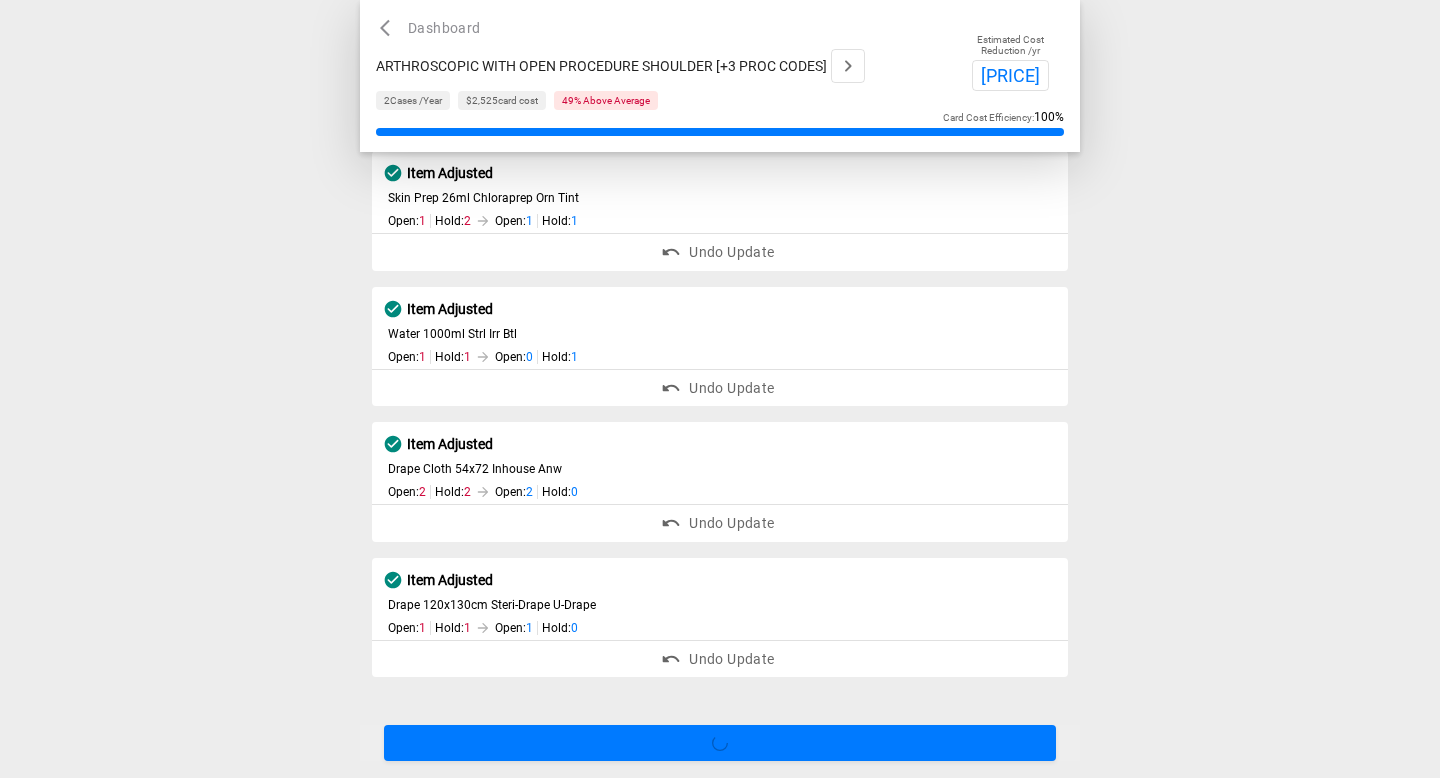 scroll, scrollTop: 0, scrollLeft: 0, axis: both 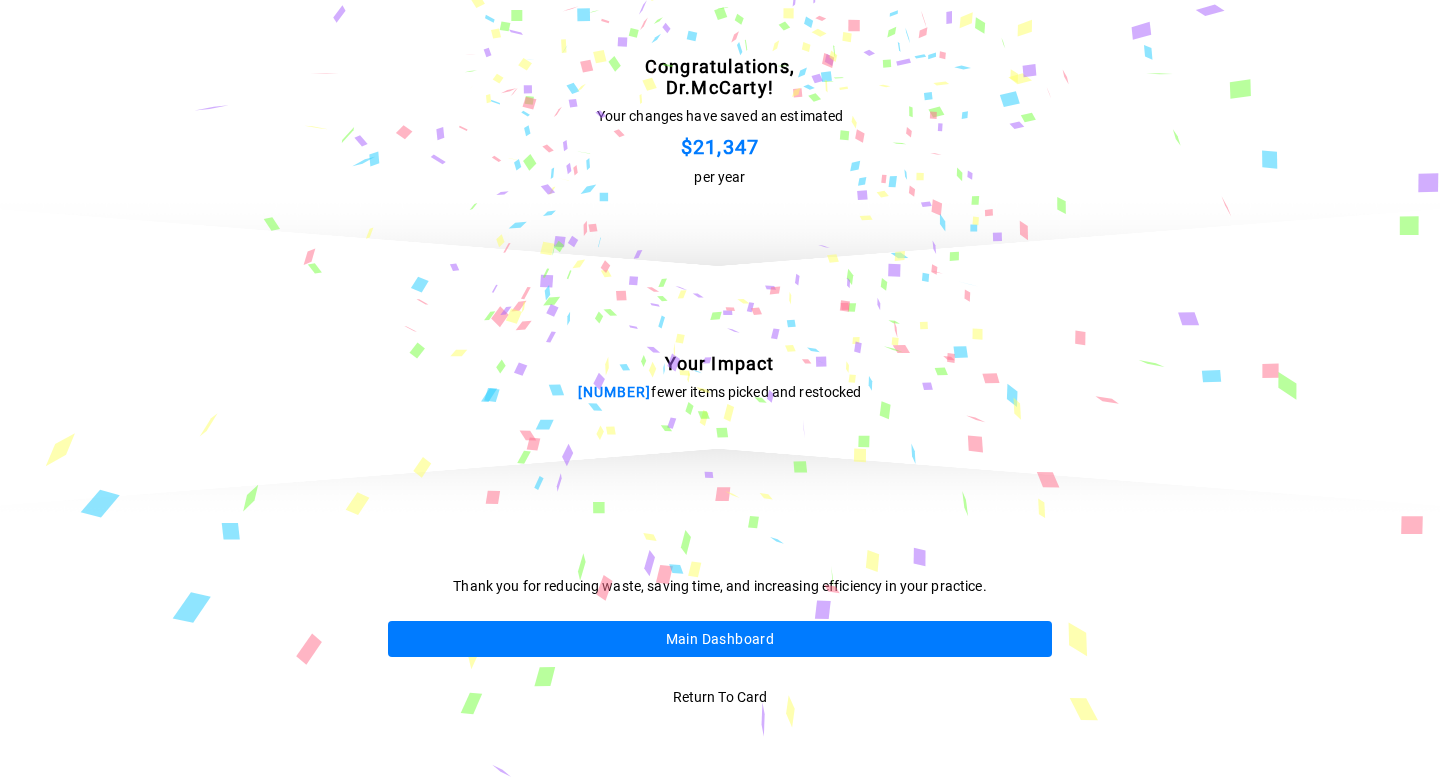 click on "Main Dashboard" at bounding box center (720, 639) 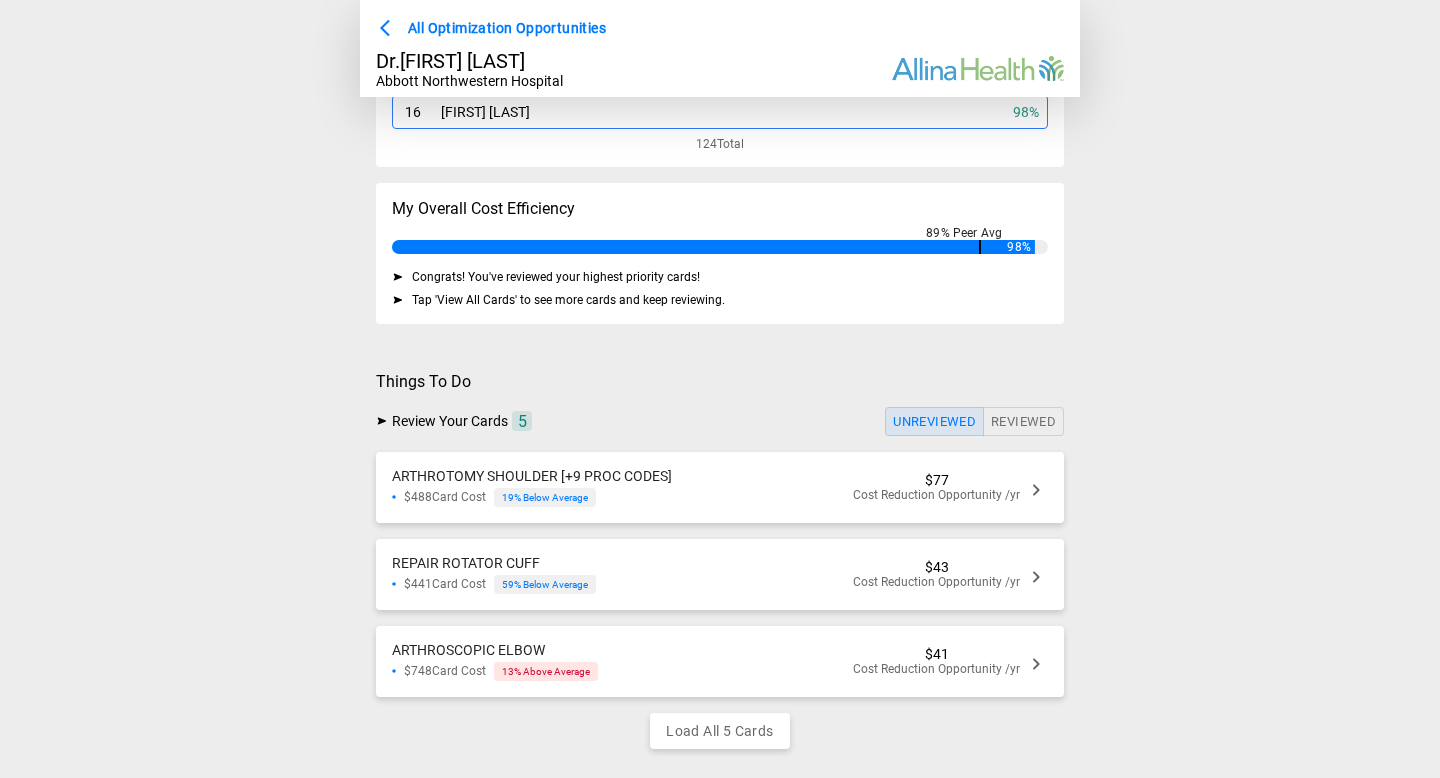 scroll, scrollTop: 243, scrollLeft: 0, axis: vertical 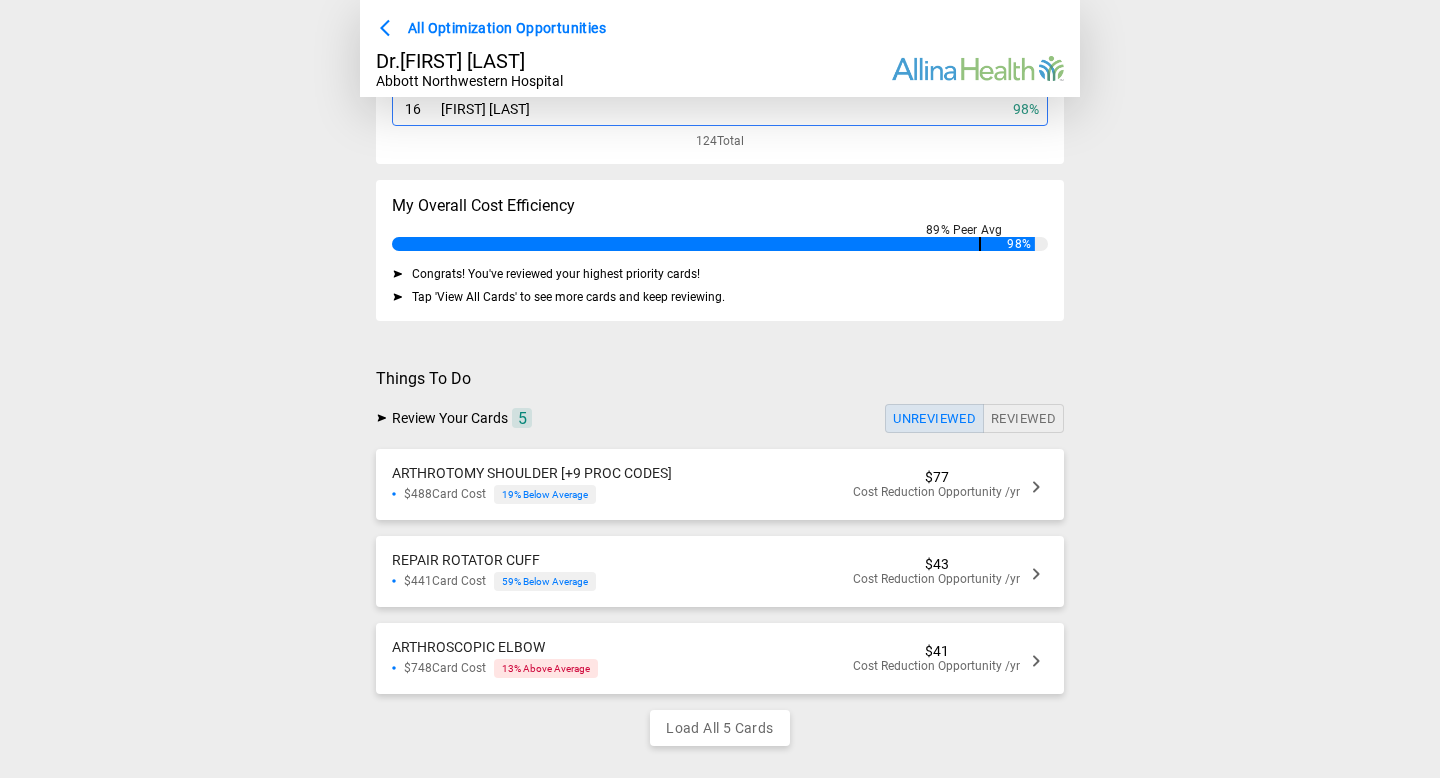 click on "ARTHROTOMY SHOULDER [+9 PROC CODES] $488  Card Cost 19 % Below Average" at bounding box center (532, 484) 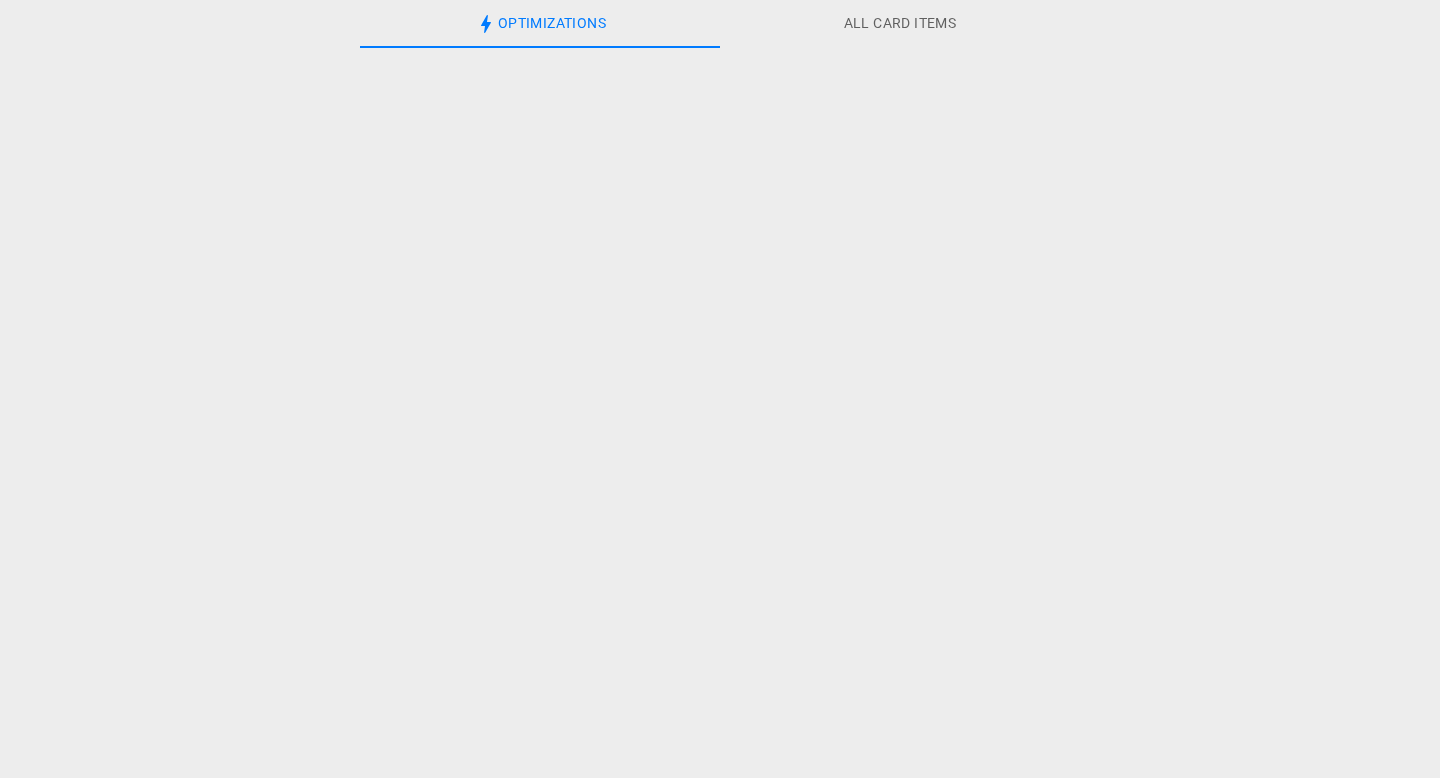 scroll, scrollTop: 0, scrollLeft: 0, axis: both 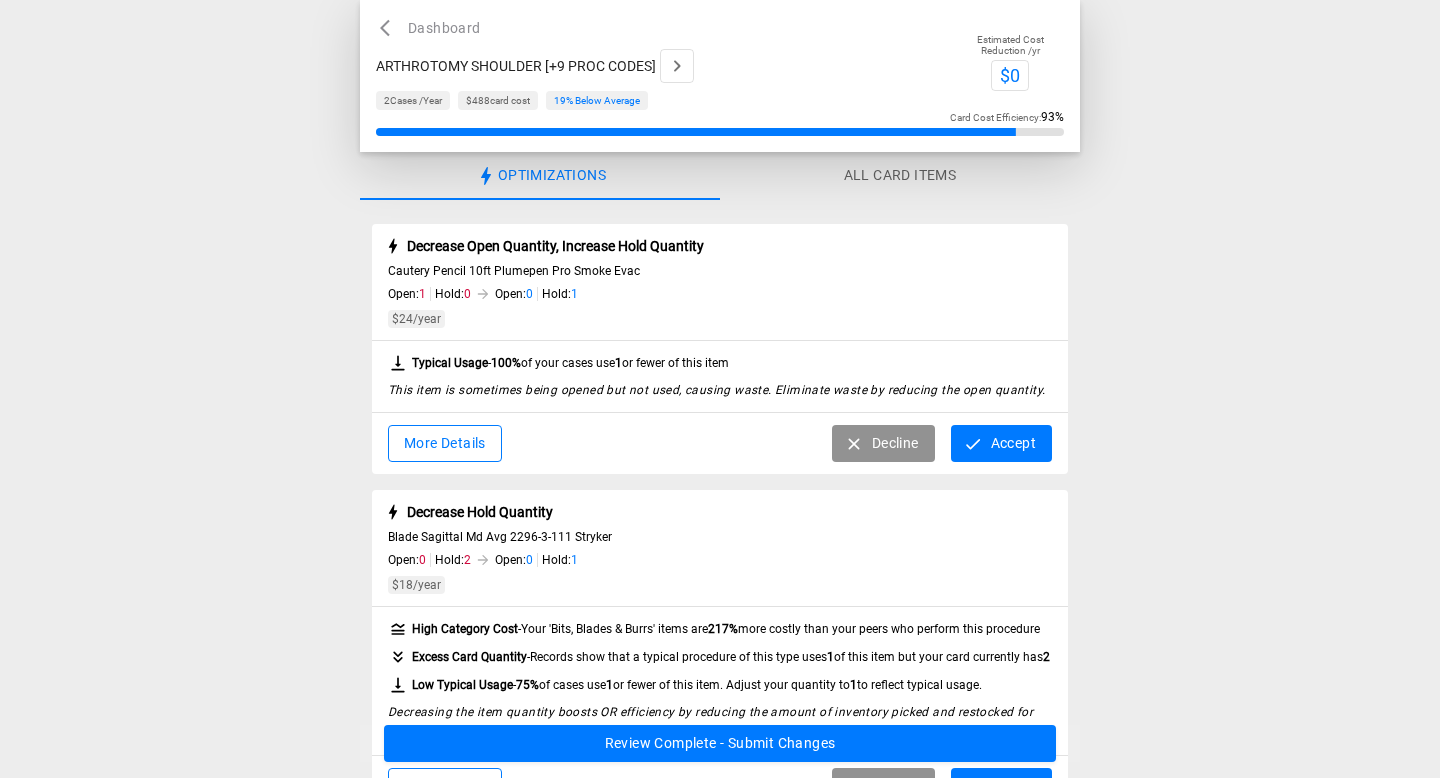 click at bounding box center (390, 28) 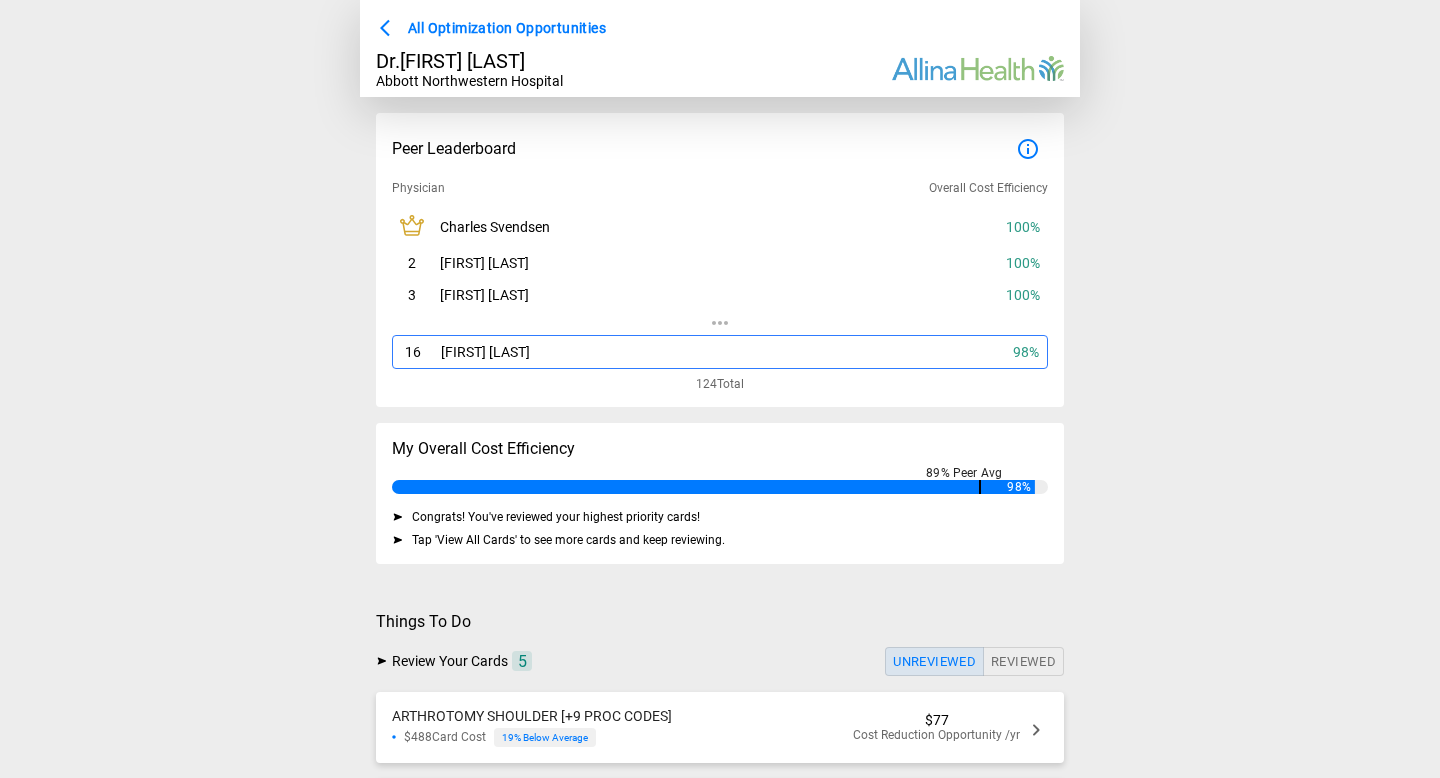 scroll, scrollTop: 243, scrollLeft: 0, axis: vertical 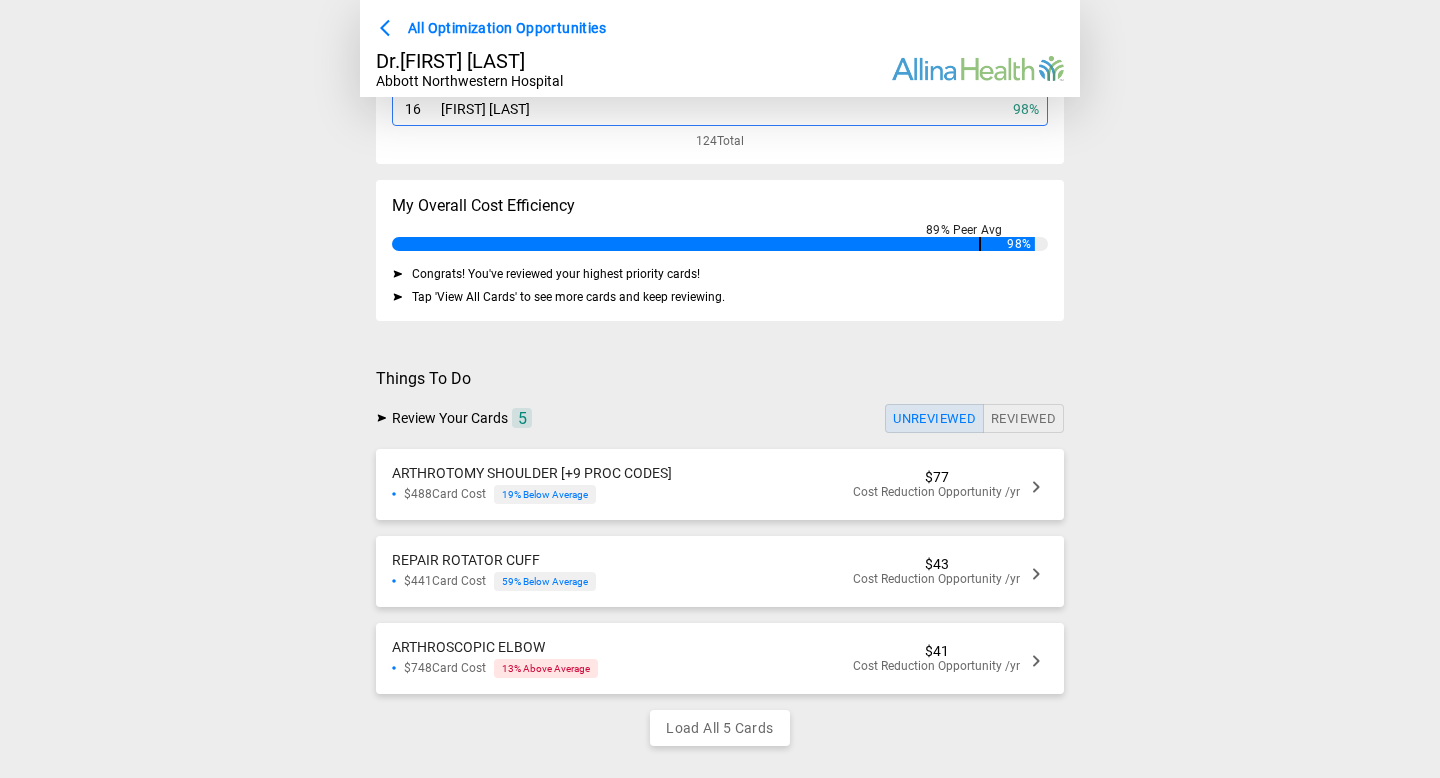 click on "REPAIR ROTATOR CUFF [PRICE] Card Cost [PERCENTAGE] Below Average [PRICE] Cost Reduction Opportunity /yr" at bounding box center [720, 571] 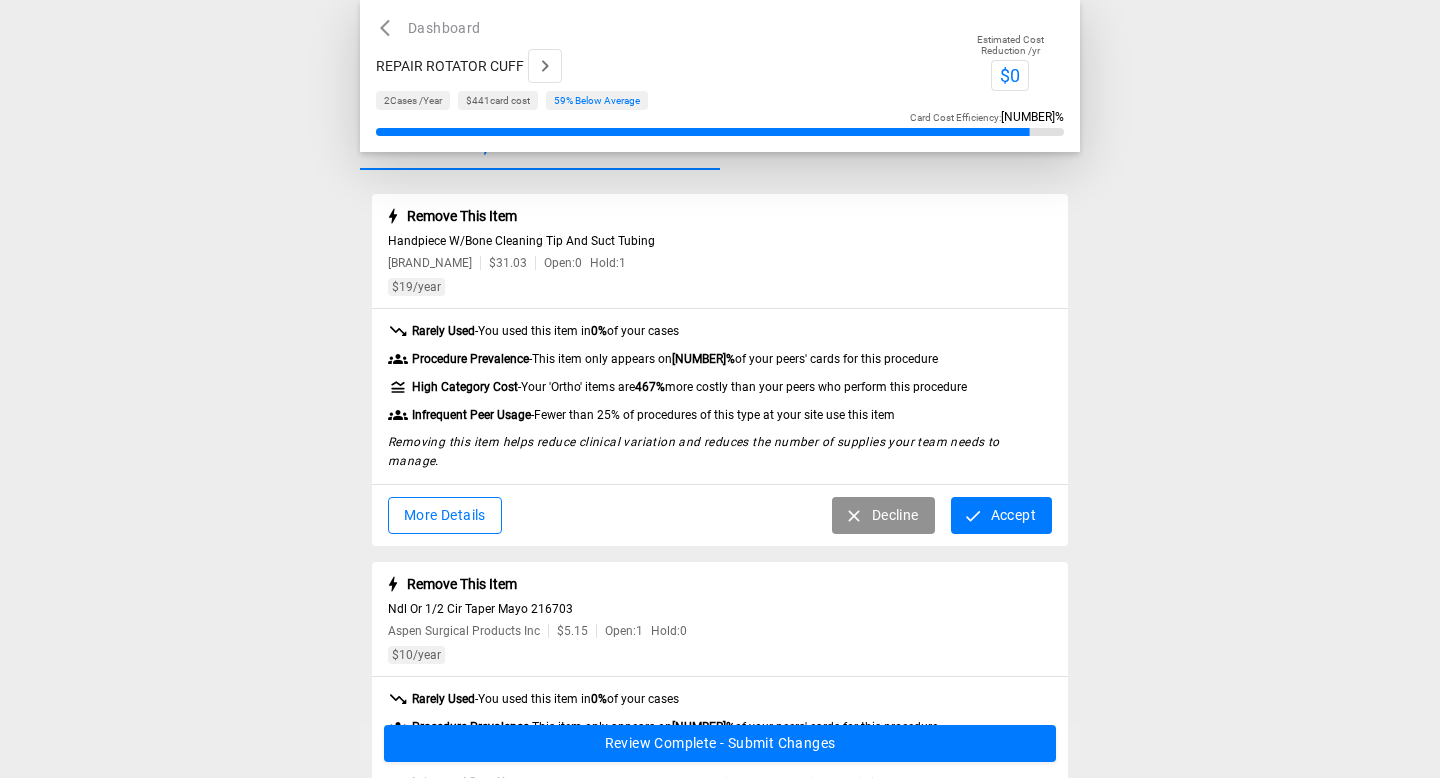 scroll, scrollTop: 28, scrollLeft: 0, axis: vertical 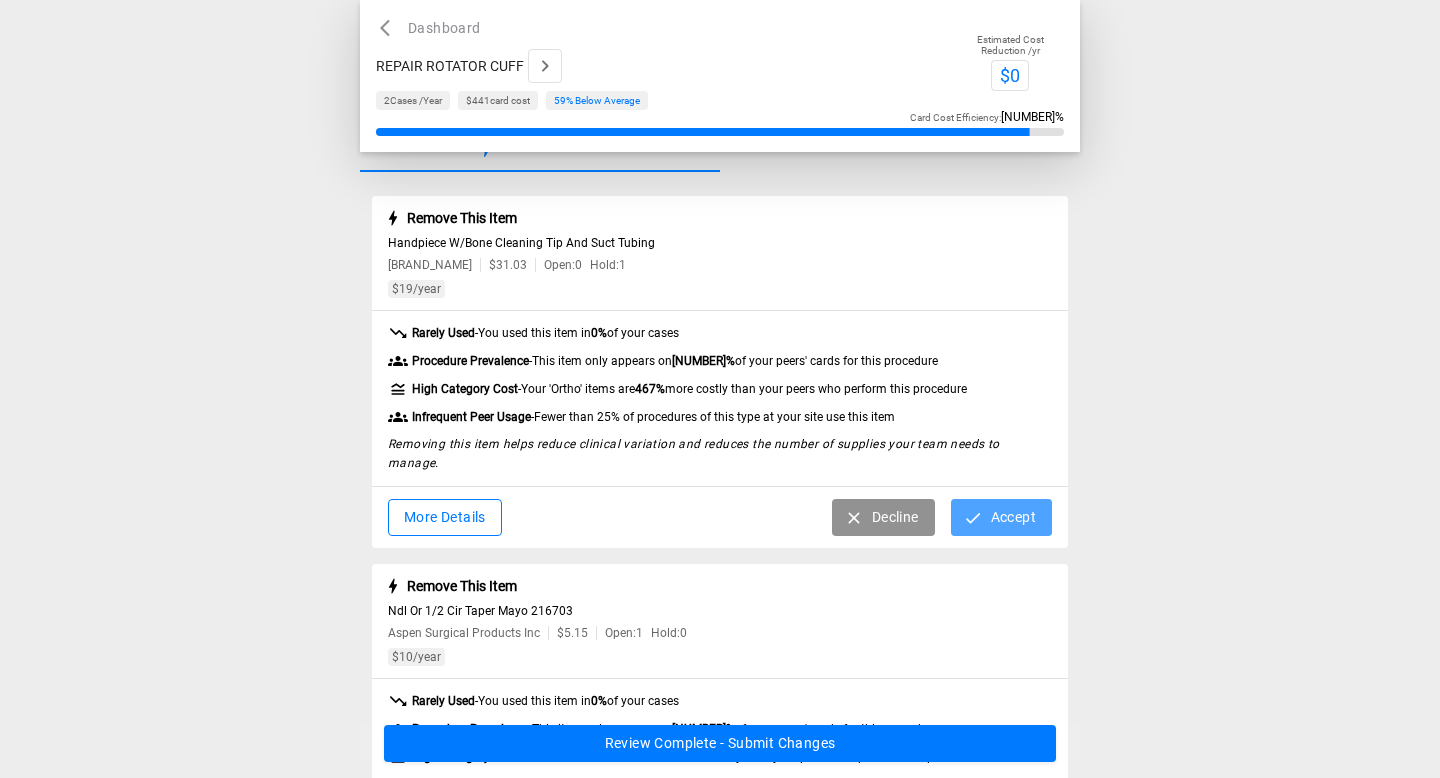 click on "Accept" at bounding box center [1001, 517] 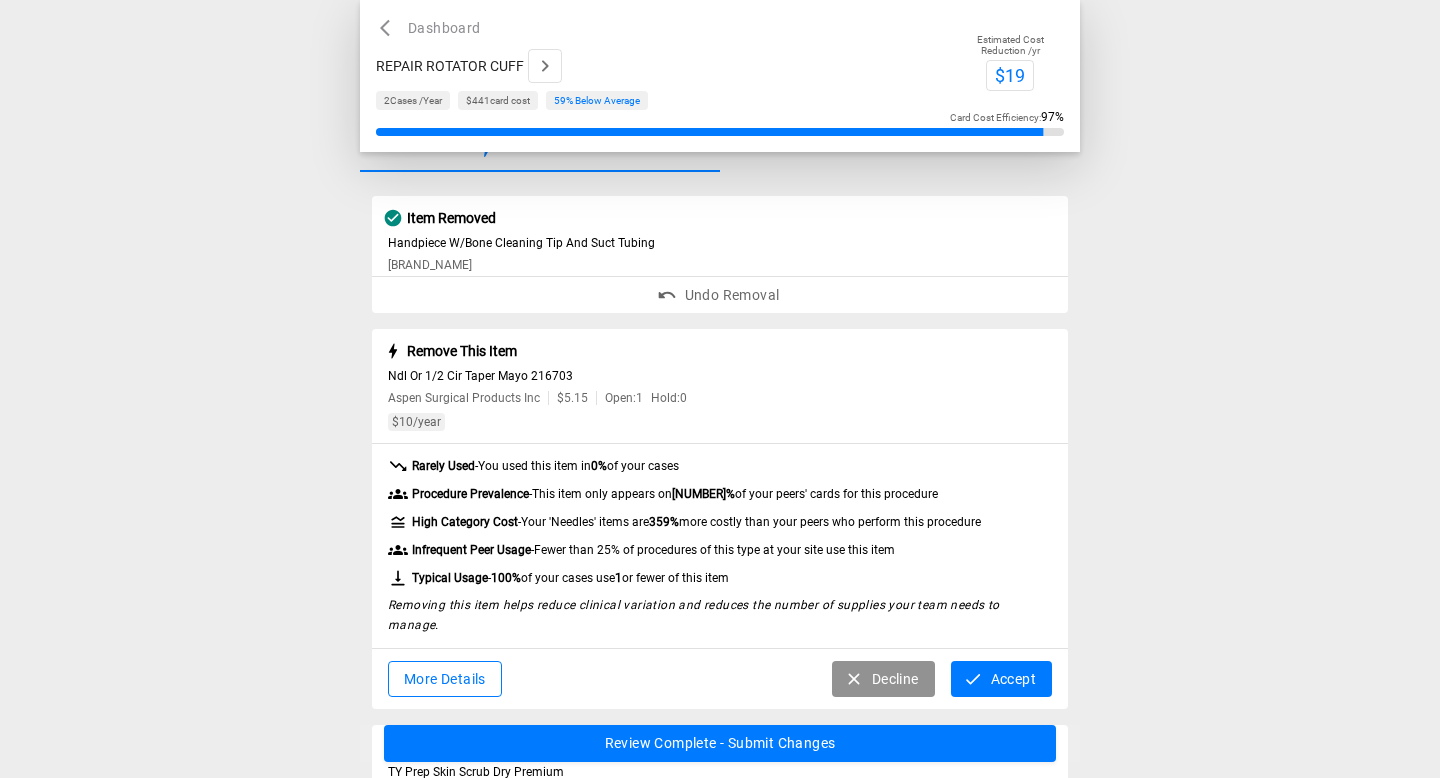 click at bounding box center (973, 679) 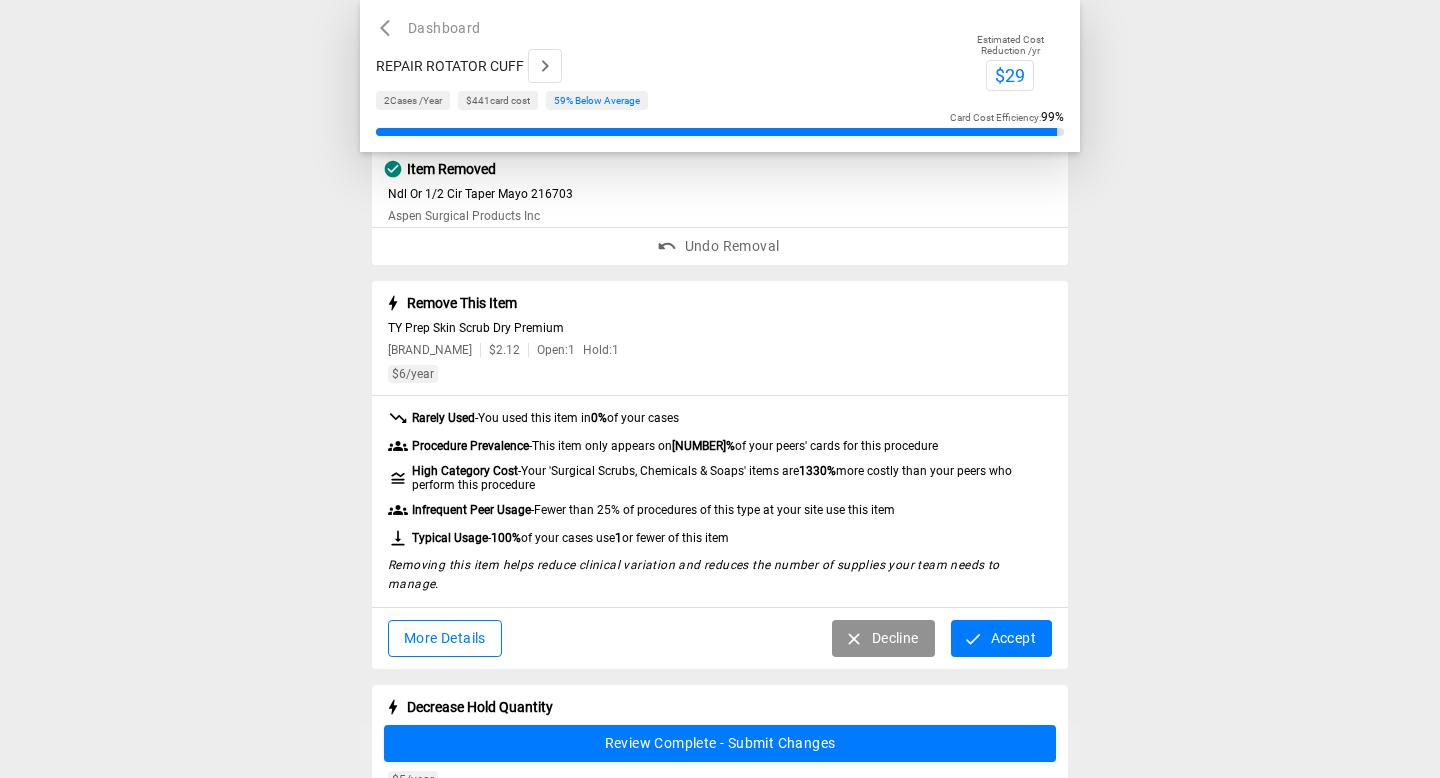 scroll, scrollTop: 290, scrollLeft: 0, axis: vertical 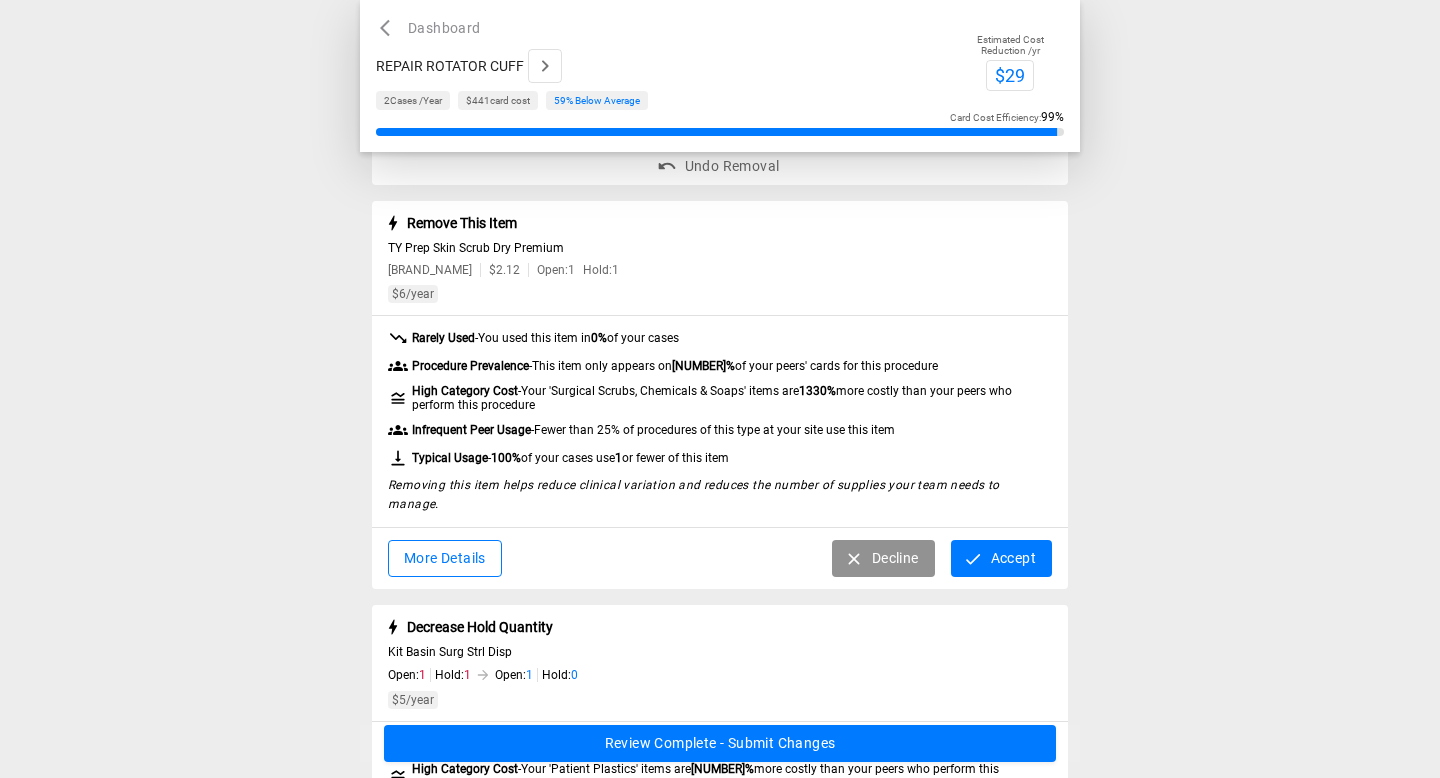 click on "Accept" at bounding box center [1001, 558] 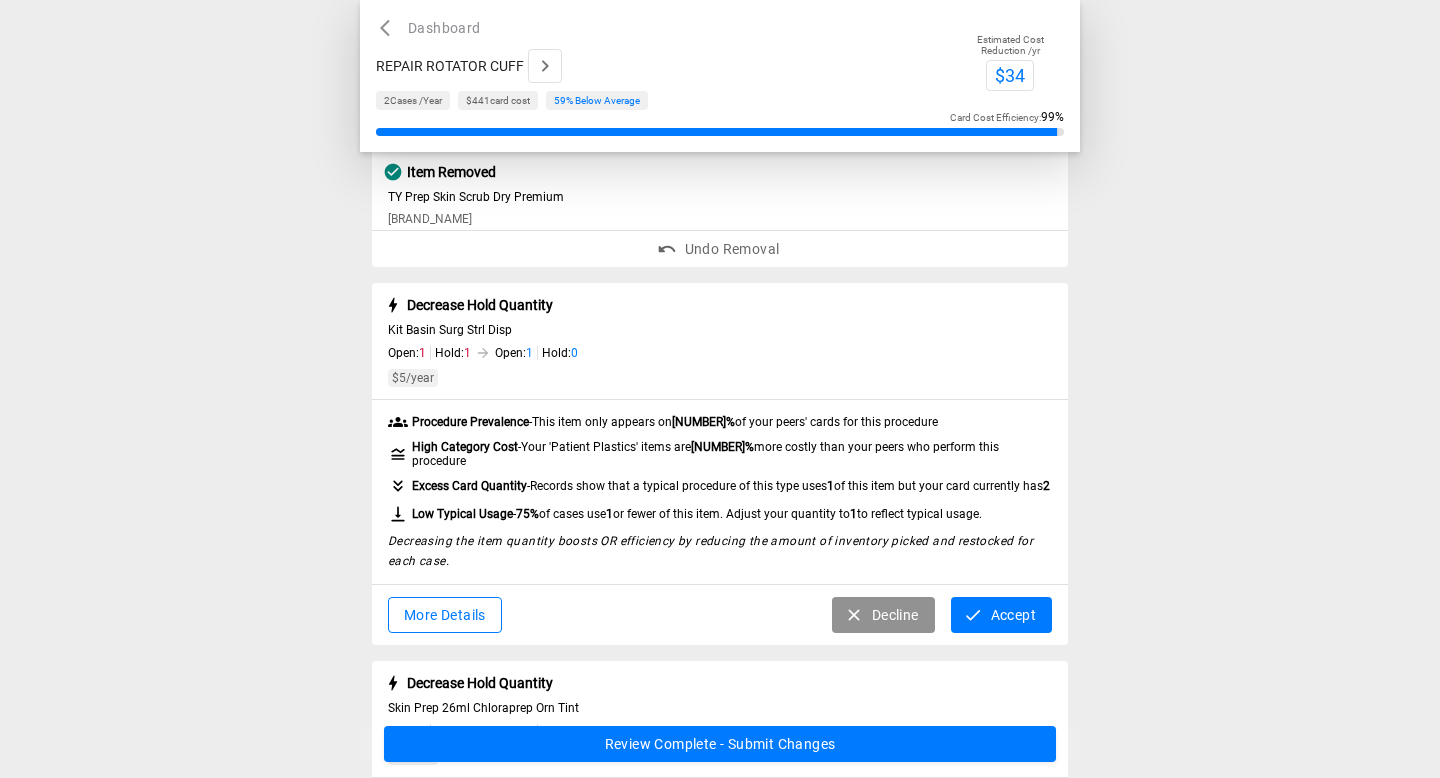 scroll, scrollTop: 386, scrollLeft: 0, axis: vertical 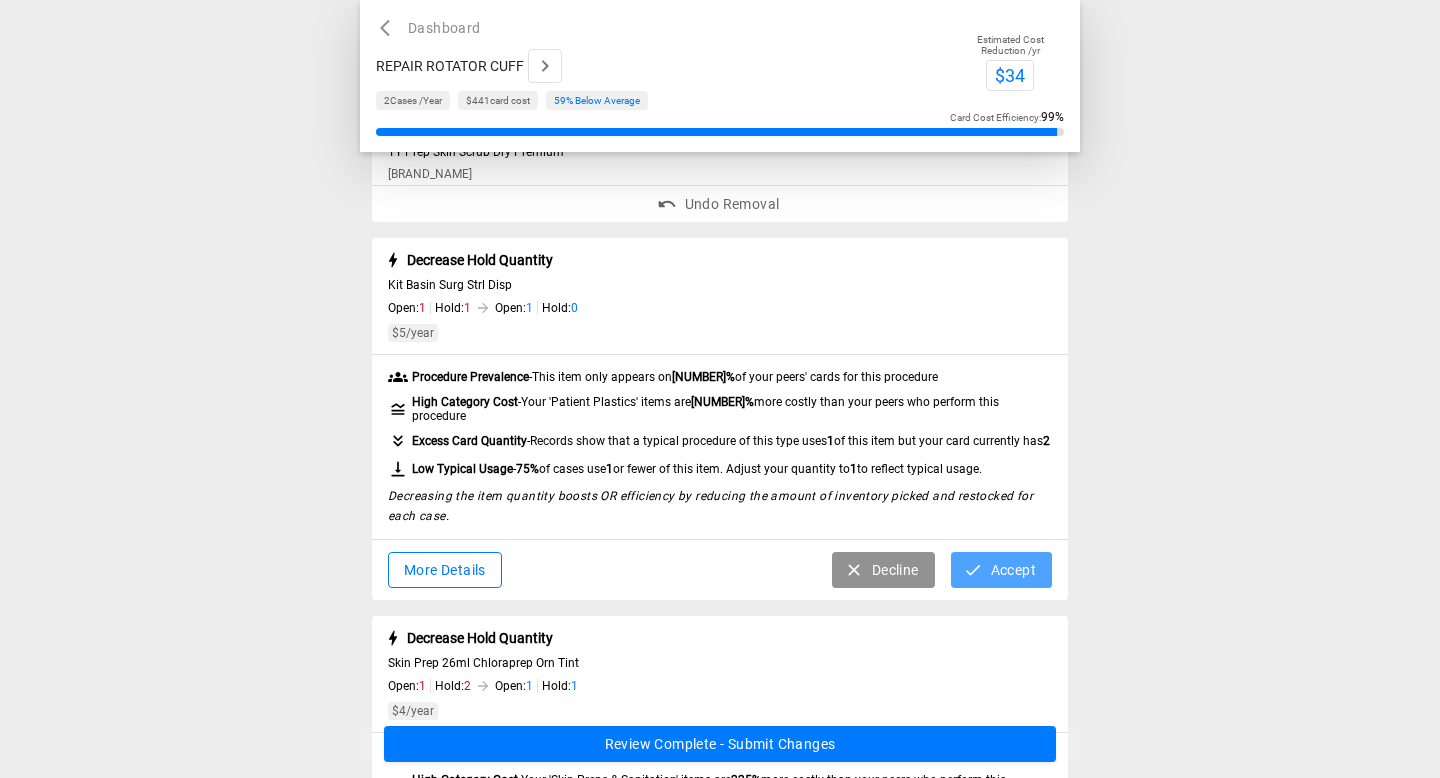 click at bounding box center [973, 570] 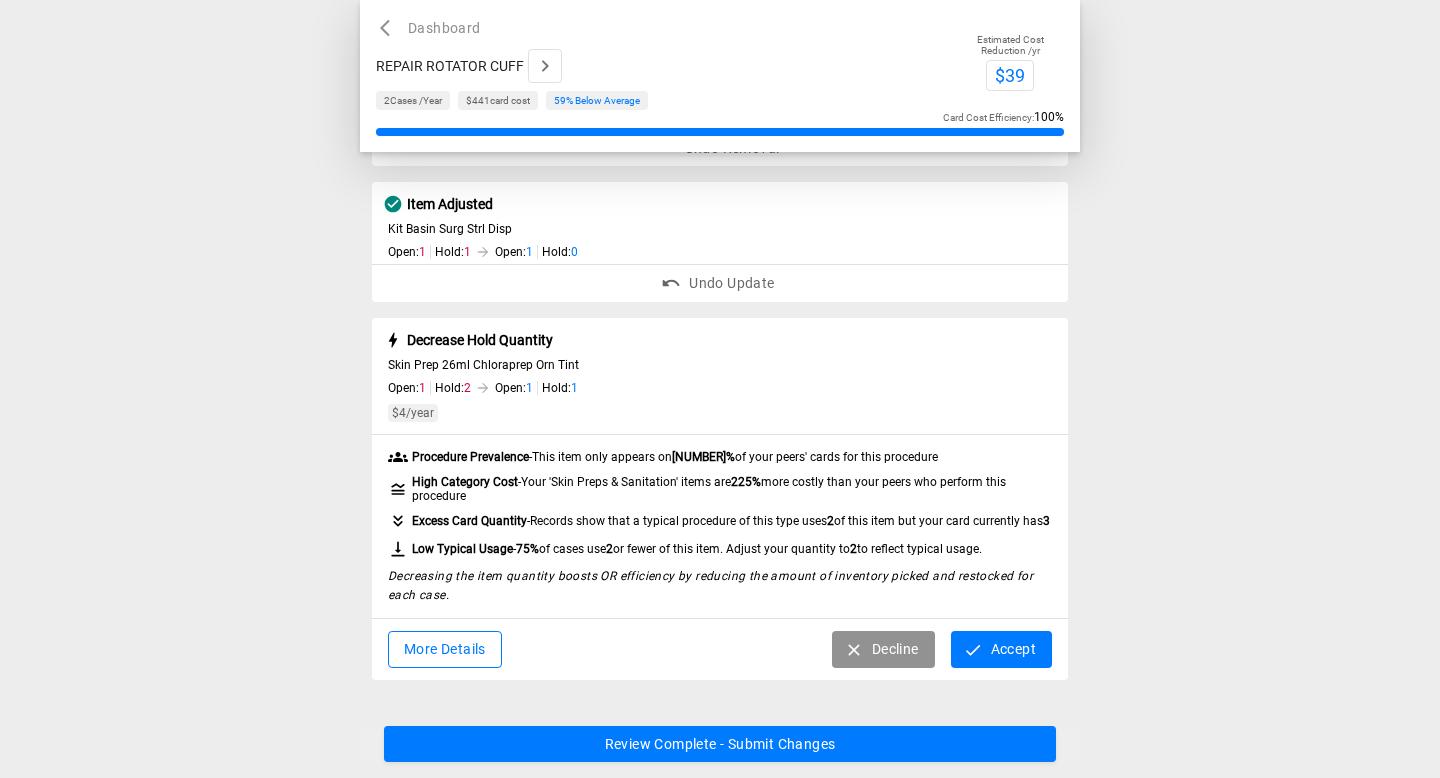 scroll, scrollTop: 453, scrollLeft: 0, axis: vertical 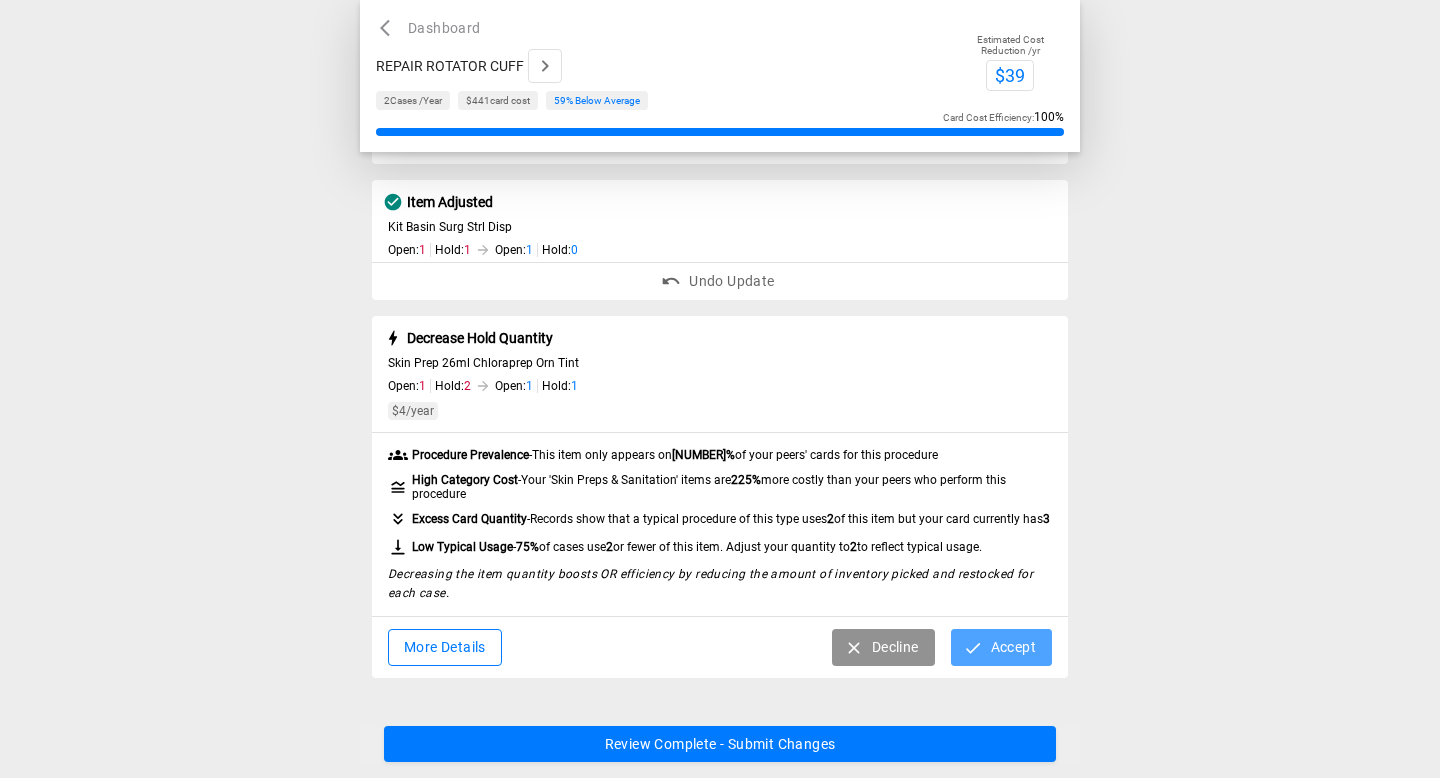 click on "Accept" at bounding box center [1001, 647] 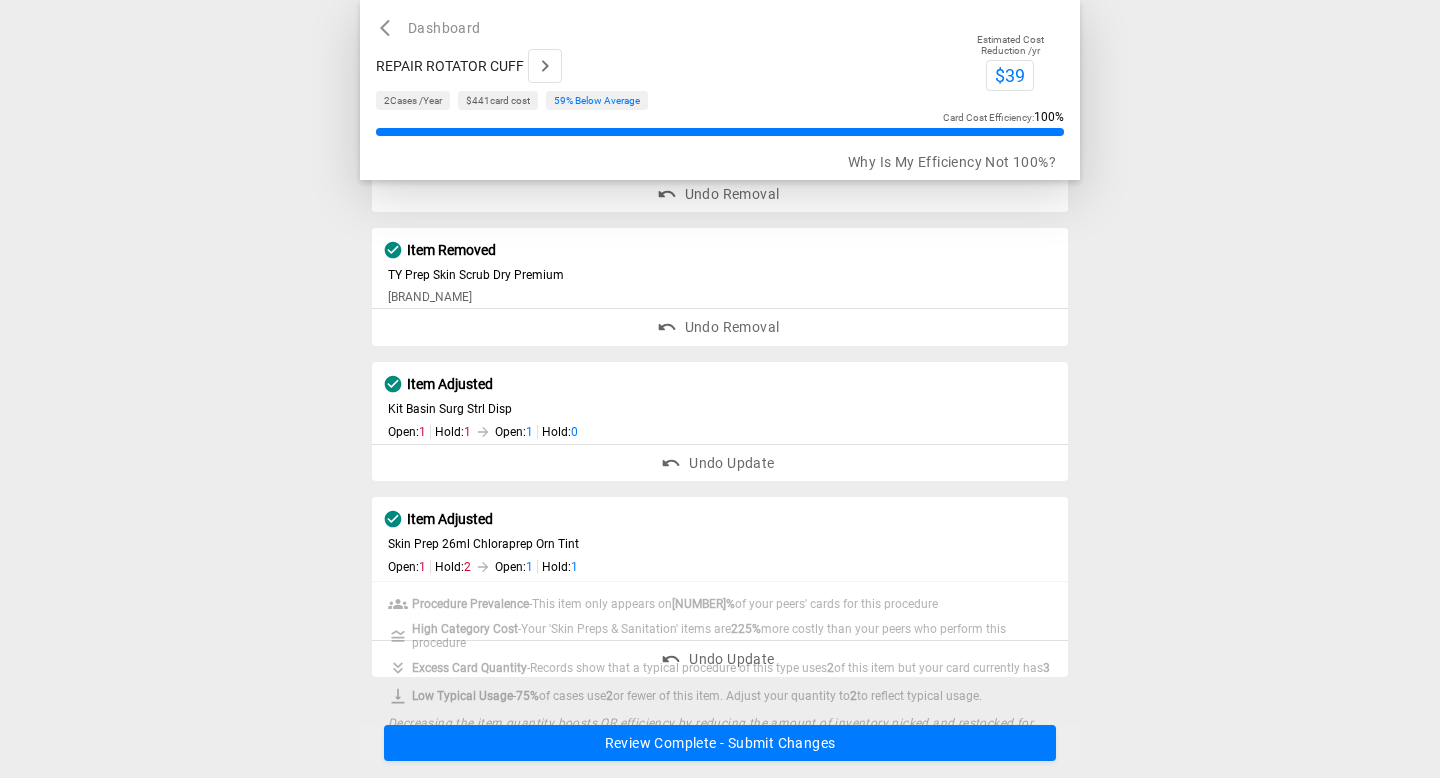 scroll, scrollTop: 257, scrollLeft: 0, axis: vertical 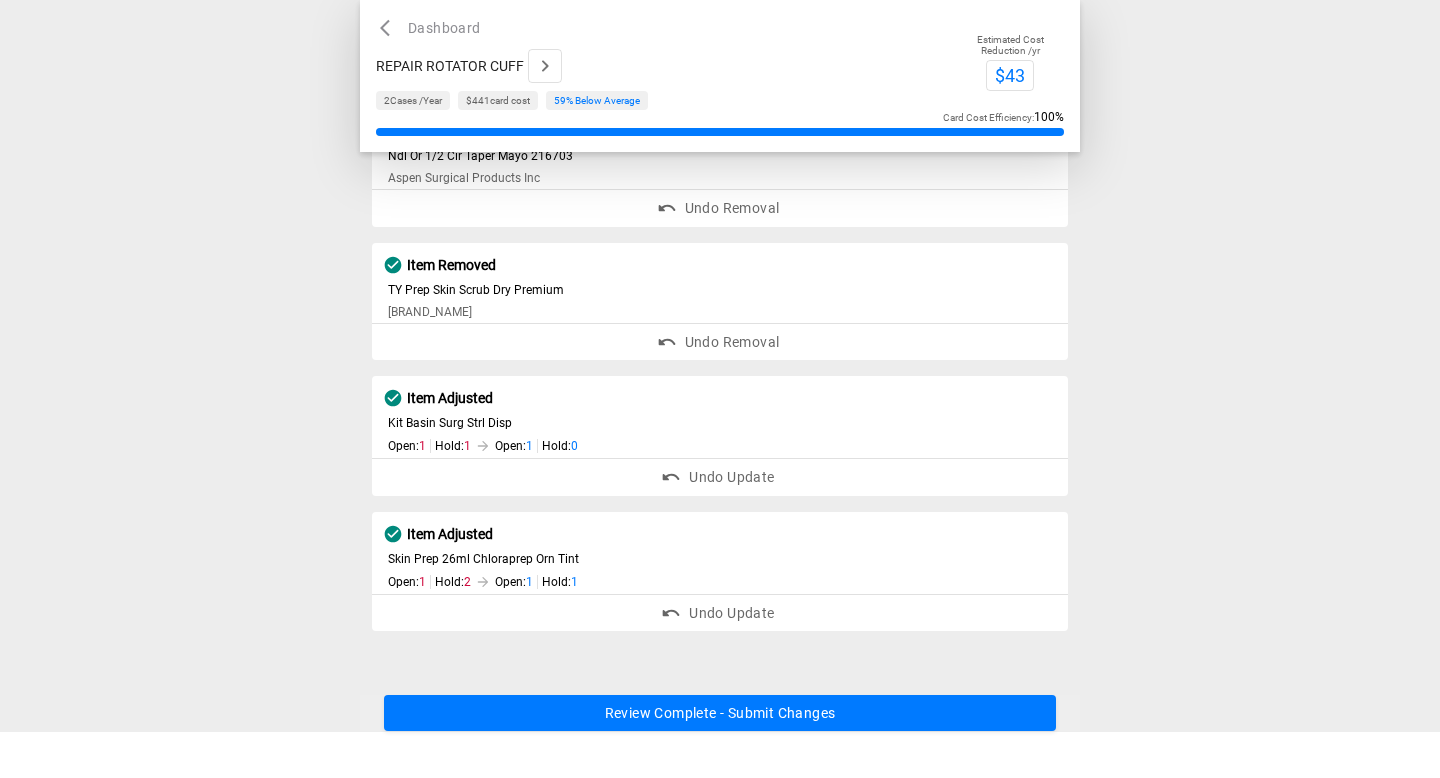 click on "Review Complete - Submit Changes" at bounding box center (720, 713) 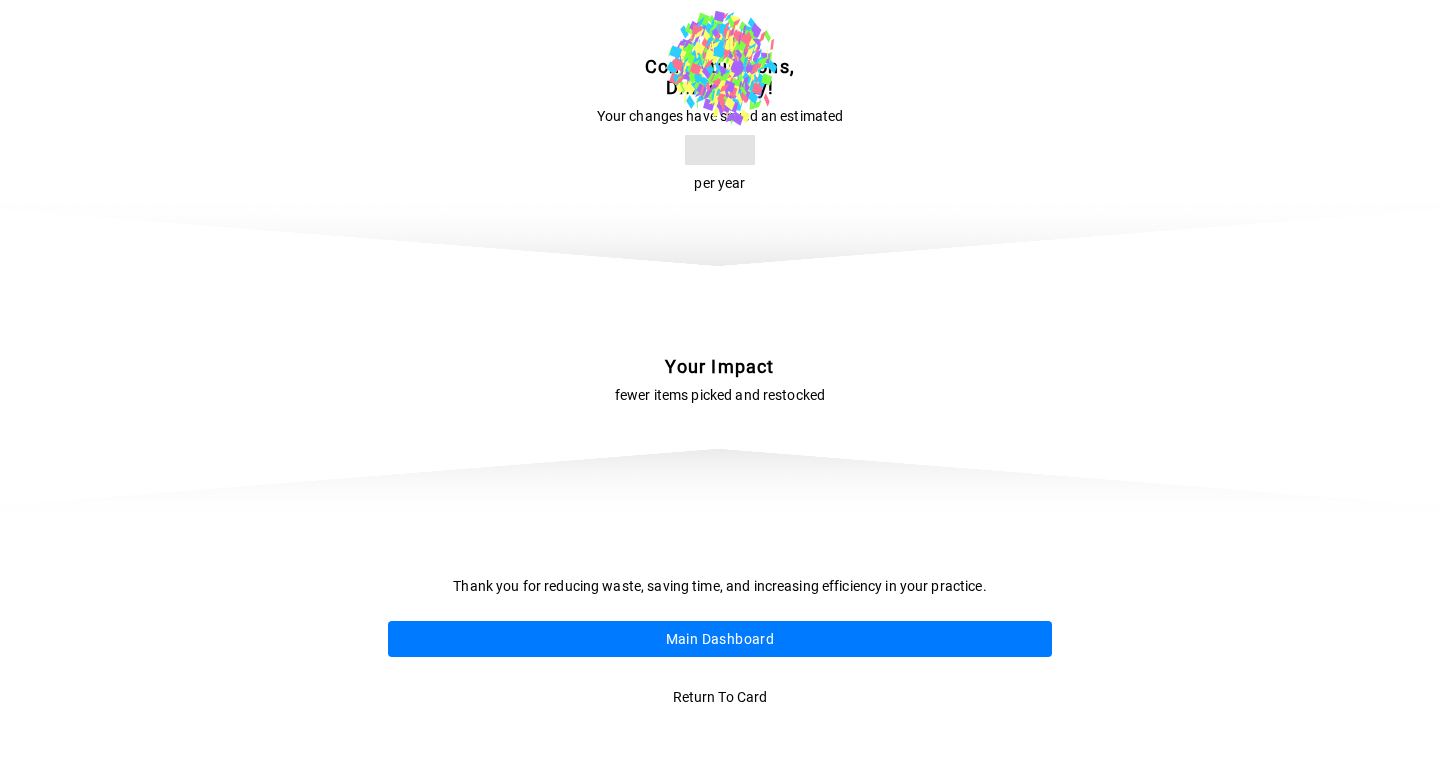 scroll, scrollTop: 0, scrollLeft: 0, axis: both 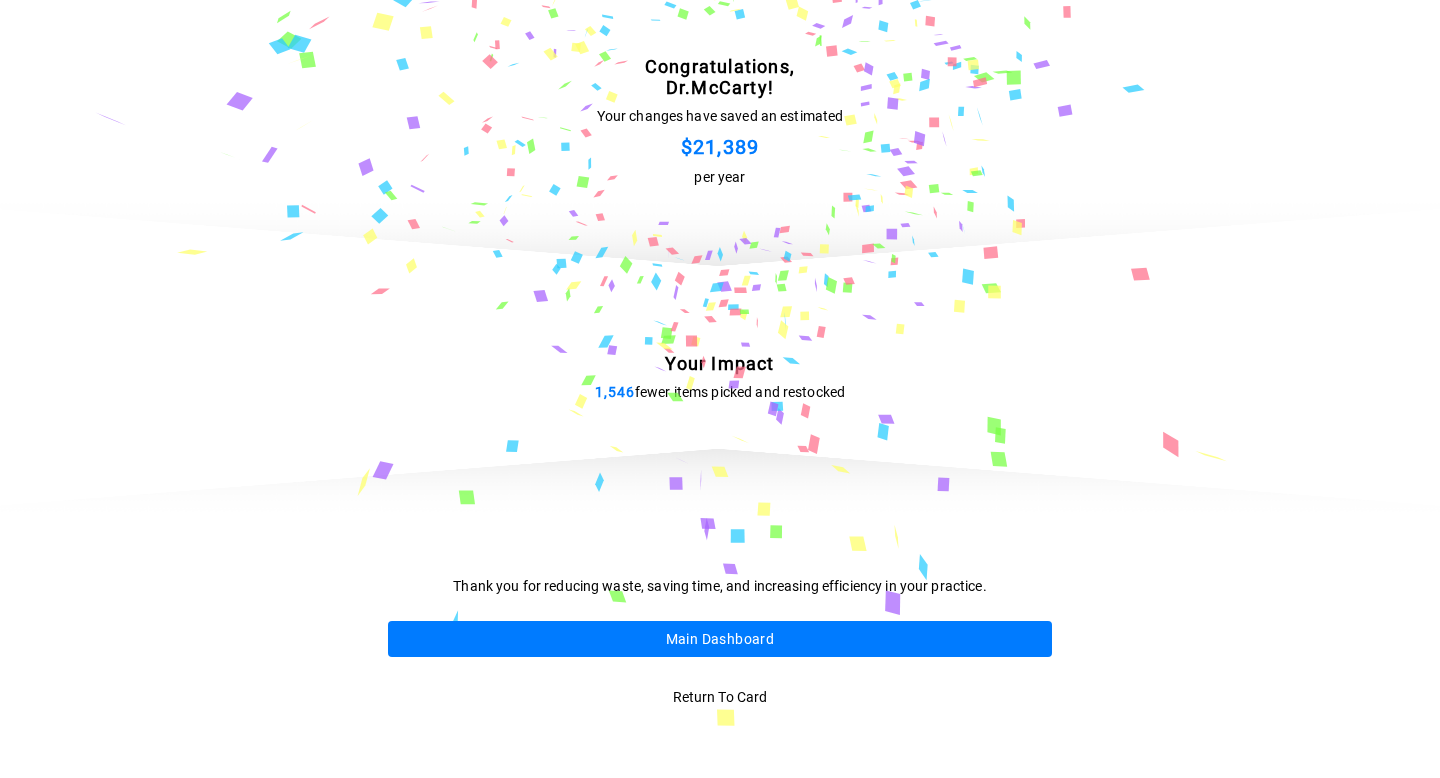 click on "Main Dashboard" at bounding box center (720, 639) 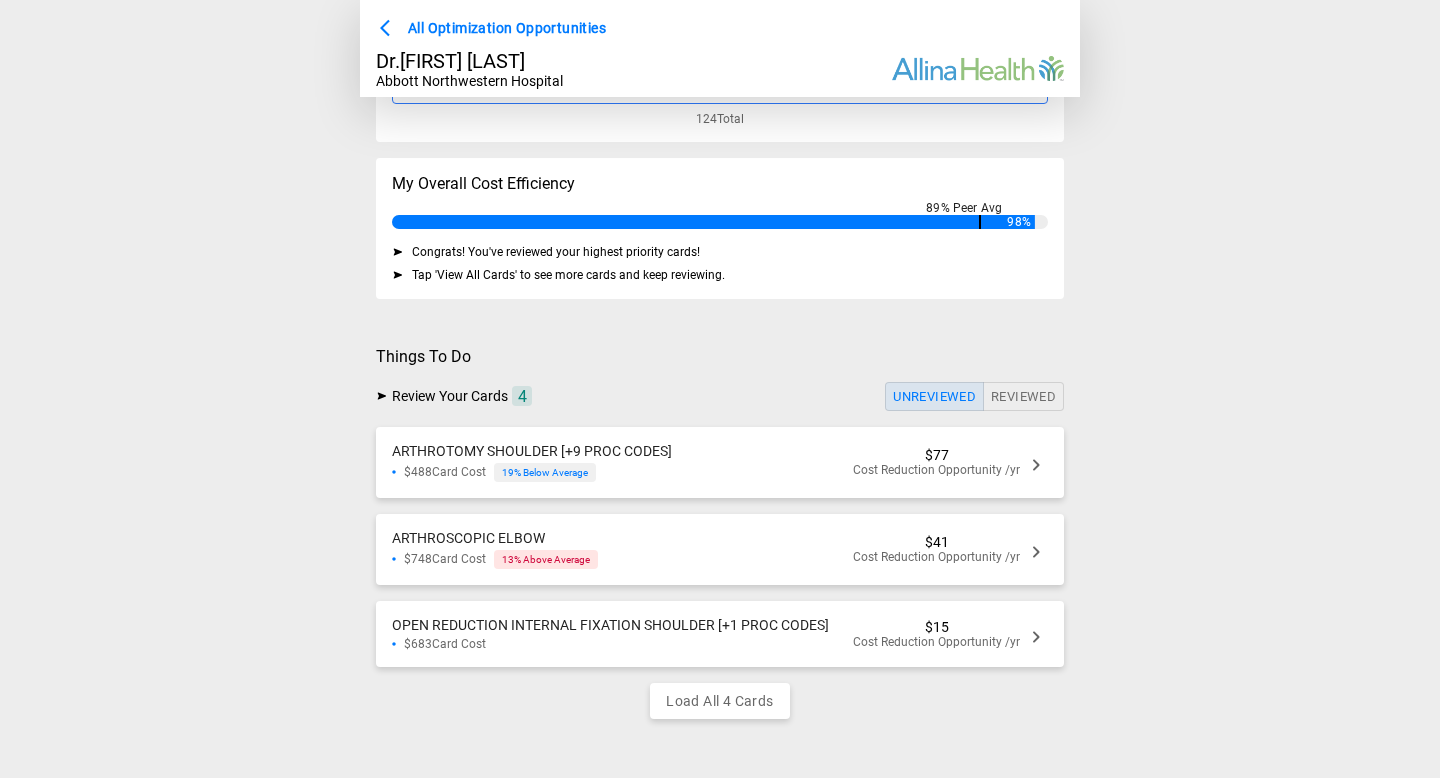 scroll, scrollTop: 273, scrollLeft: 0, axis: vertical 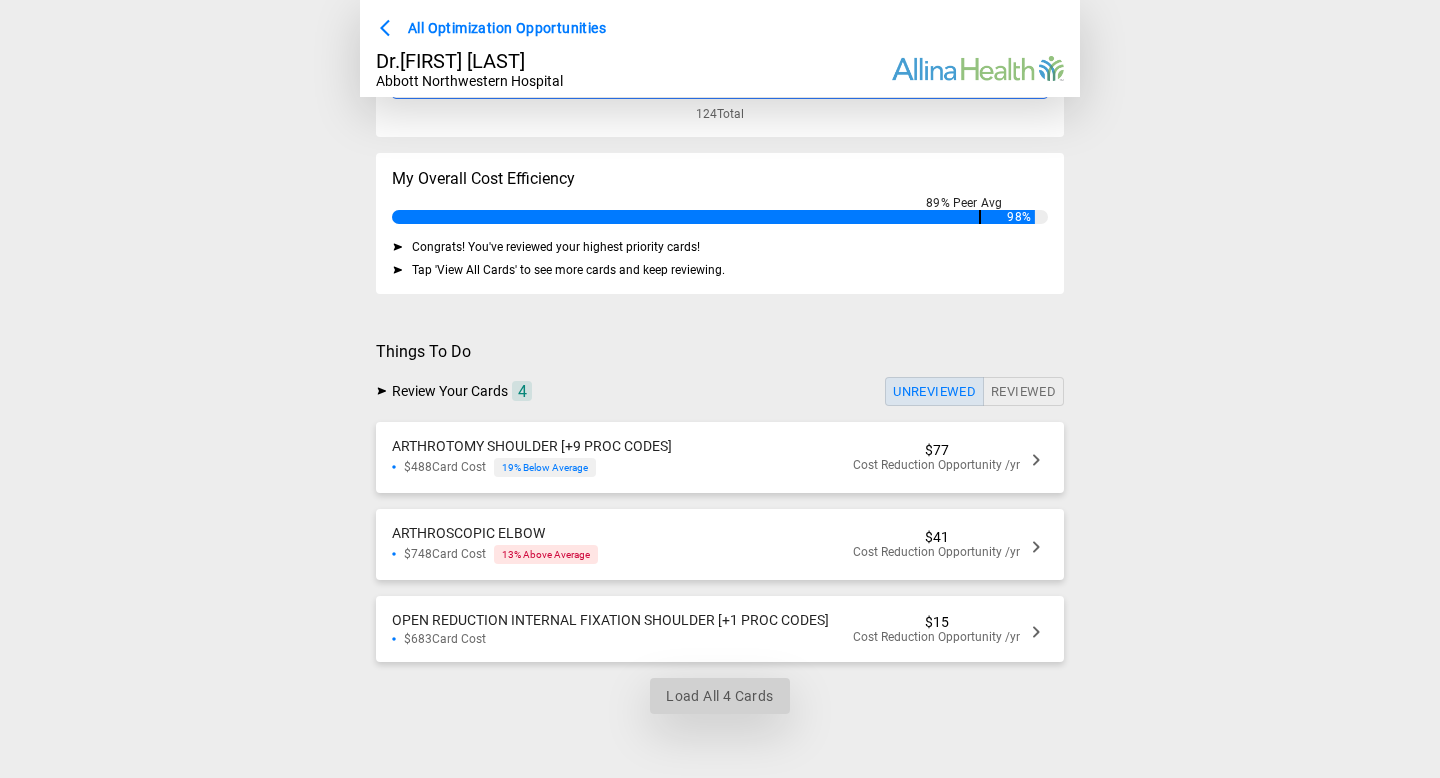 click on "Load All 4 Cards" at bounding box center (719, 696) 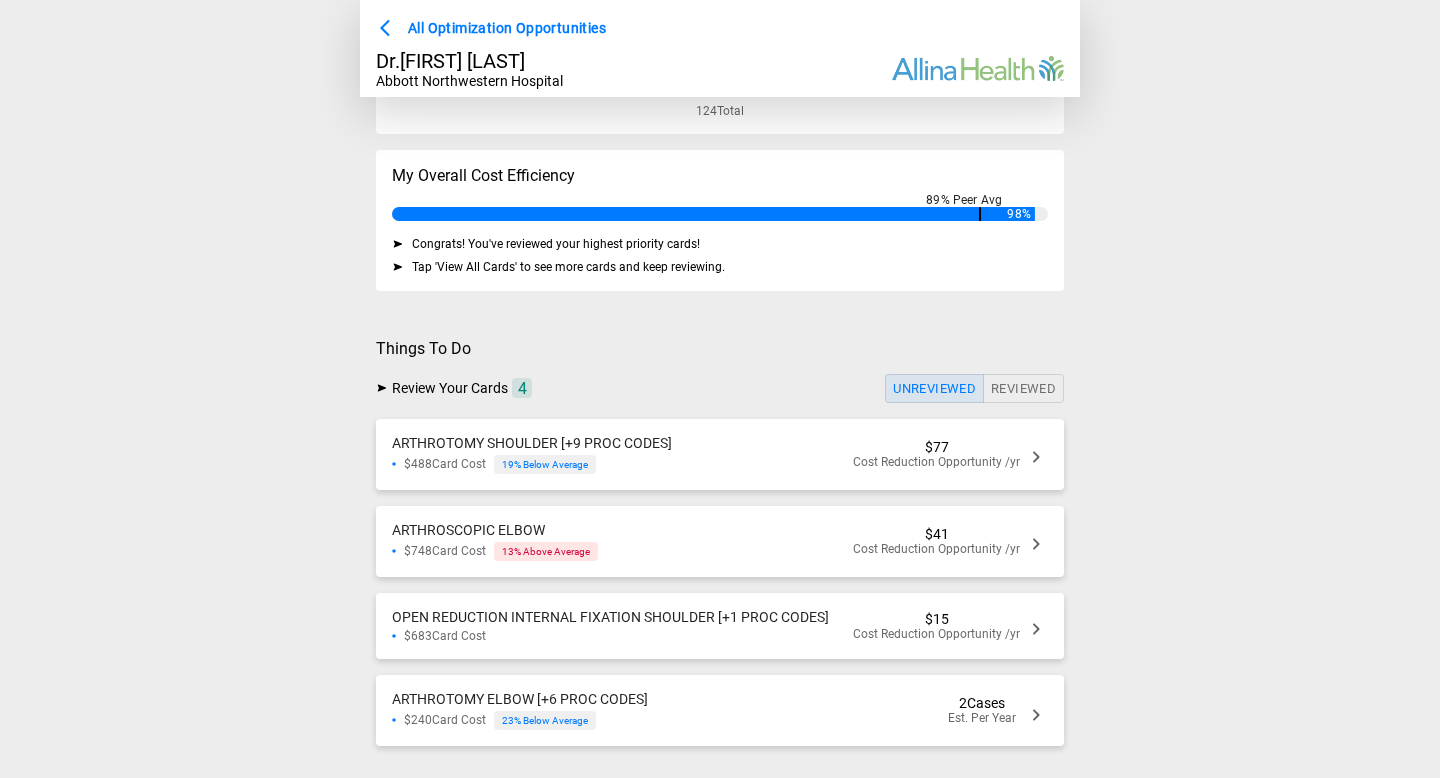 click on "ARTHROTOMY SHOULDER [+9 PROC CODES]" at bounding box center [532, 443] 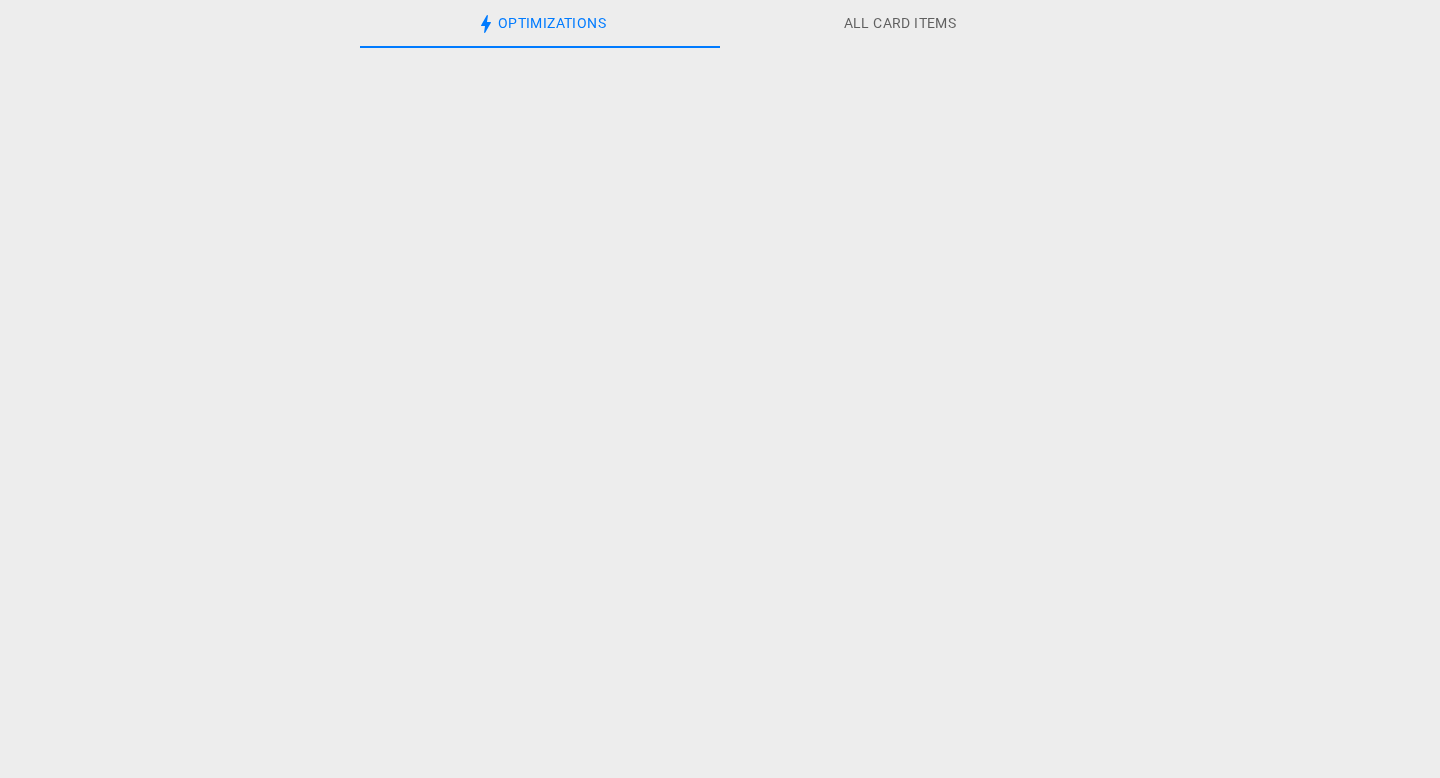 scroll, scrollTop: 0, scrollLeft: 0, axis: both 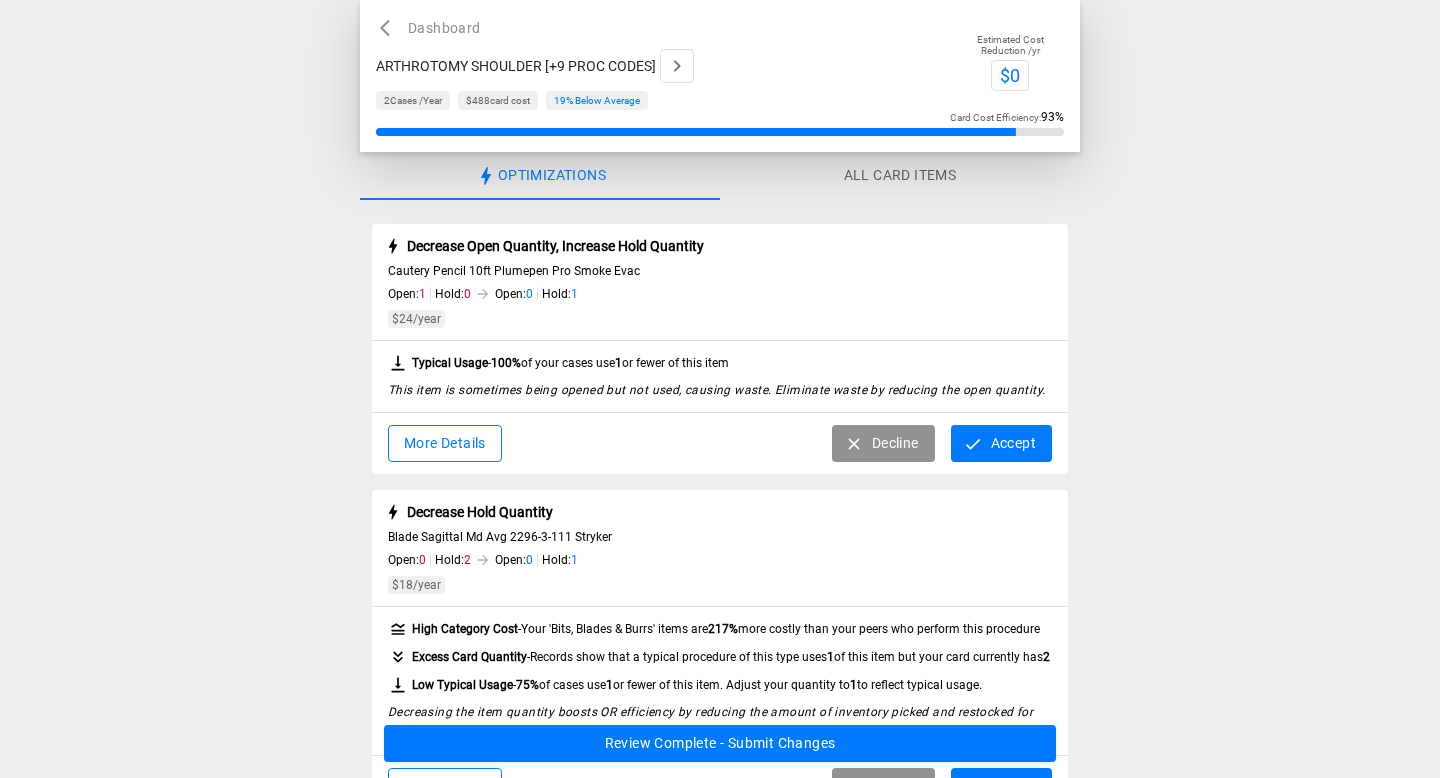 click at bounding box center [973, 444] 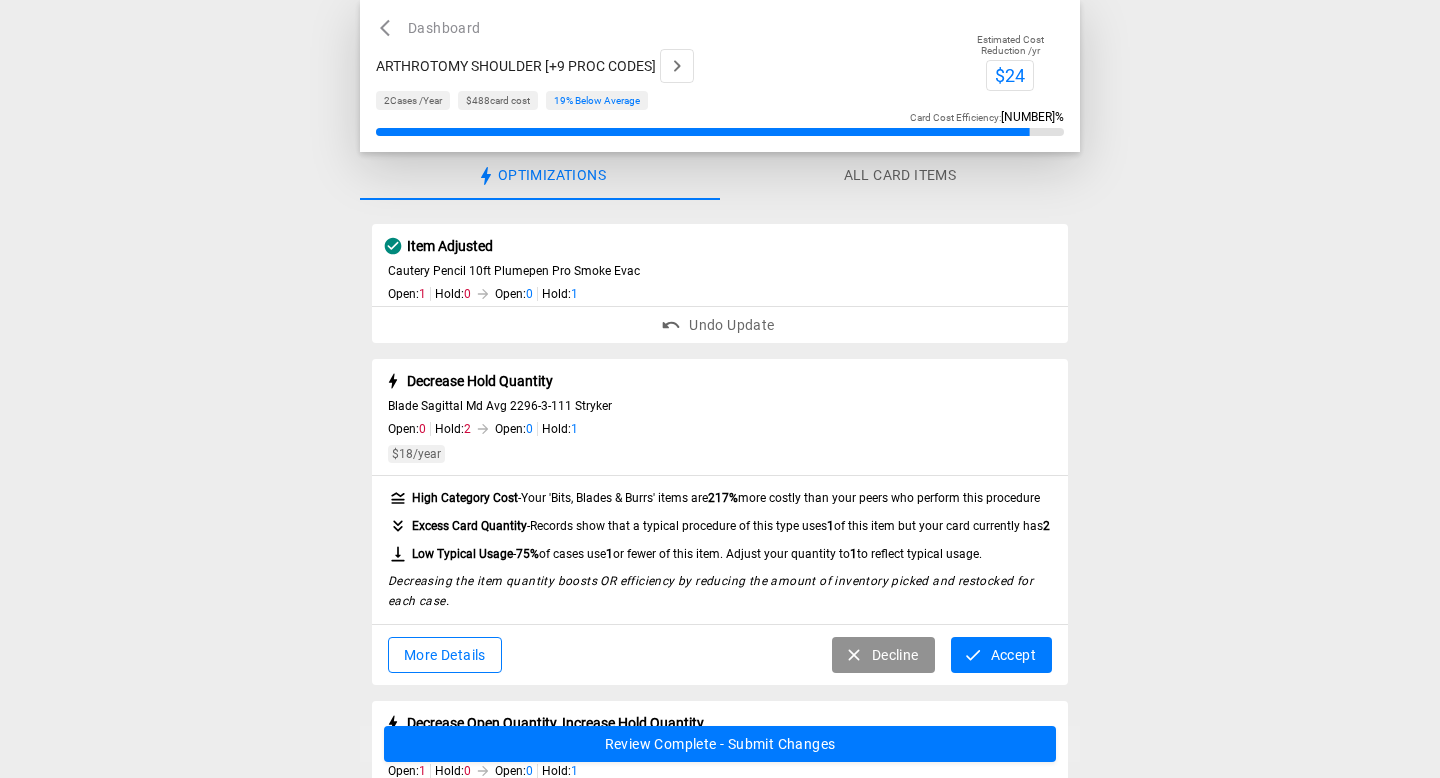 click at bounding box center (973, 655) 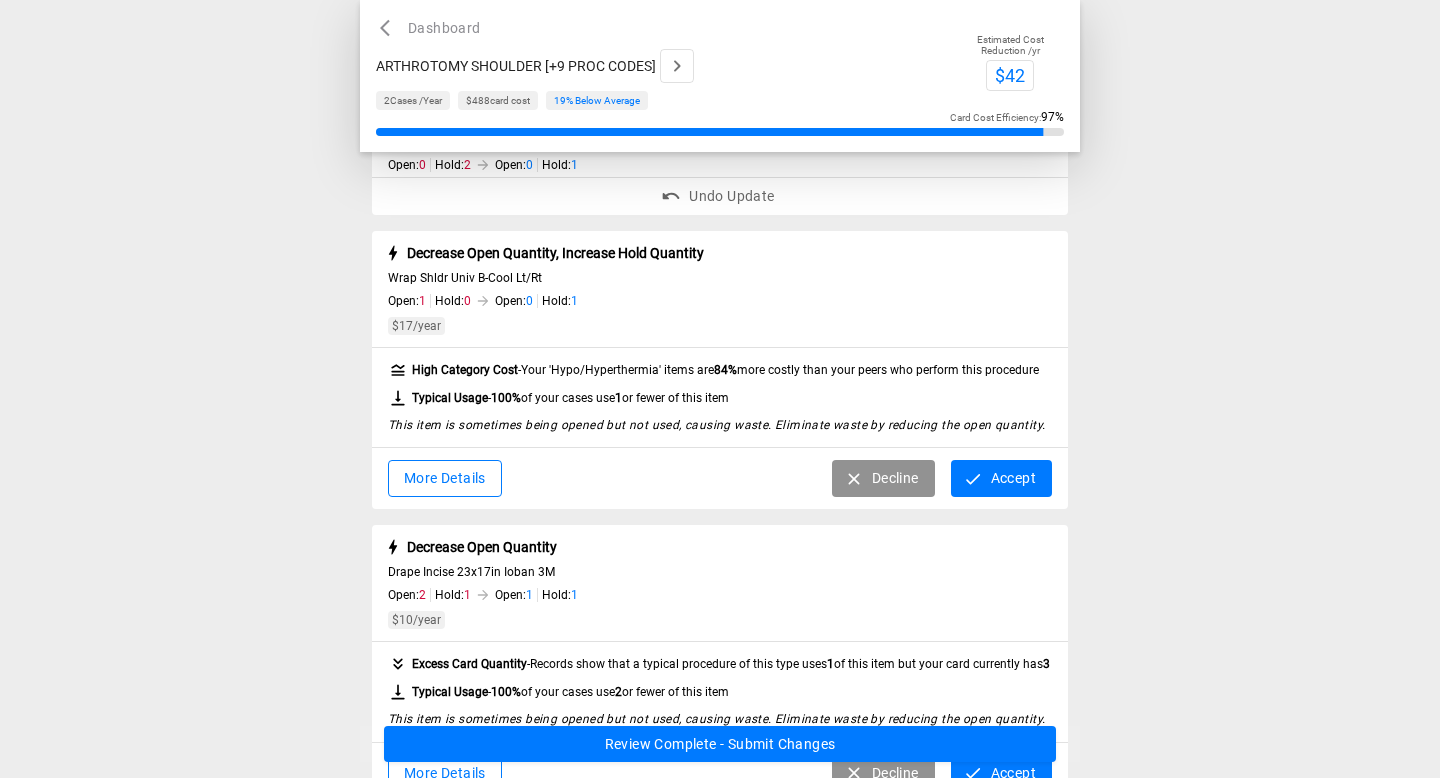 scroll, scrollTop: 265, scrollLeft: 0, axis: vertical 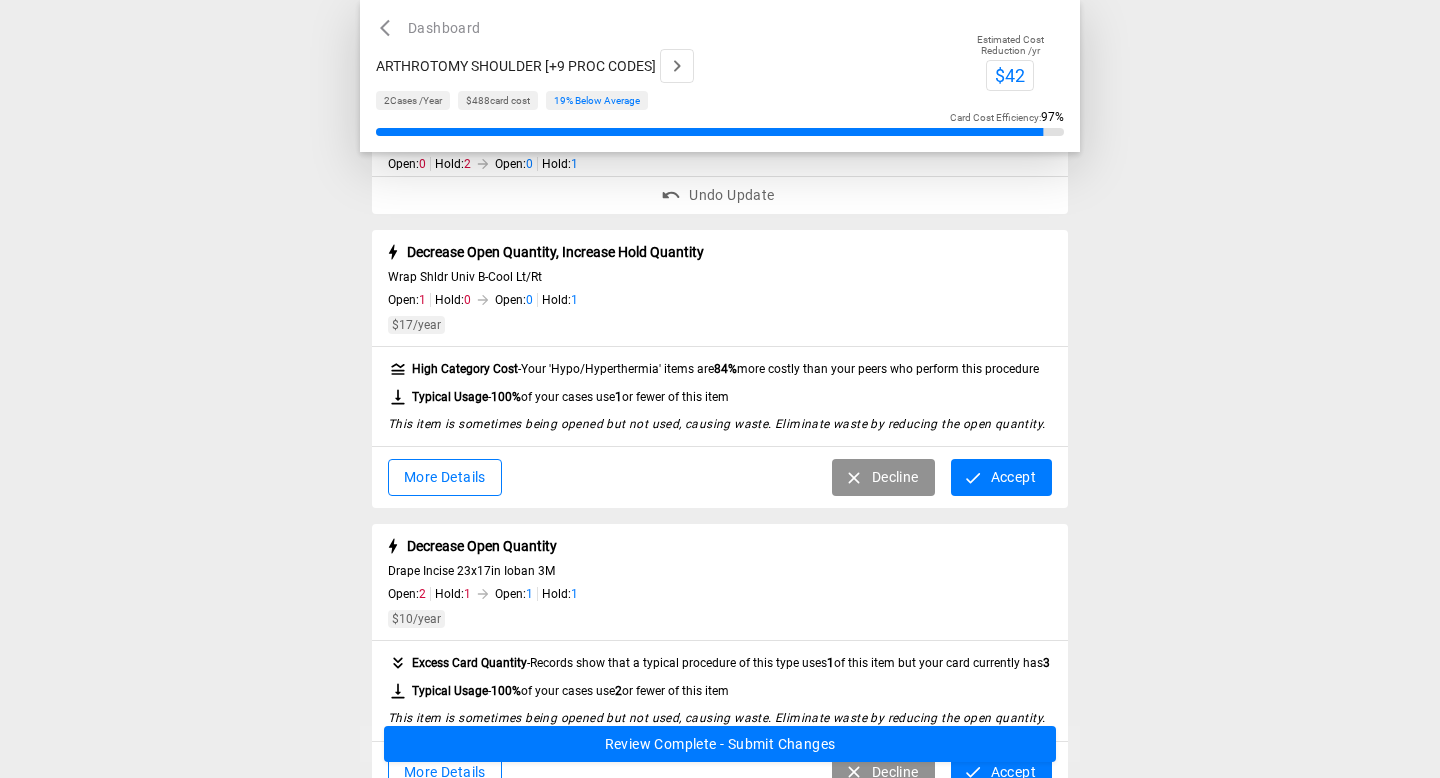 click on "Accept" at bounding box center [1001, 477] 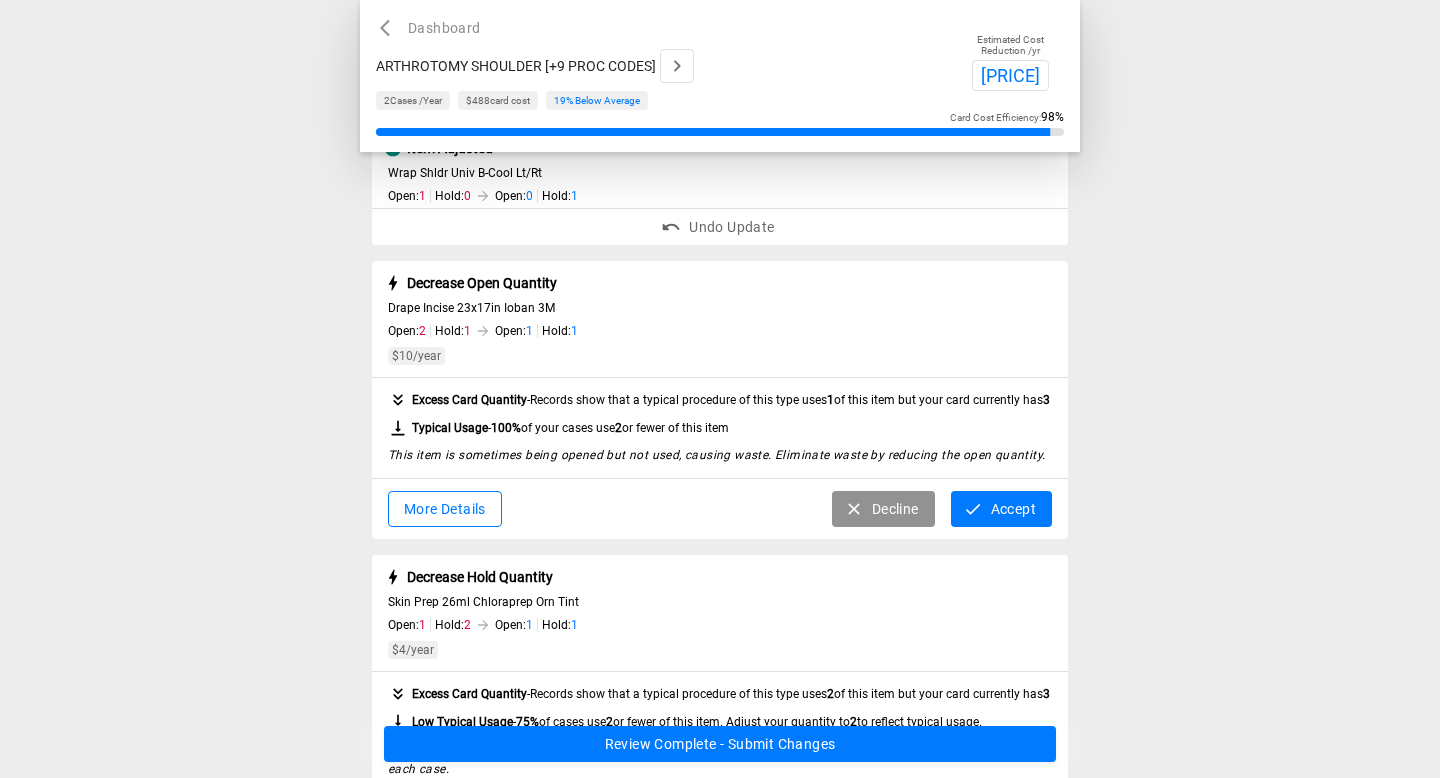 scroll, scrollTop: 383, scrollLeft: 0, axis: vertical 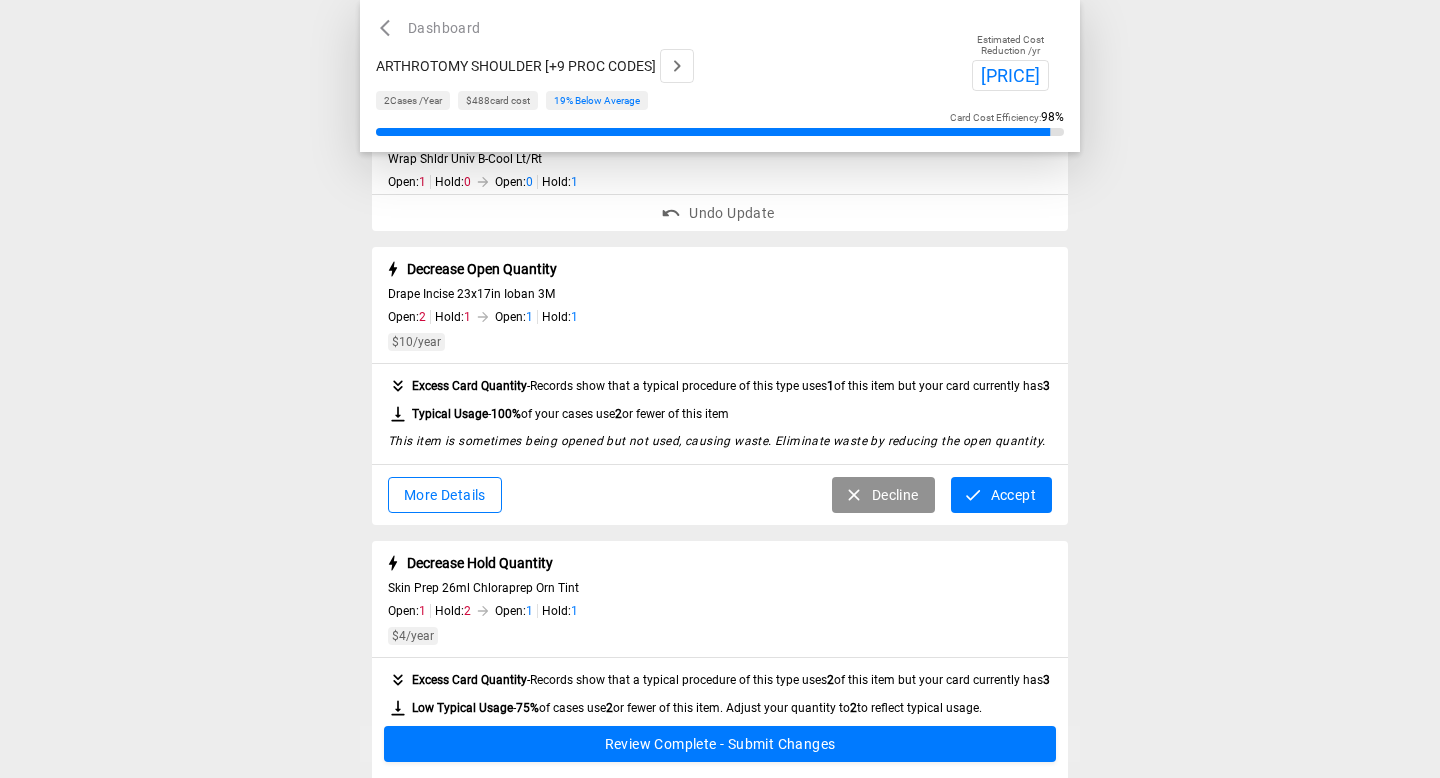 click on "More Details" at bounding box center (445, 495) 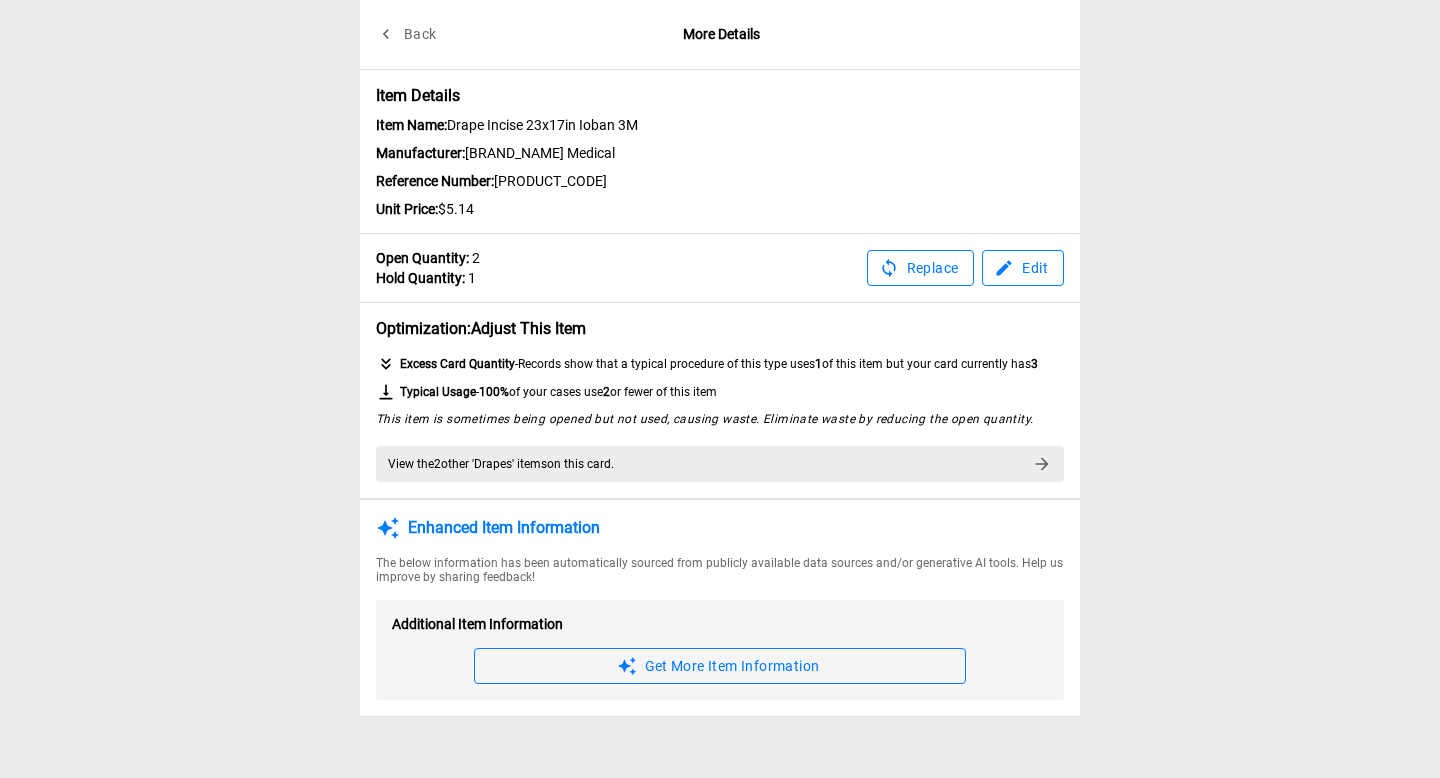 scroll, scrollTop: 0, scrollLeft: 0, axis: both 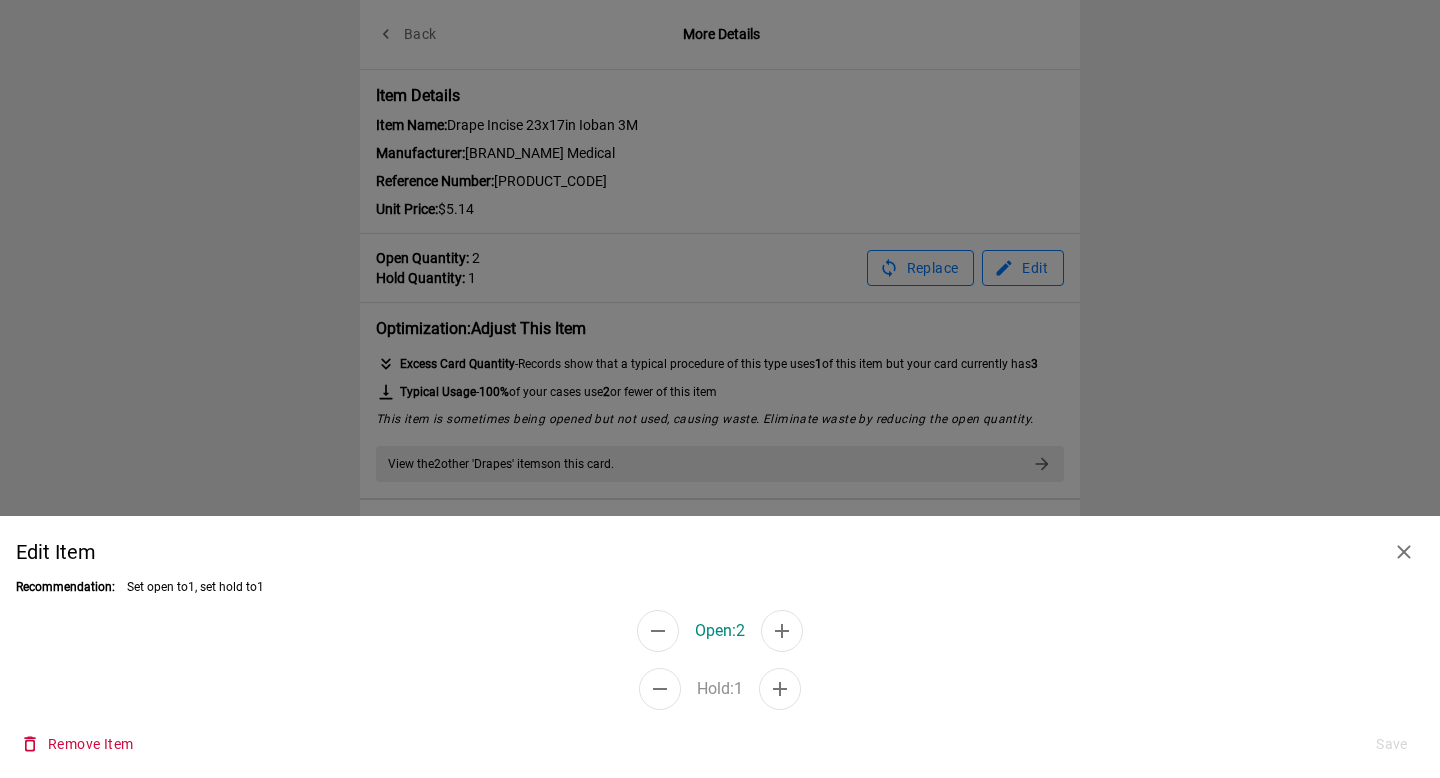 click at bounding box center [658, 631] 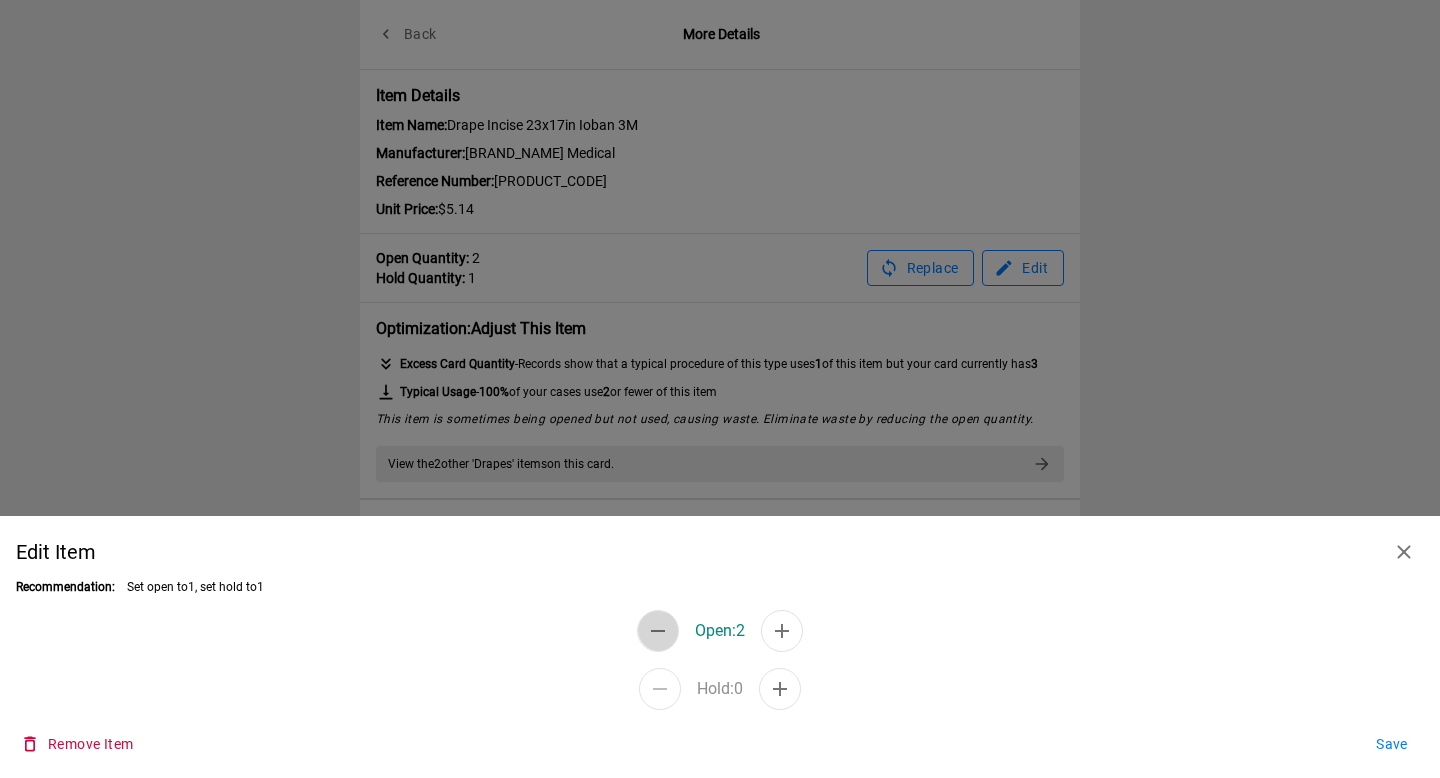 click at bounding box center [658, 631] 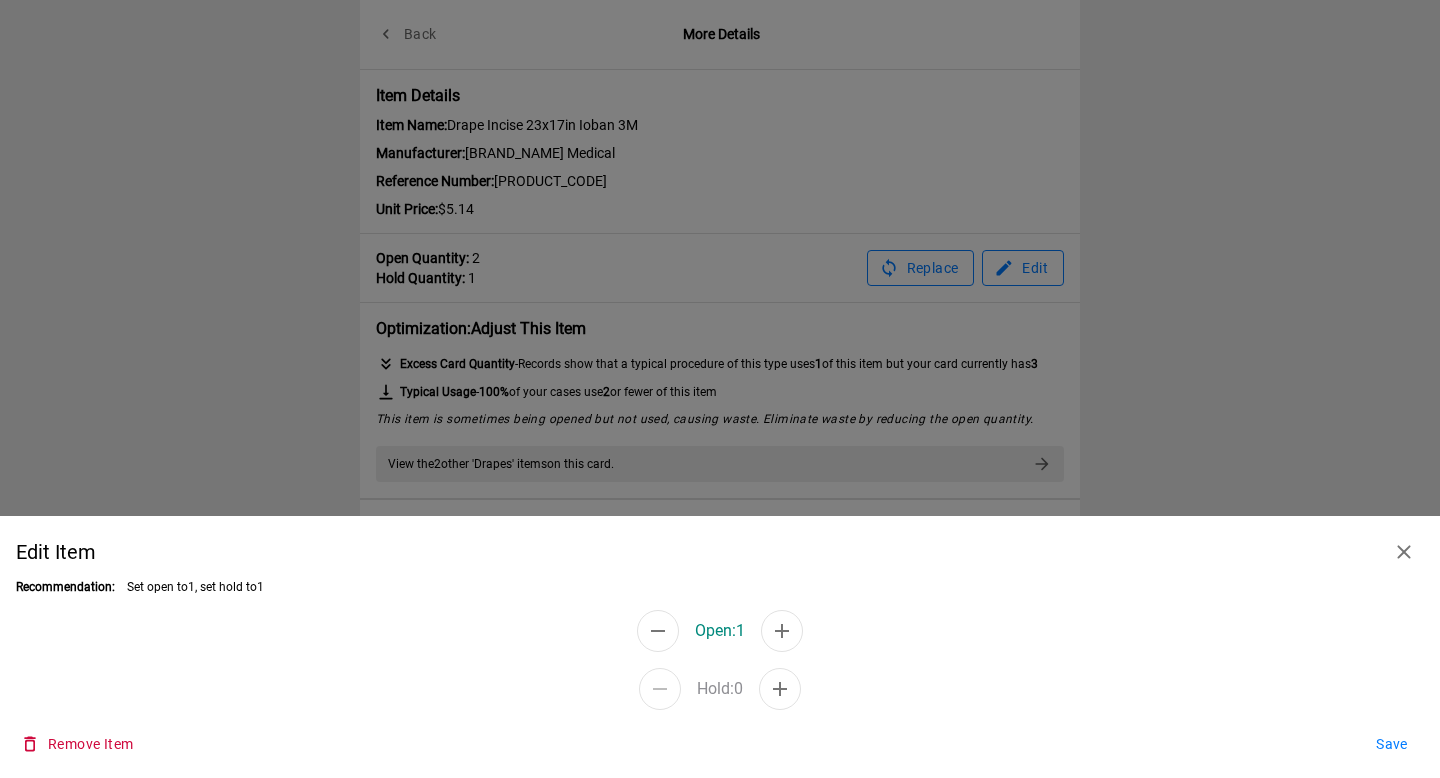 click on "Save" at bounding box center [1392, 744] 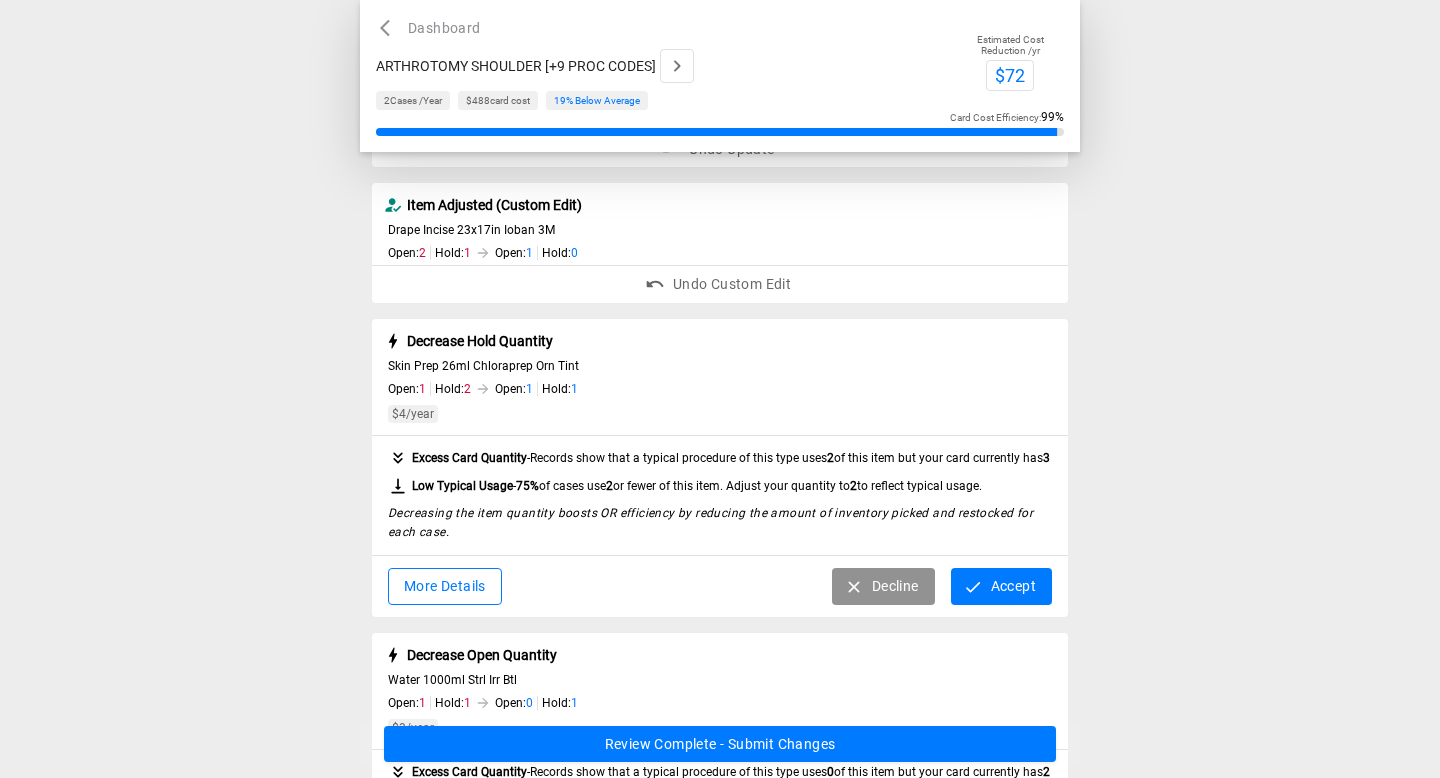 scroll, scrollTop: 482, scrollLeft: 0, axis: vertical 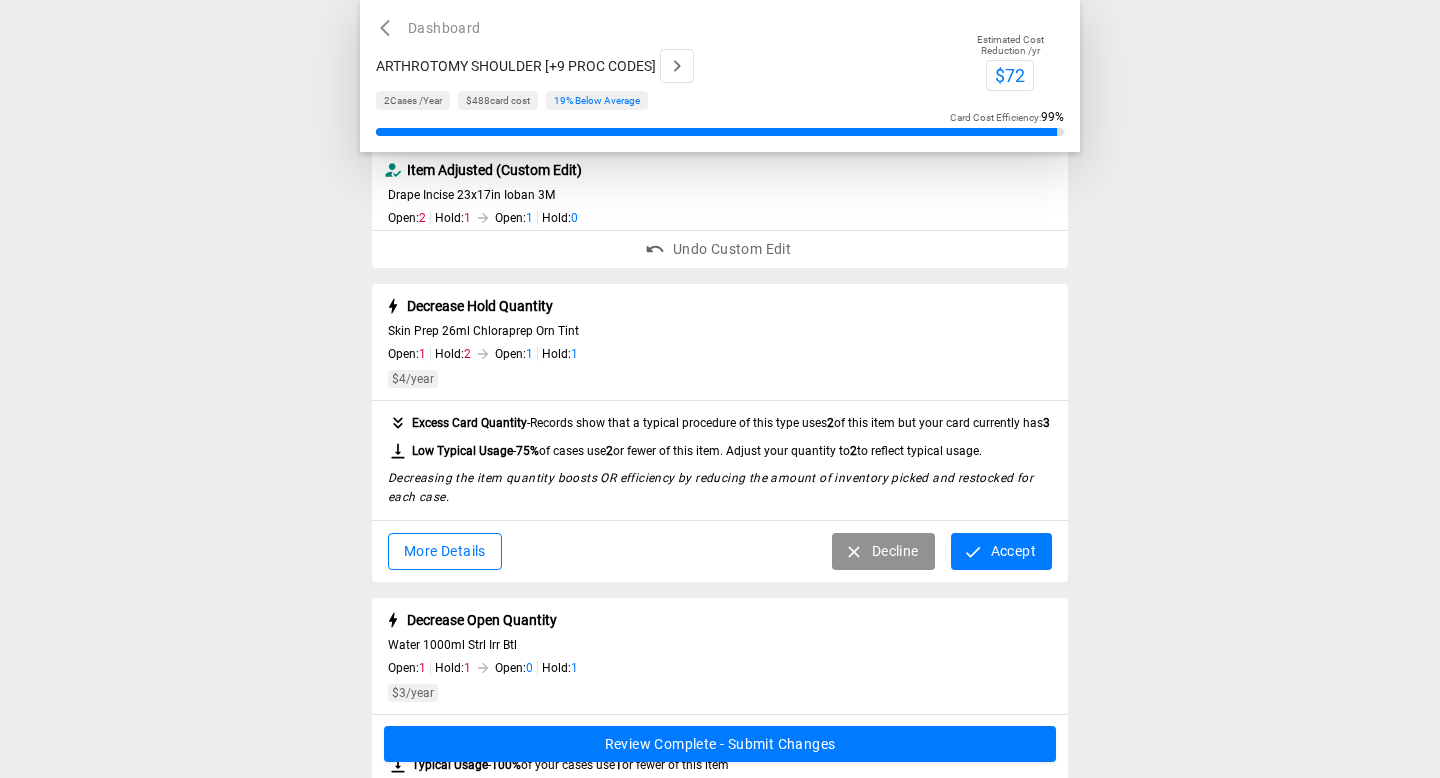 click at bounding box center [973, 552] 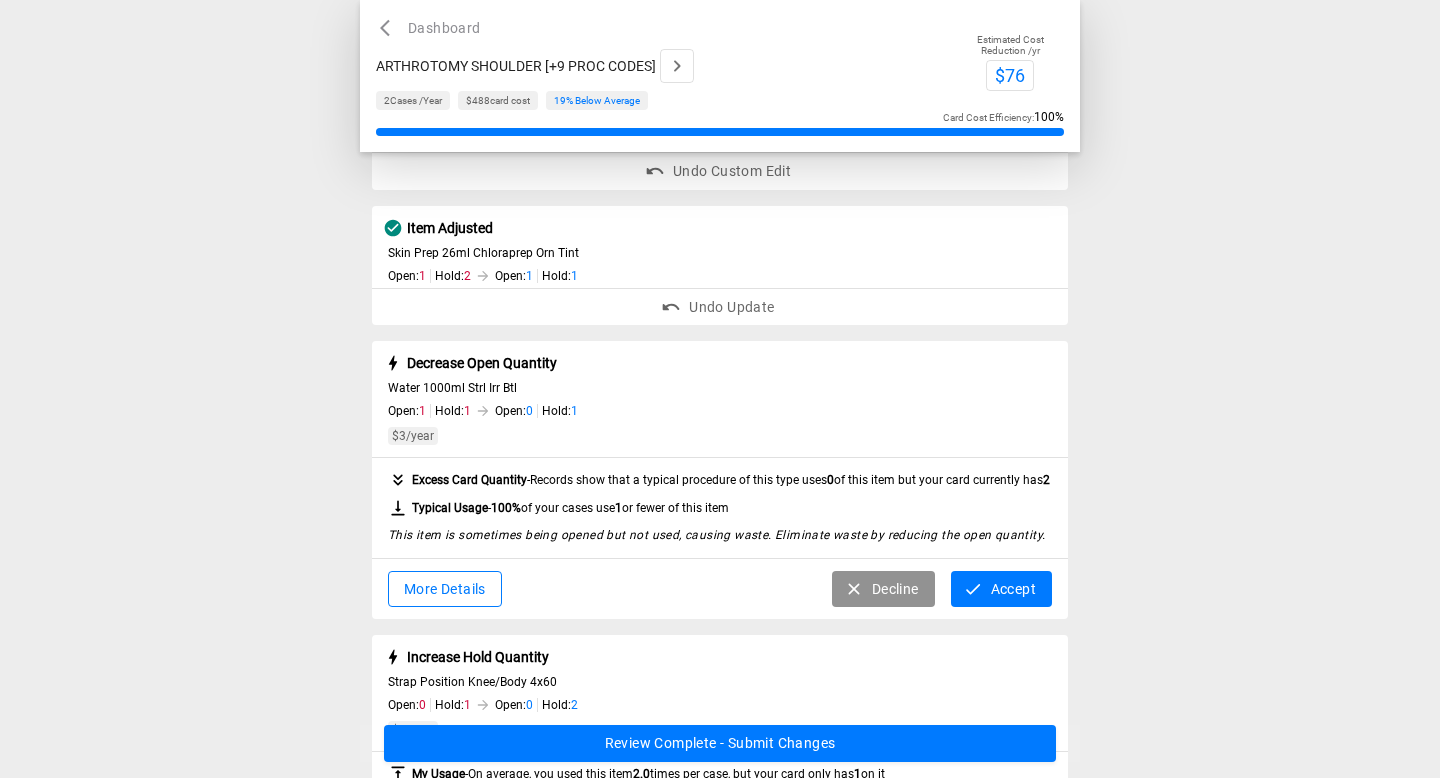 scroll, scrollTop: 577, scrollLeft: 0, axis: vertical 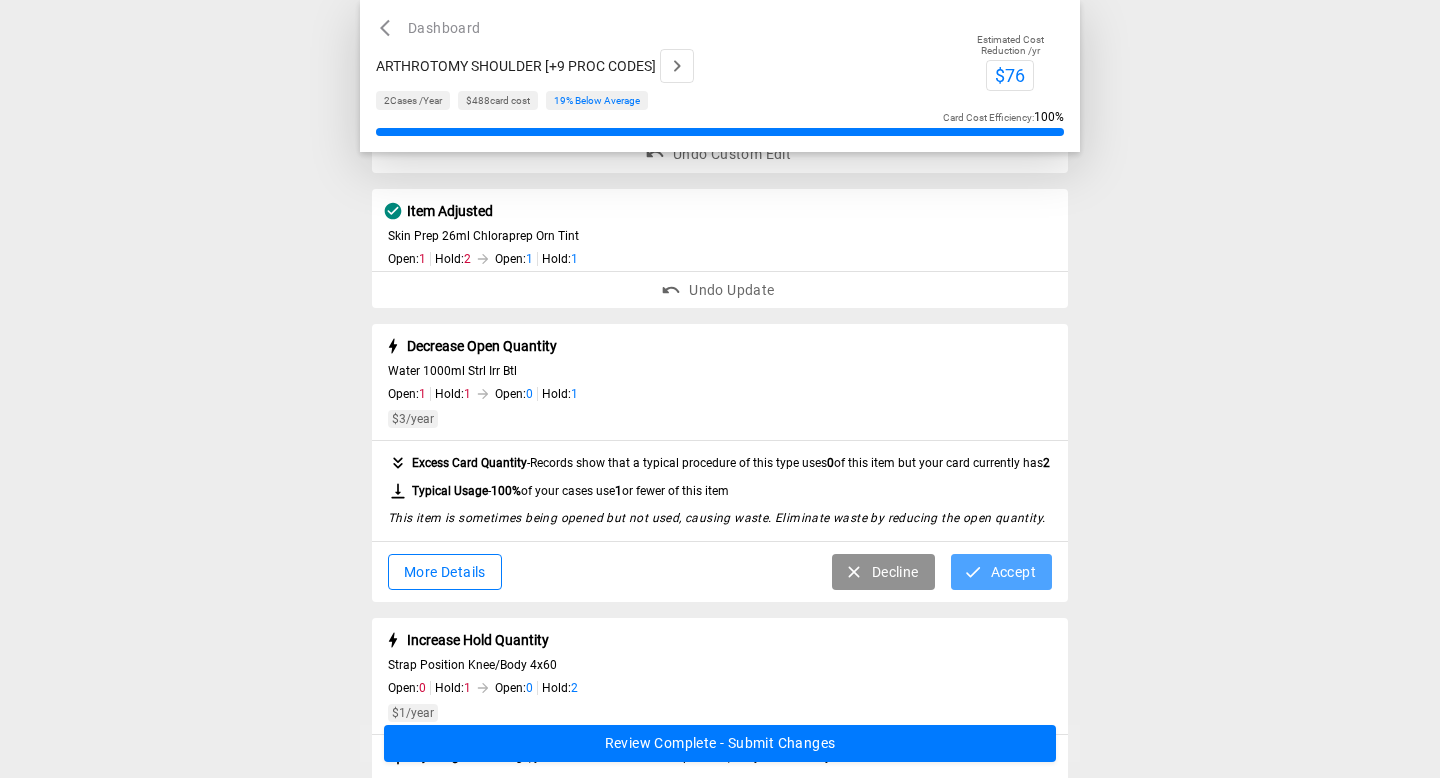 click on "Accept" at bounding box center [1001, 572] 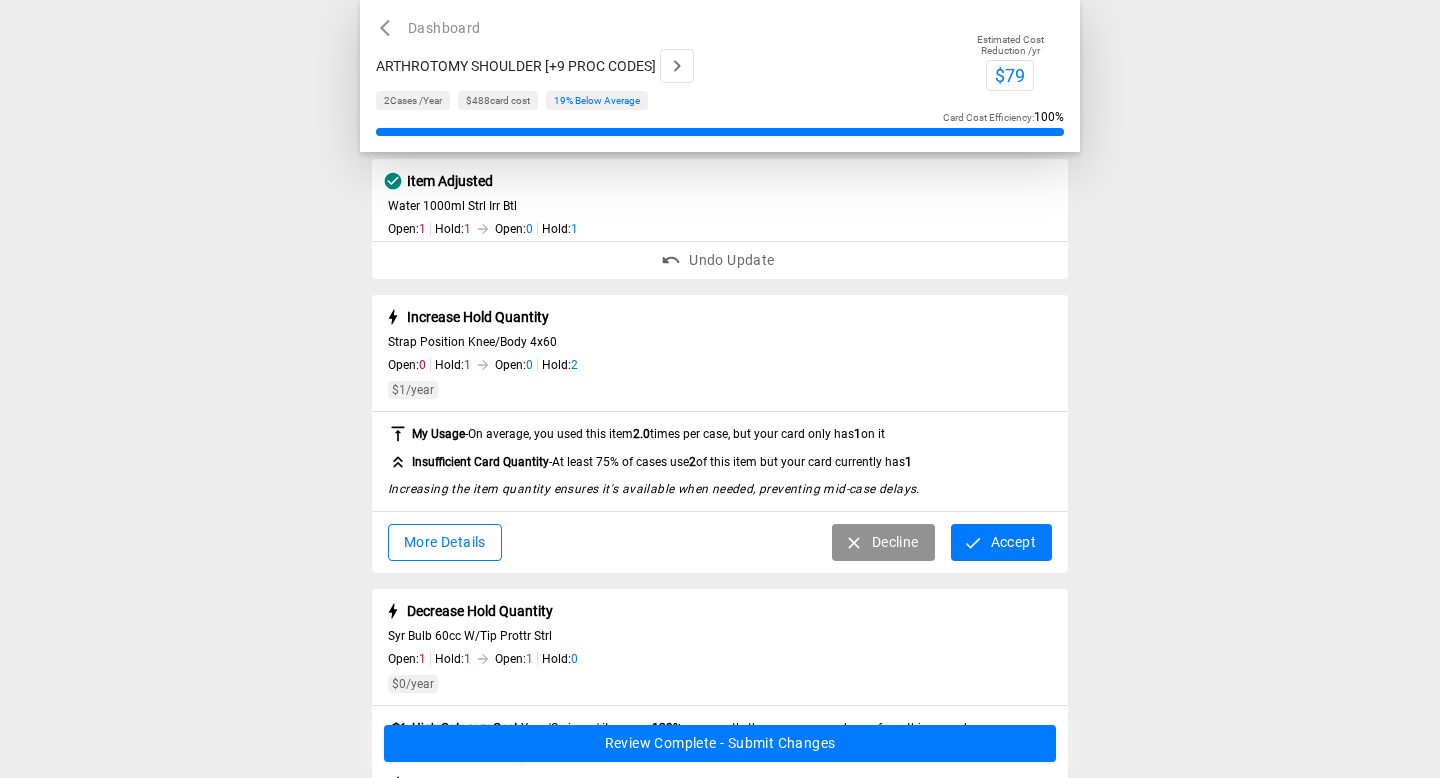 scroll, scrollTop: 763, scrollLeft: 0, axis: vertical 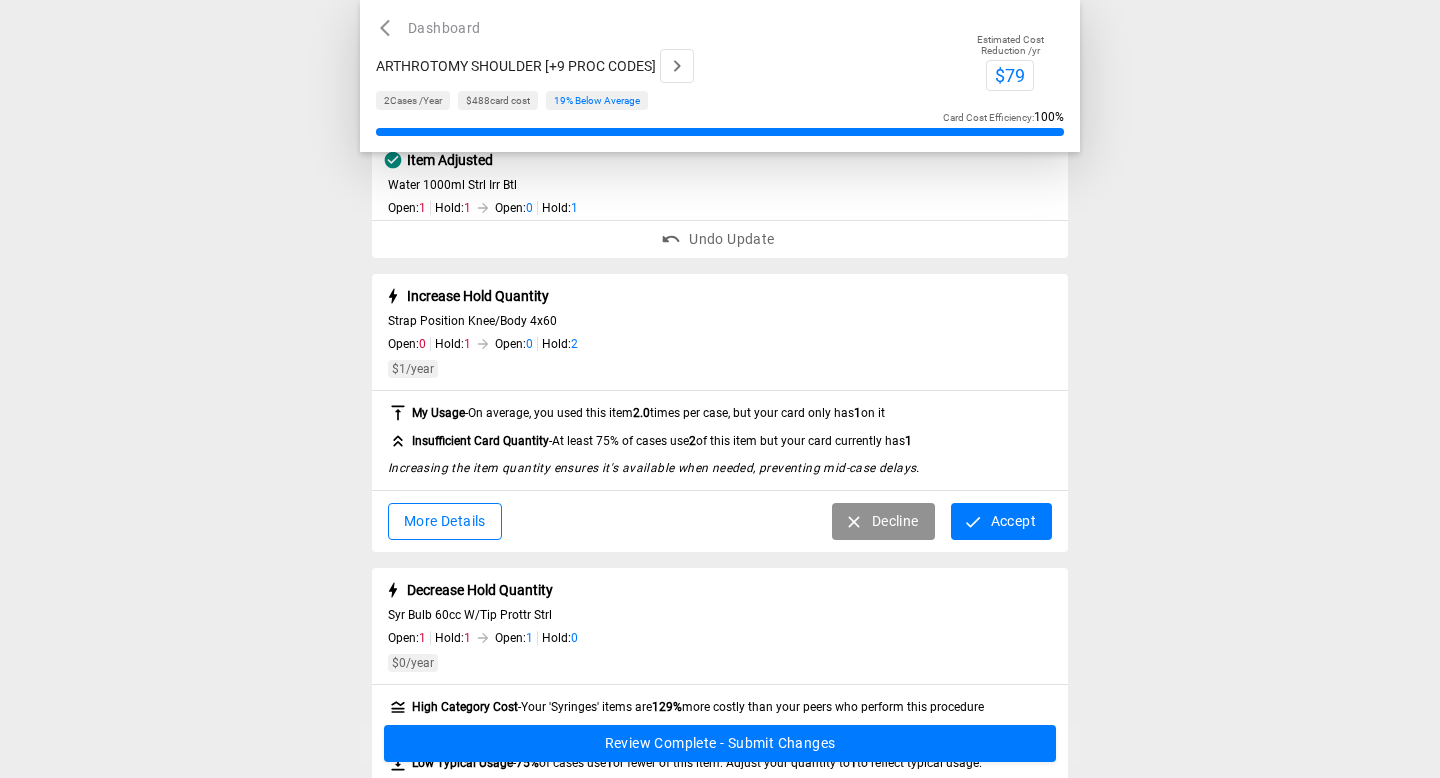 click at bounding box center (973, 522) 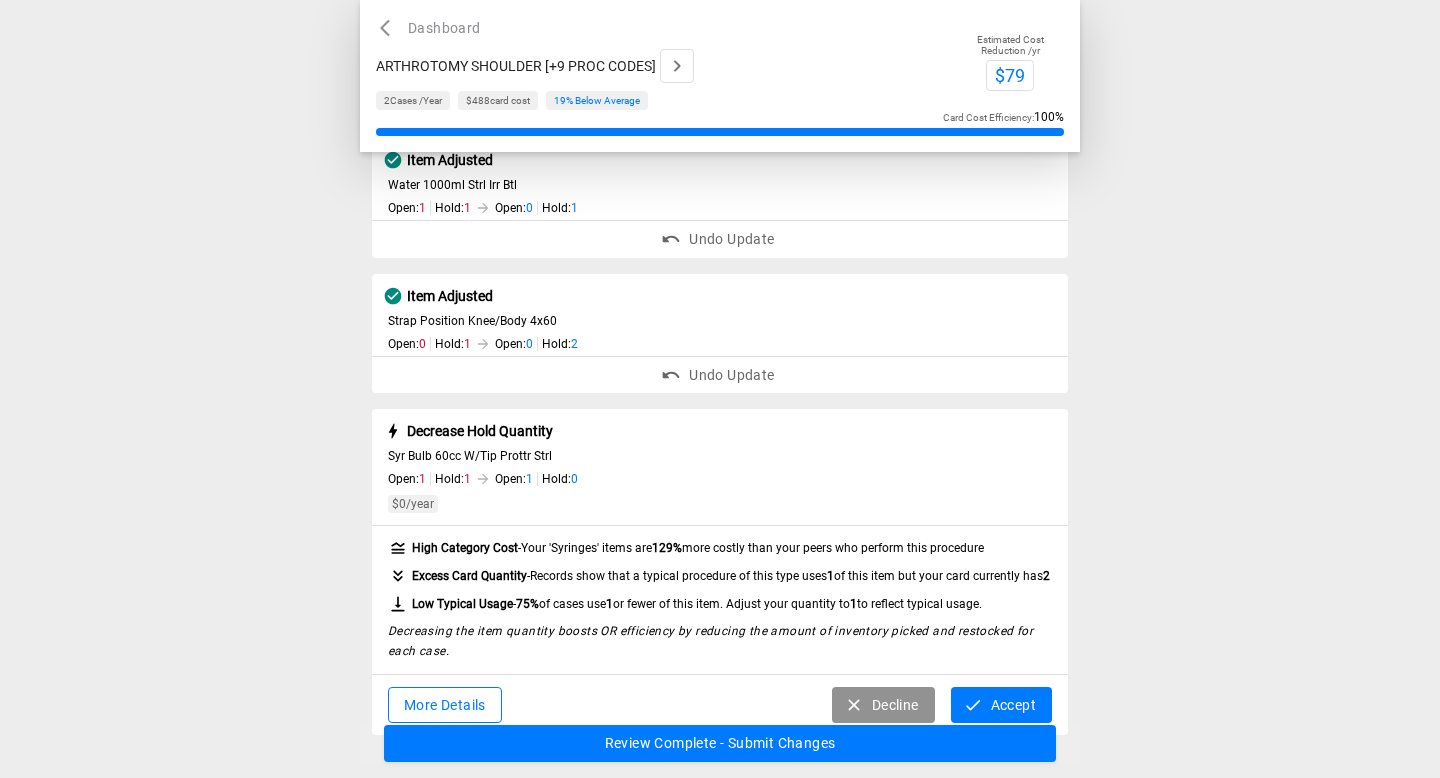 scroll, scrollTop: 830, scrollLeft: 0, axis: vertical 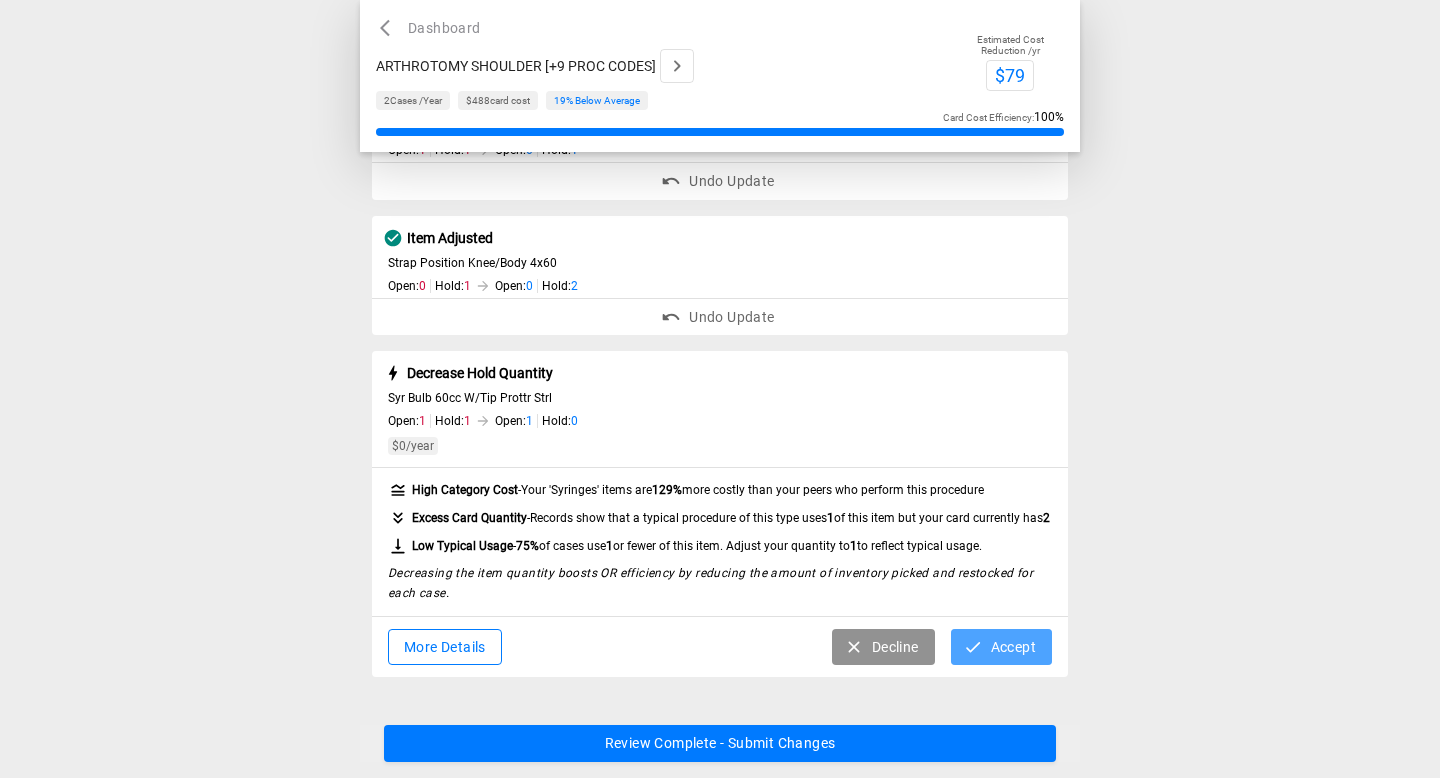 click on "Accept" at bounding box center (1001, 647) 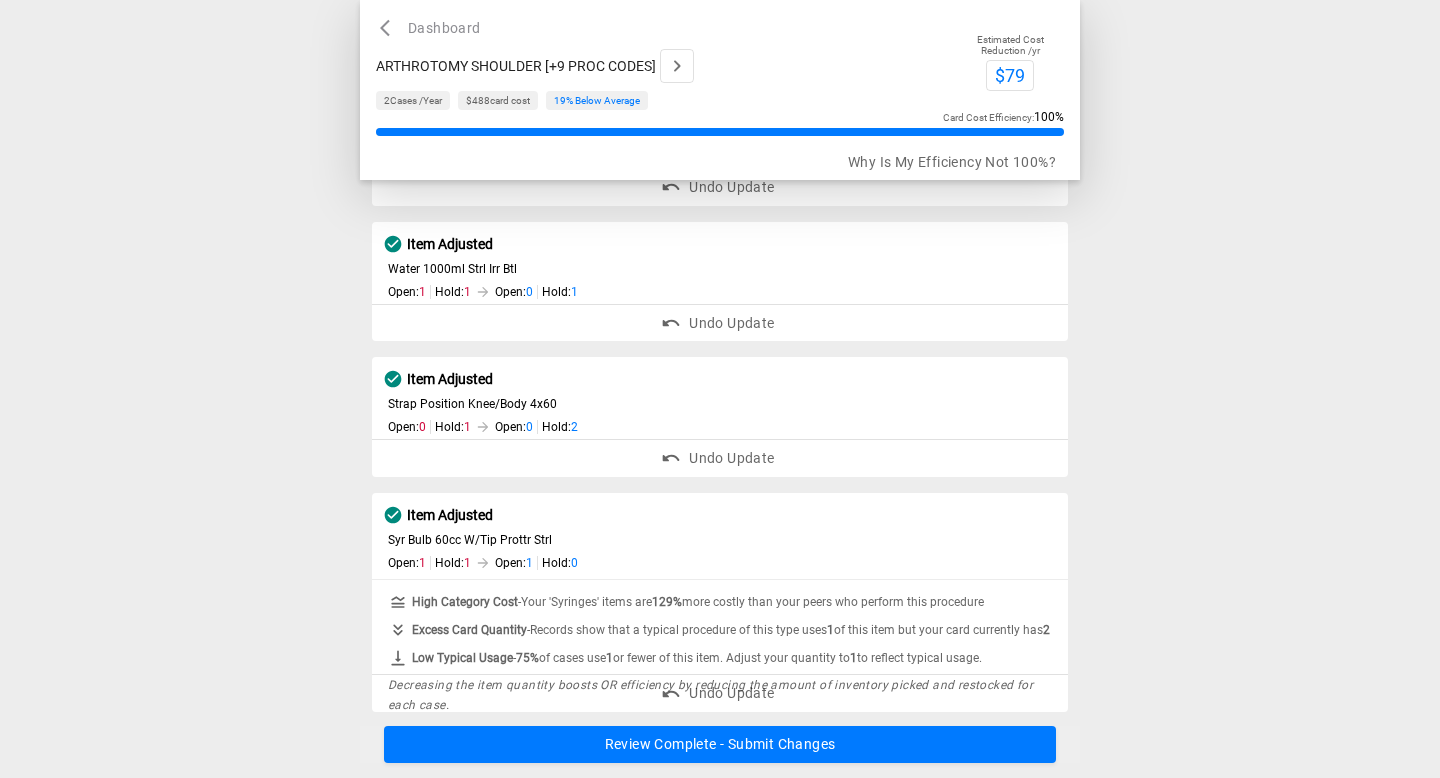 scroll, scrollTop: 634, scrollLeft: 0, axis: vertical 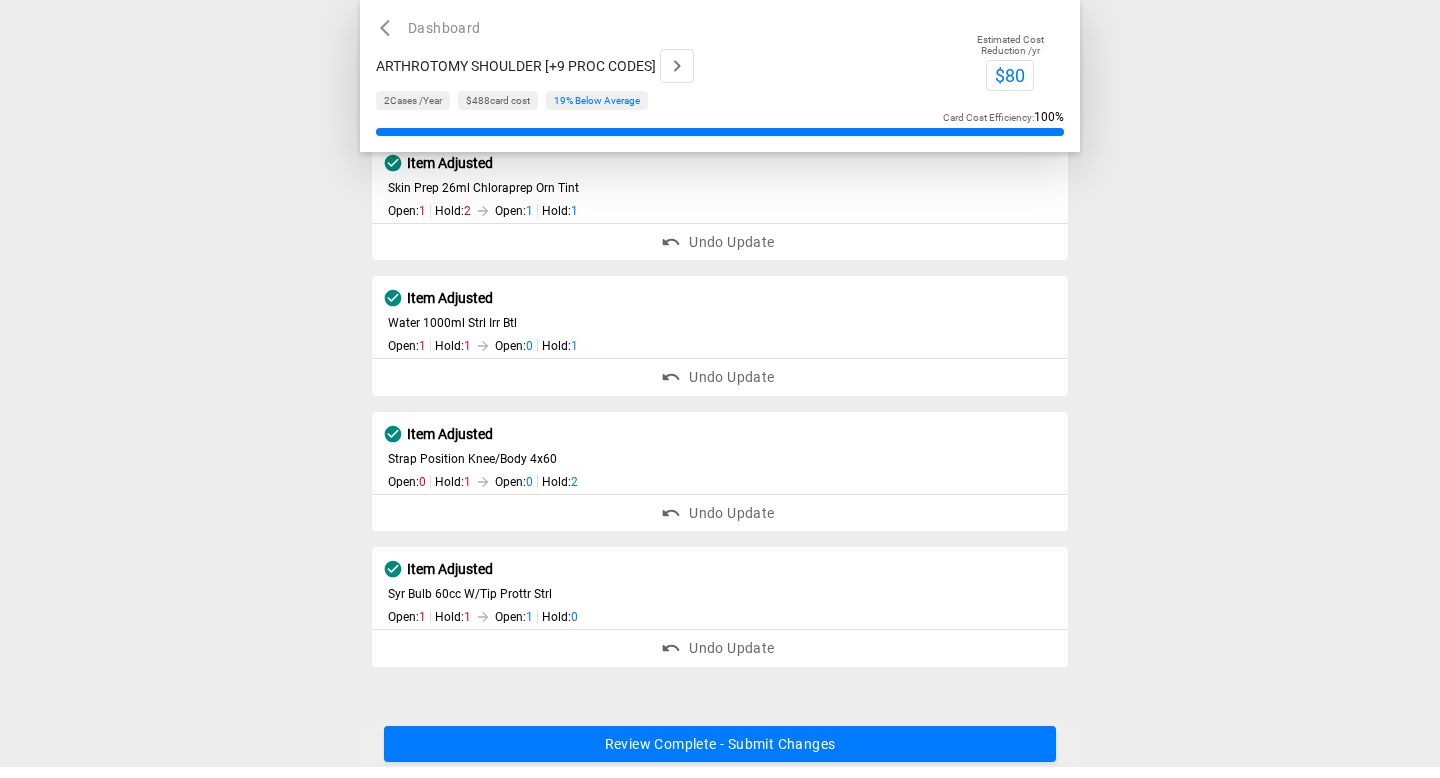 click on "Review Complete - Submit Changes" at bounding box center (720, 744) 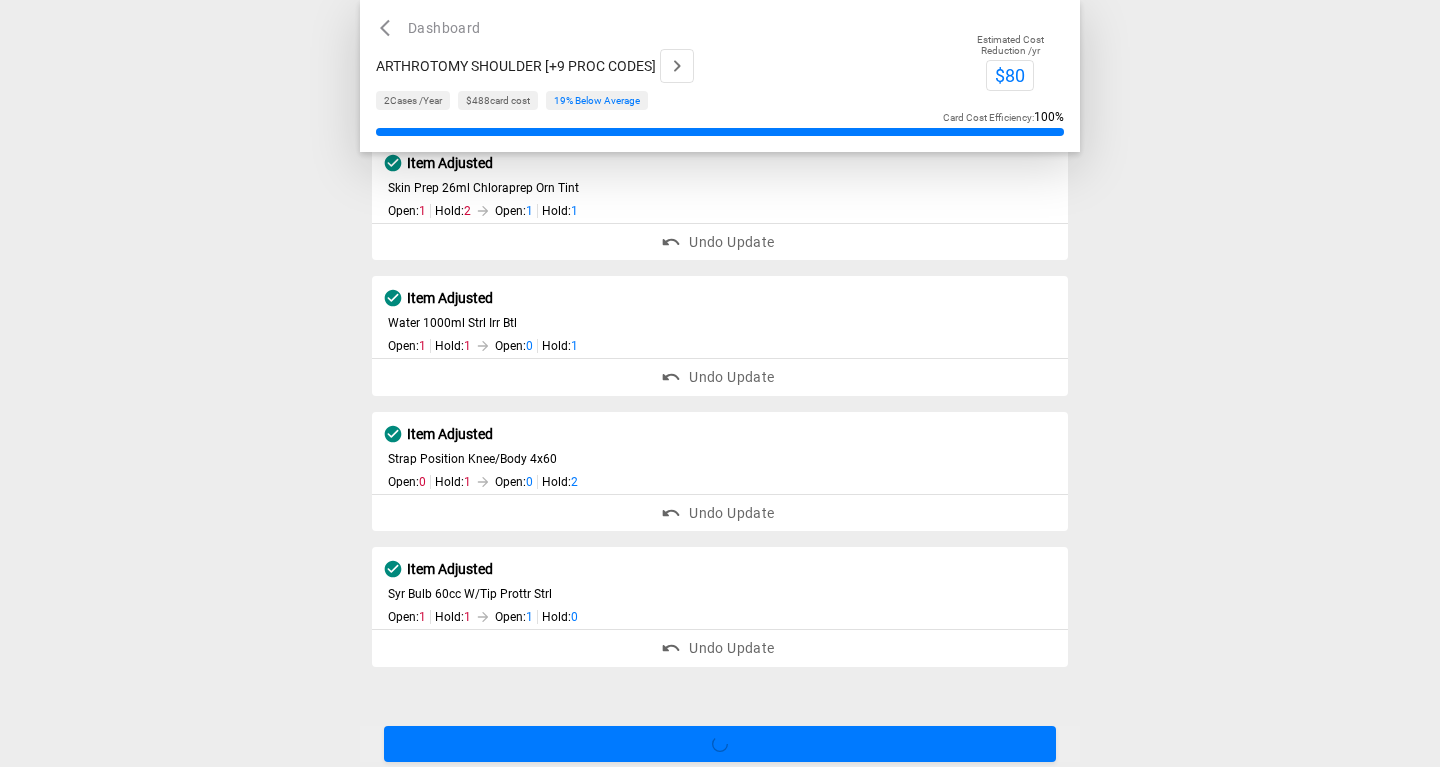 scroll, scrollTop: 0, scrollLeft: 0, axis: both 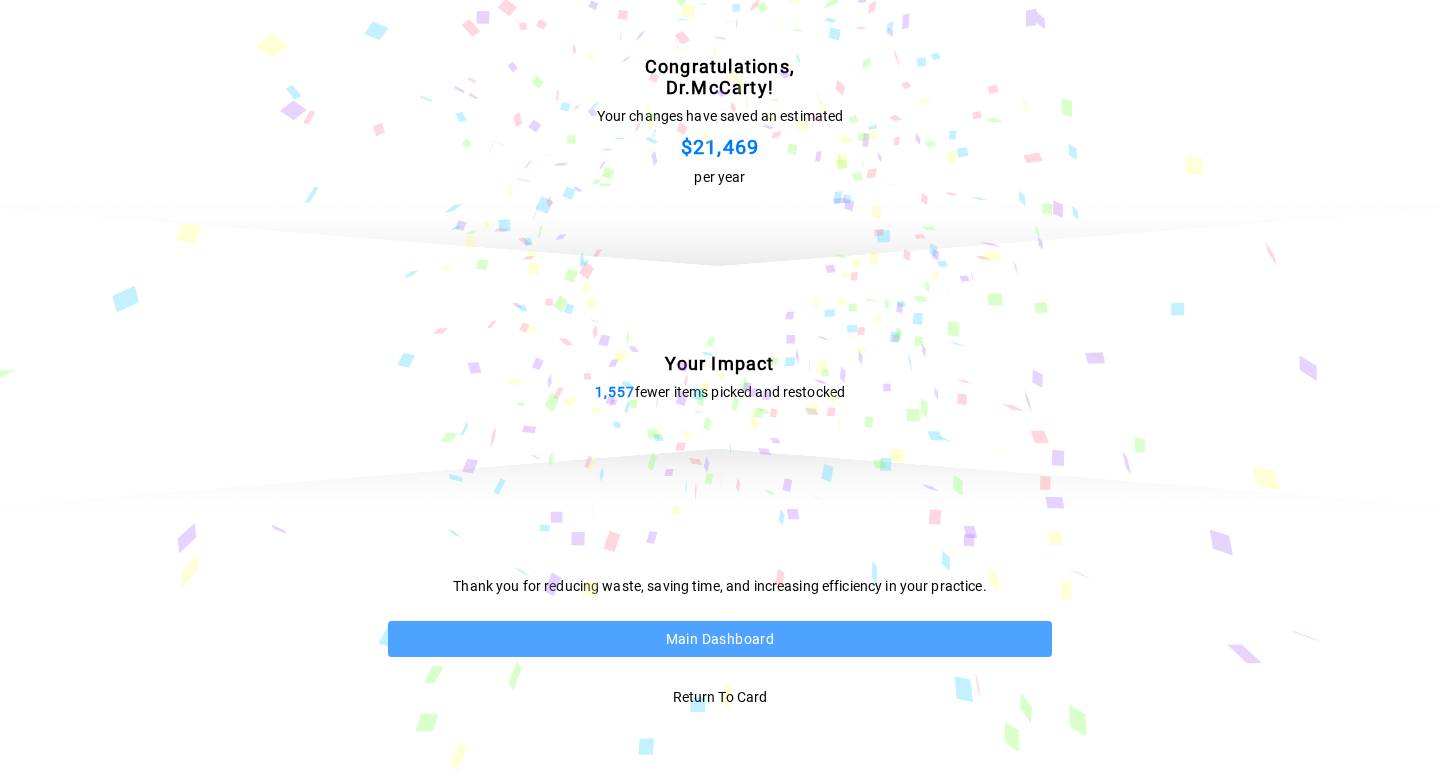 click on "Main Dashboard" at bounding box center (720, 639) 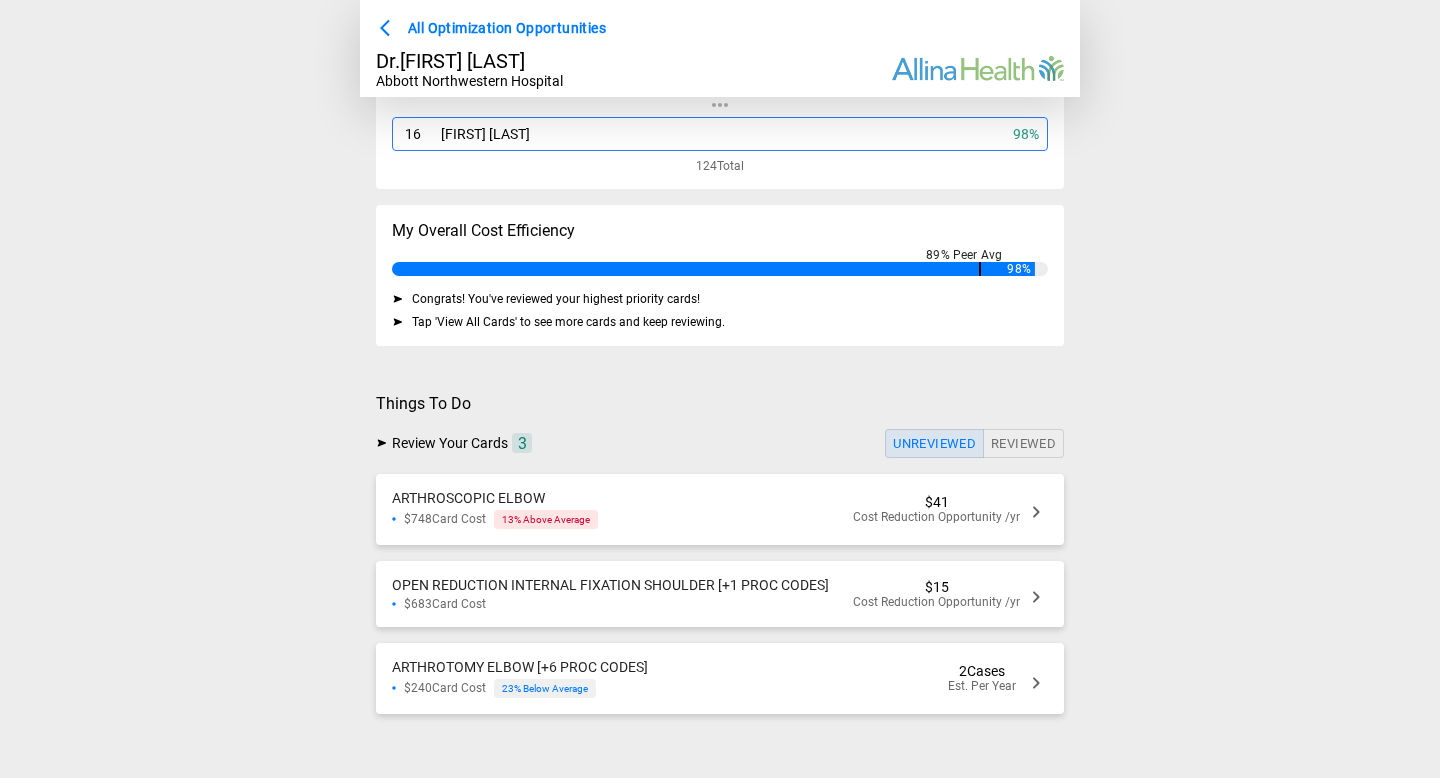 scroll, scrollTop: 219, scrollLeft: 0, axis: vertical 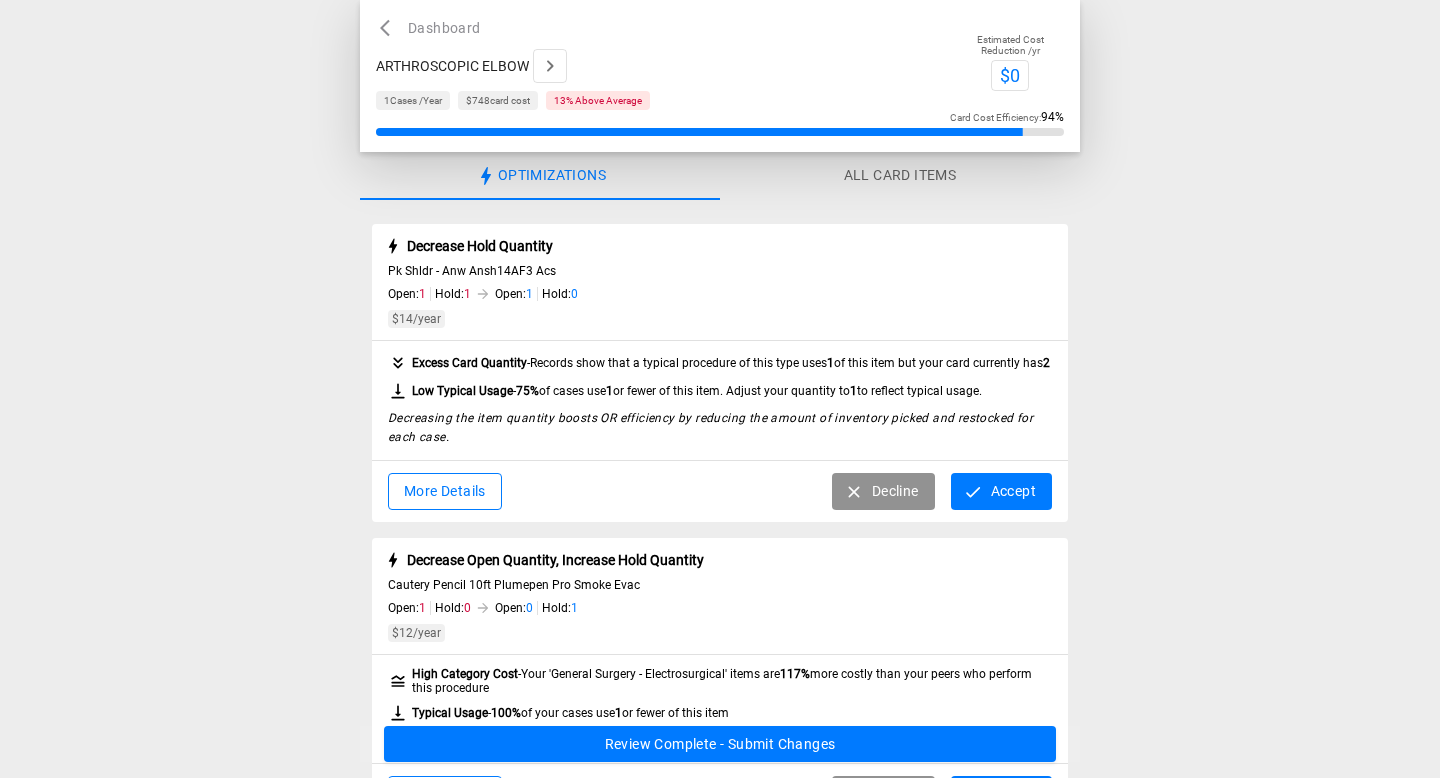click on "Accept" at bounding box center [1001, 491] 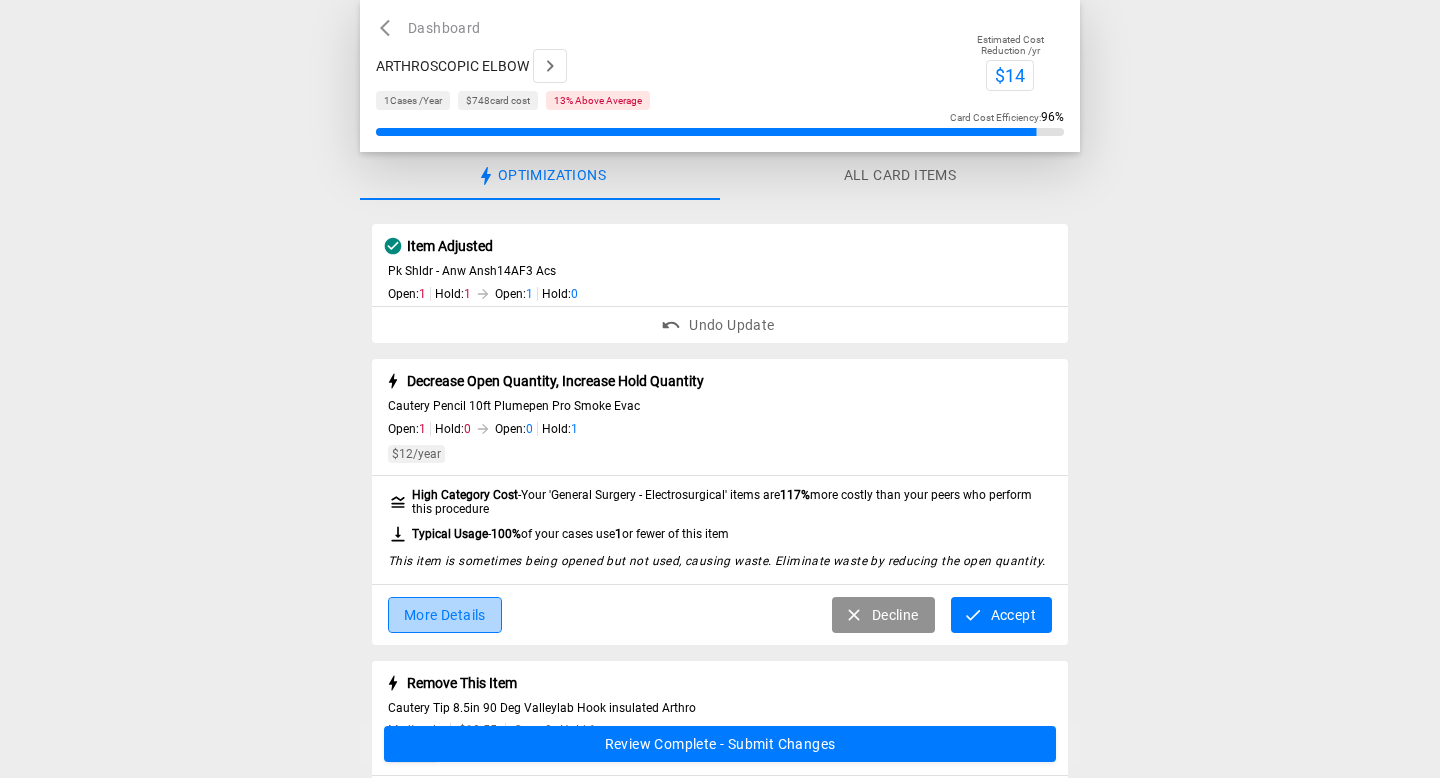click on "More Details" at bounding box center [445, 615] 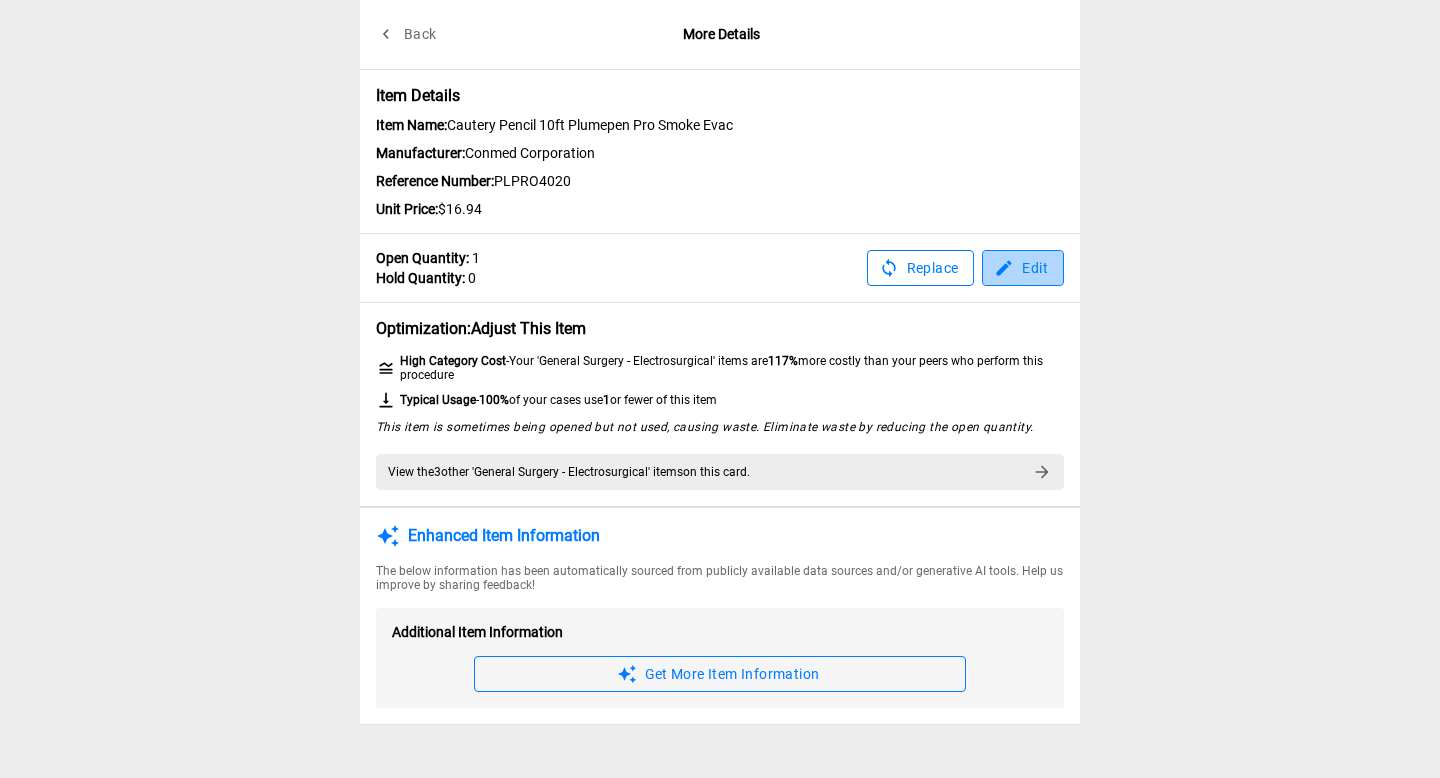 click on "Edit" at bounding box center [1023, 268] 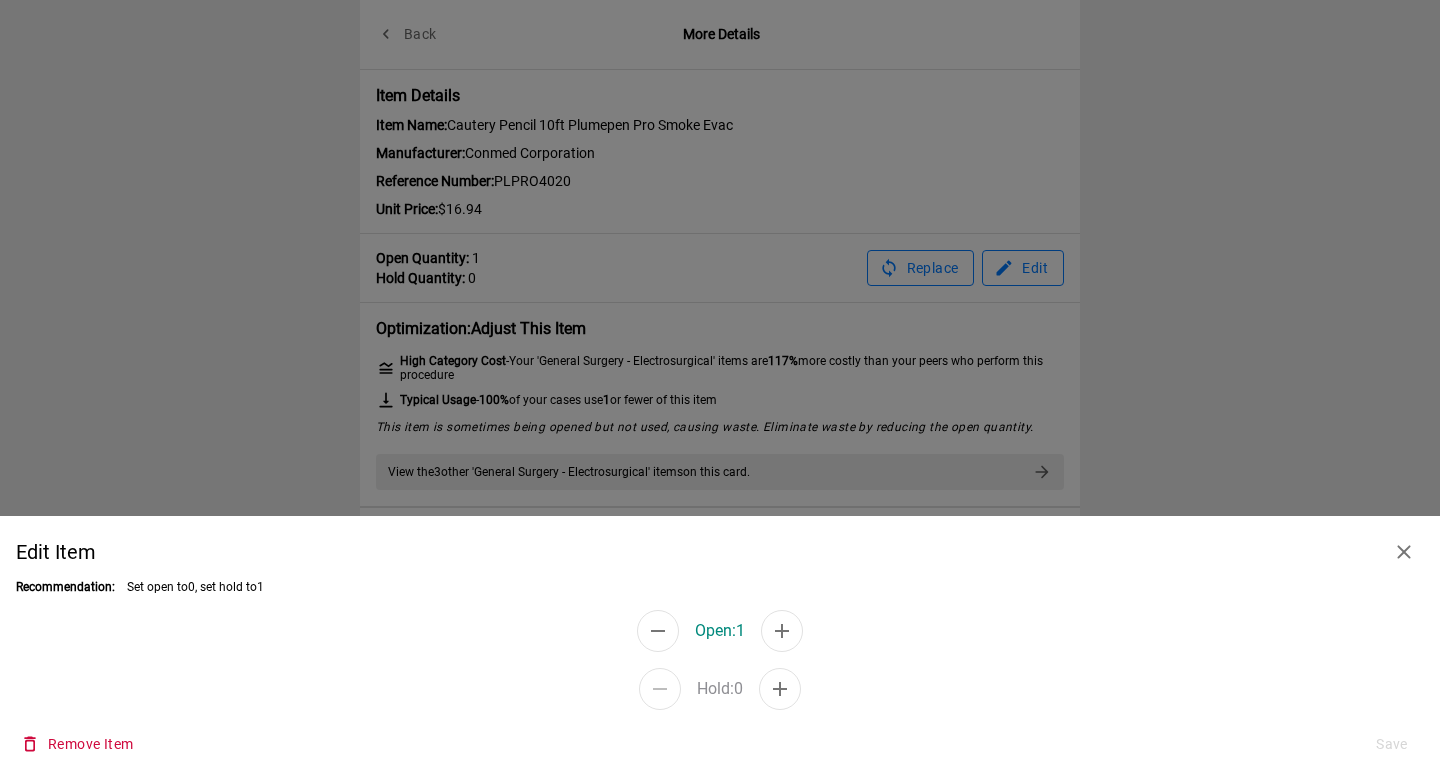 click at bounding box center [658, 631] 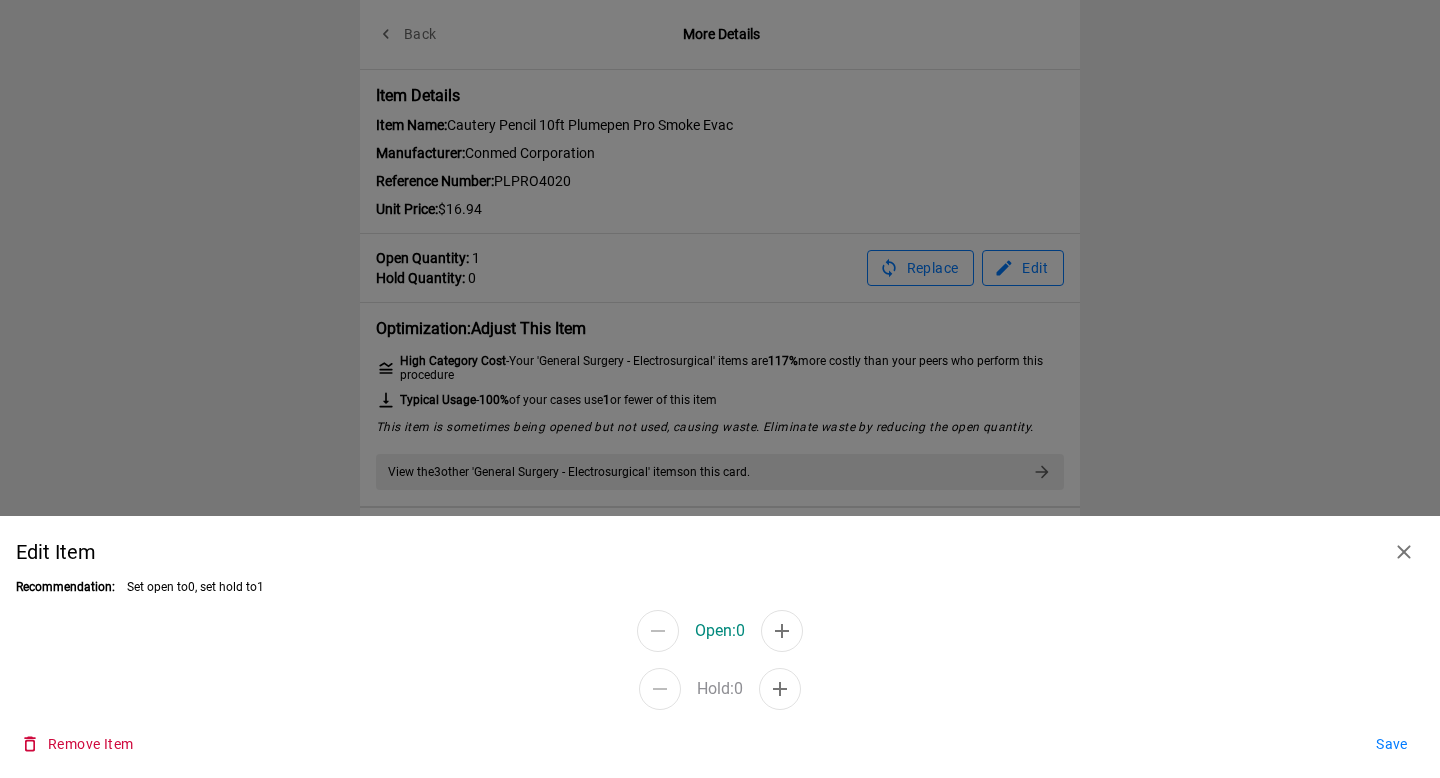 click on "Save" at bounding box center [1392, 744] 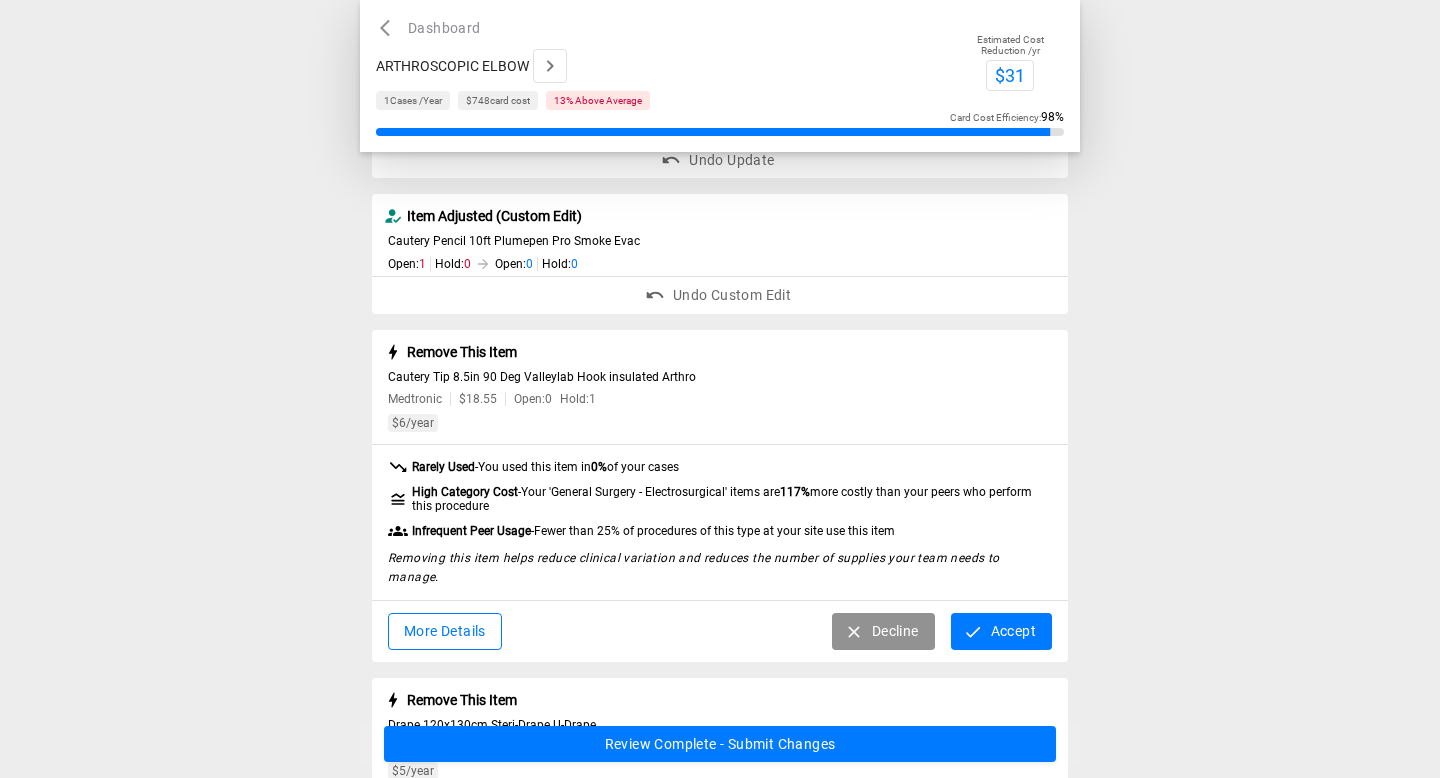 scroll, scrollTop: 175, scrollLeft: 0, axis: vertical 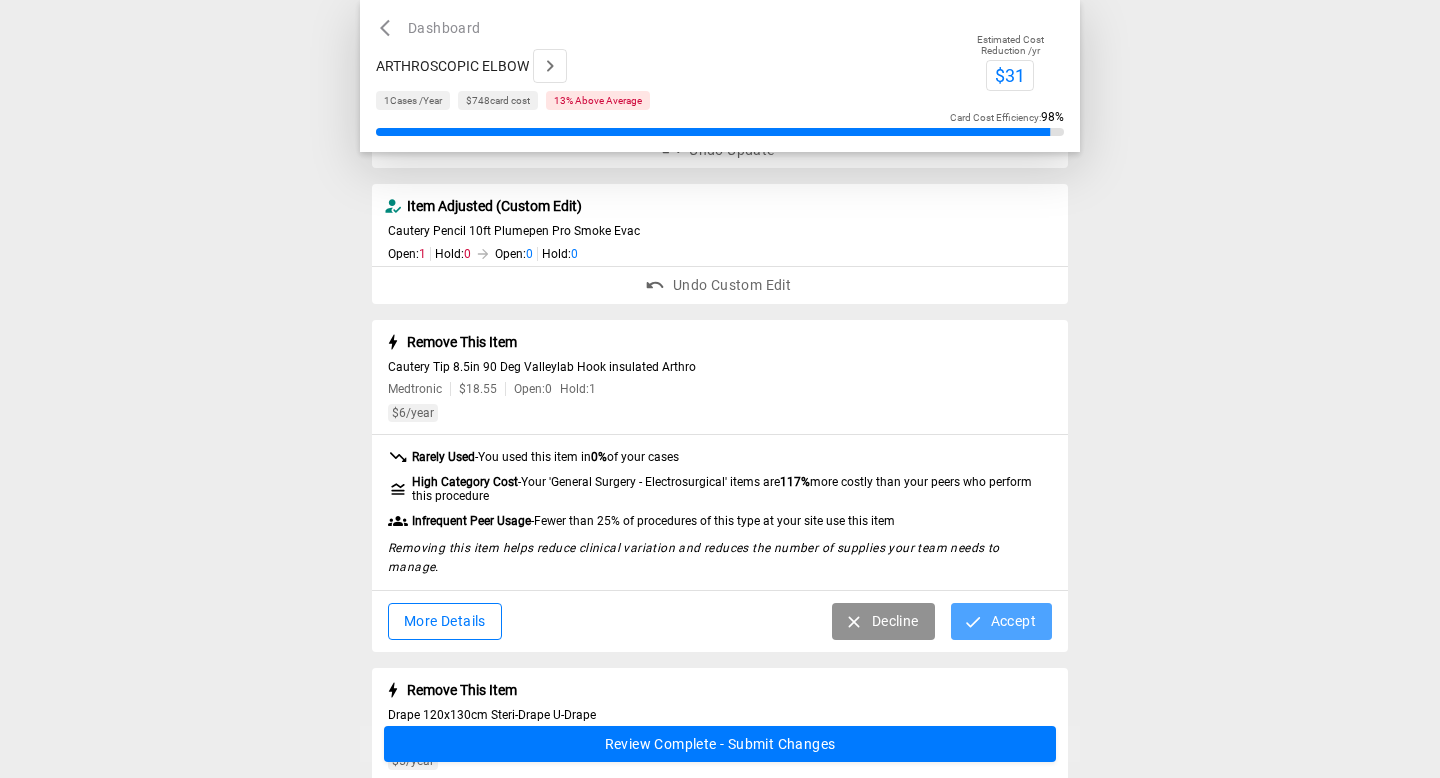 click on "Accept" at bounding box center [1001, 621] 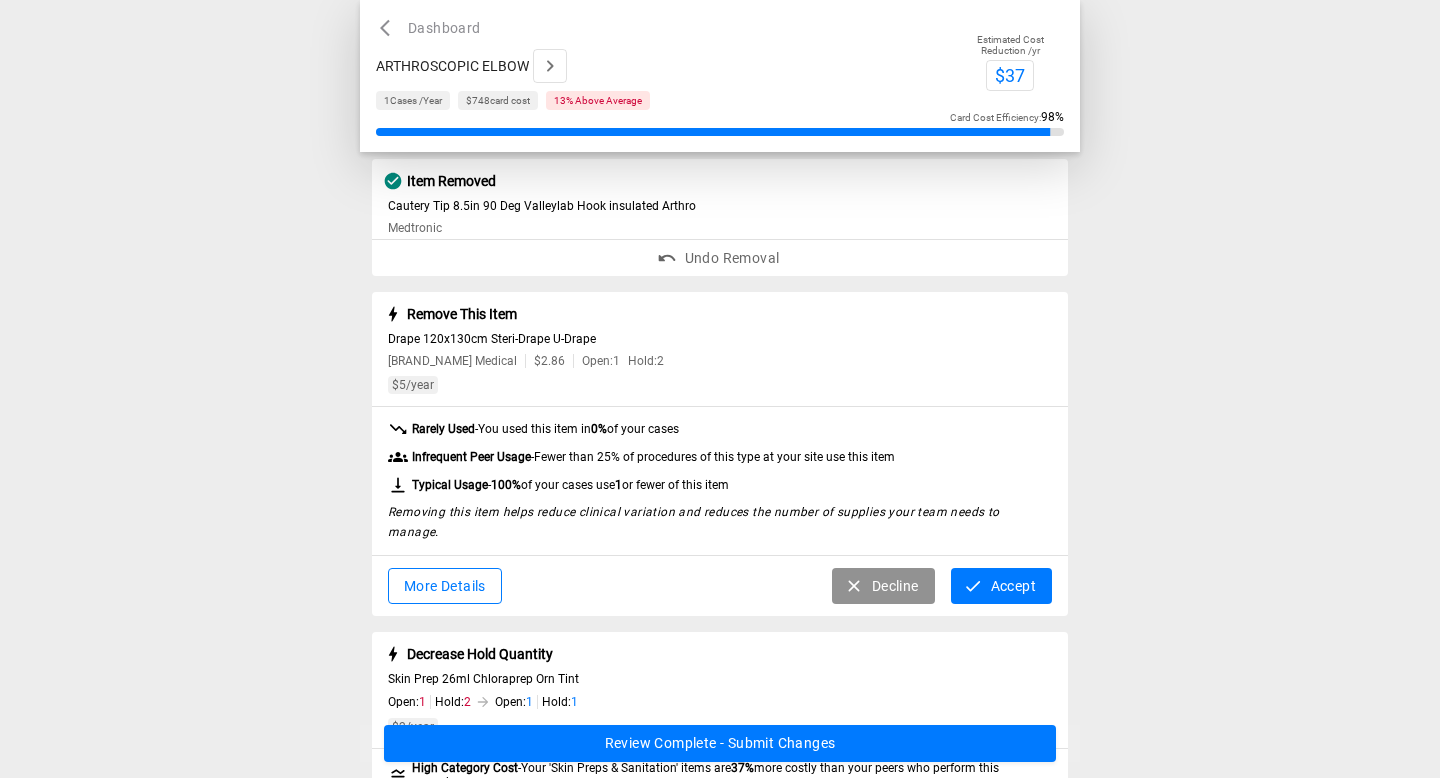scroll, scrollTop: 377, scrollLeft: 0, axis: vertical 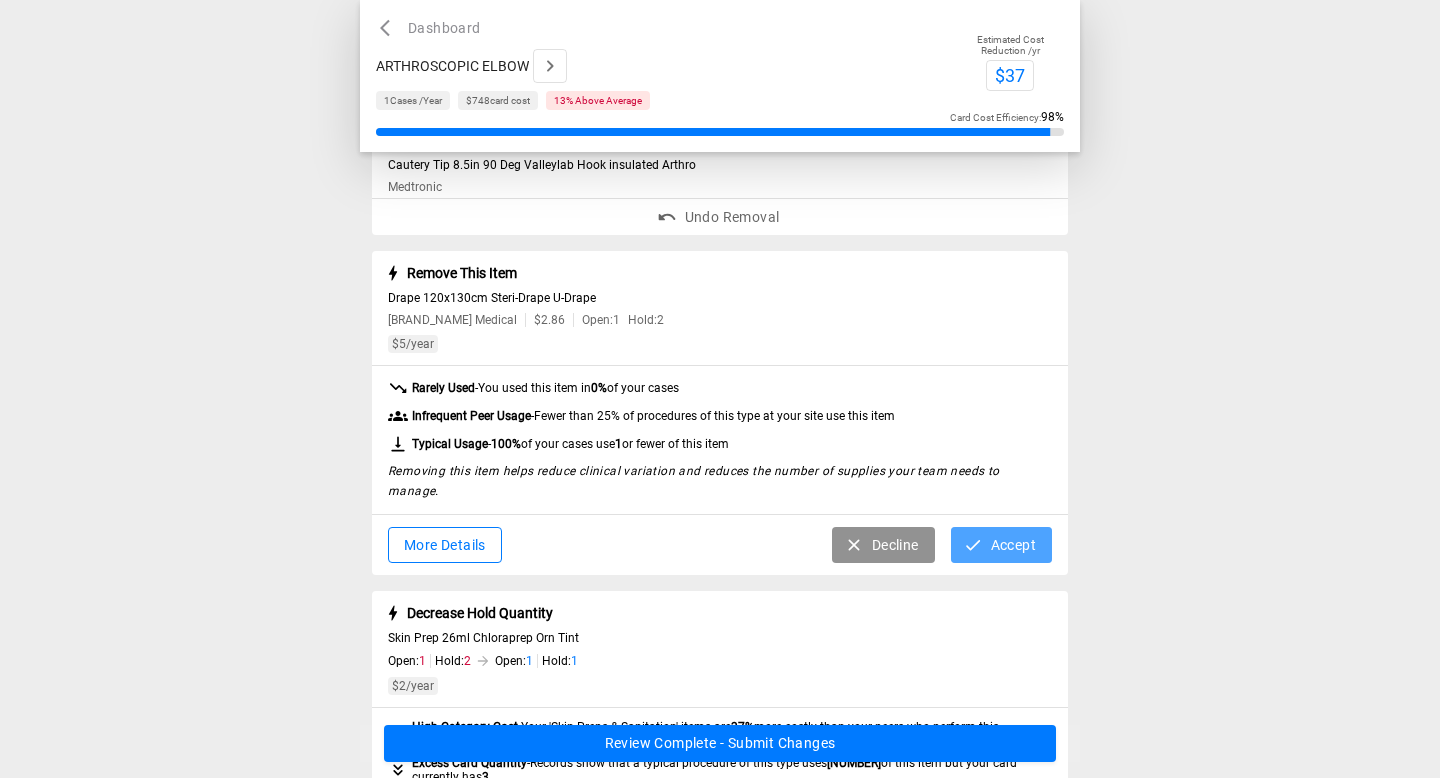 click on "Accept" at bounding box center [1001, 545] 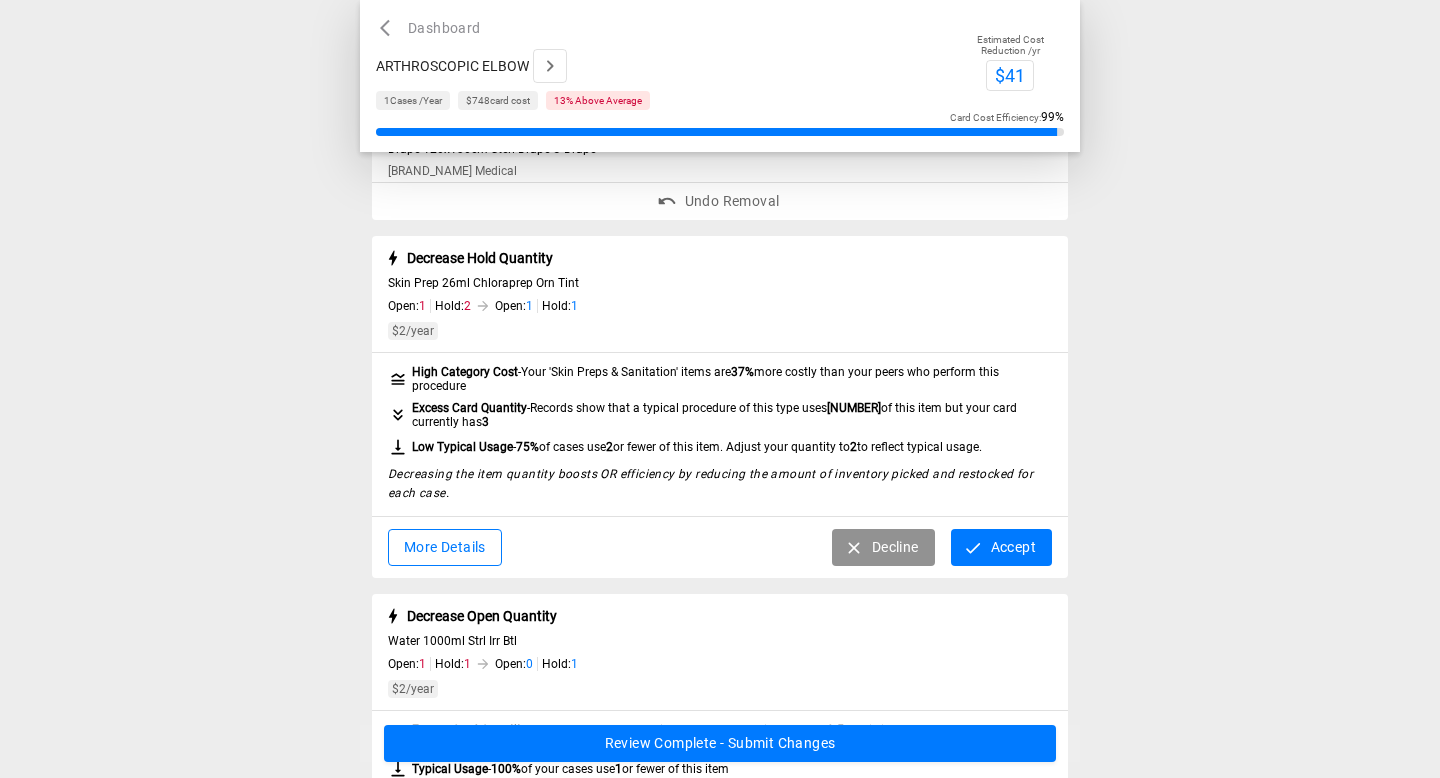 scroll, scrollTop: 536, scrollLeft: 0, axis: vertical 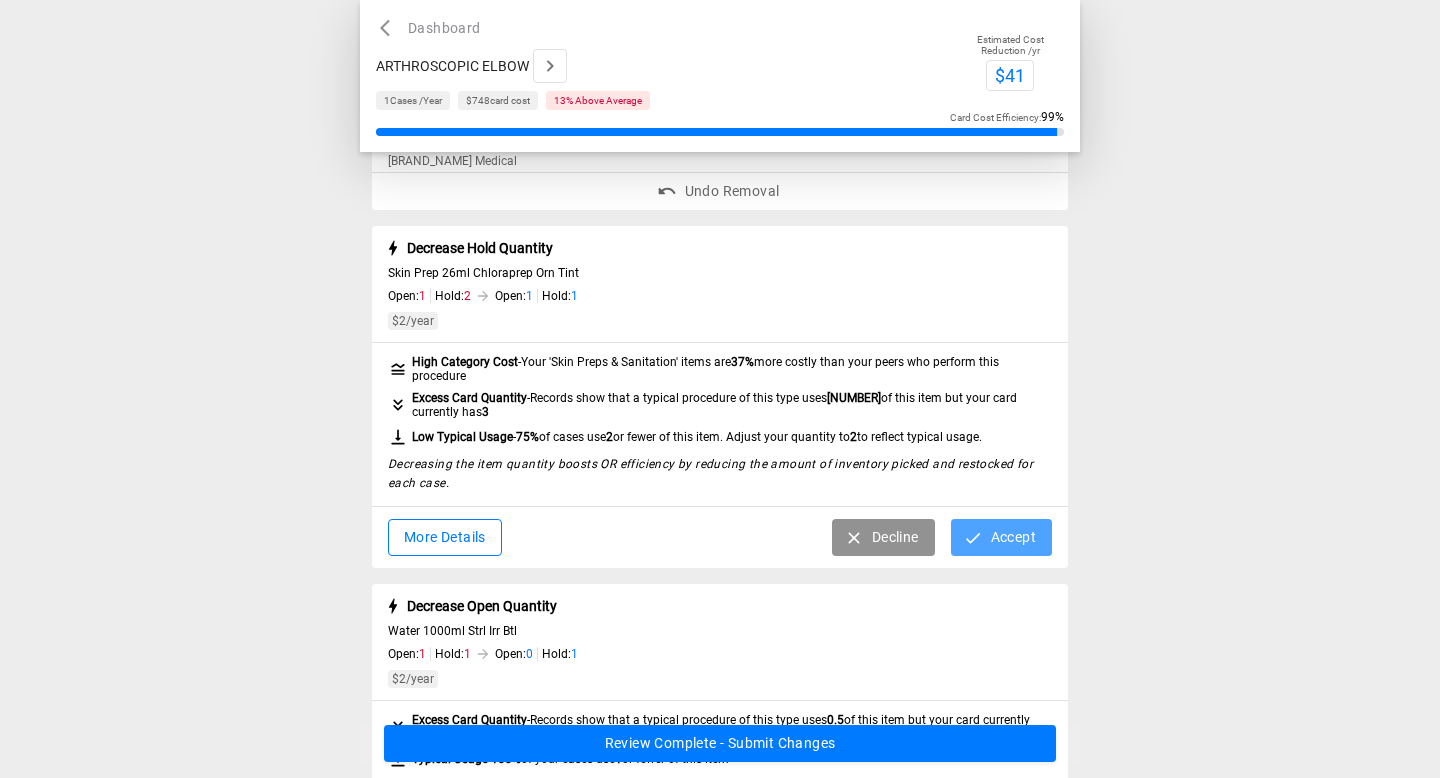 click on "Accept" at bounding box center [1001, 537] 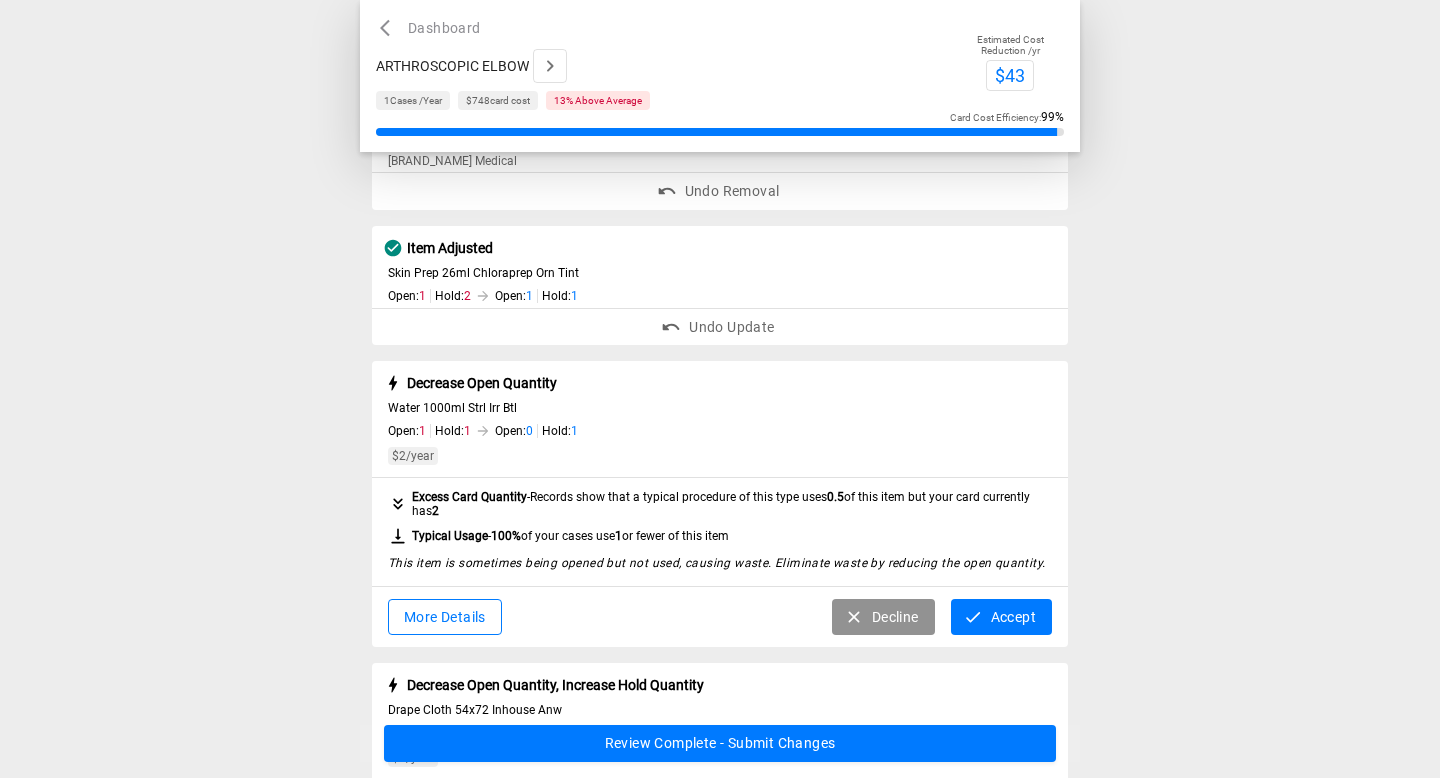 click on "More Details" at bounding box center (445, 617) 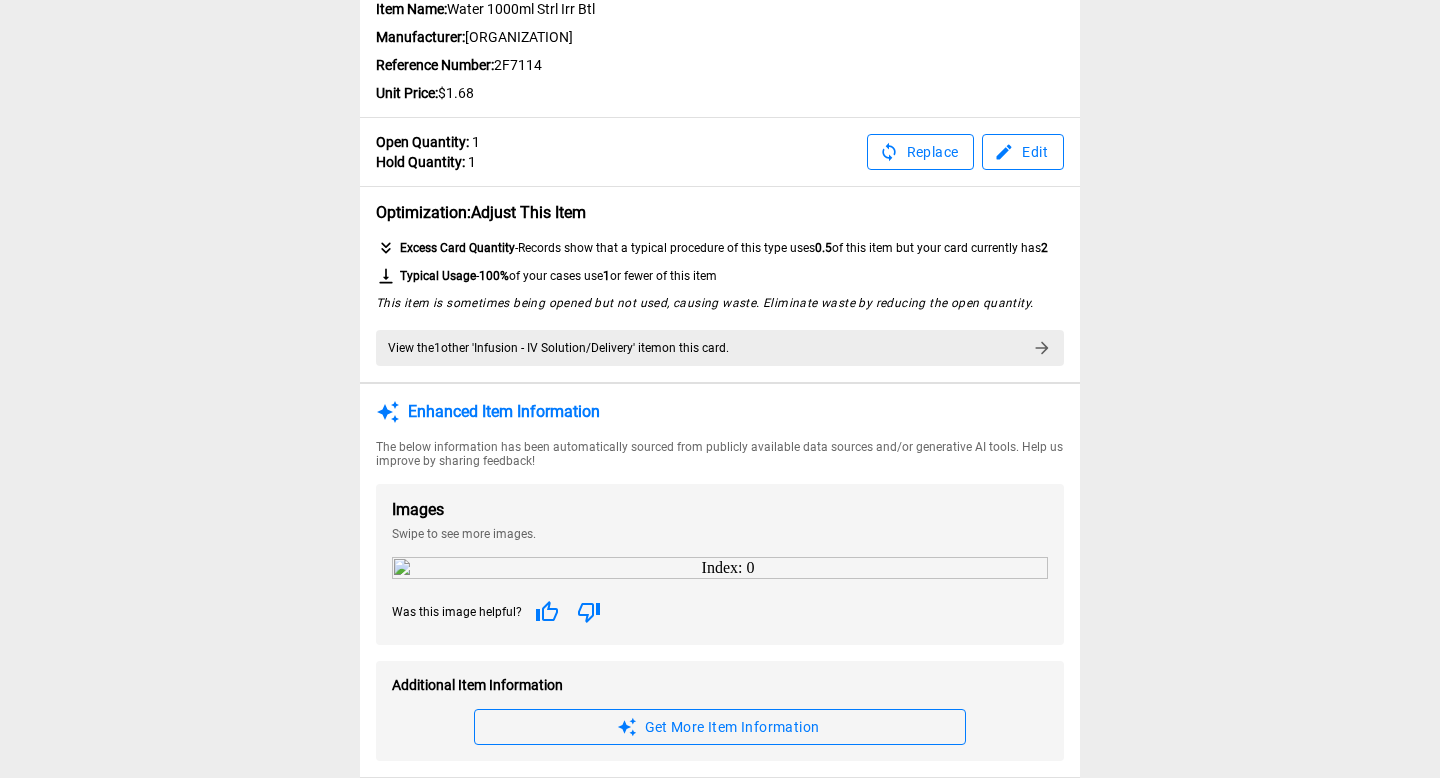 scroll, scrollTop: 0, scrollLeft: 0, axis: both 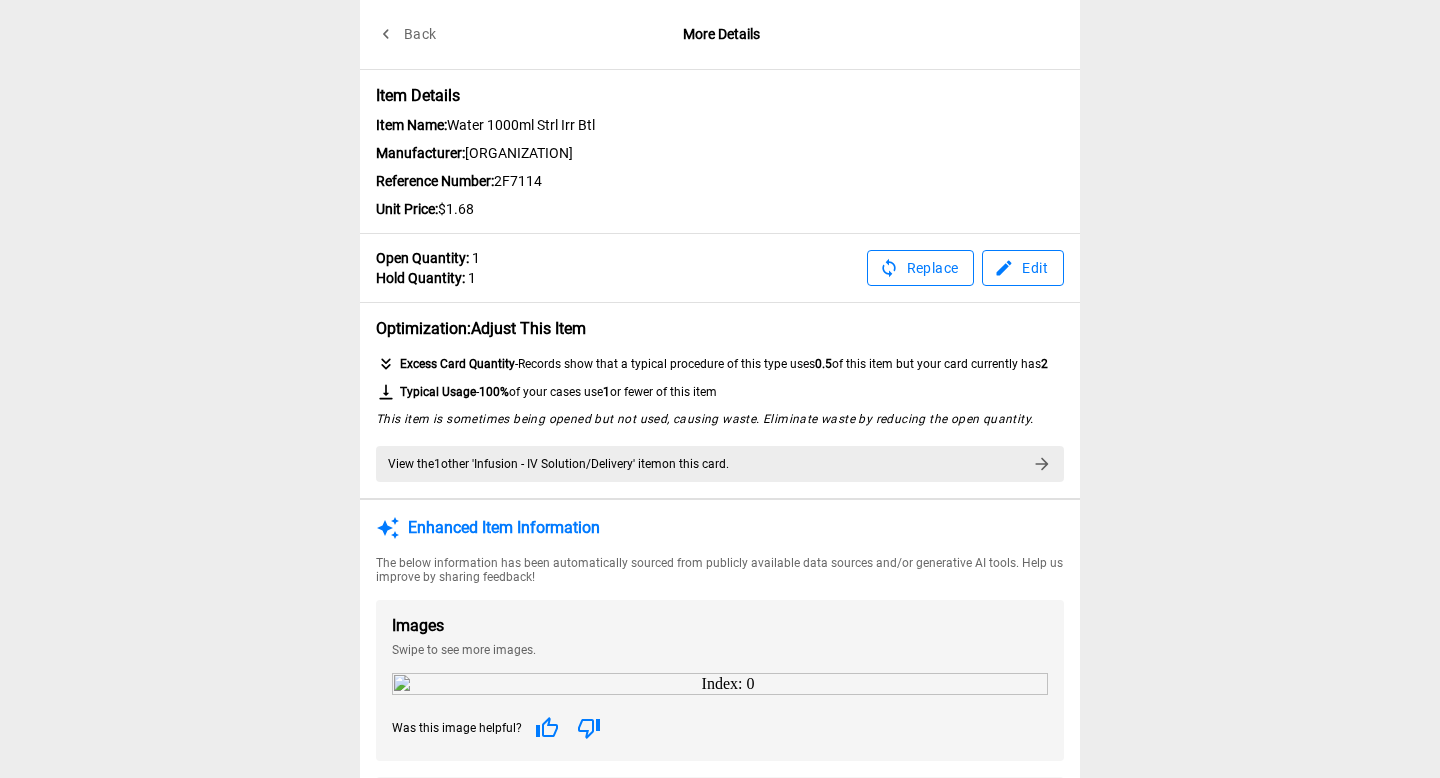 click on "Edit" at bounding box center (1023, 268) 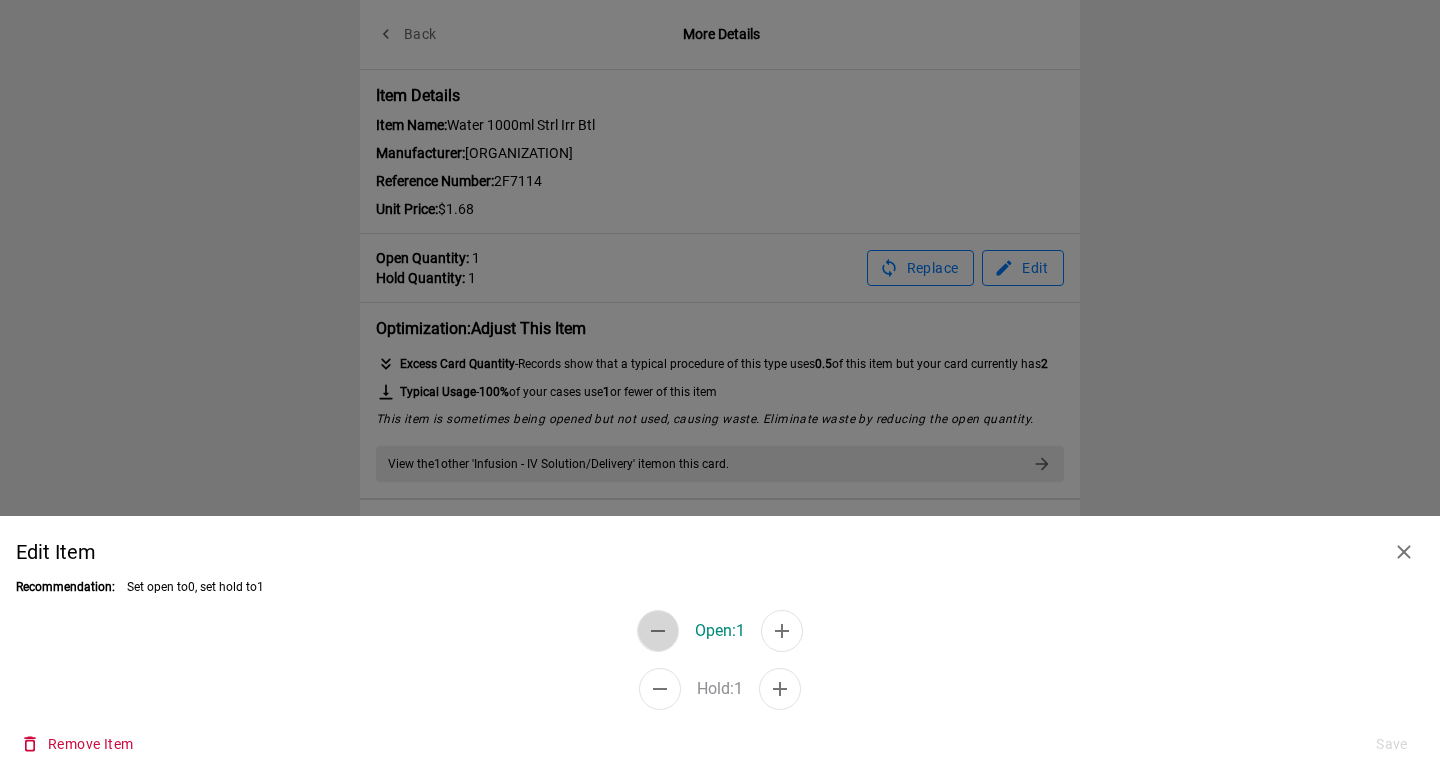 click at bounding box center (658, 631) 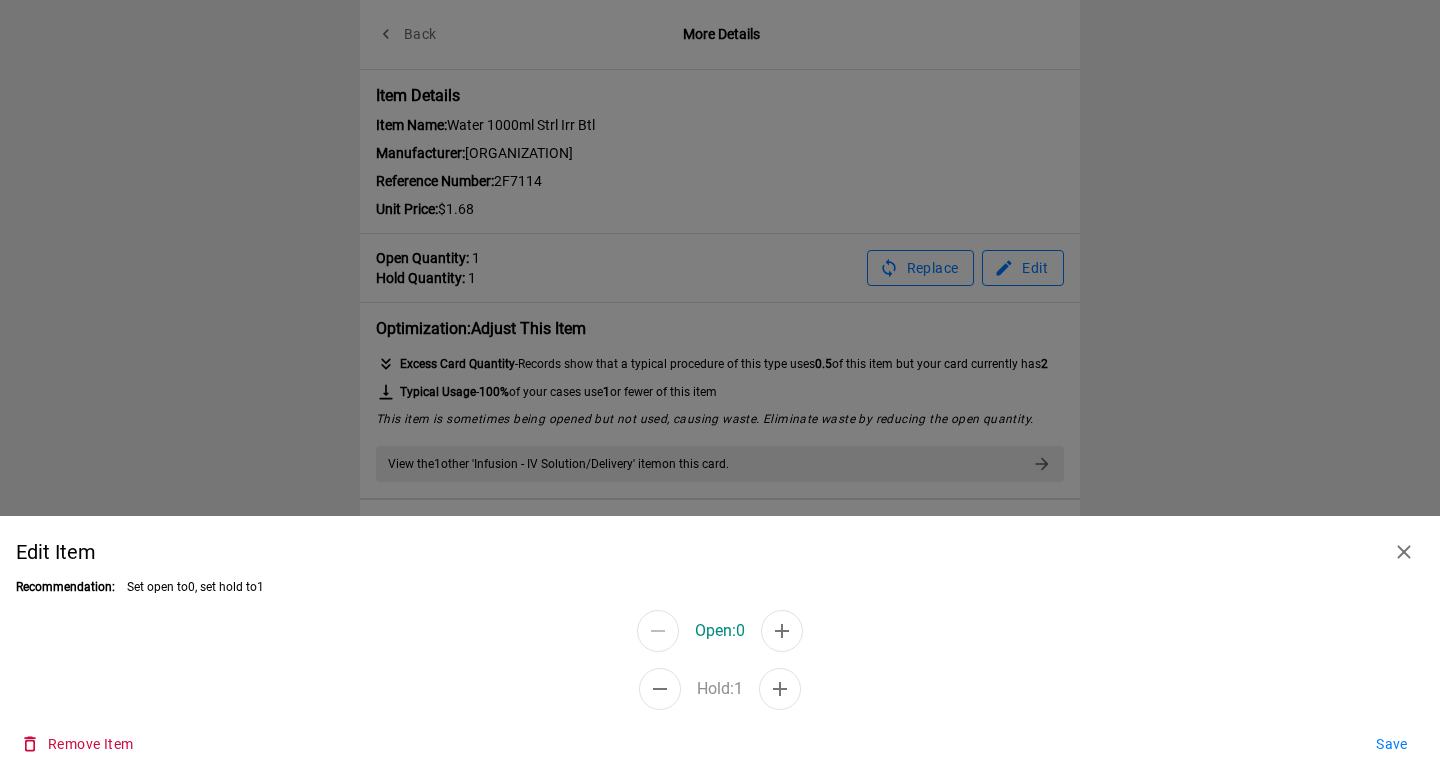 click at bounding box center [658, 631] 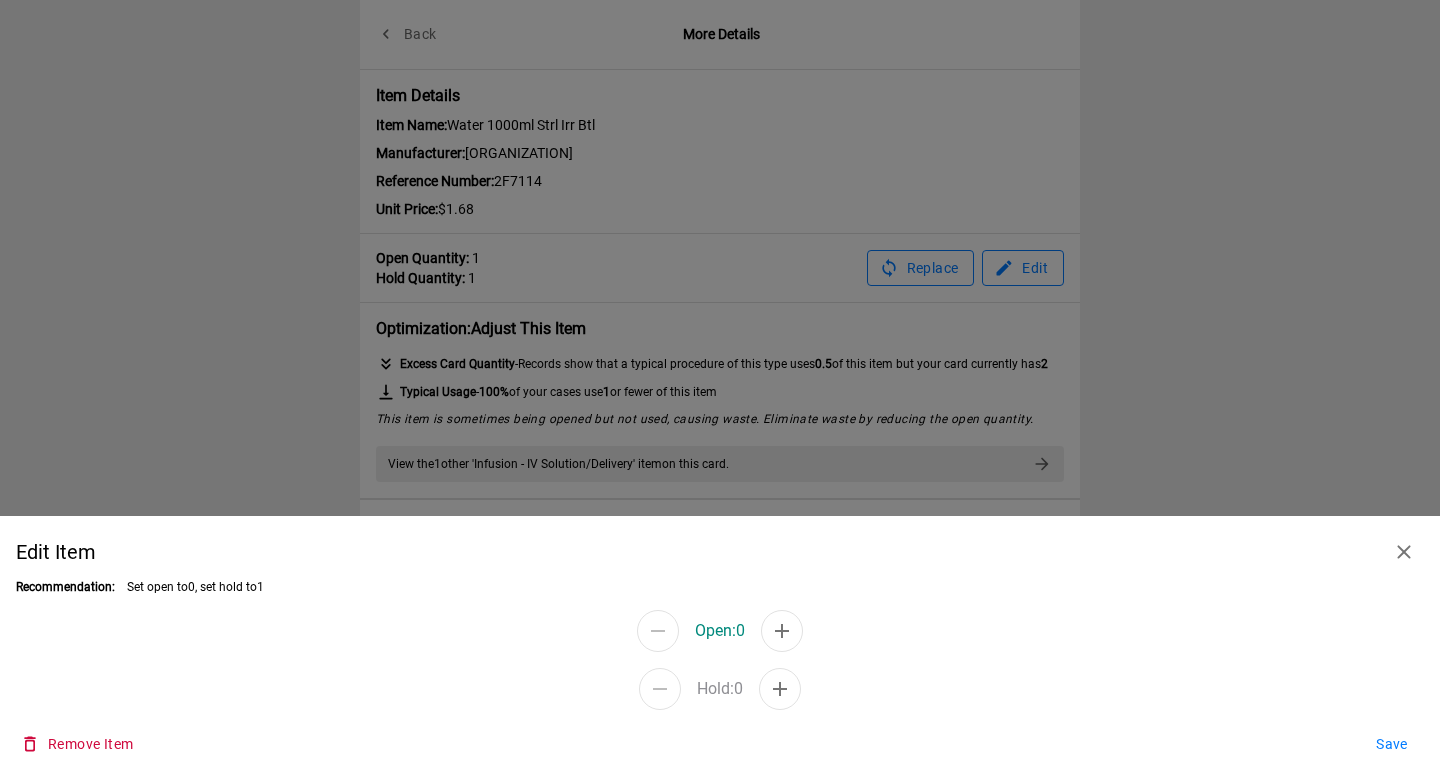 click on "Save" at bounding box center (1392, 744) 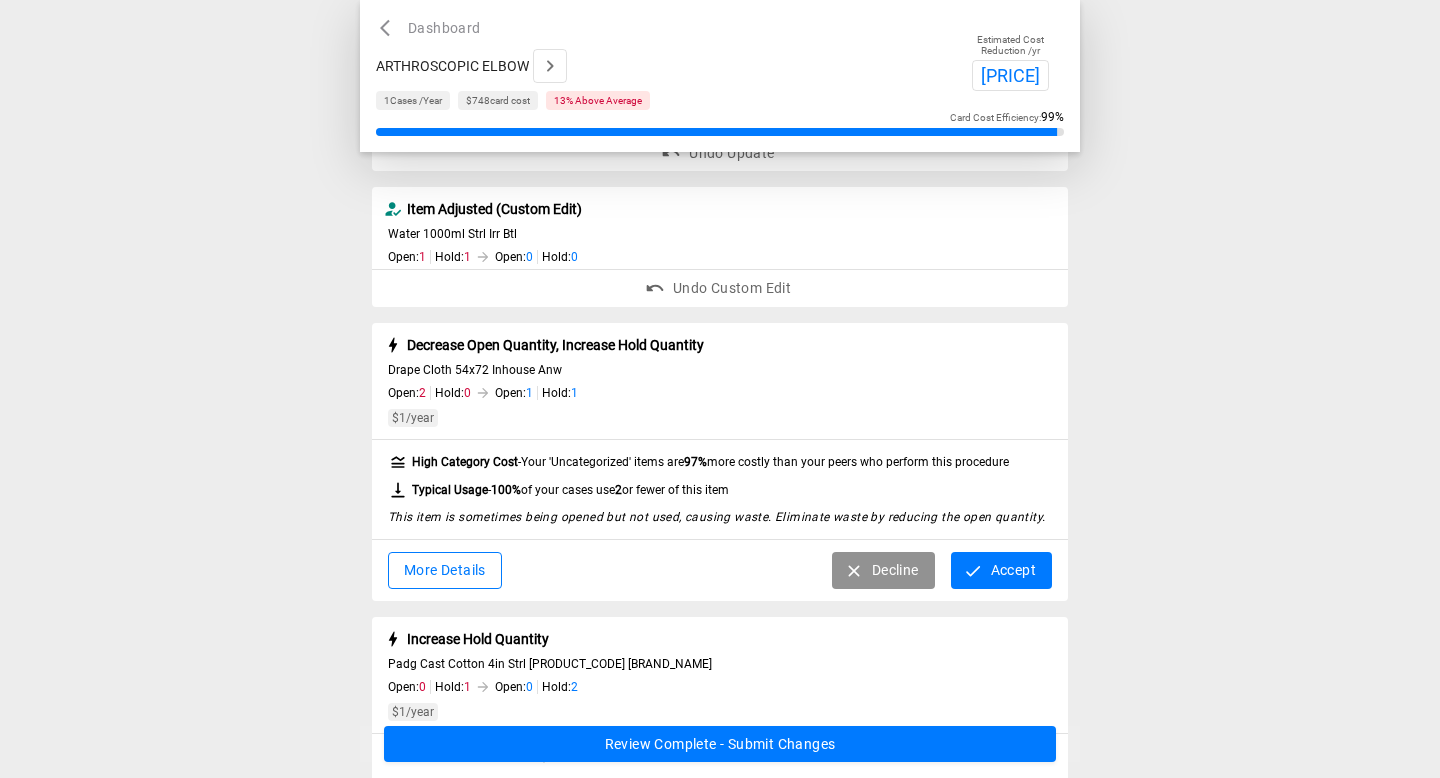 scroll, scrollTop: 735, scrollLeft: 0, axis: vertical 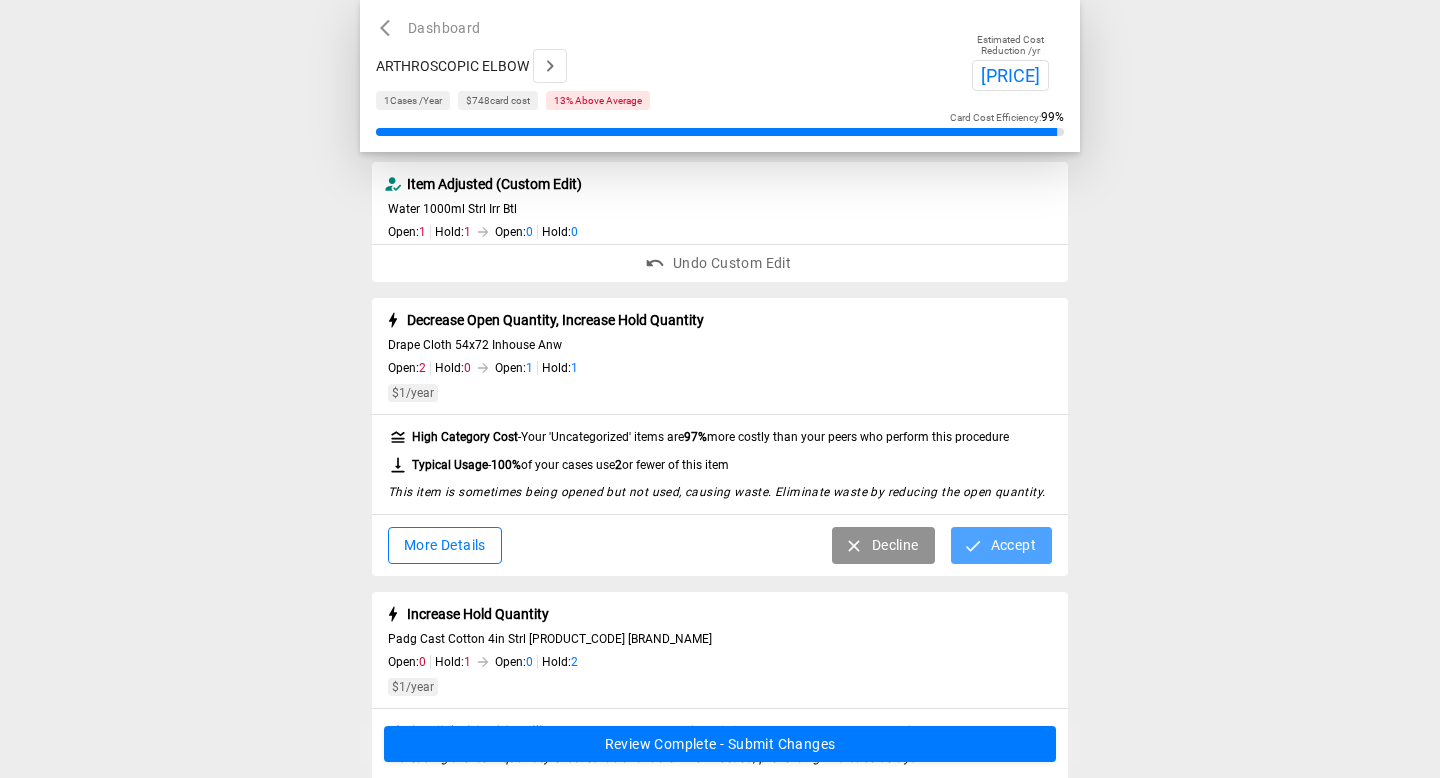 click on "Accept" at bounding box center [1001, 545] 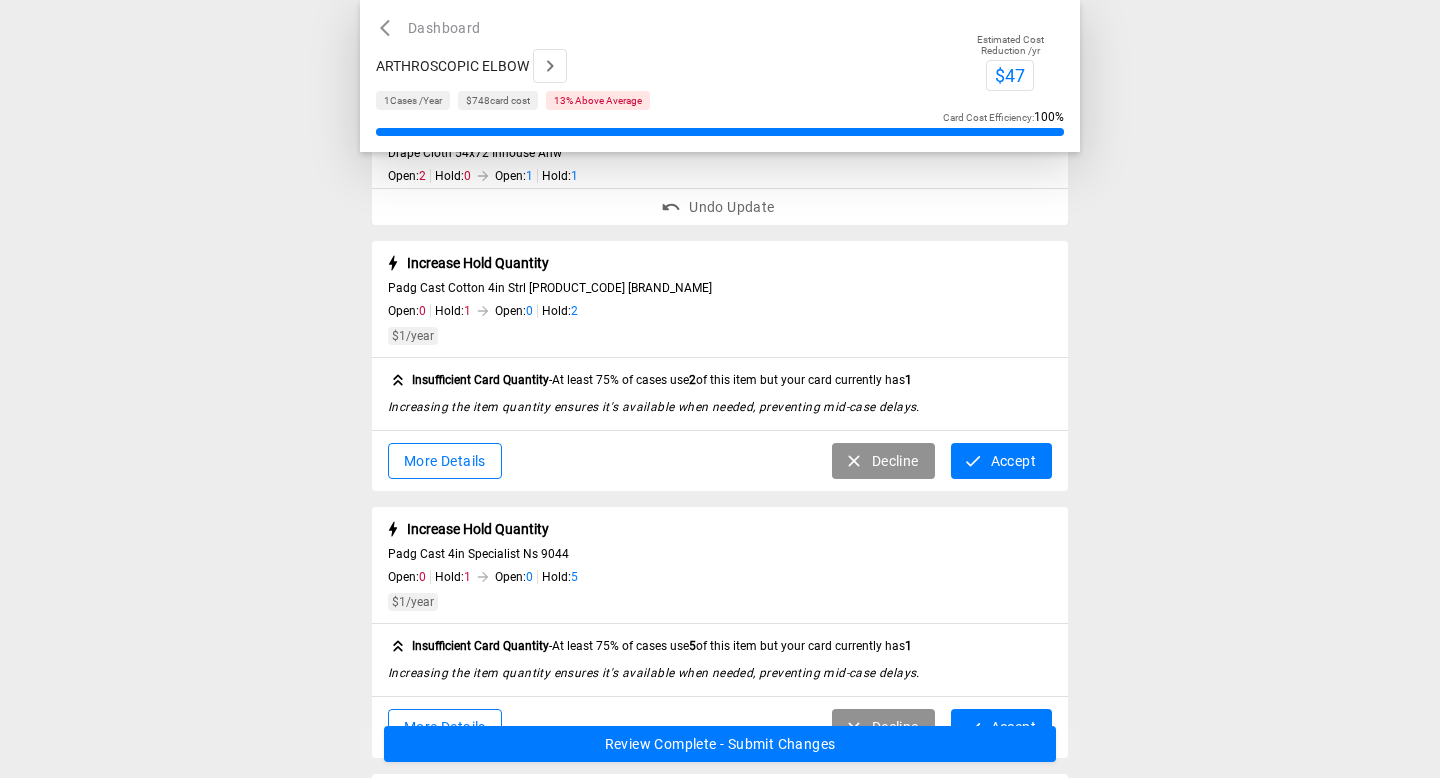 scroll, scrollTop: 934, scrollLeft: 0, axis: vertical 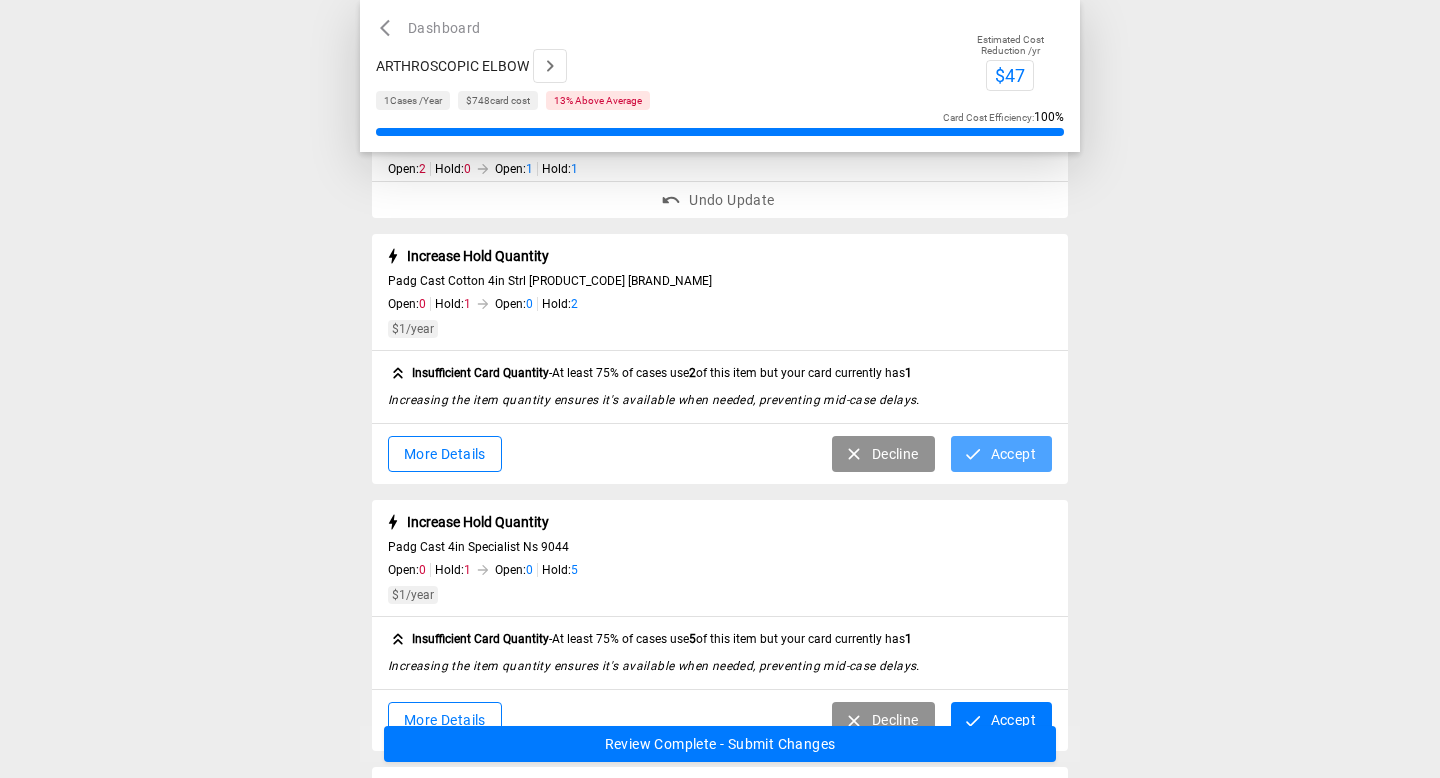 click on "Accept" at bounding box center [1001, 454] 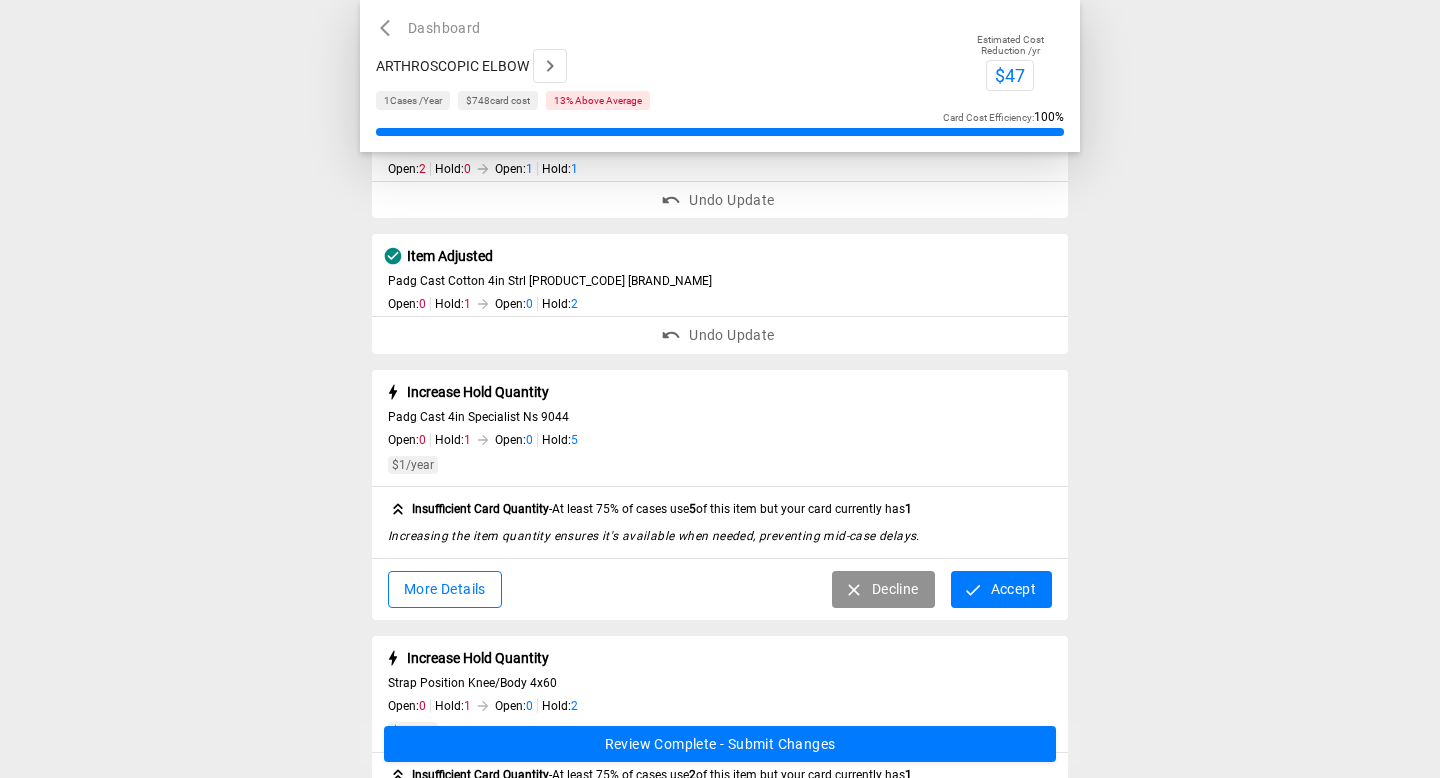 click on "More Details" at bounding box center (445, 589) 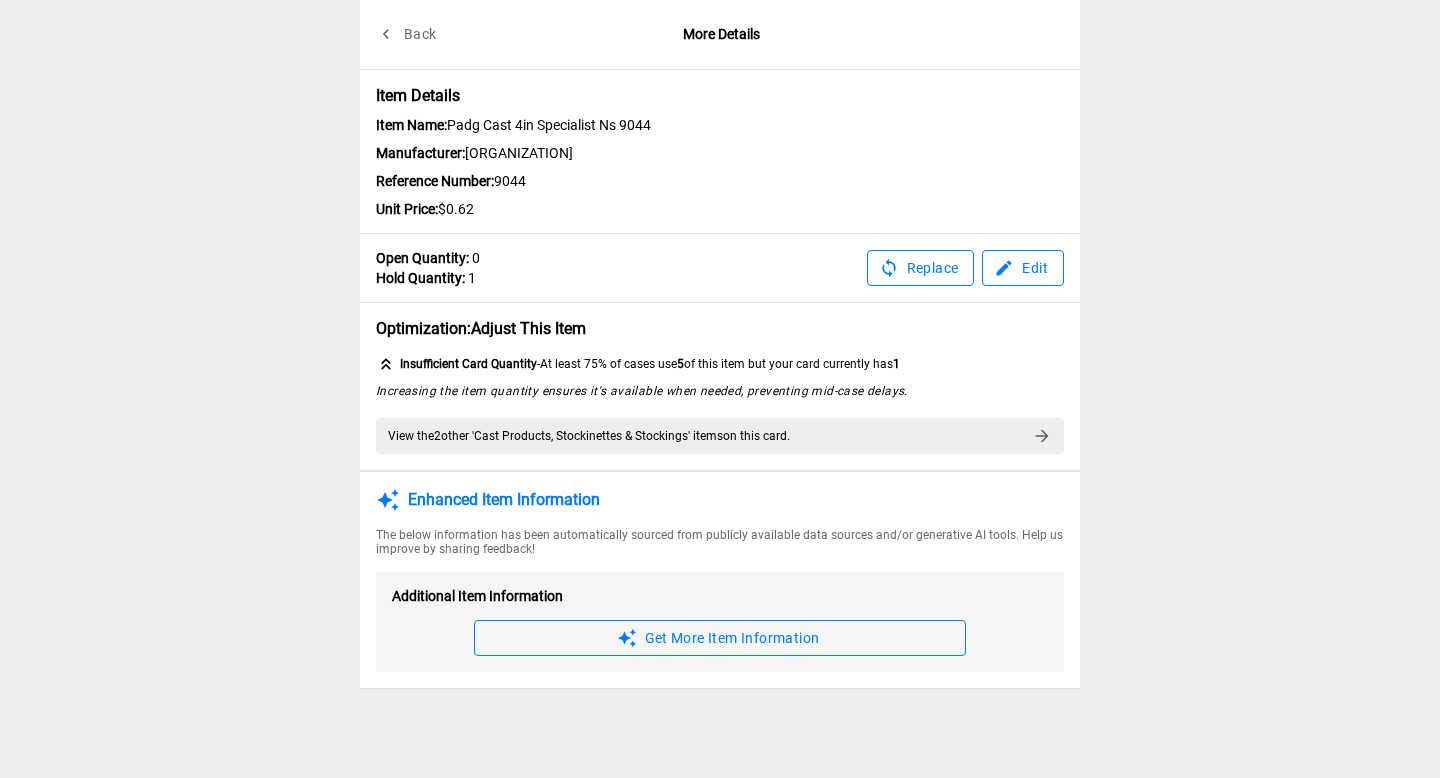 scroll, scrollTop: 0, scrollLeft: 0, axis: both 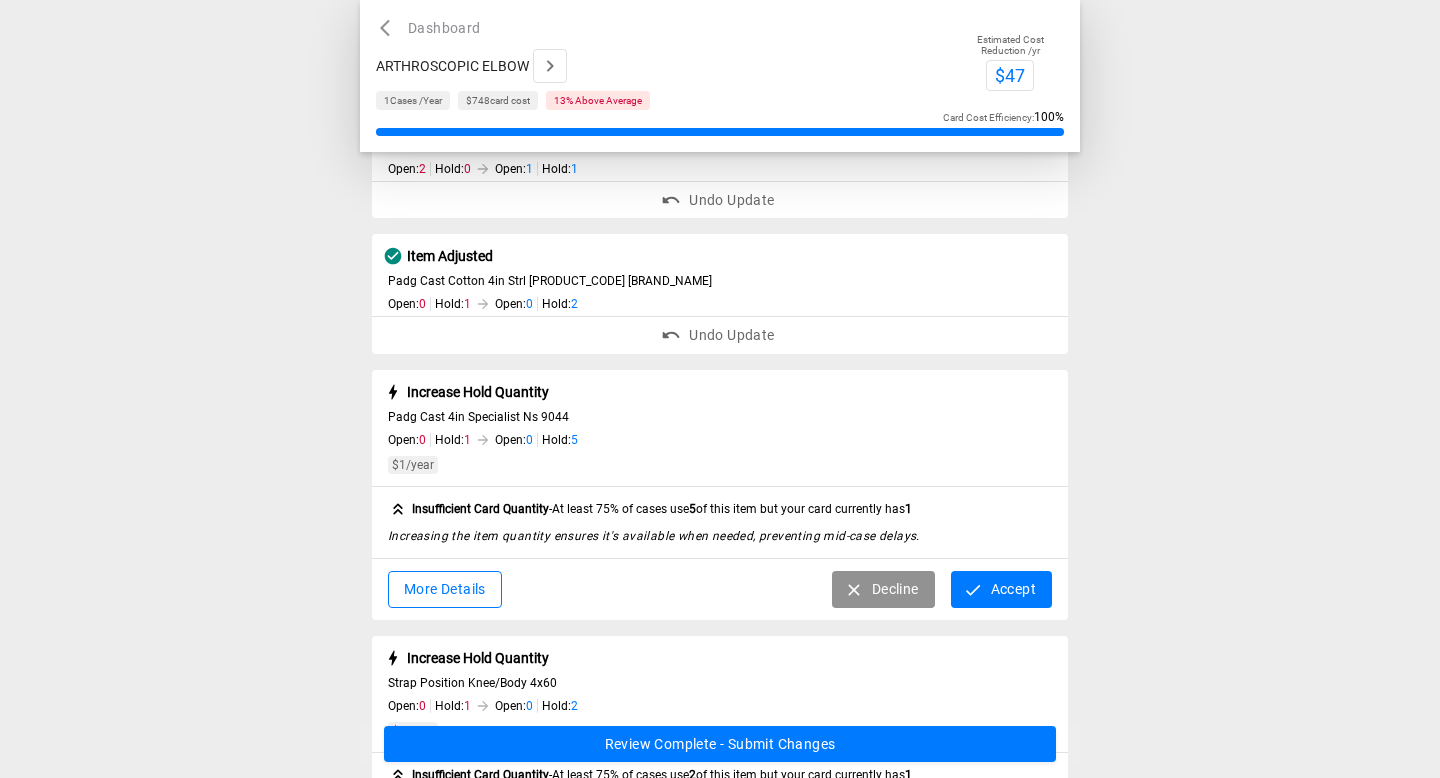 click on "Accept" at bounding box center [1001, 589] 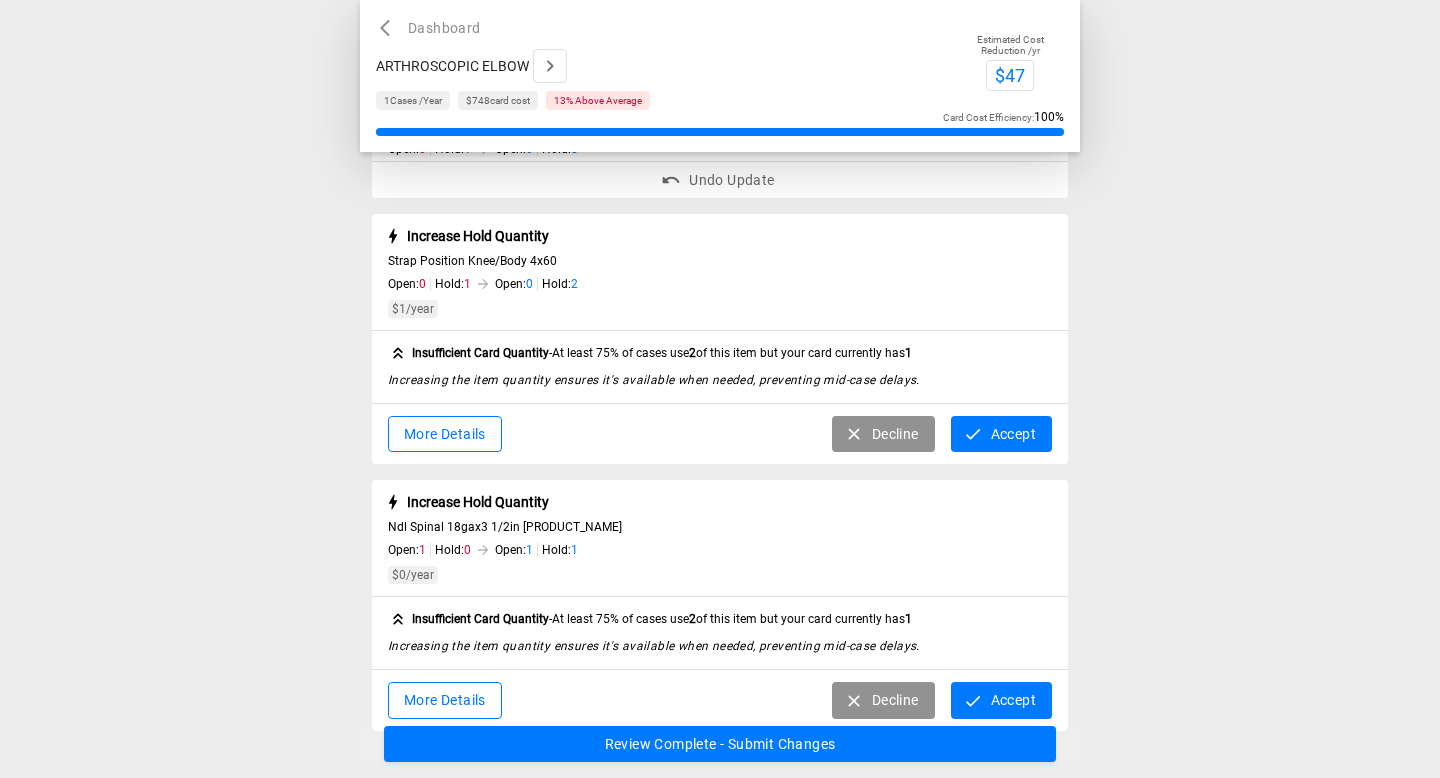 scroll, scrollTop: 1241, scrollLeft: 0, axis: vertical 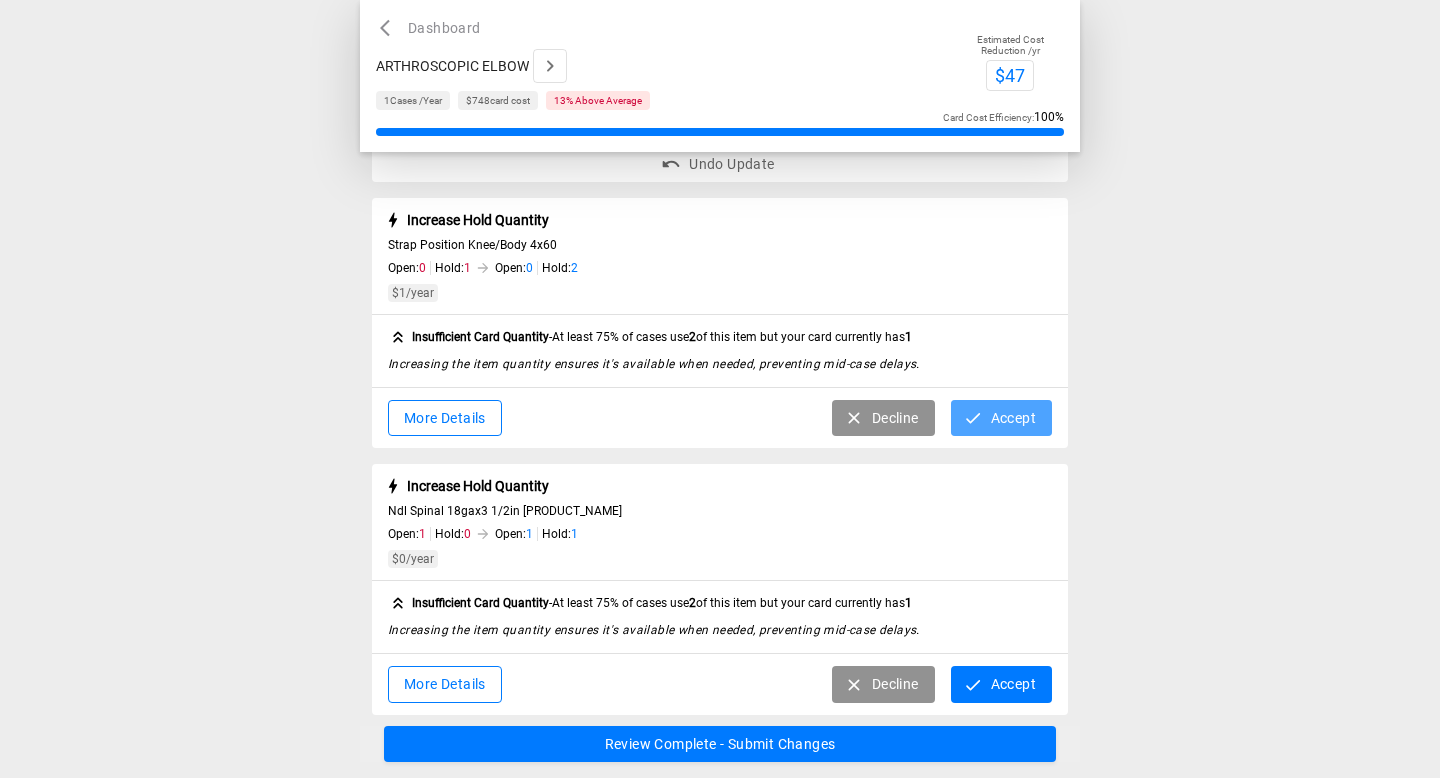 click at bounding box center (973, 418) 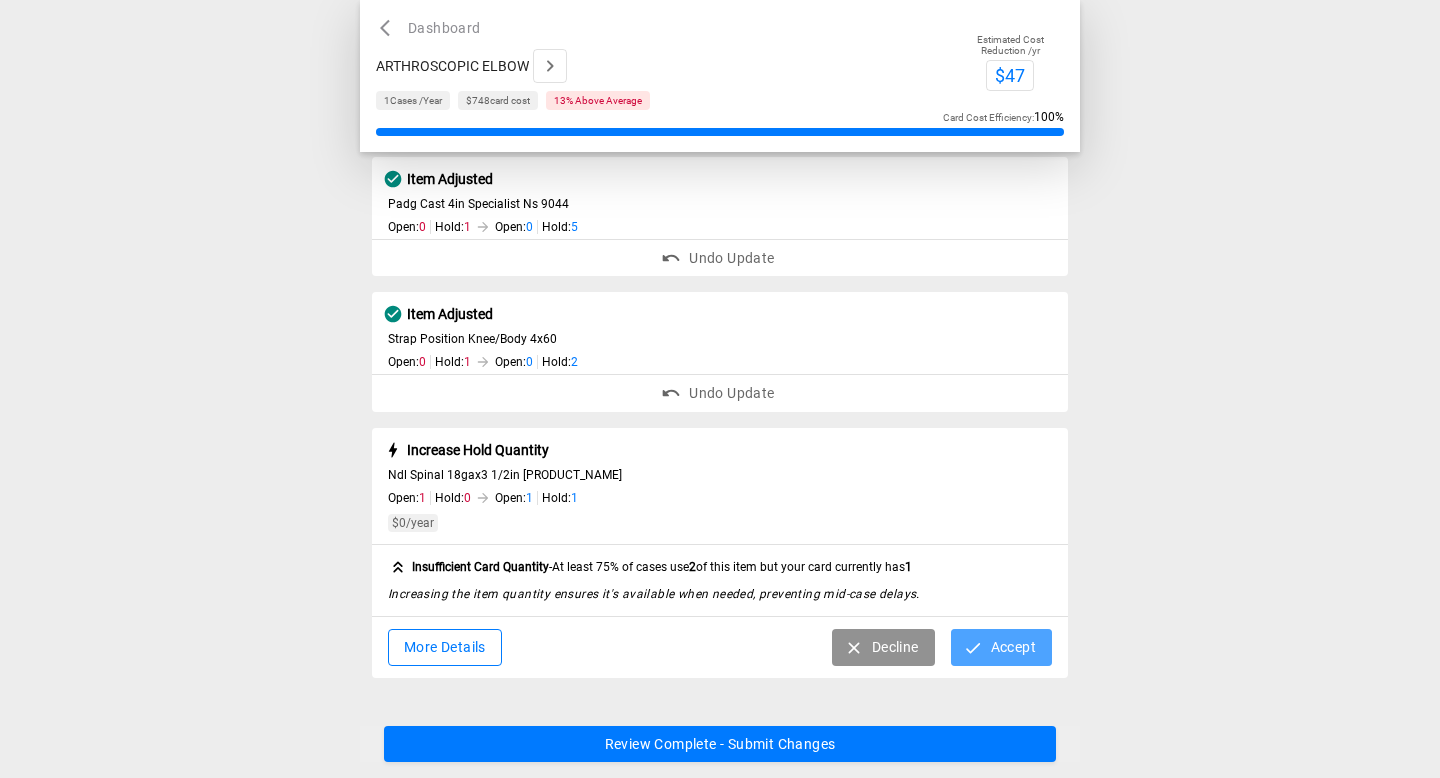 click on "Accept" at bounding box center [1001, 647] 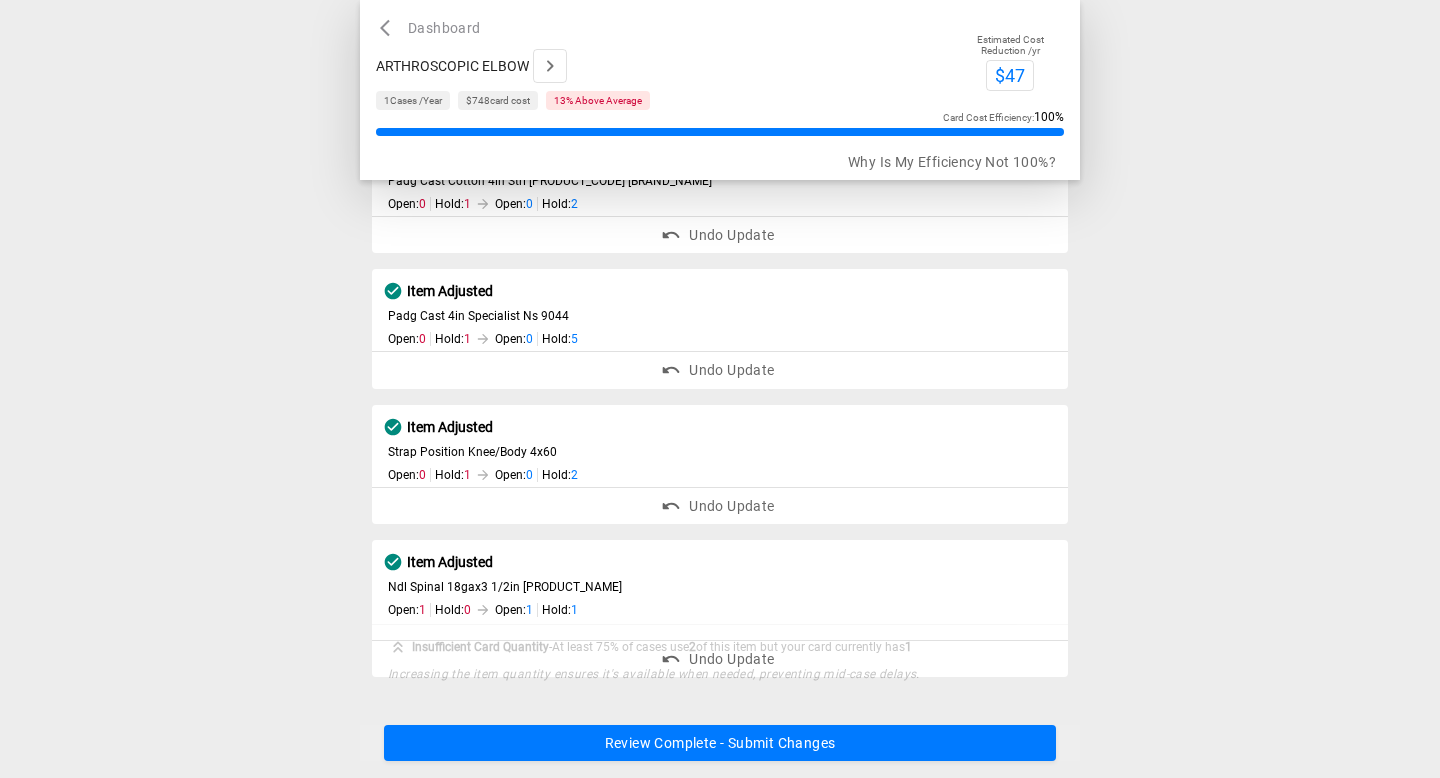 scroll, scrollTop: 1017, scrollLeft: 0, axis: vertical 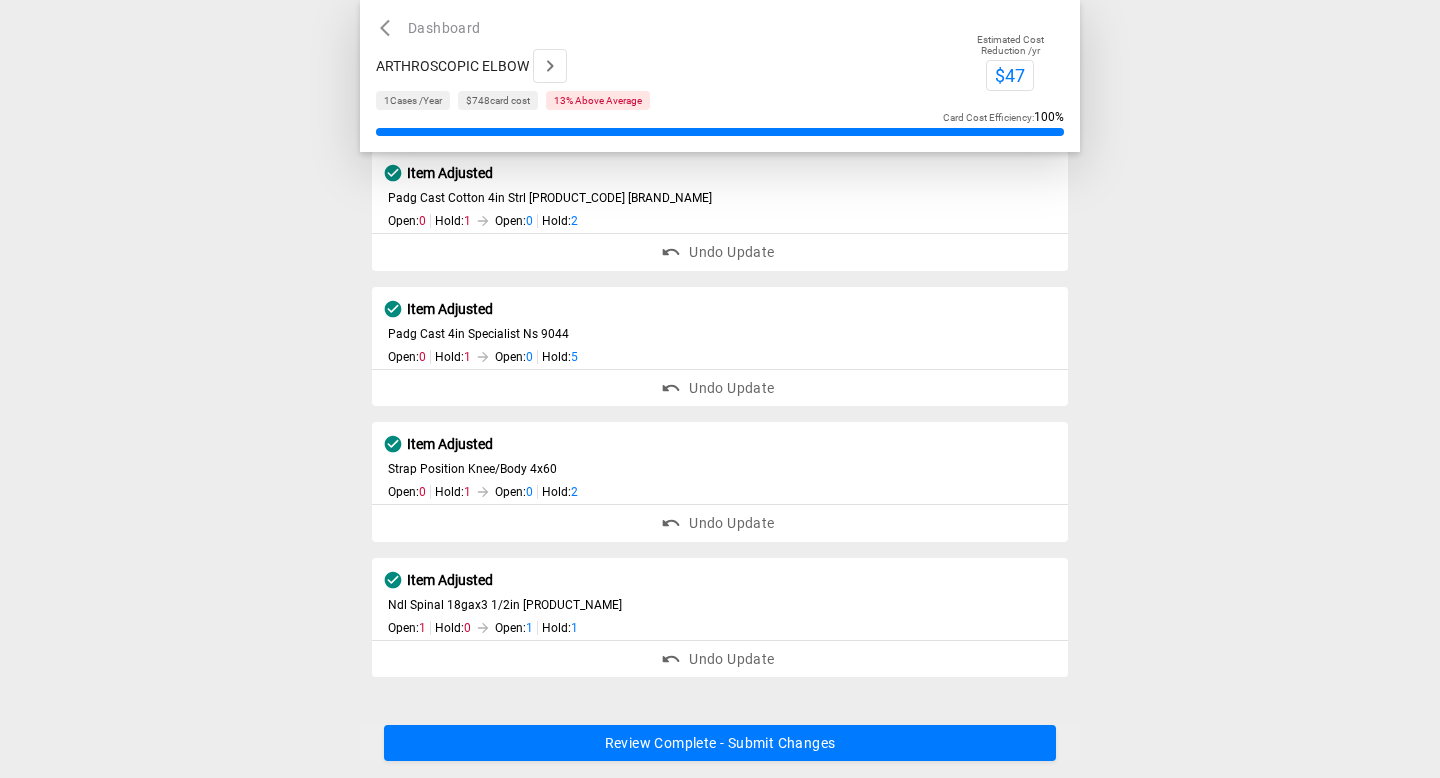 click on "Review Complete - Submit Changes" at bounding box center (720, 744) 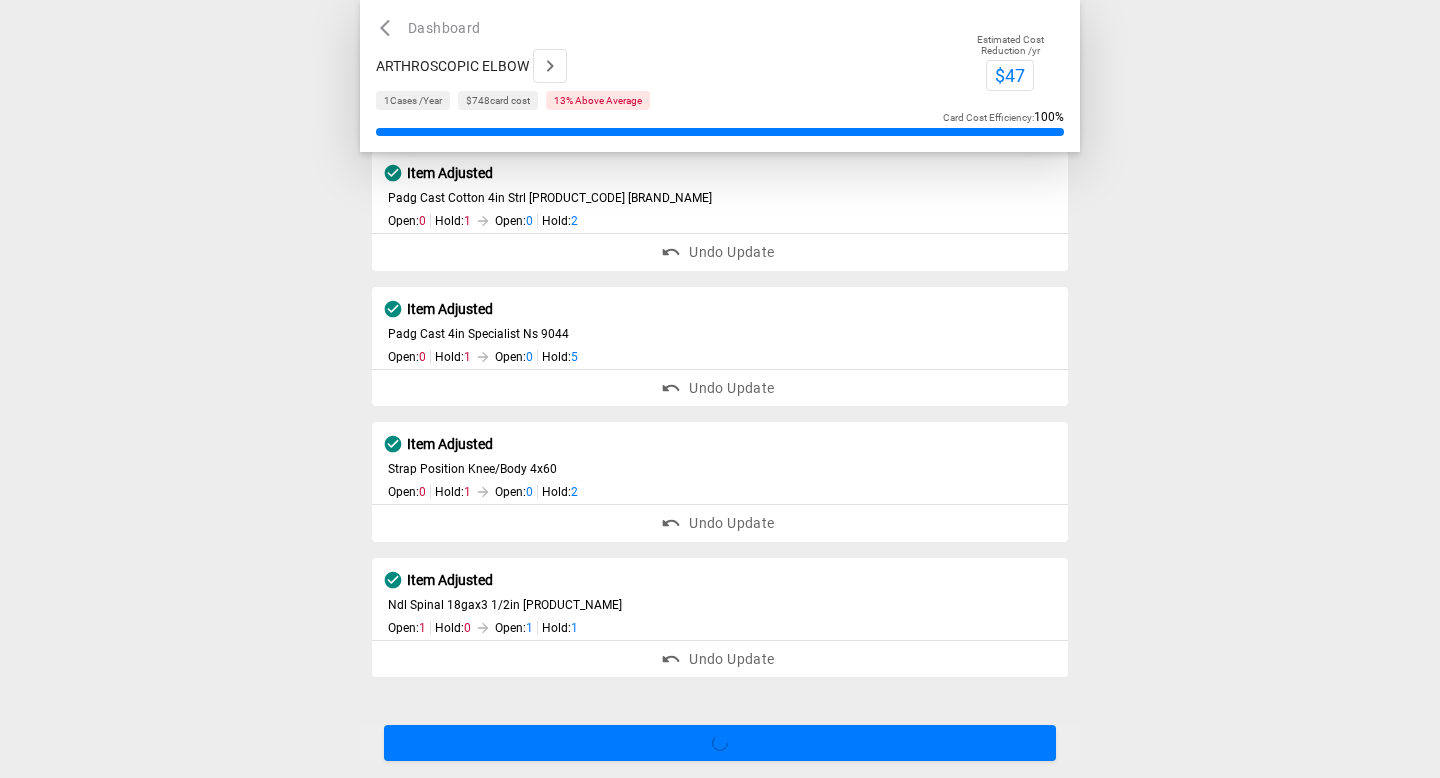 scroll, scrollTop: 0, scrollLeft: 0, axis: both 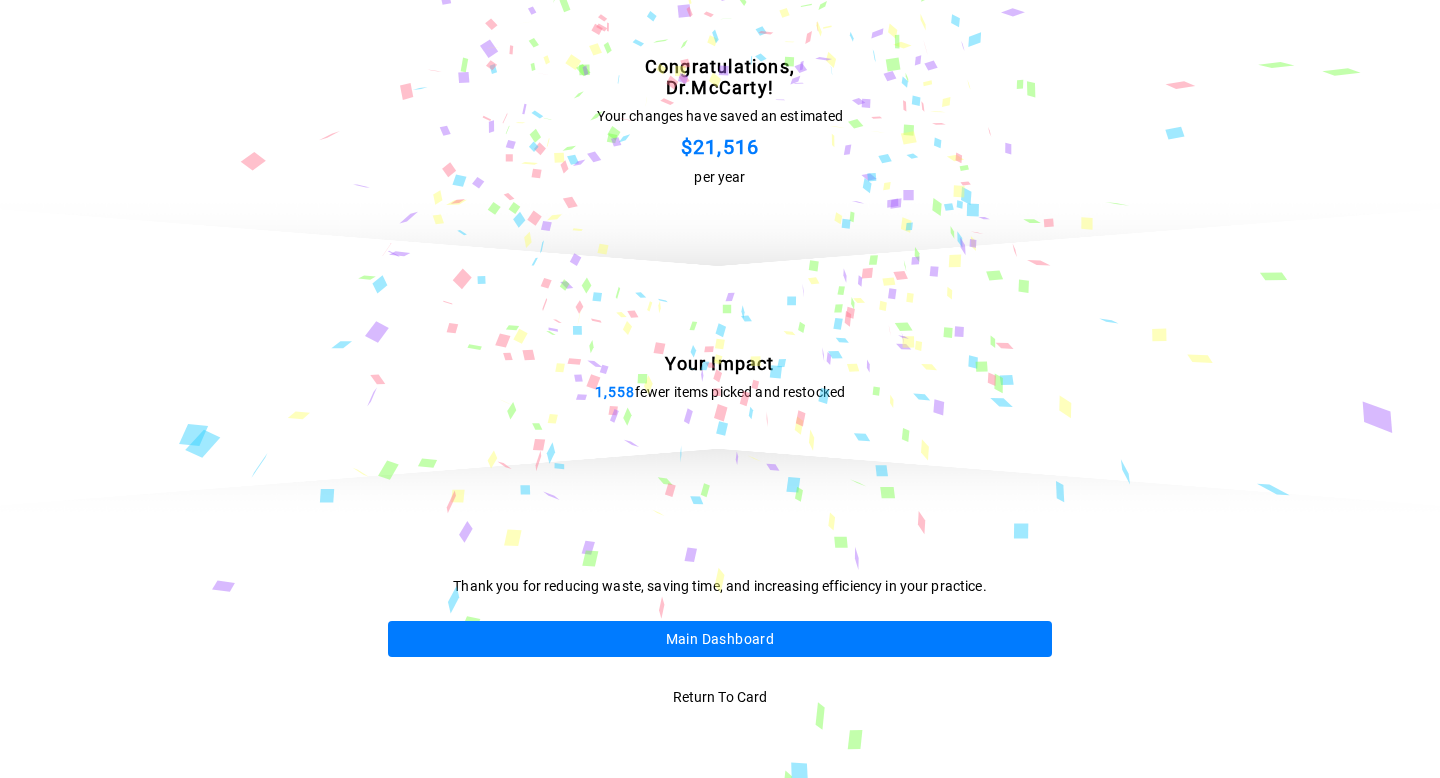 click on "Main Dashboard" at bounding box center (720, 639) 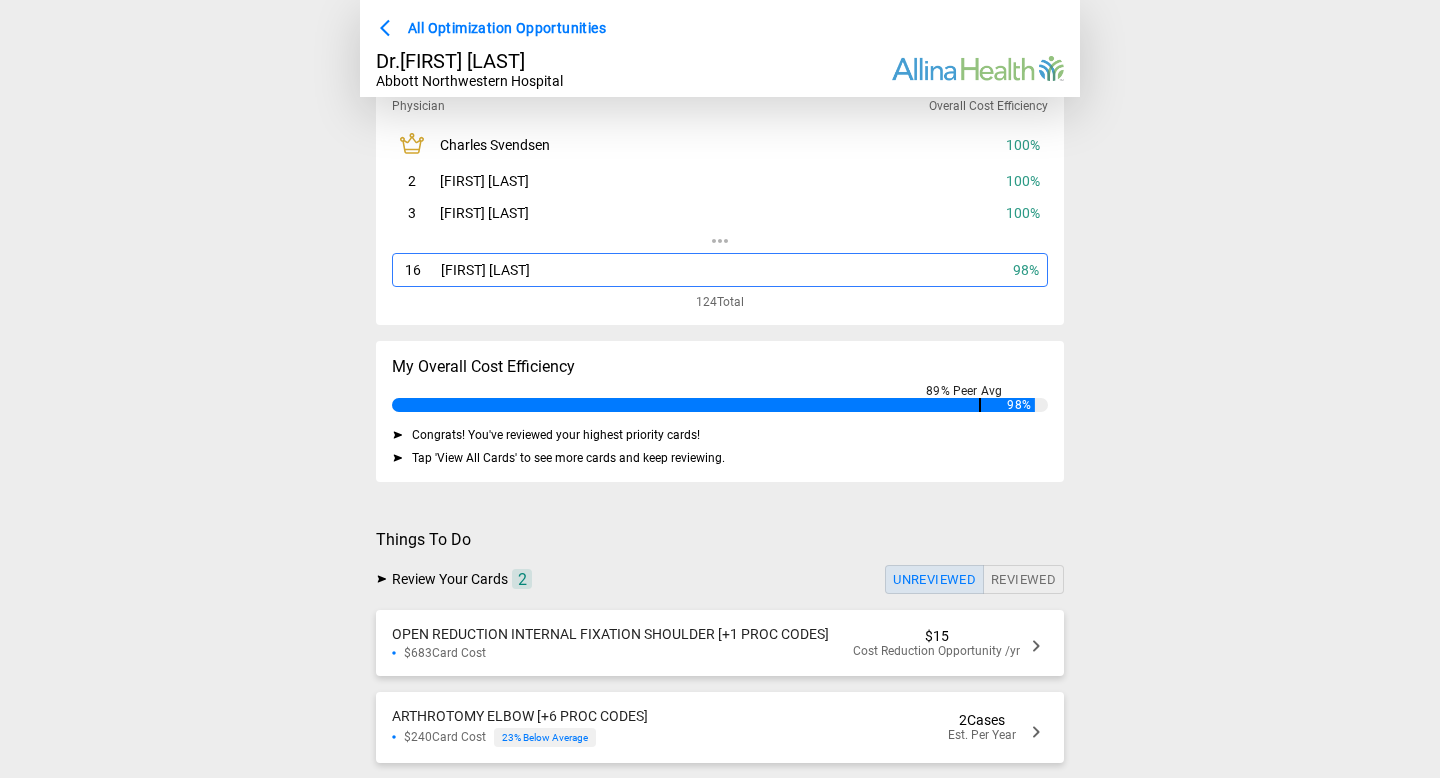 scroll, scrollTop: 134, scrollLeft: 0, axis: vertical 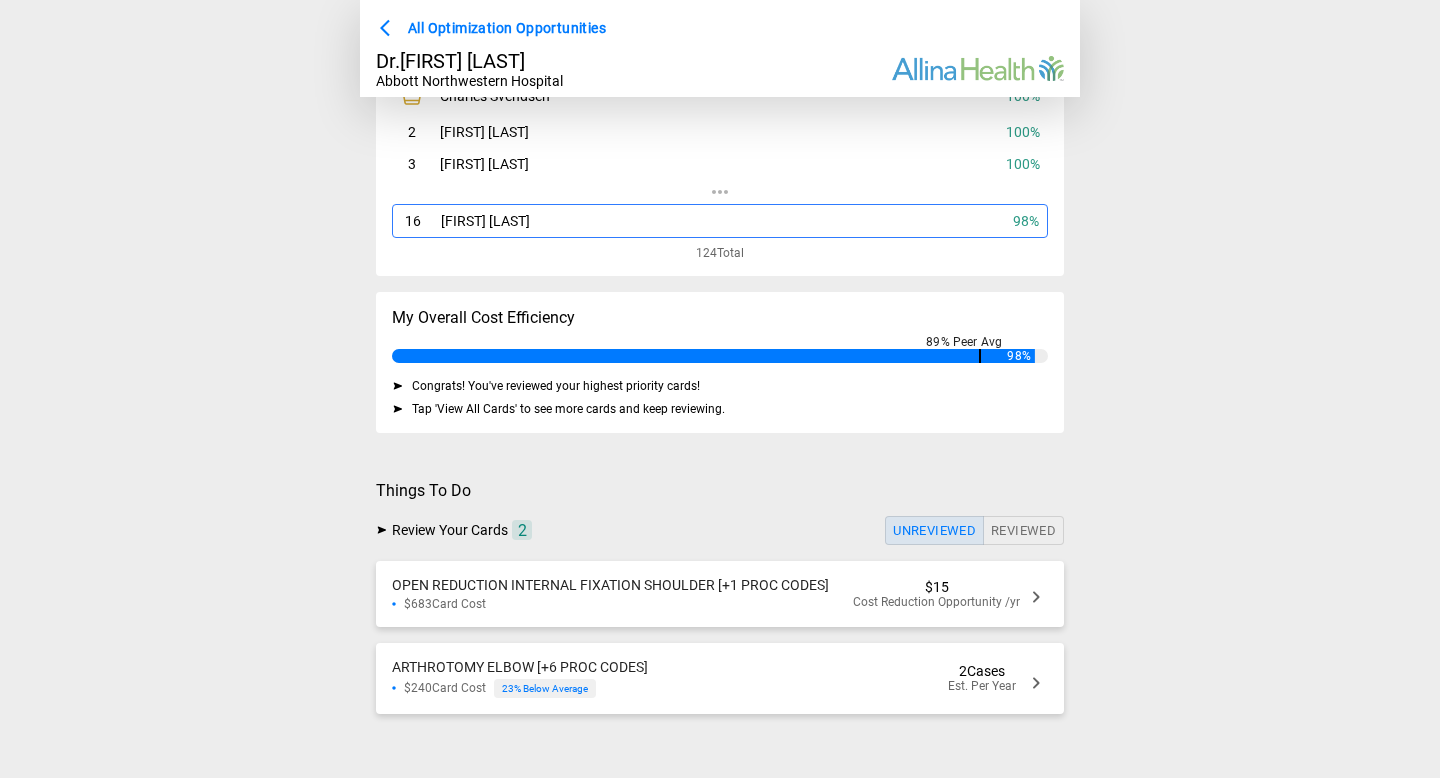 click on "$683 Card Cost" at bounding box center [610, 604] 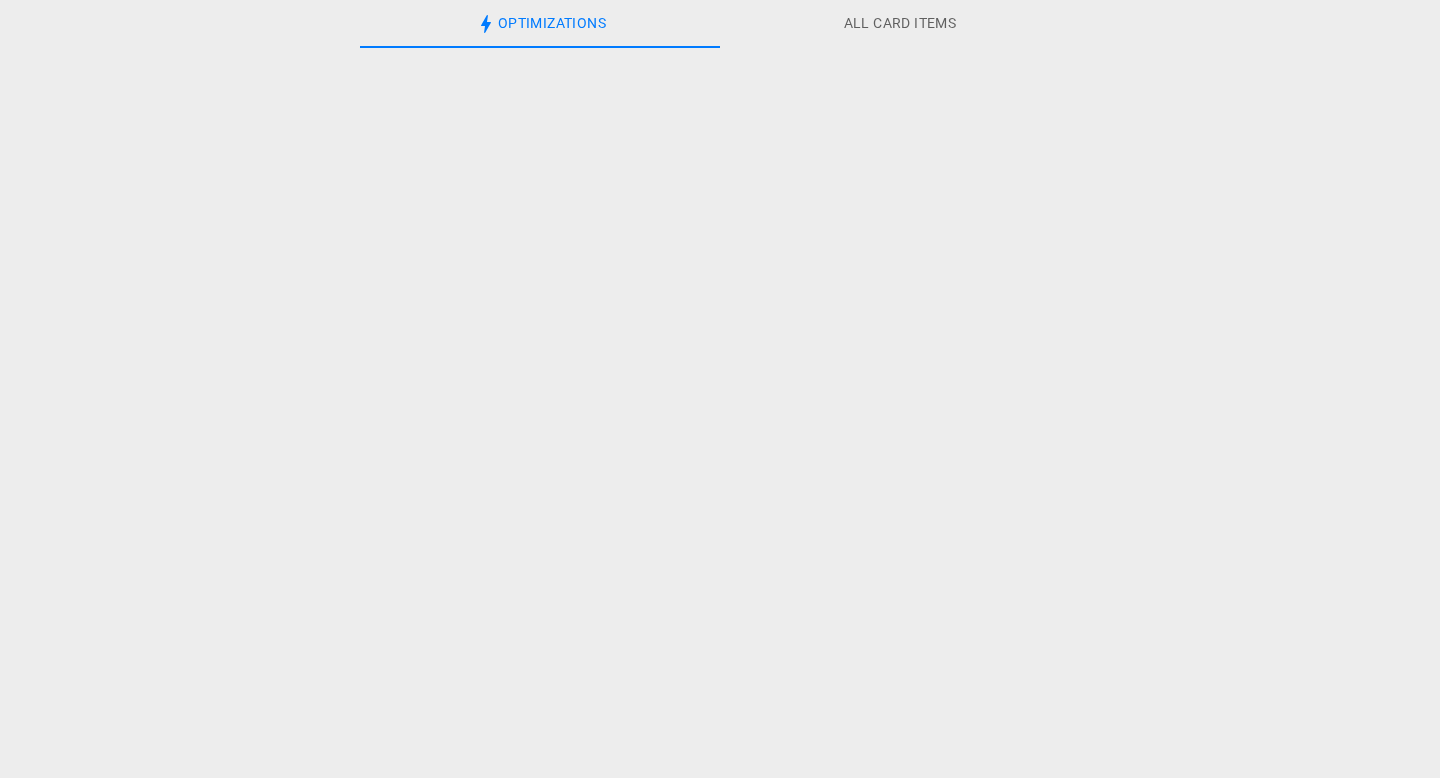scroll, scrollTop: 0, scrollLeft: 0, axis: both 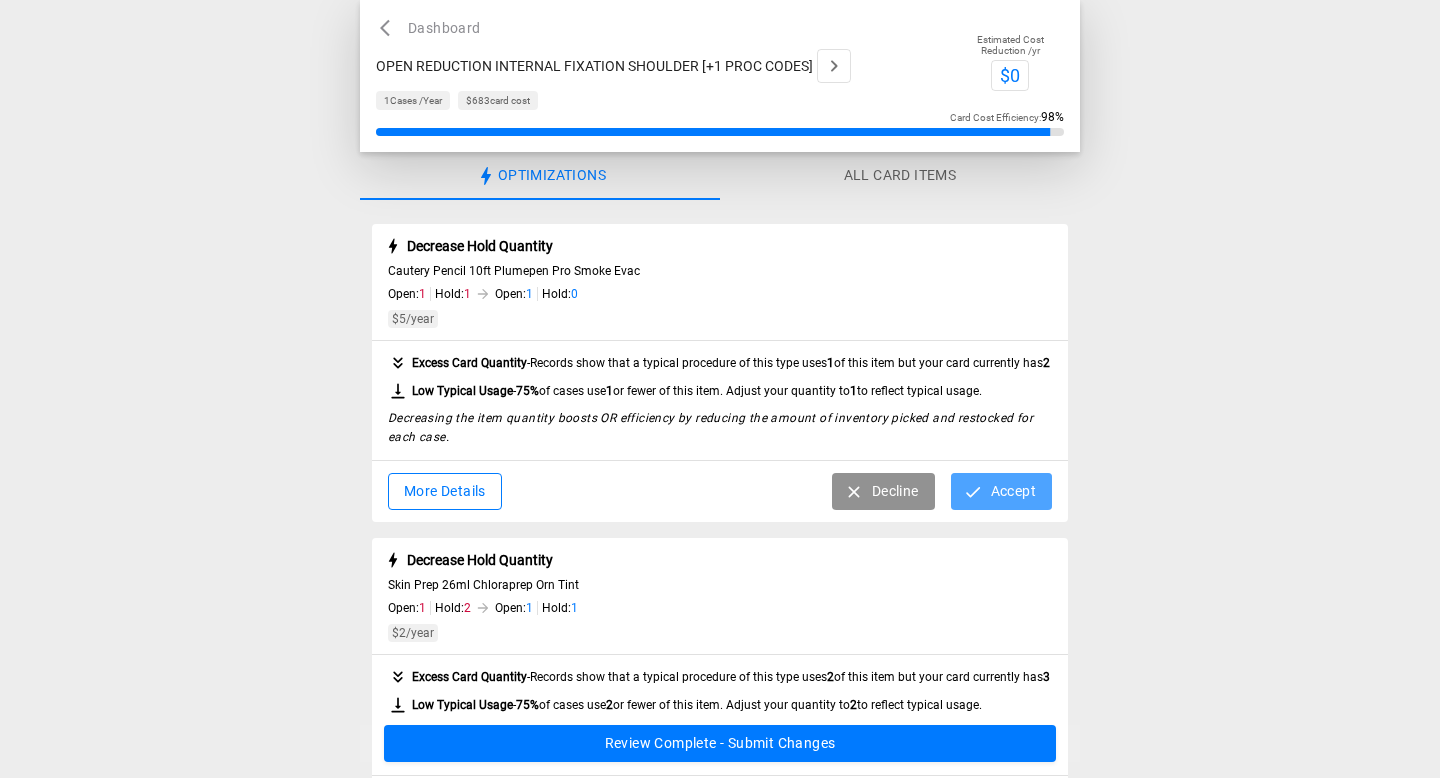 click on "Accept" at bounding box center (1001, 491) 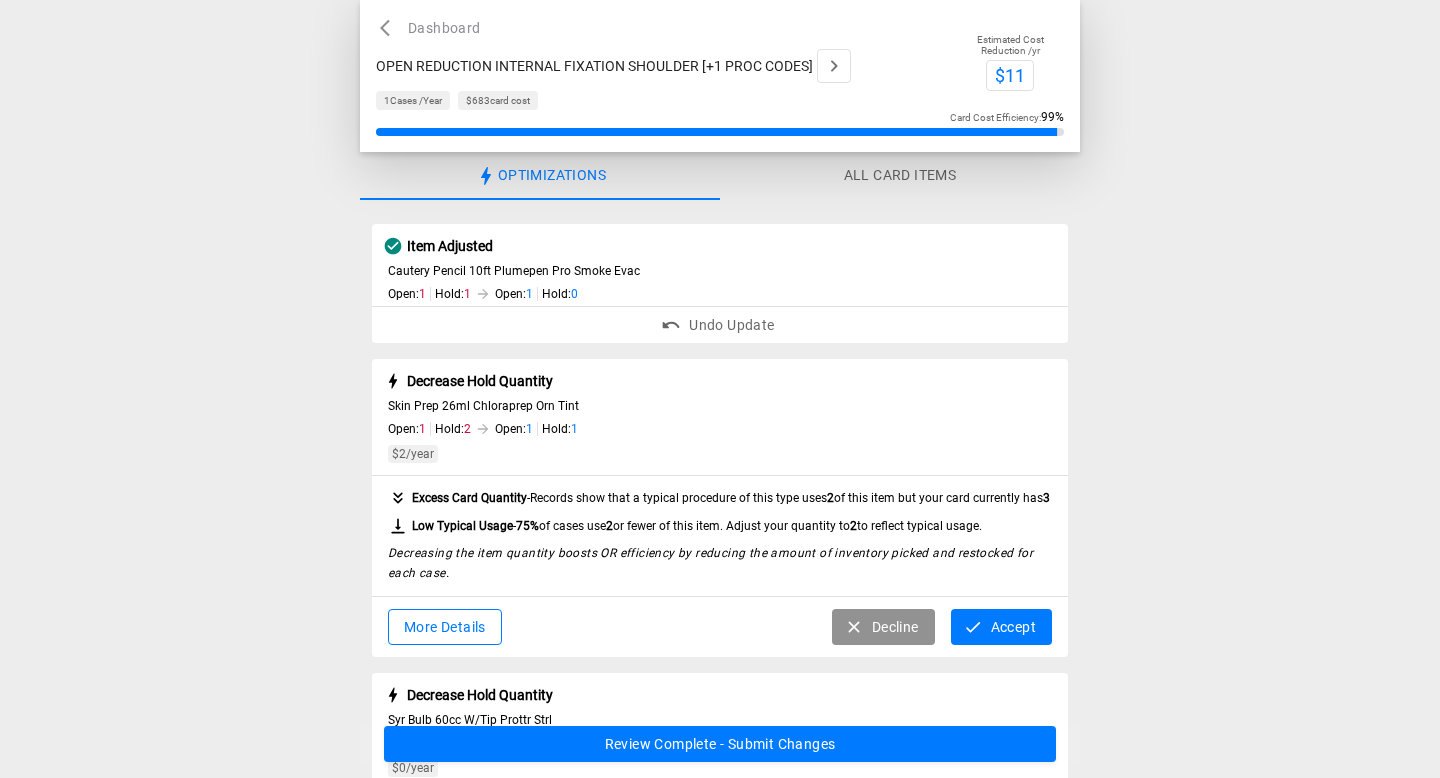 click on "Accept" at bounding box center (1001, 627) 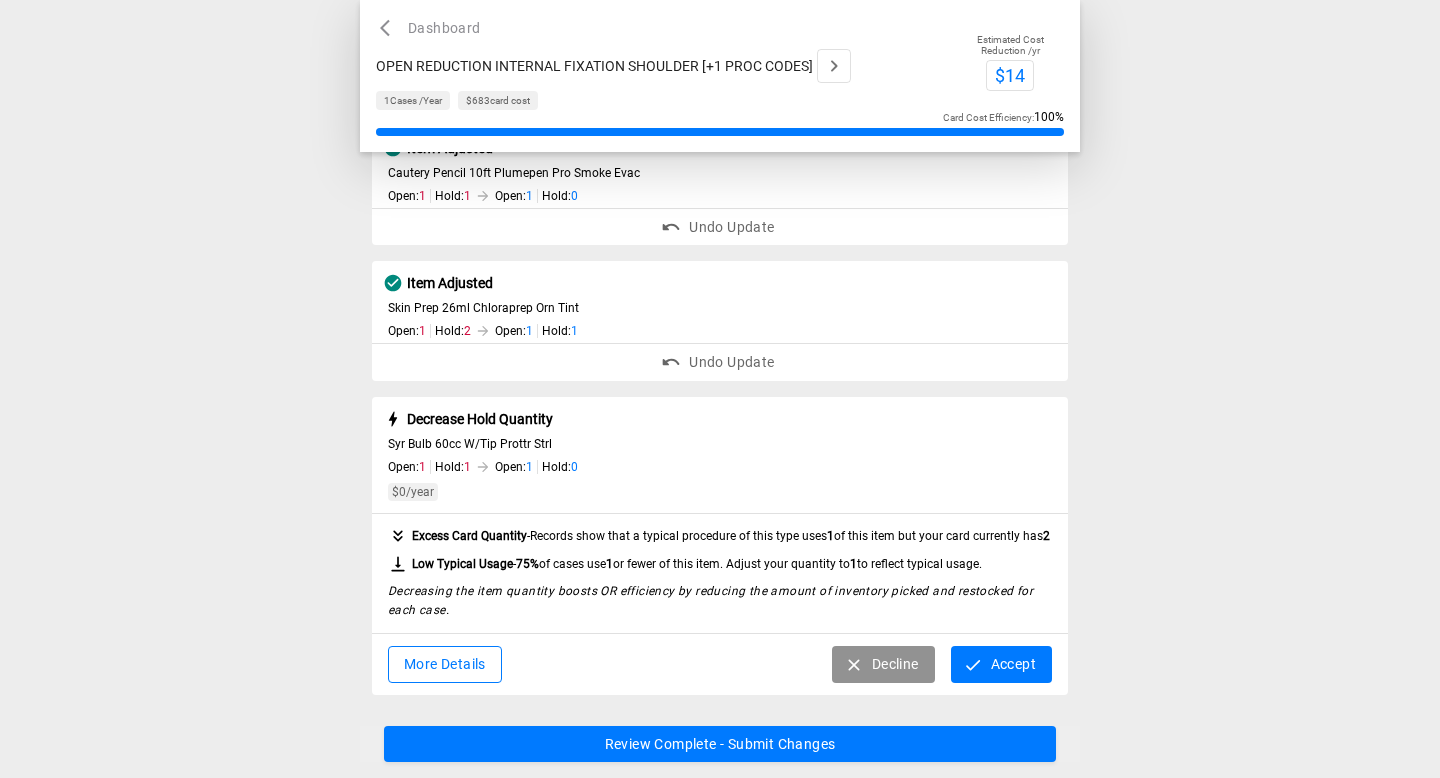 scroll, scrollTop: 124, scrollLeft: 0, axis: vertical 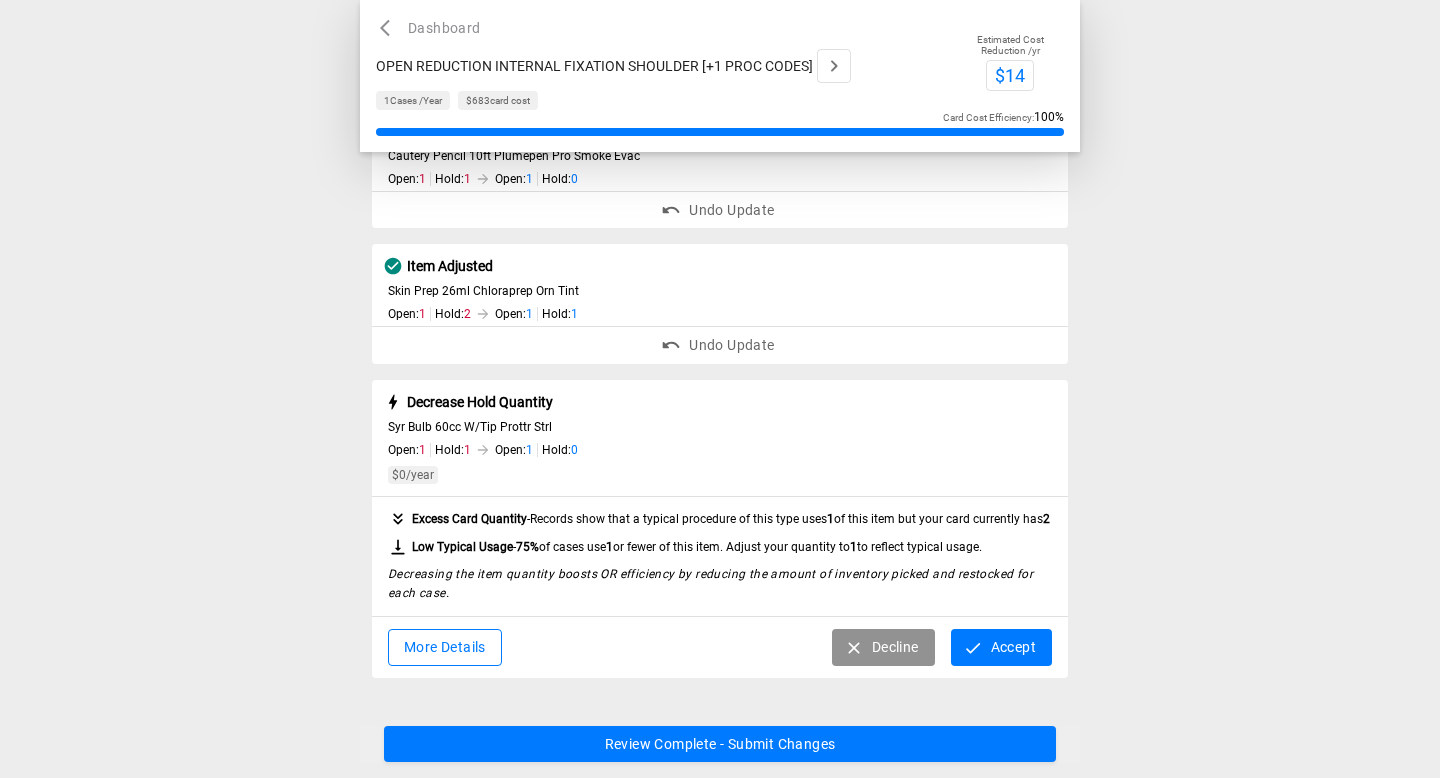 click at bounding box center [973, 648] 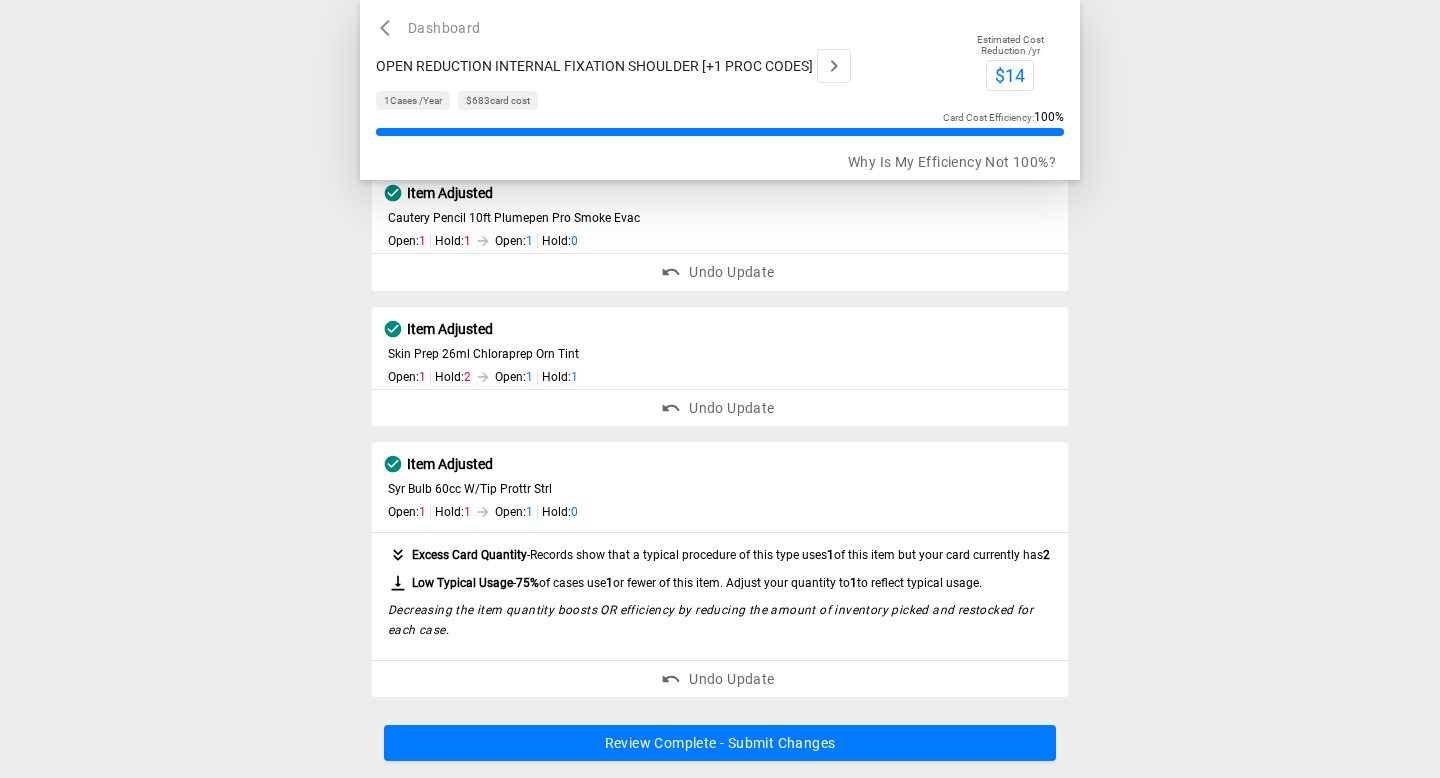 scroll, scrollTop: 0, scrollLeft: 0, axis: both 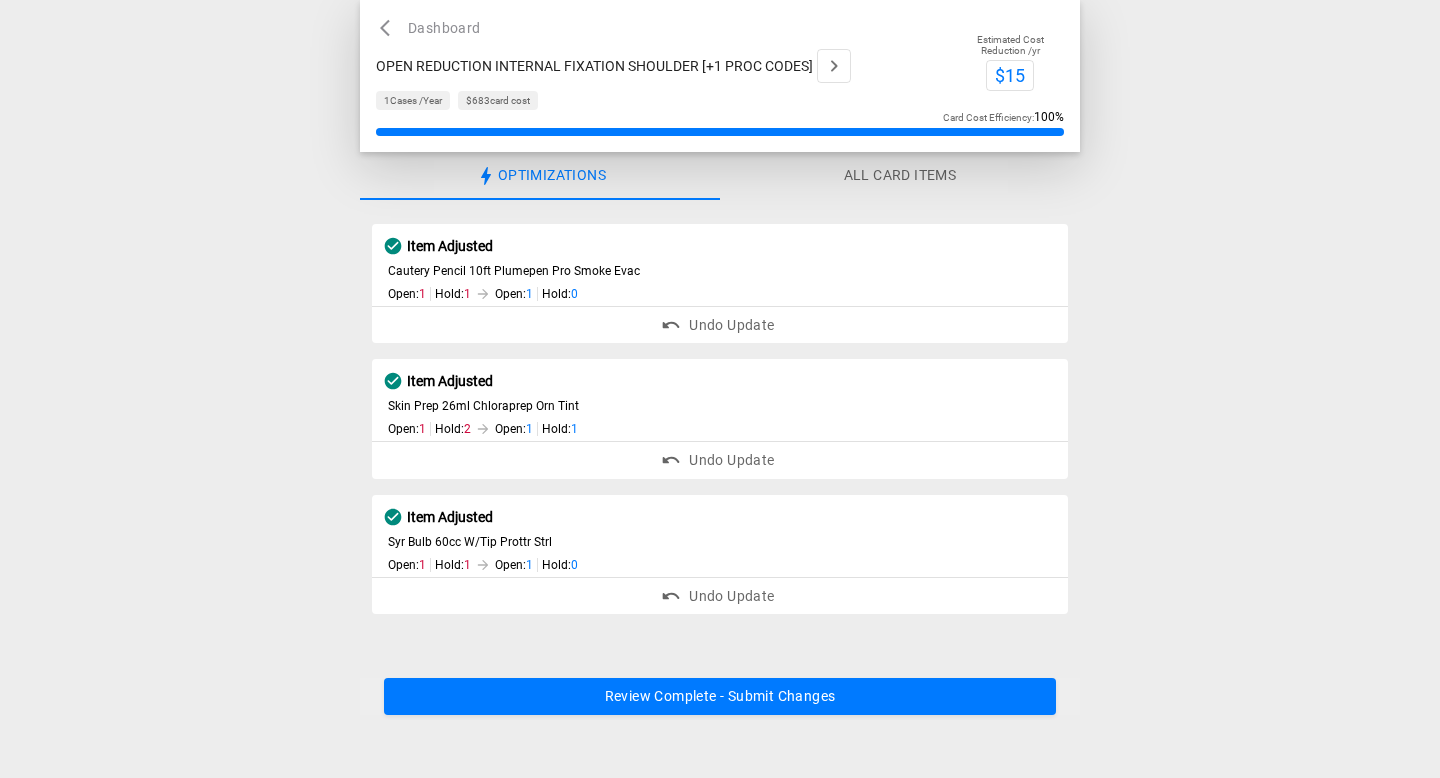 click on "Review Complete - Submit Changes" at bounding box center (720, 696) 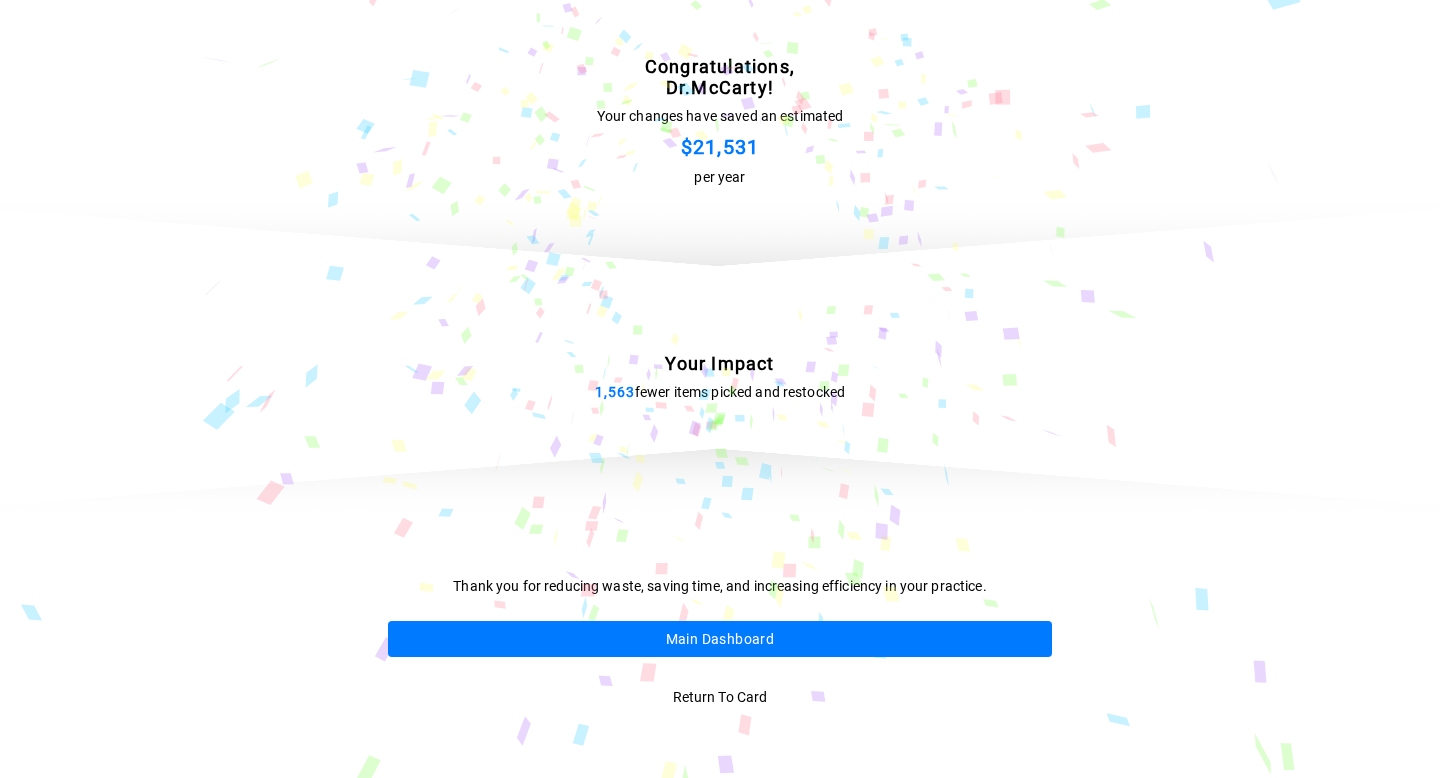 click on "Main Dashboard" at bounding box center (720, 639) 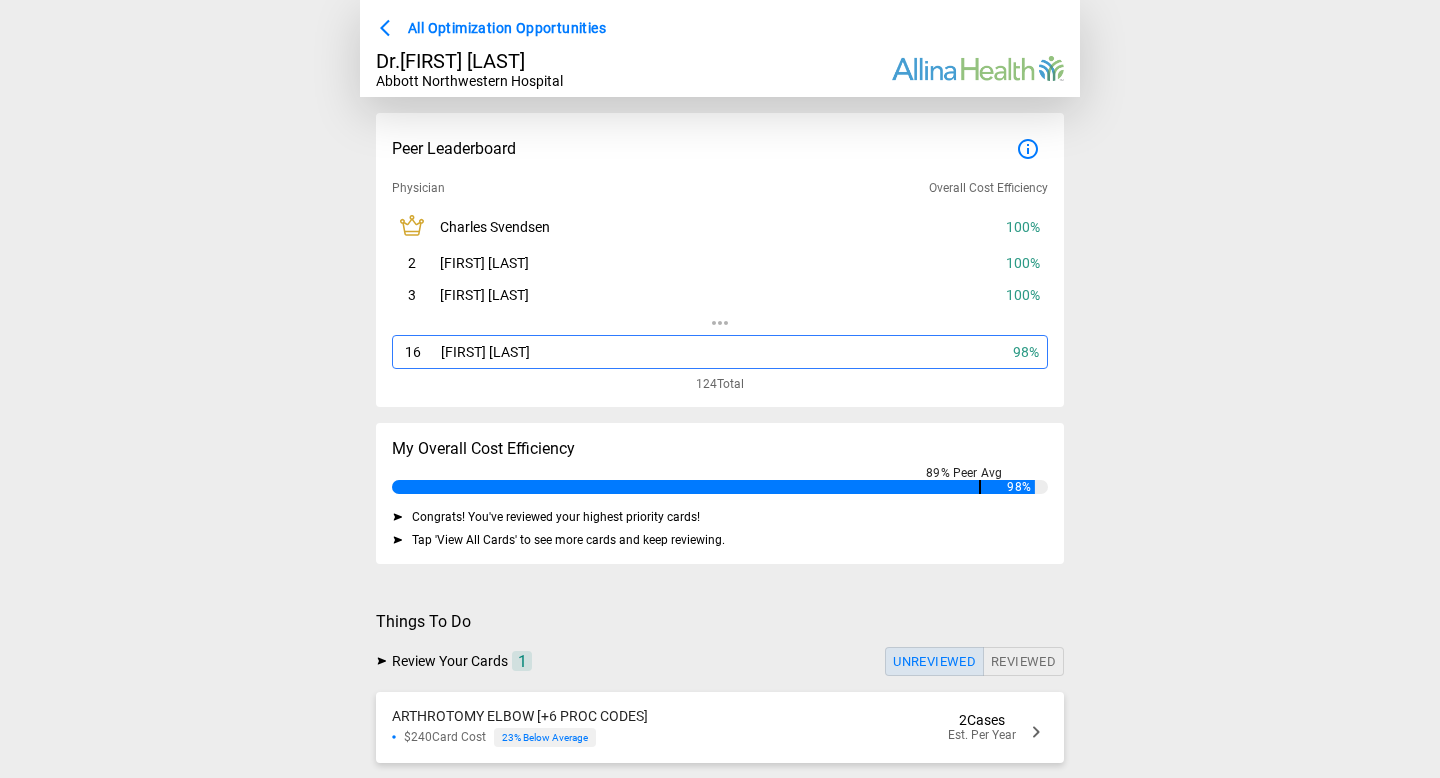 scroll, scrollTop: 51, scrollLeft: 0, axis: vertical 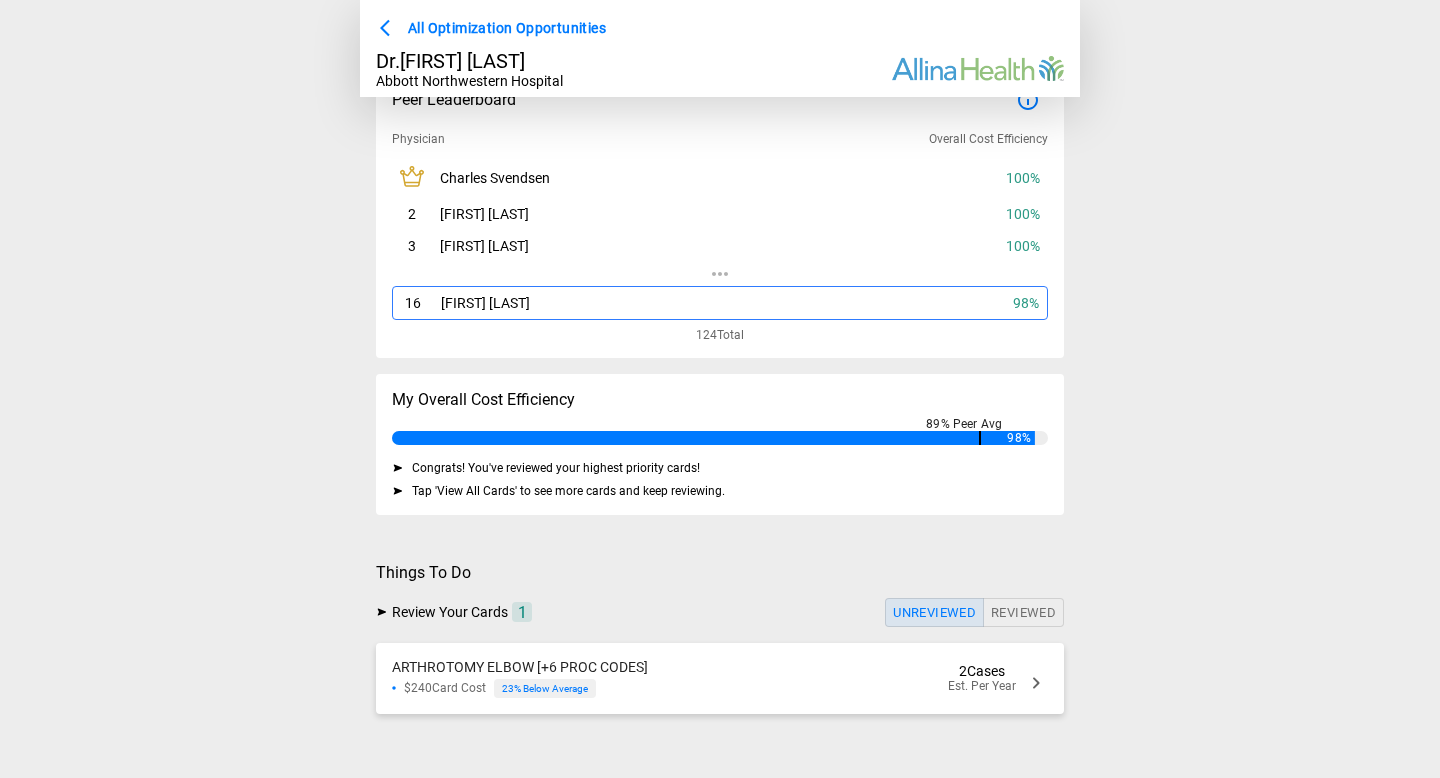 click on "Reviewed" at bounding box center (1023, 612) 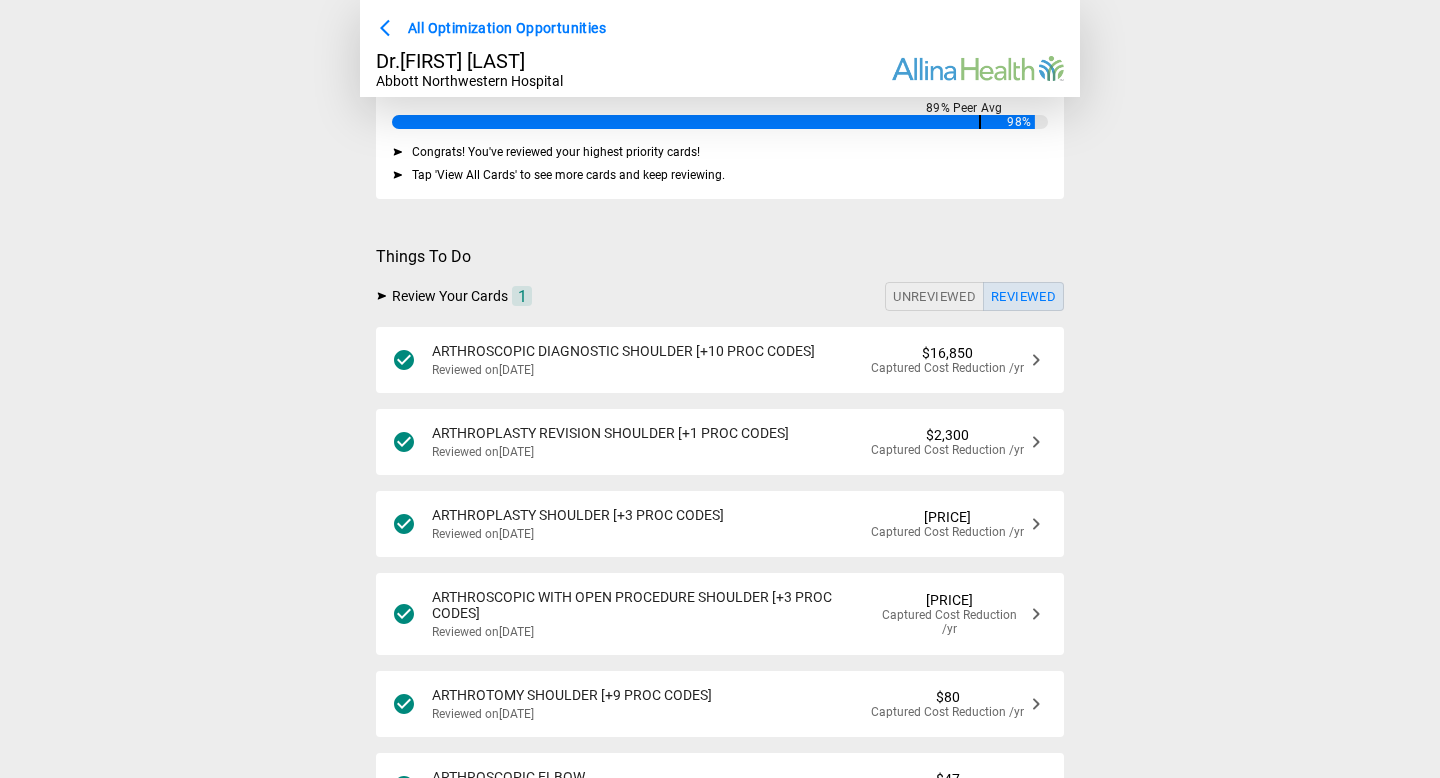 scroll, scrollTop: 375, scrollLeft: 0, axis: vertical 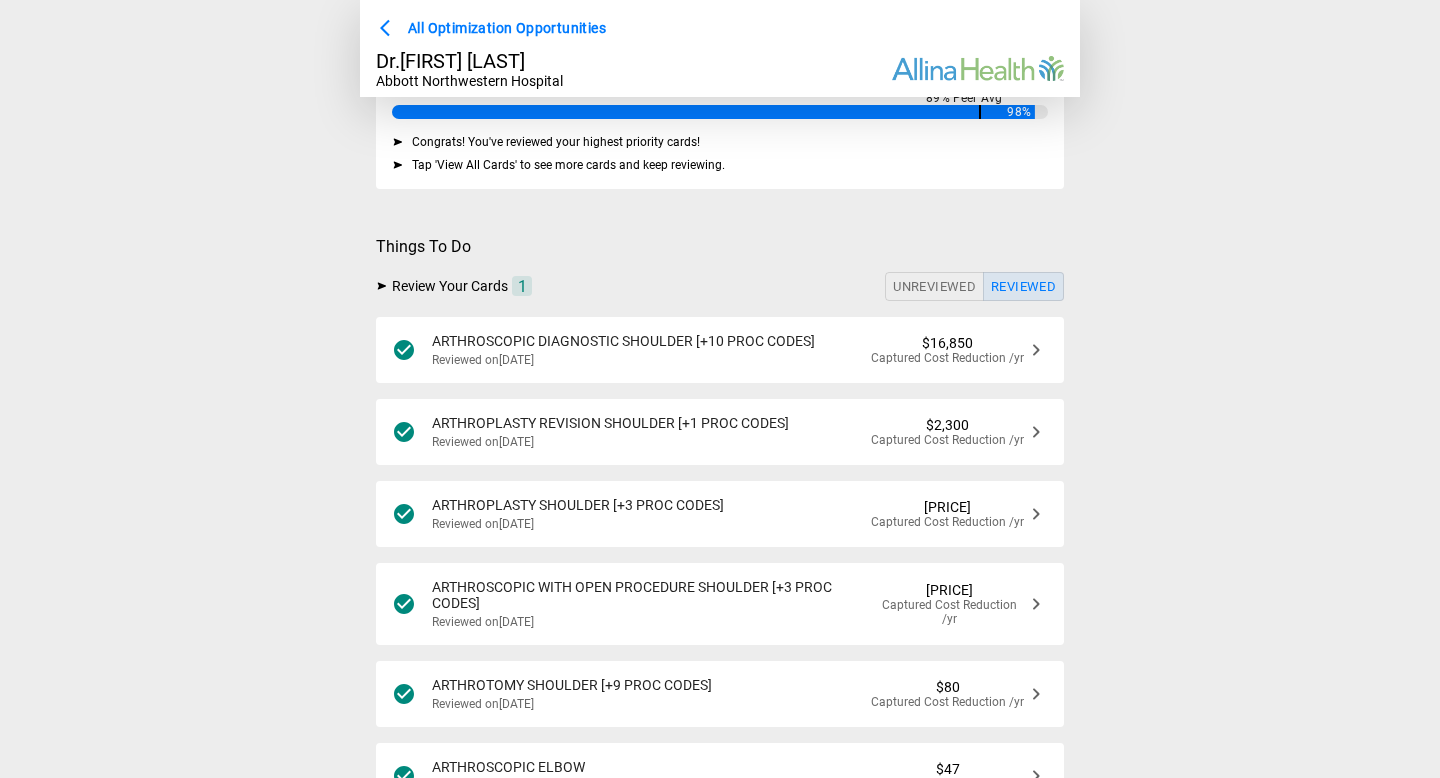 click on "Reviewed on [DATE]" at bounding box center (623, 360) 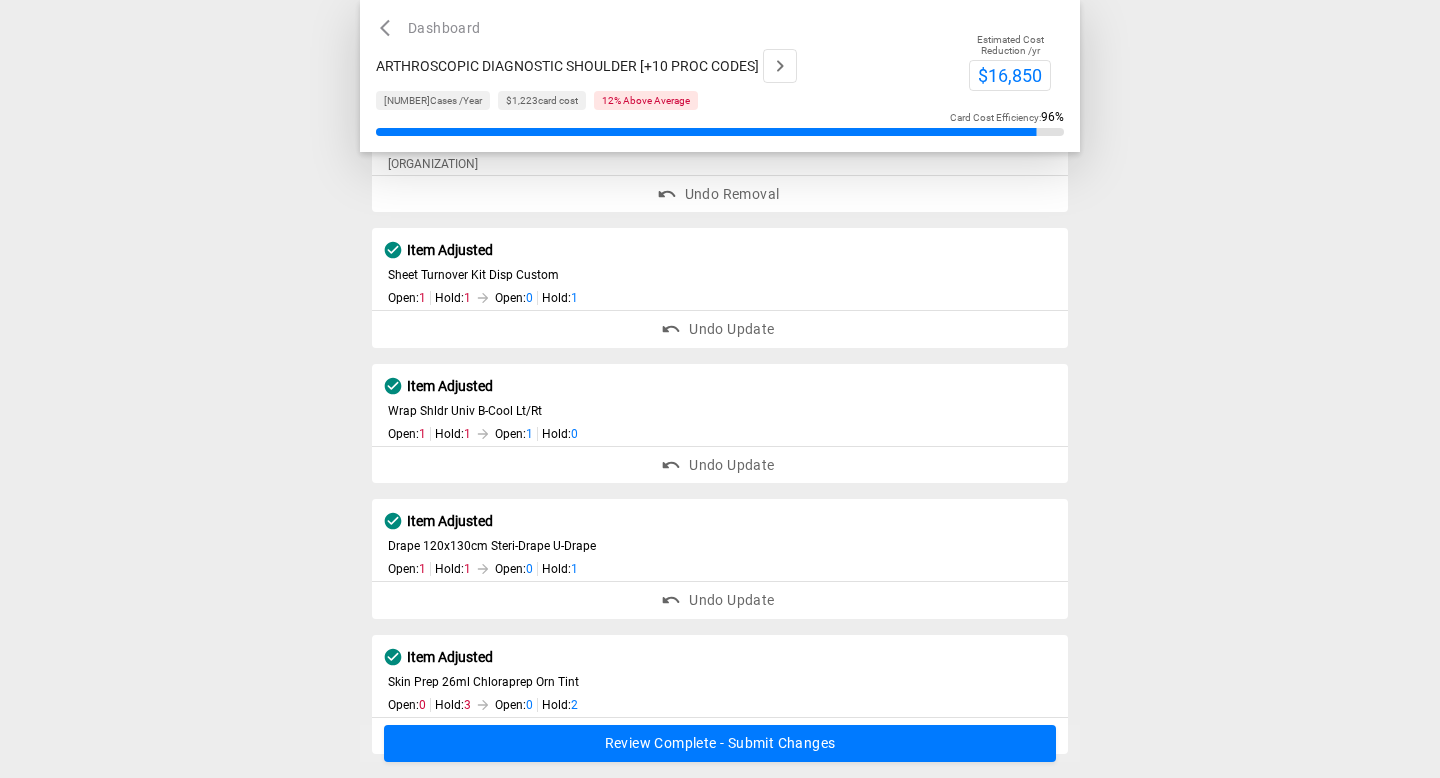 scroll, scrollTop: 1543, scrollLeft: 0, axis: vertical 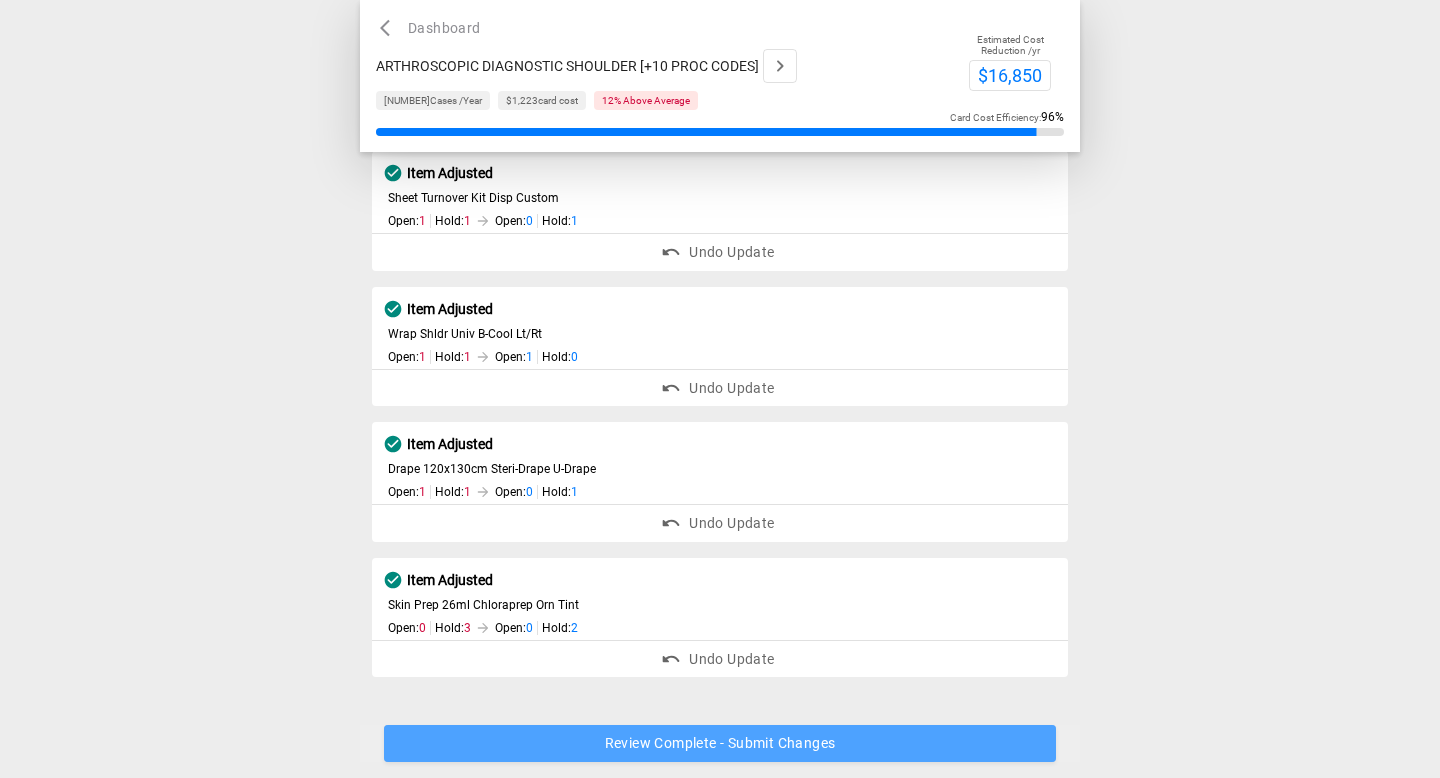 click on "Review Complete - Submit Changes" at bounding box center [720, 744] 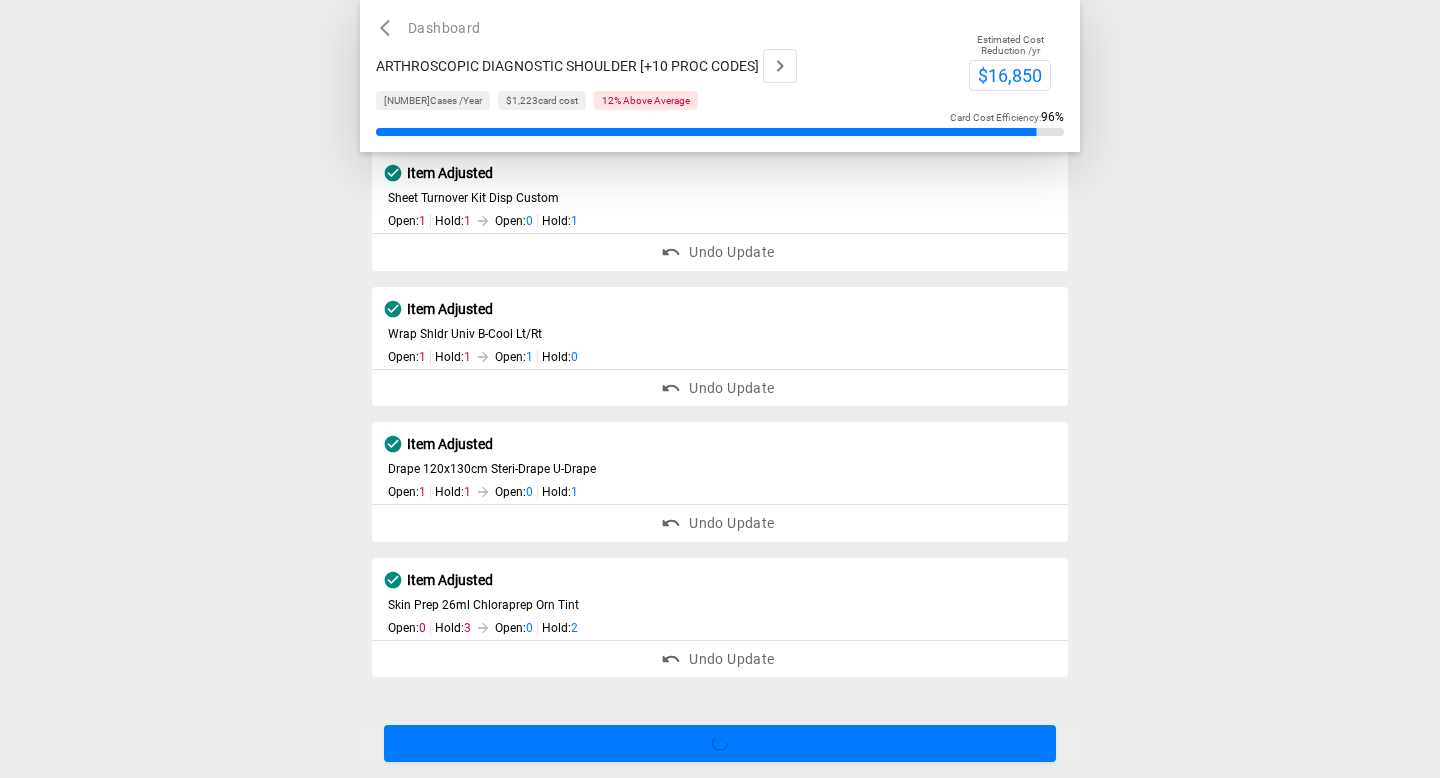 scroll, scrollTop: 0, scrollLeft: 0, axis: both 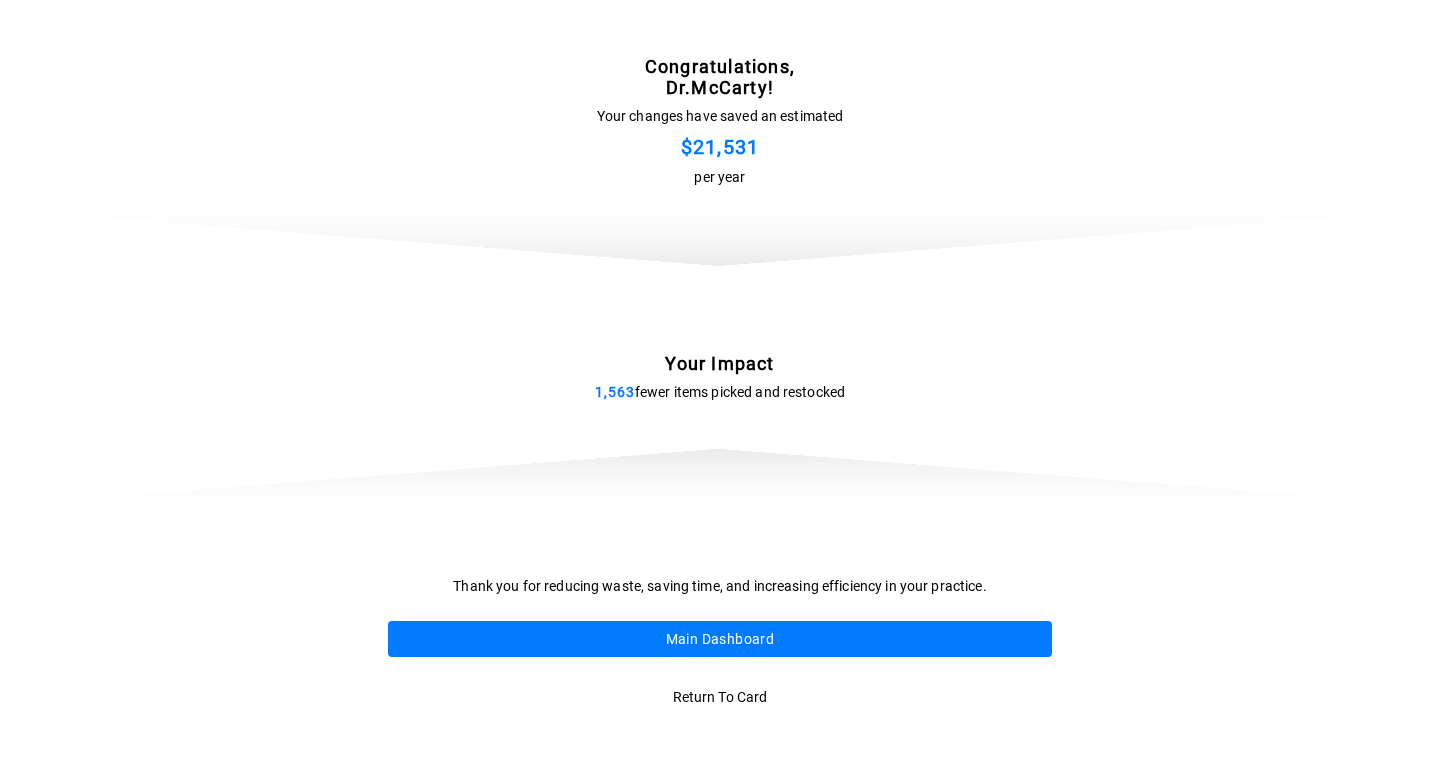 click on "Main Dashboard" at bounding box center [720, 639] 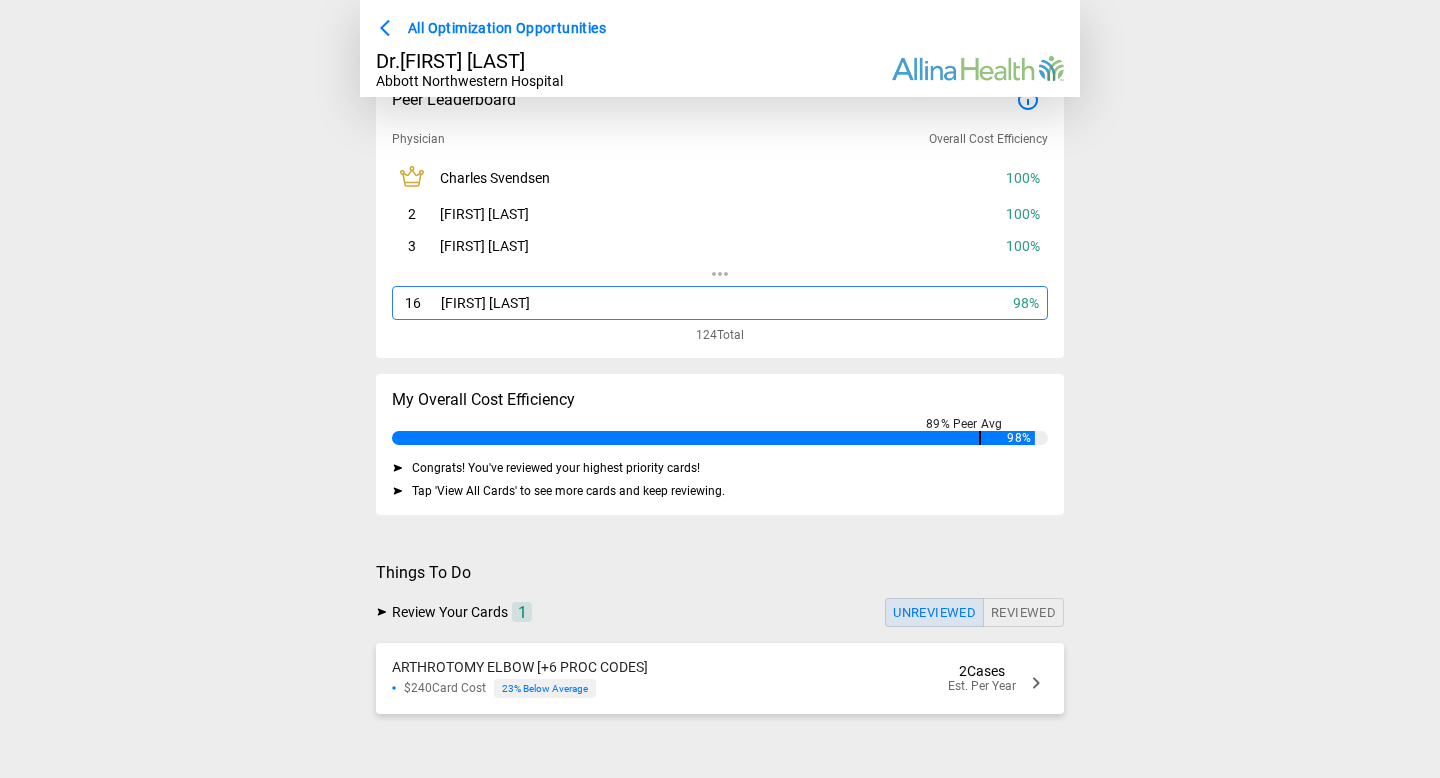 scroll, scrollTop: 0, scrollLeft: 0, axis: both 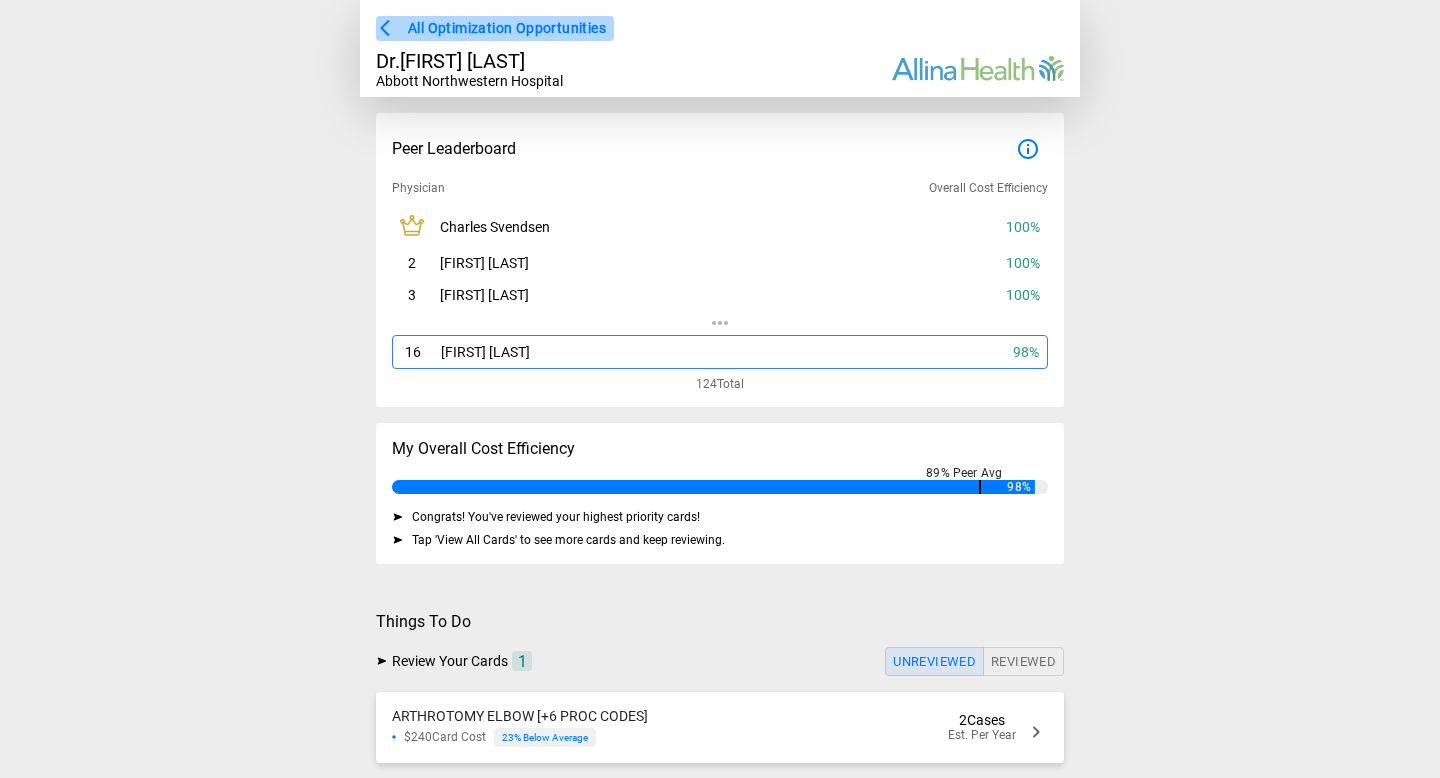 click on "All Optimization Opportunities" at bounding box center [507, 28] 